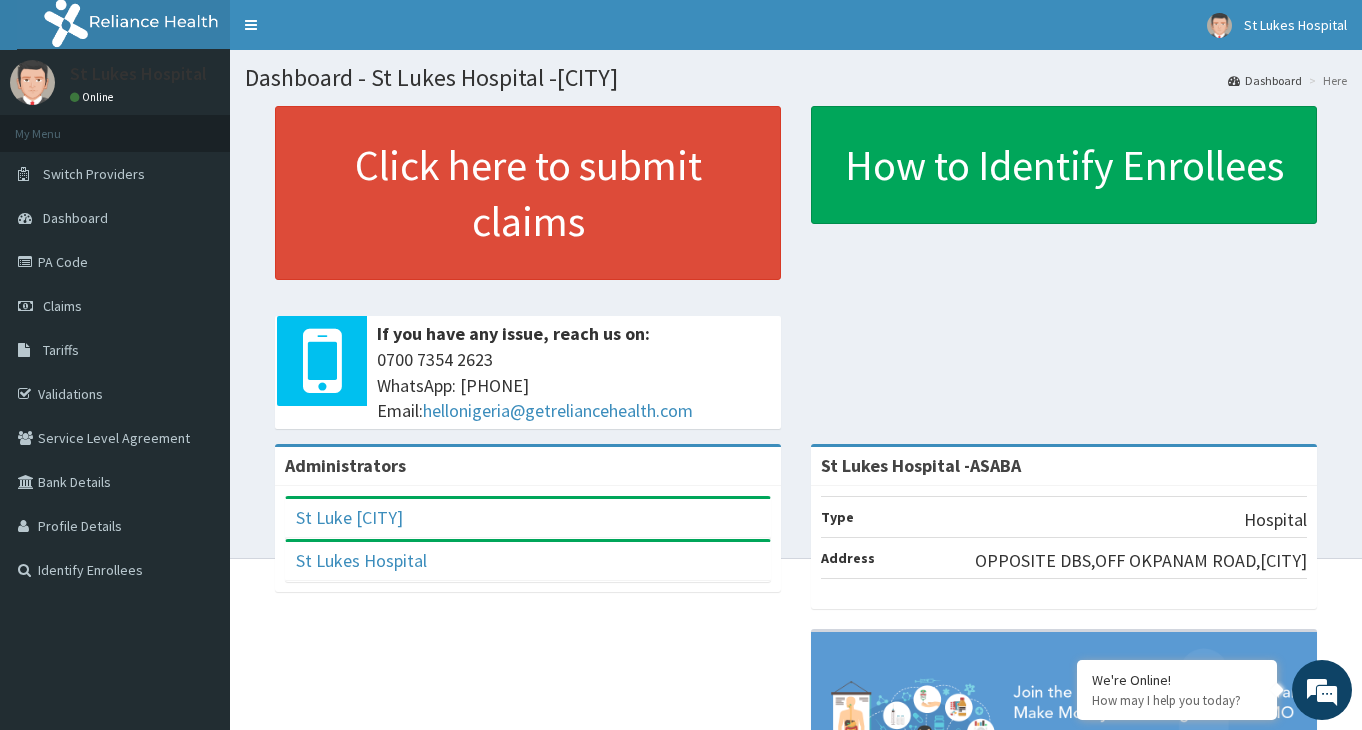 scroll, scrollTop: 0, scrollLeft: 0, axis: both 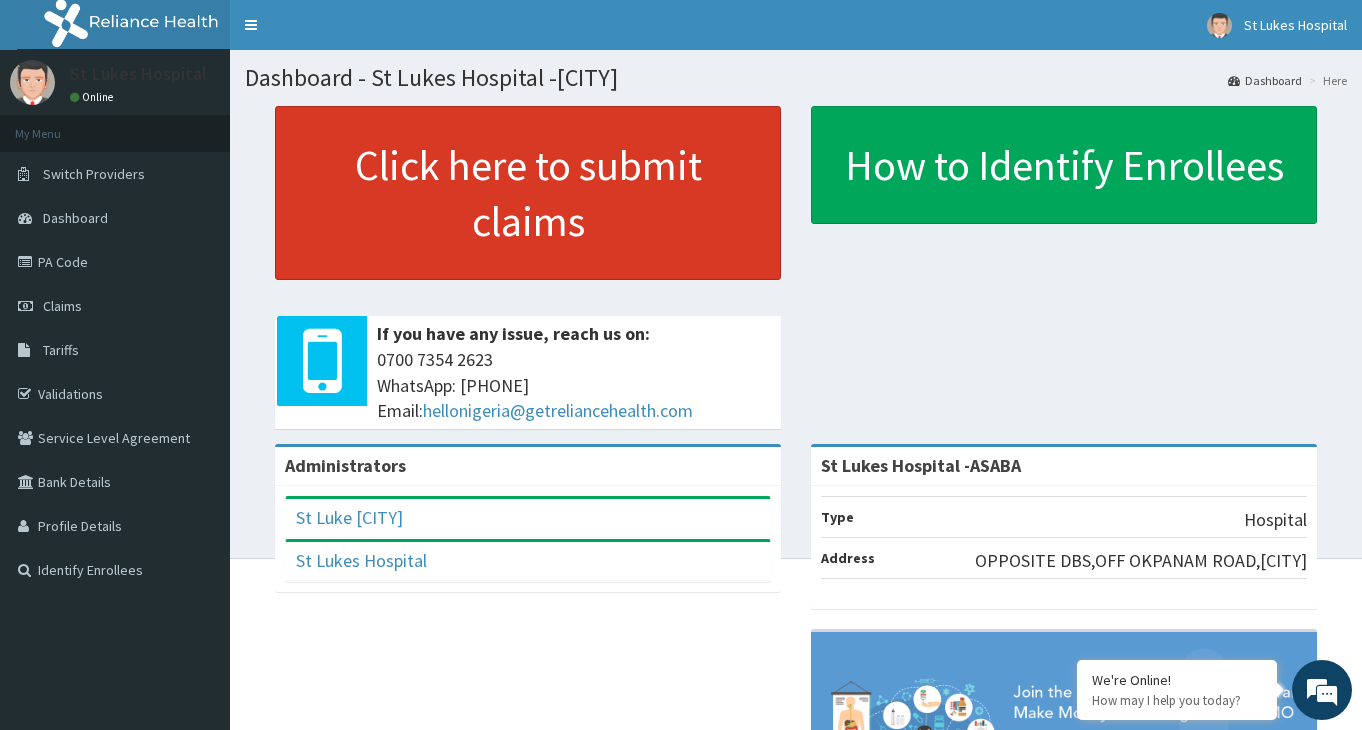 click on "Click here to submit claims" at bounding box center (528, 193) 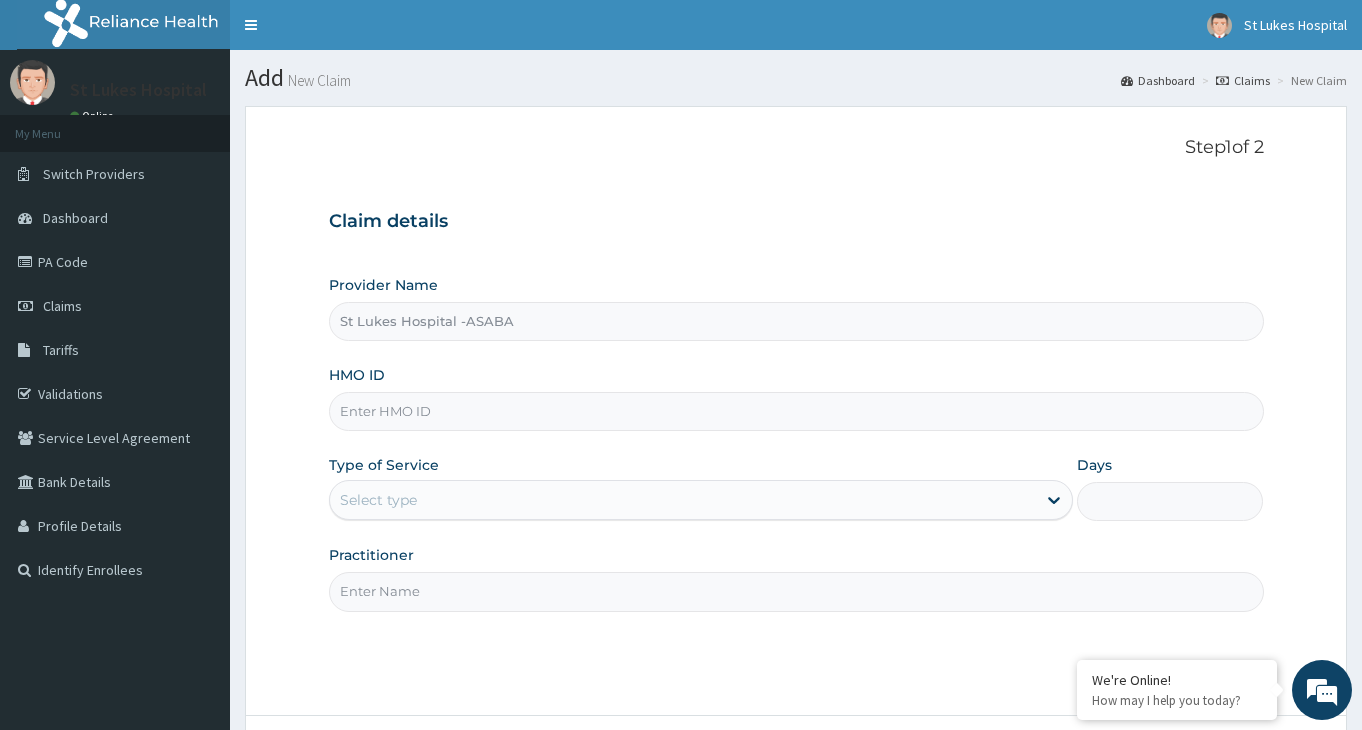 scroll, scrollTop: 0, scrollLeft: 0, axis: both 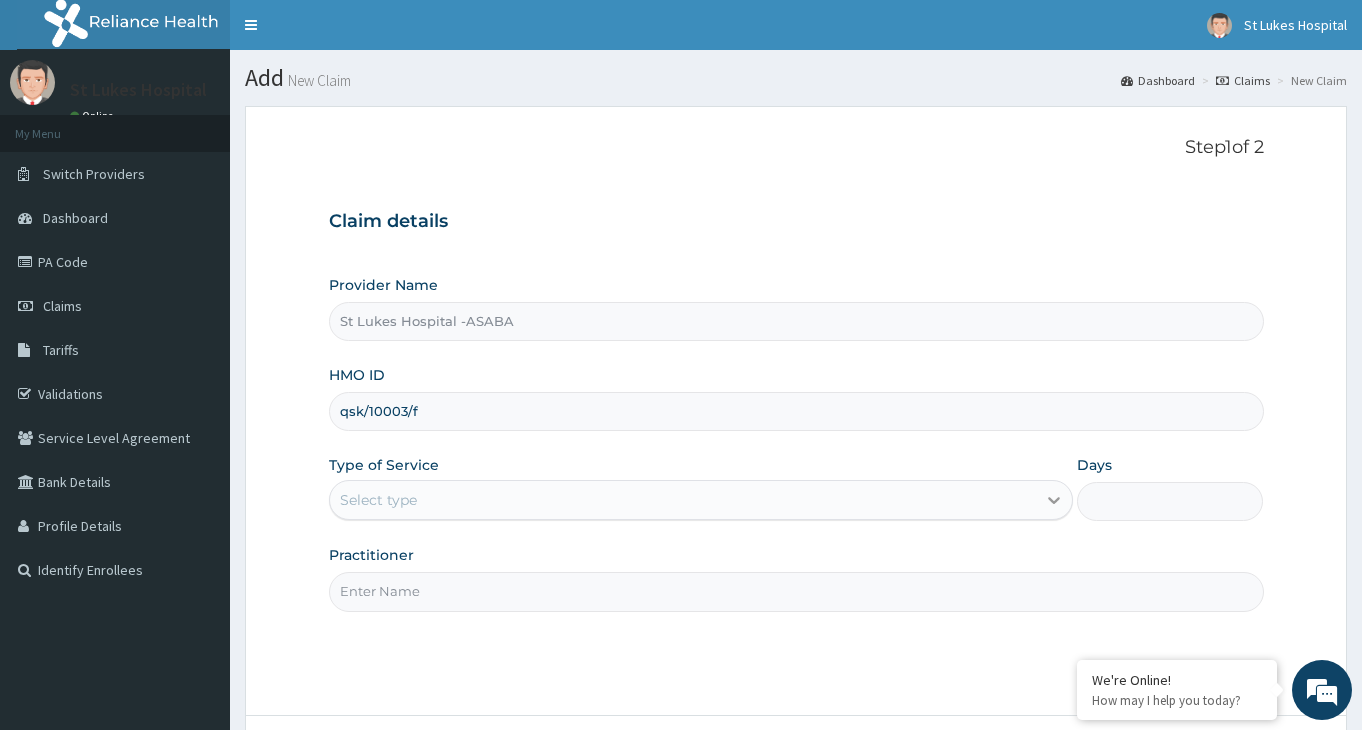 type on "qsk/10003/f" 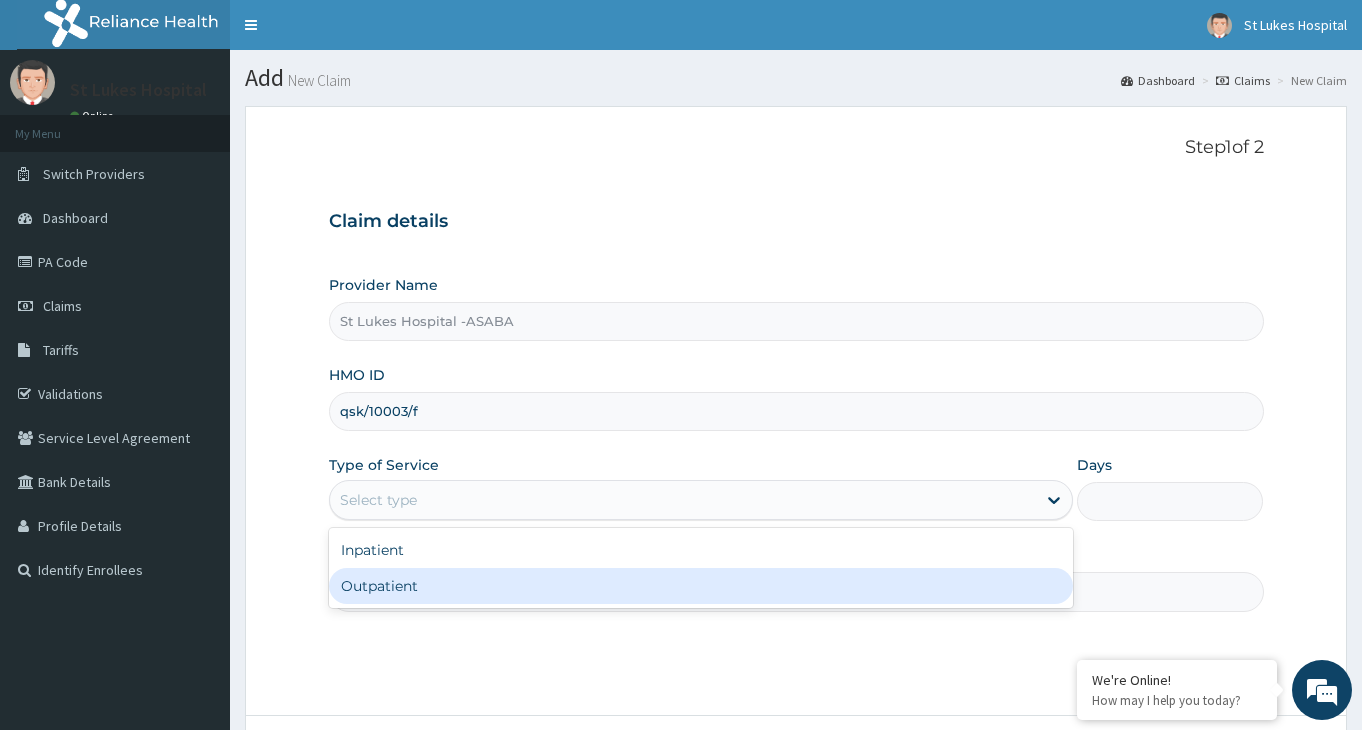 click on "Outpatient" at bounding box center [701, 586] 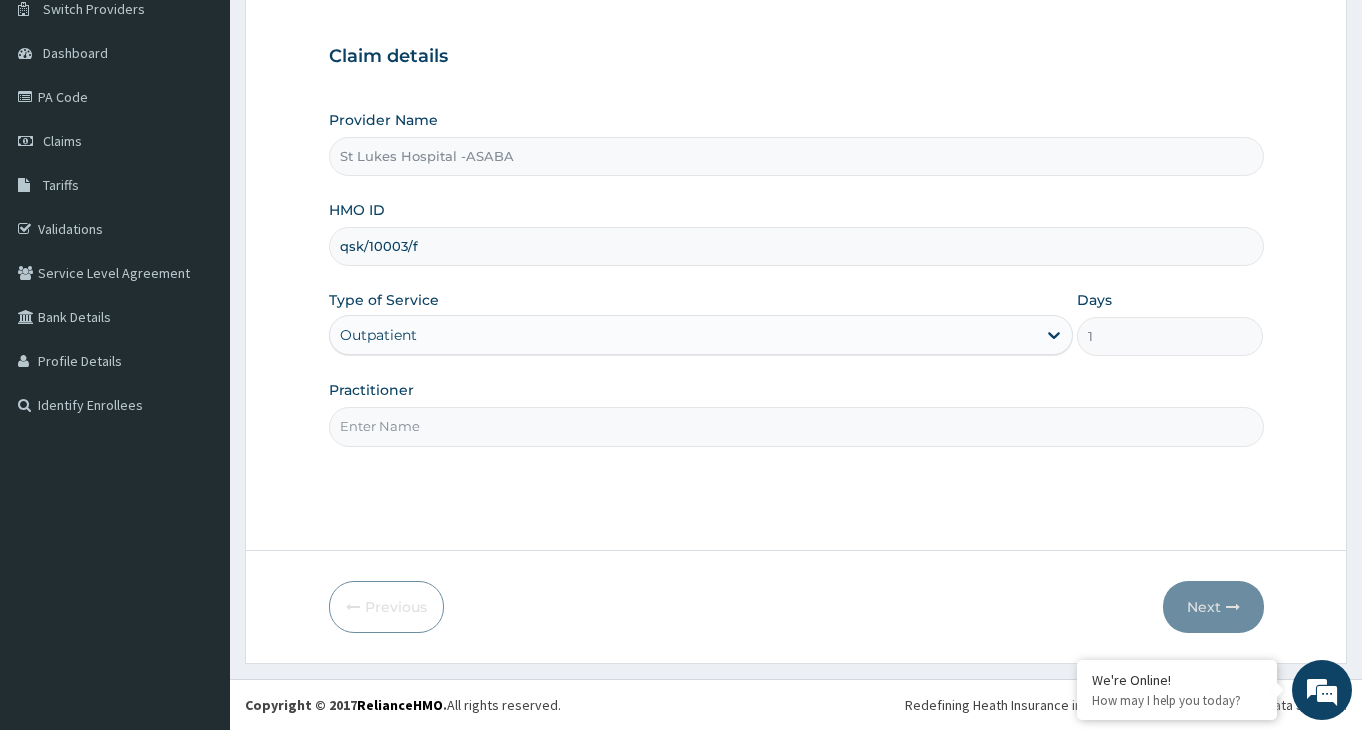 scroll, scrollTop: 0, scrollLeft: 0, axis: both 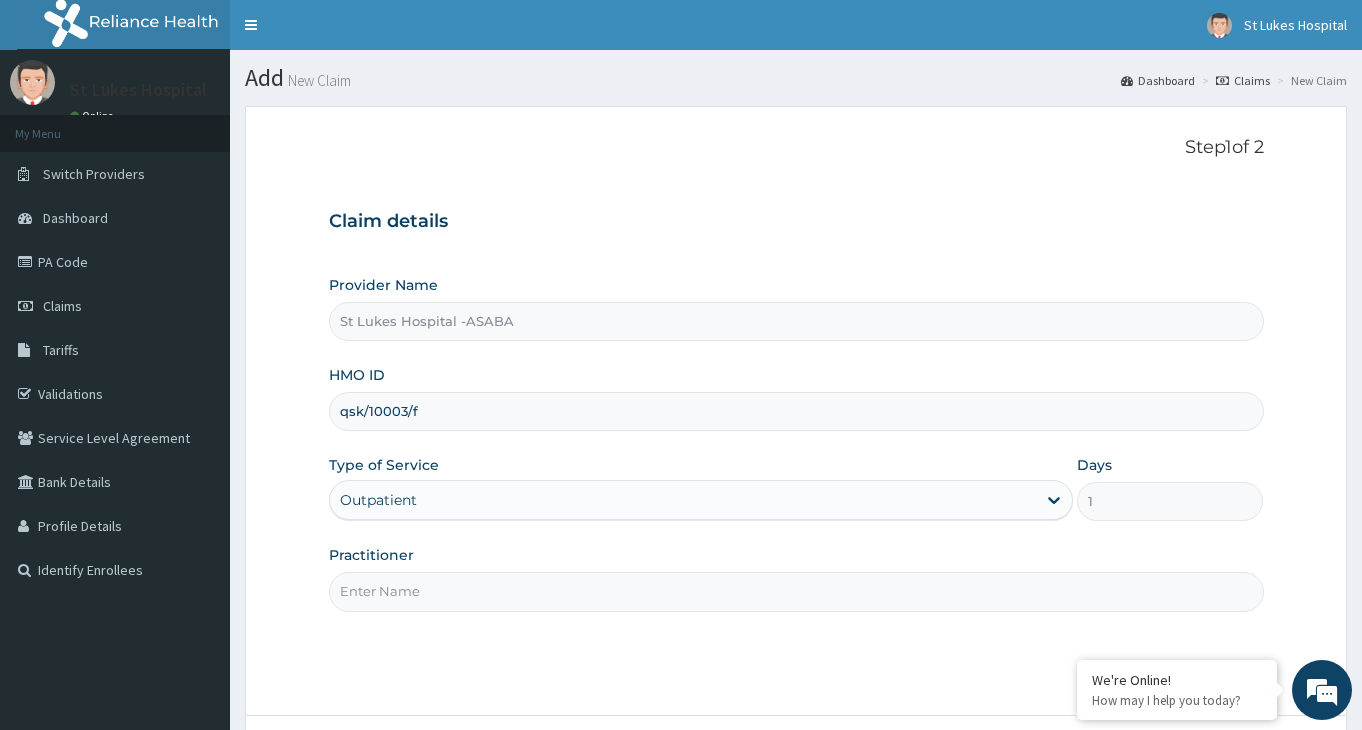 click on "Practitioner" at bounding box center (796, 591) 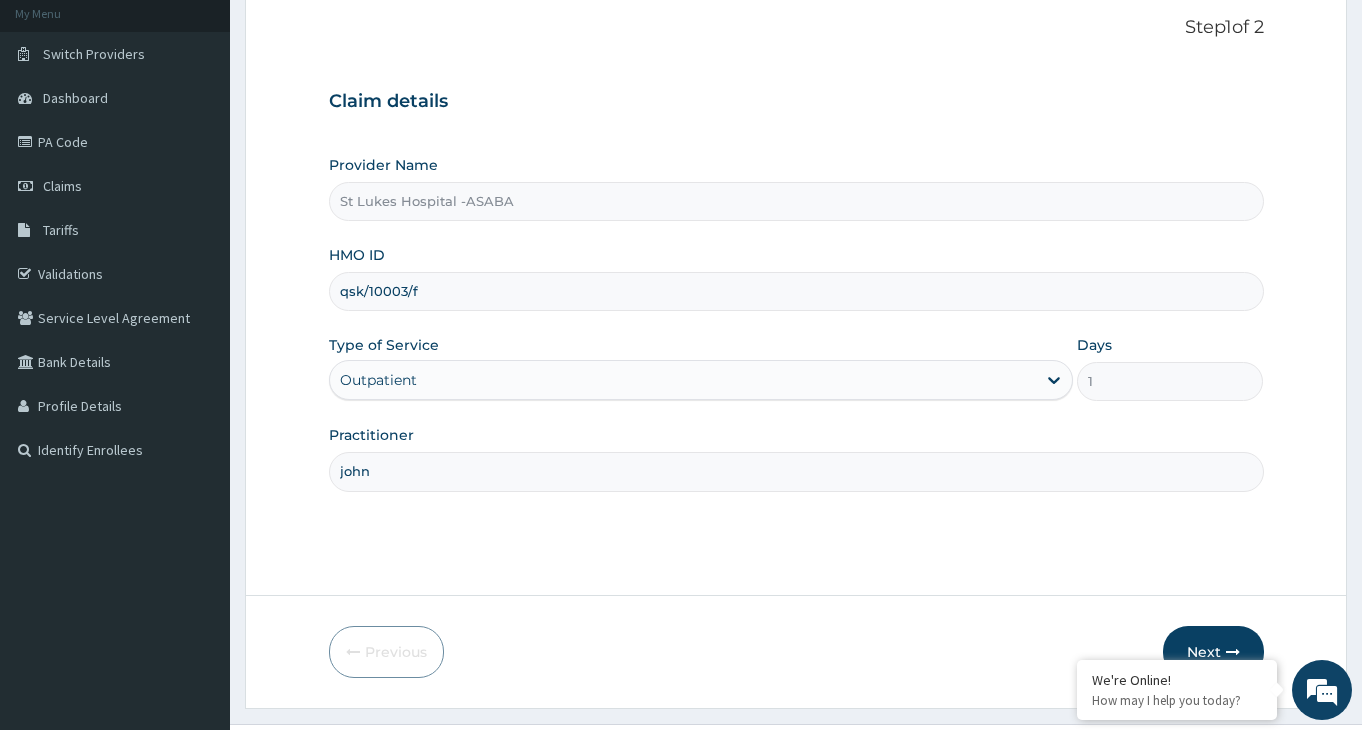 scroll, scrollTop: 165, scrollLeft: 0, axis: vertical 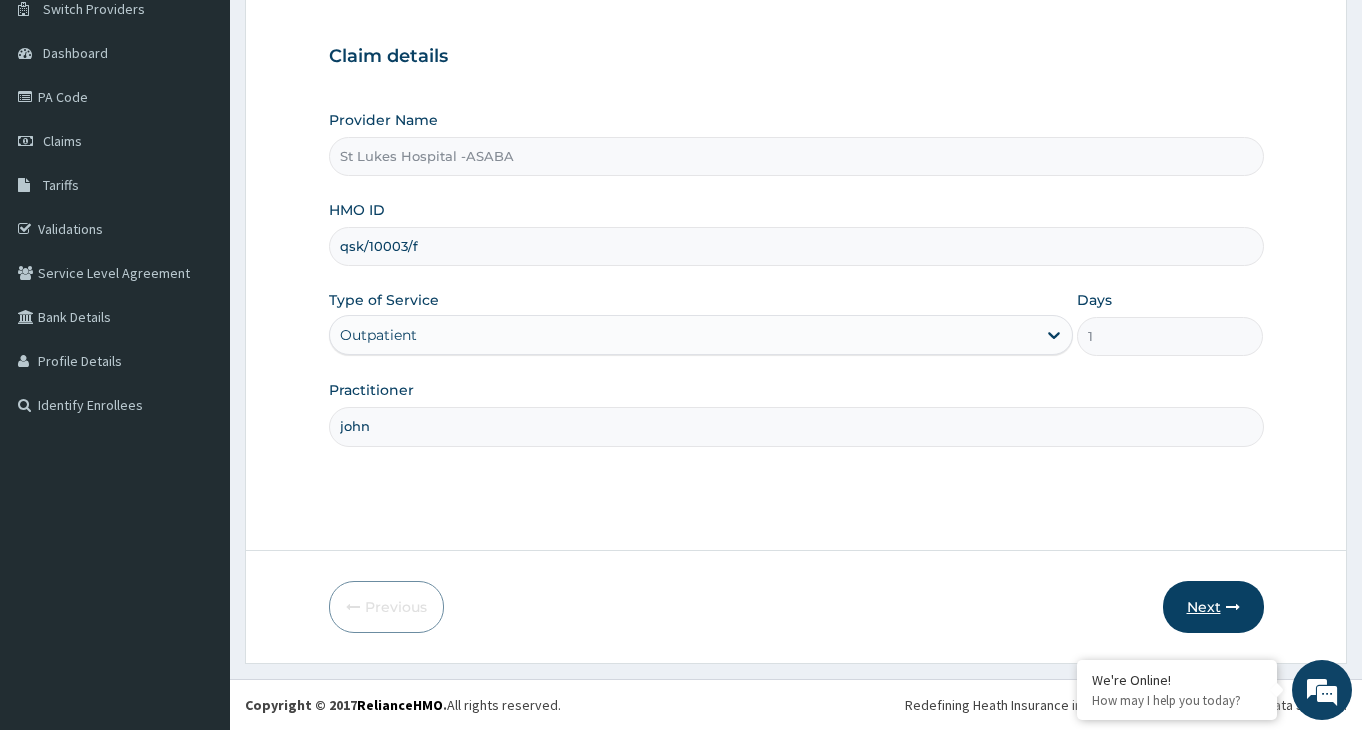 type on "john" 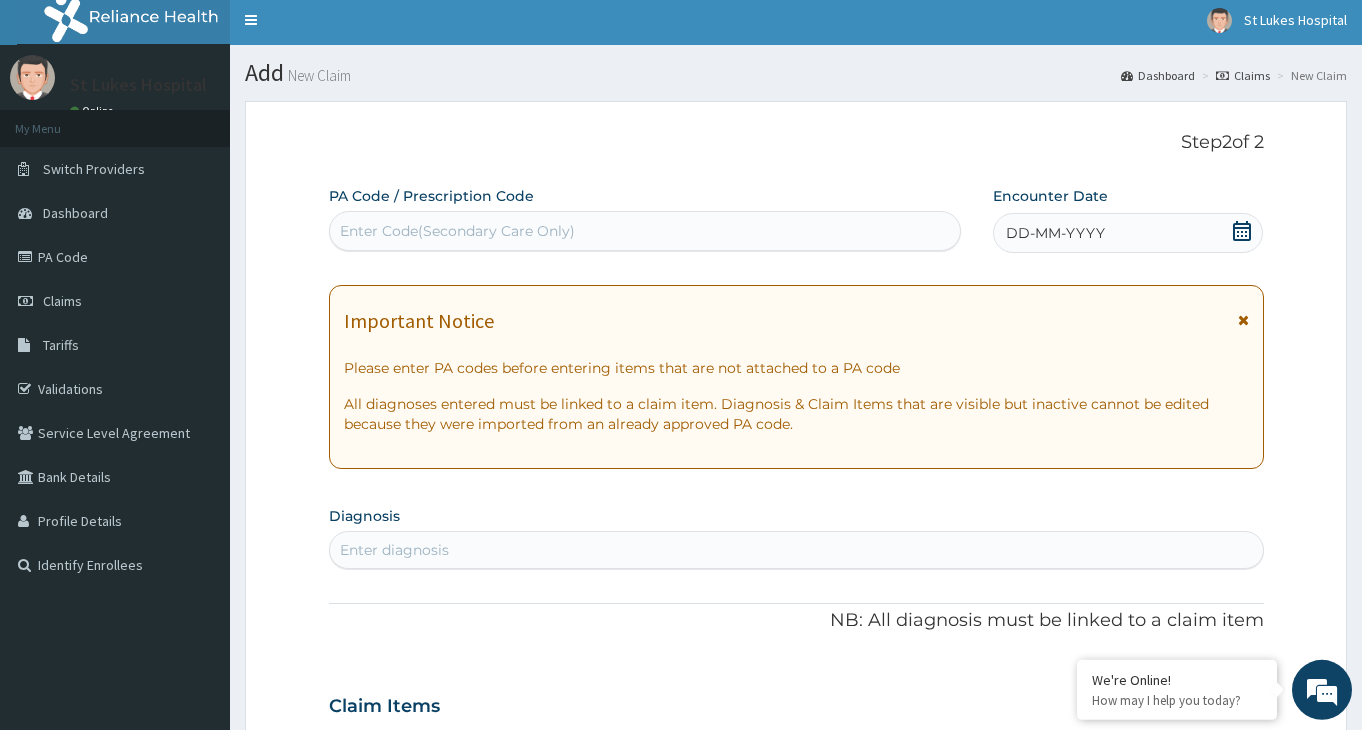 scroll, scrollTop: 0, scrollLeft: 0, axis: both 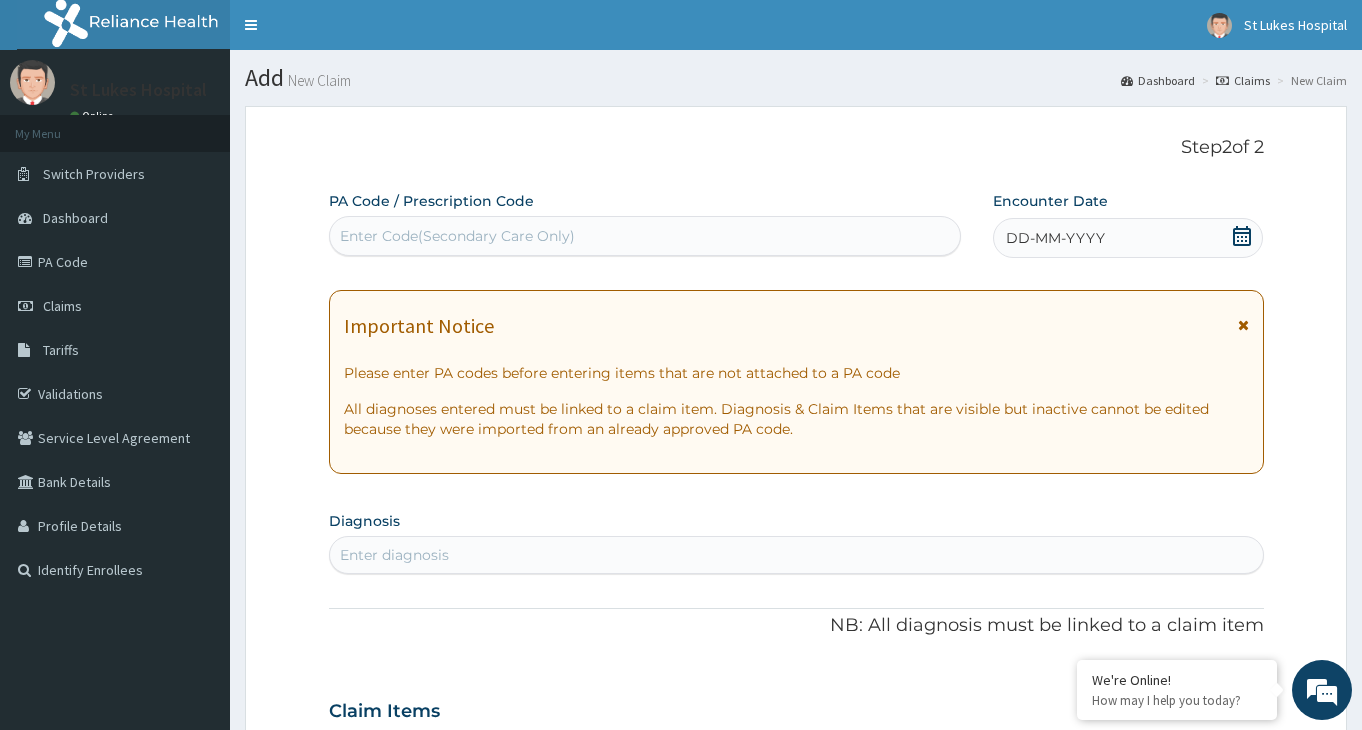 click on "Enter Code(Secondary Care Only)" at bounding box center [645, 236] 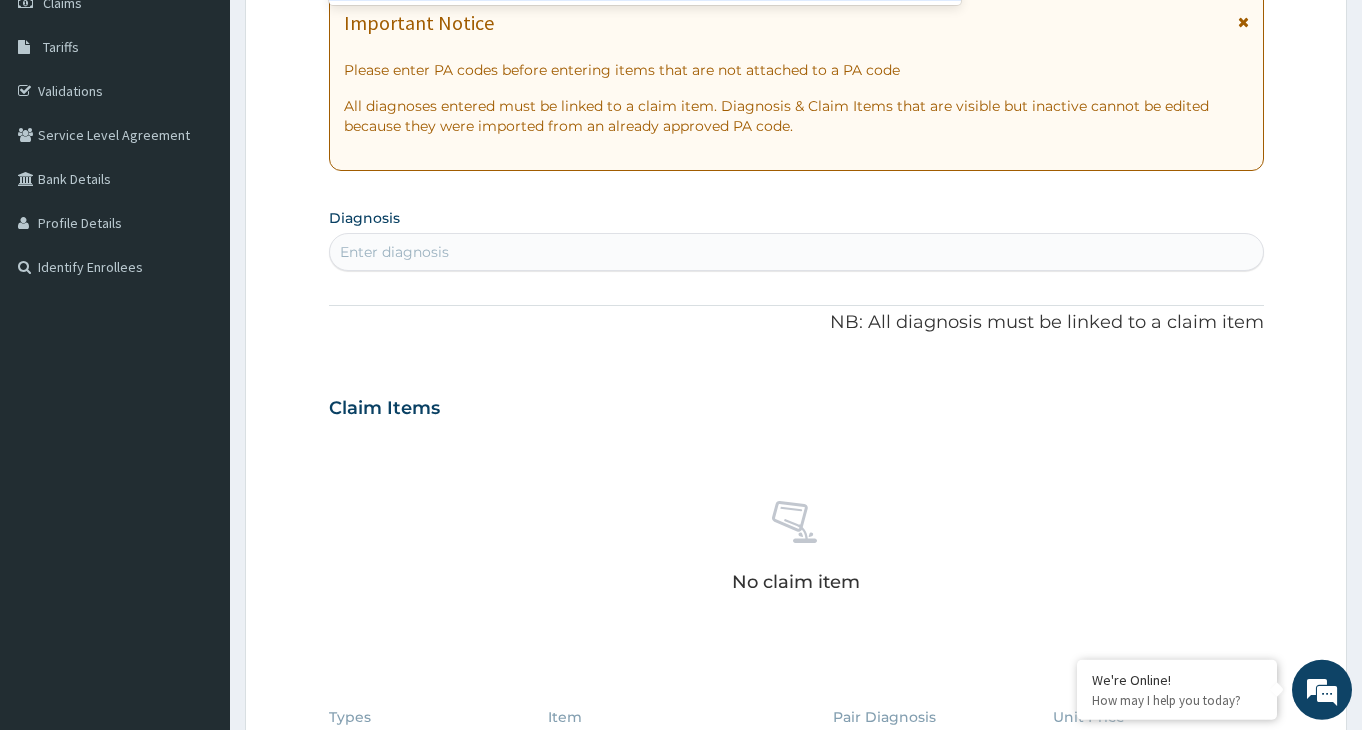 scroll, scrollTop: 298, scrollLeft: 0, axis: vertical 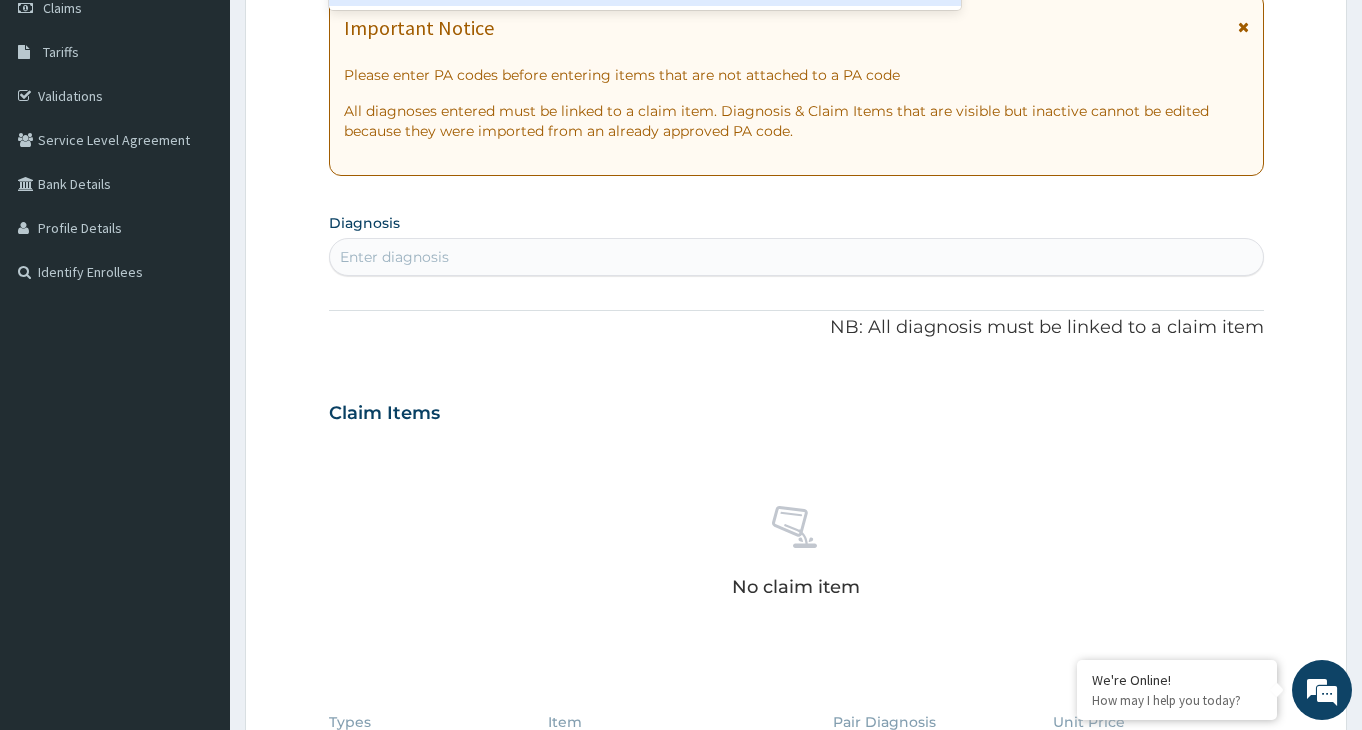 type on "PA/7A14FA" 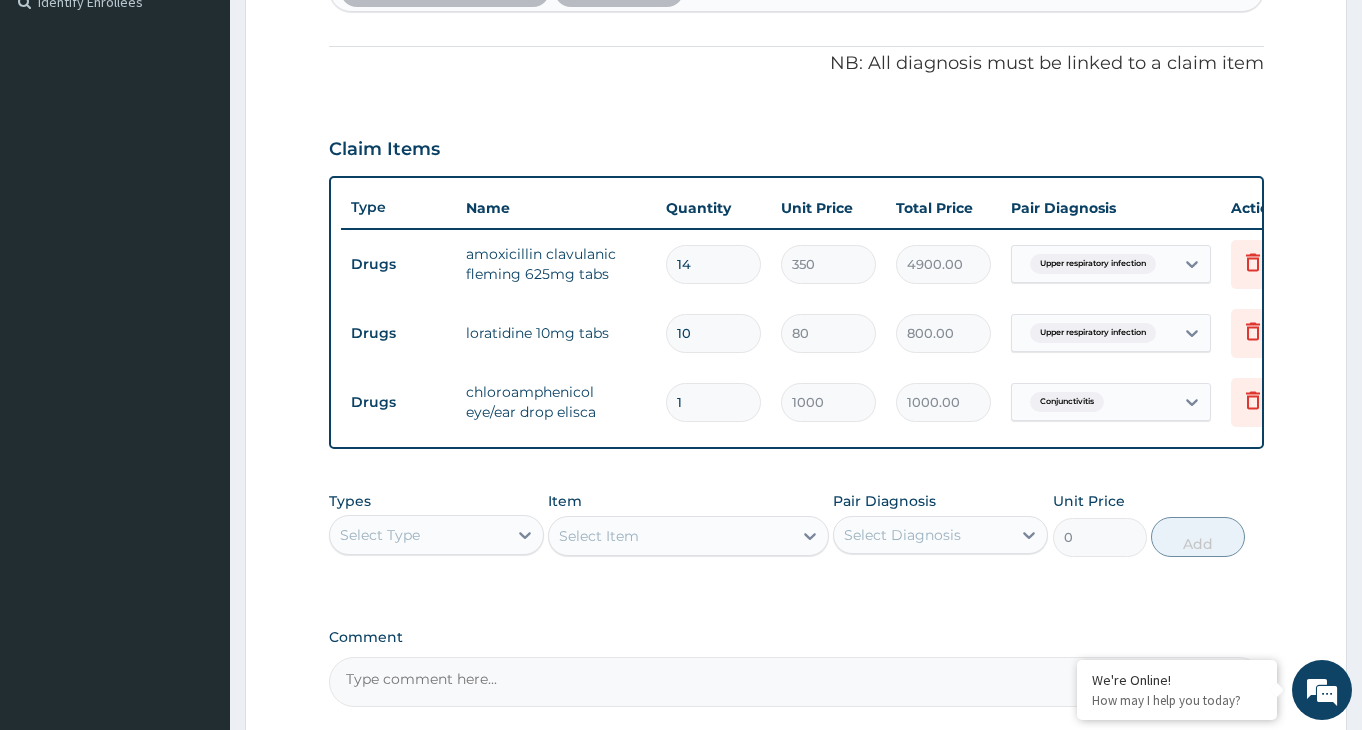 scroll, scrollTop: 670, scrollLeft: 0, axis: vertical 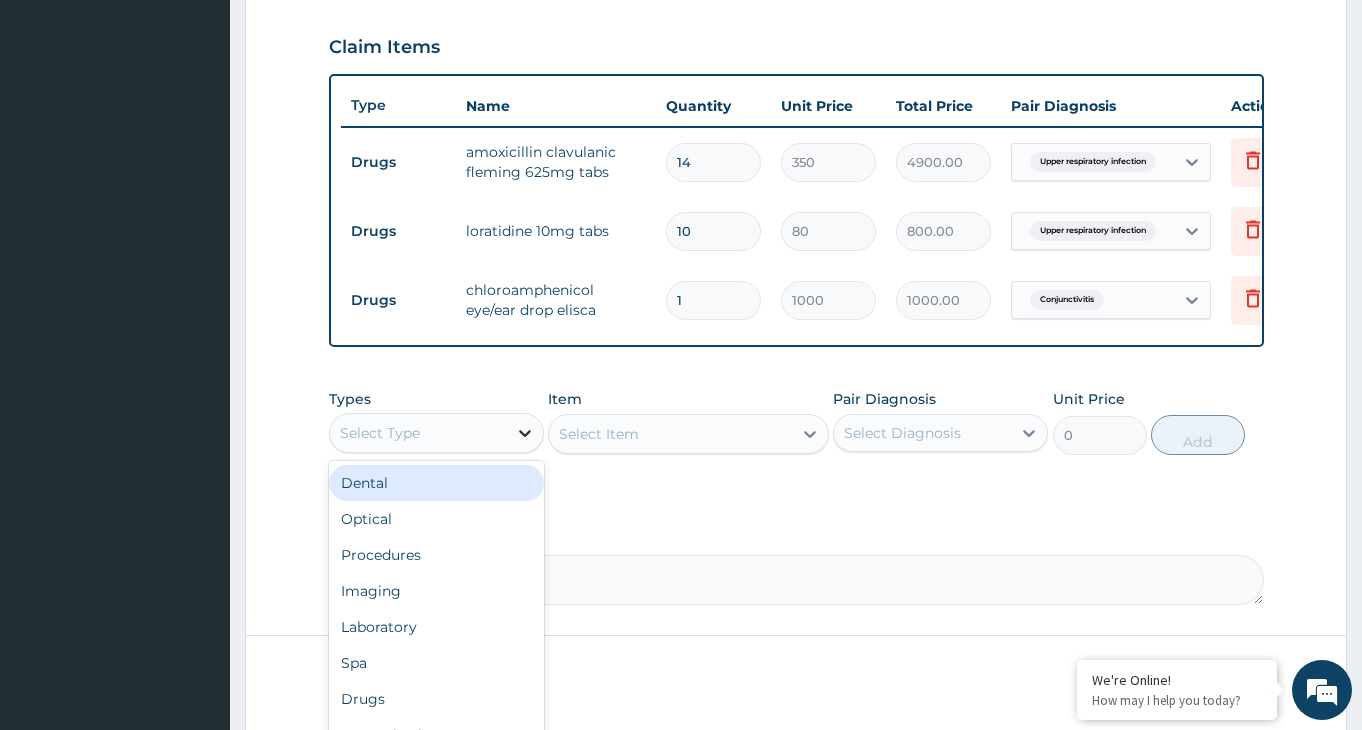 click at bounding box center (525, 433) 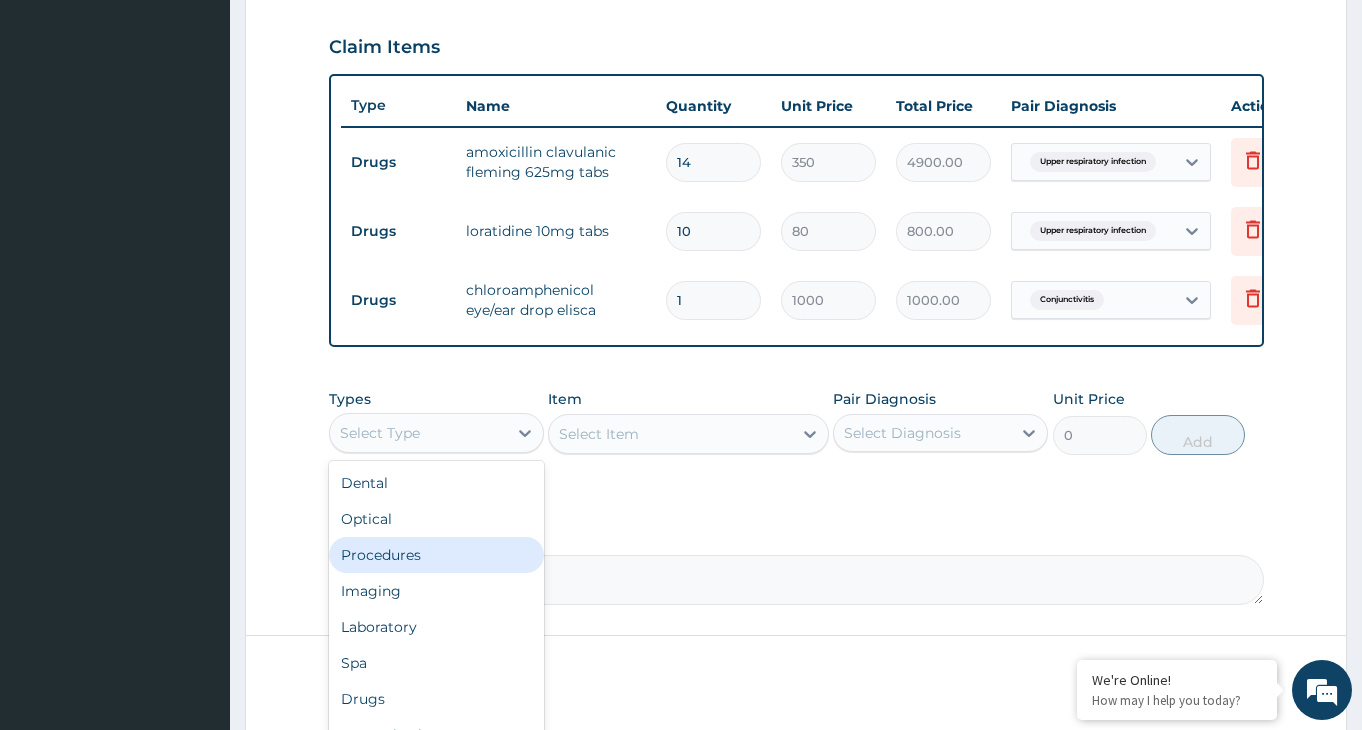 click on "Procedures" at bounding box center (436, 555) 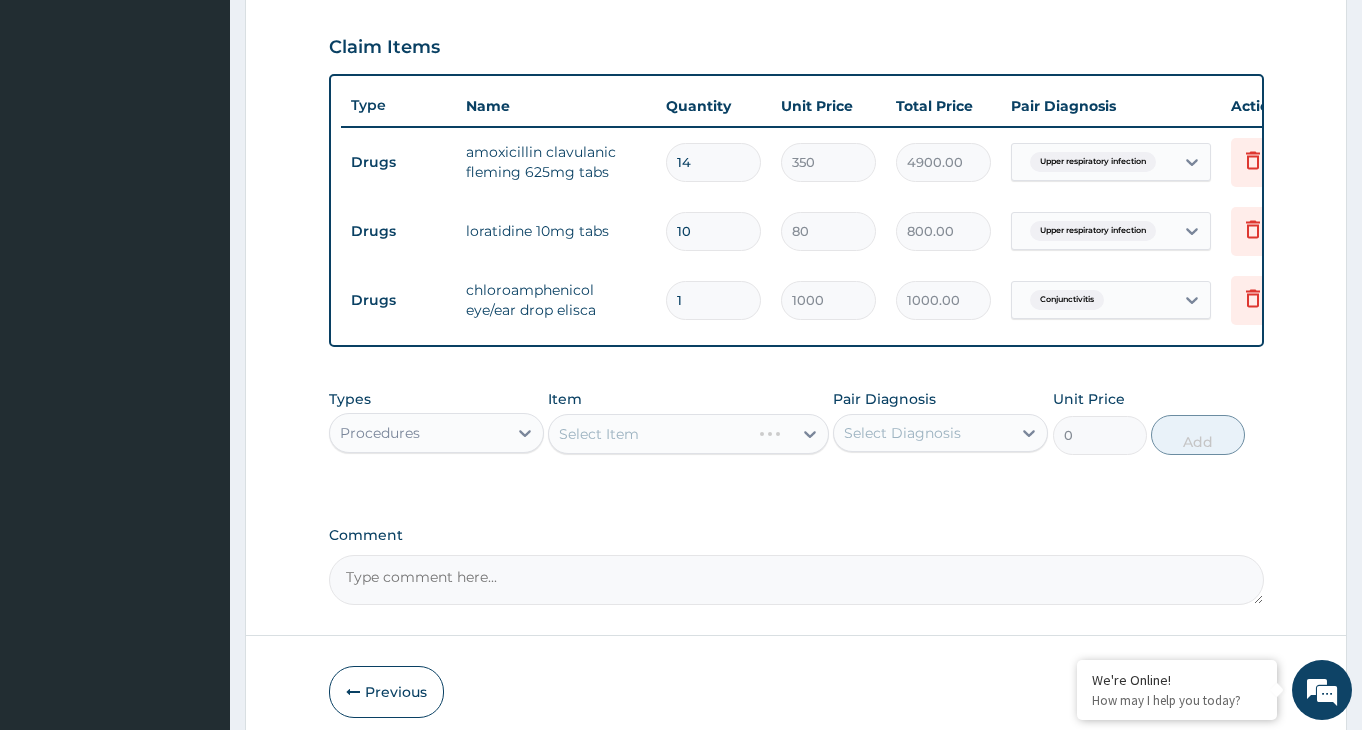 click on "Select Item" at bounding box center [688, 434] 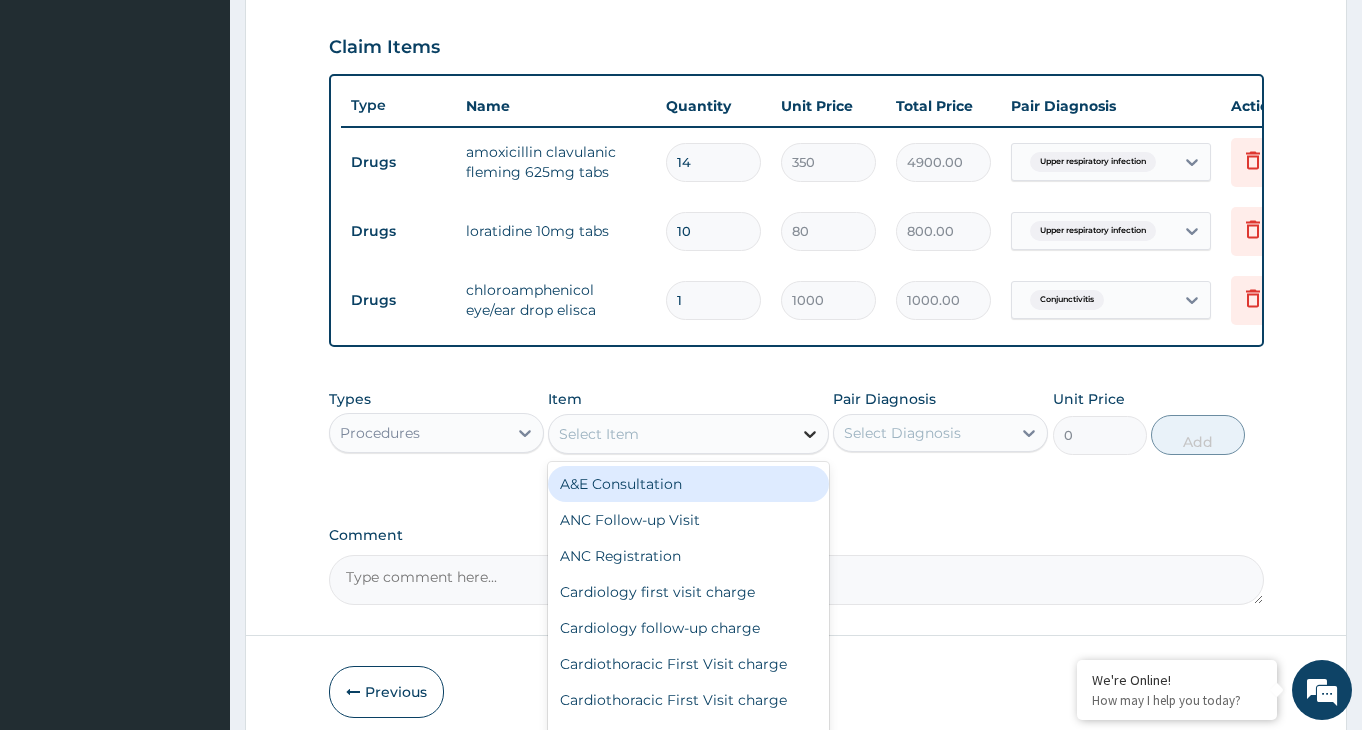 click 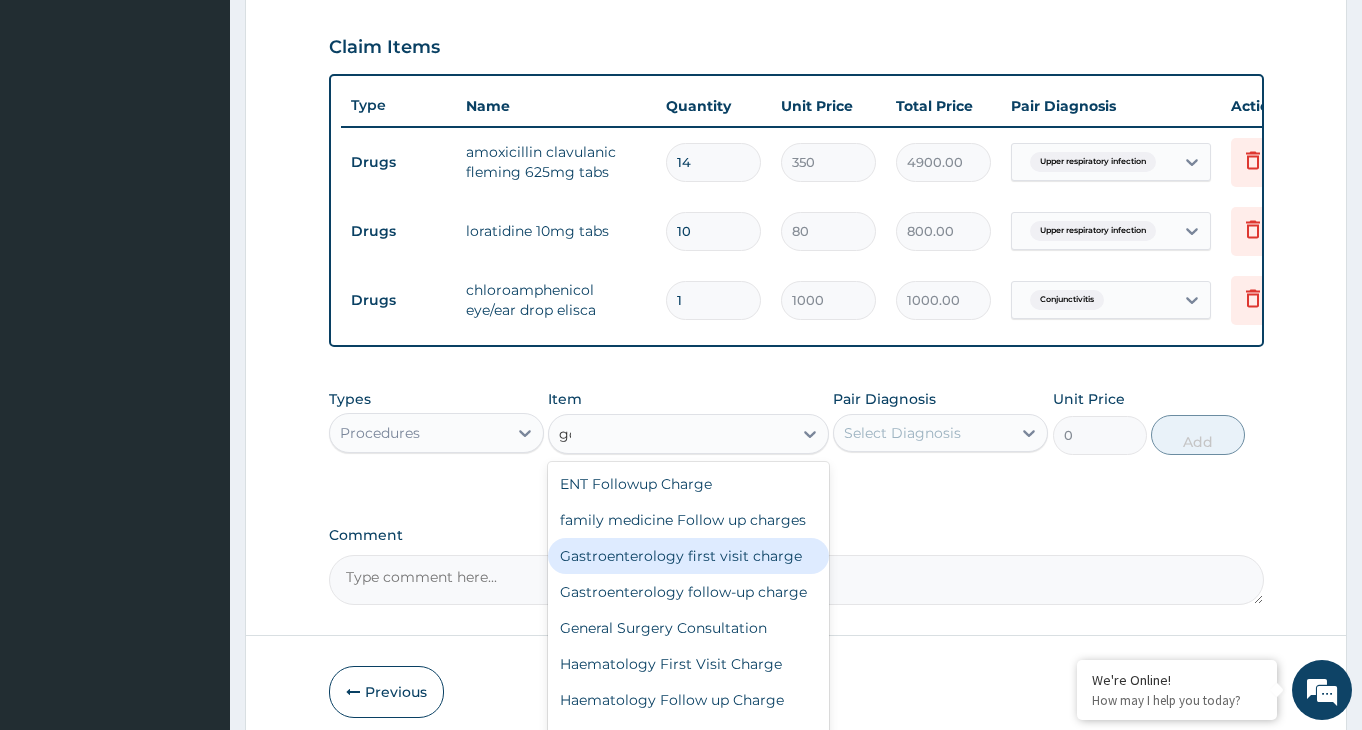 scroll, scrollTop: 0, scrollLeft: 0, axis: both 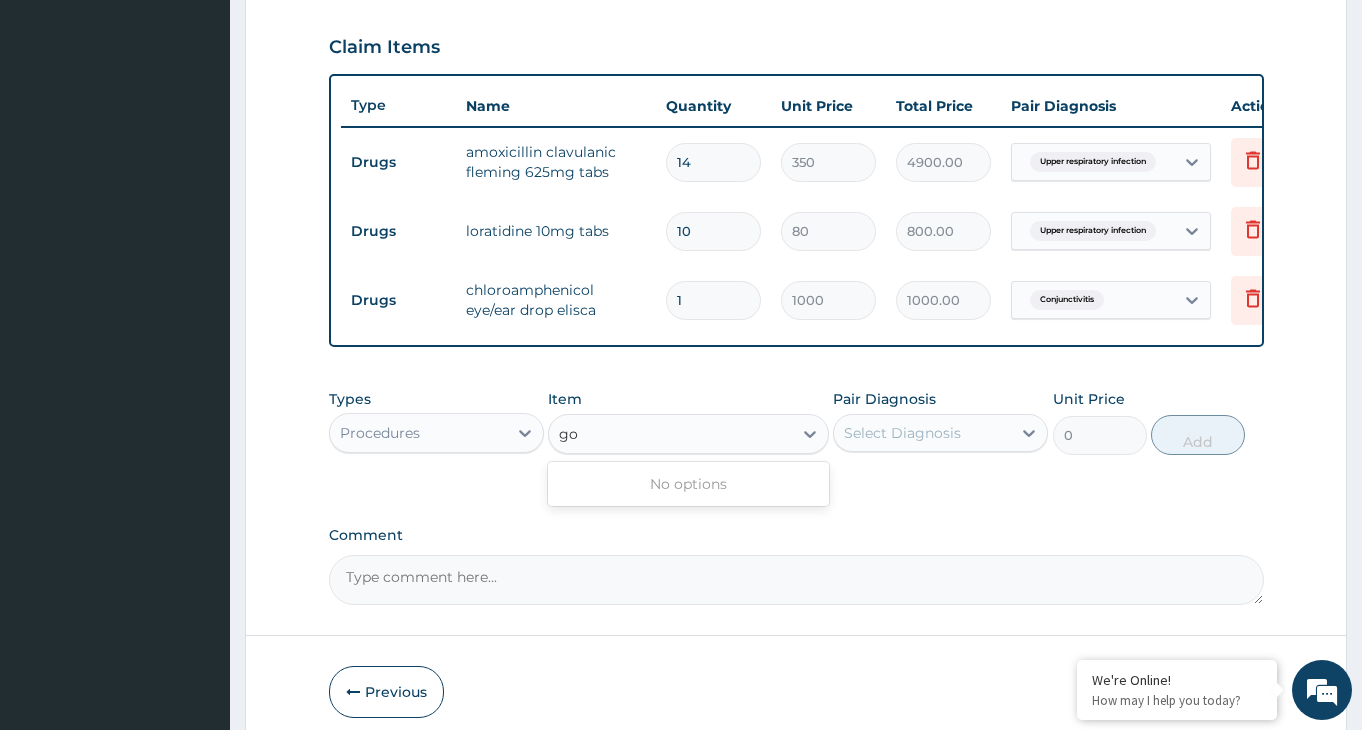 type on "g" 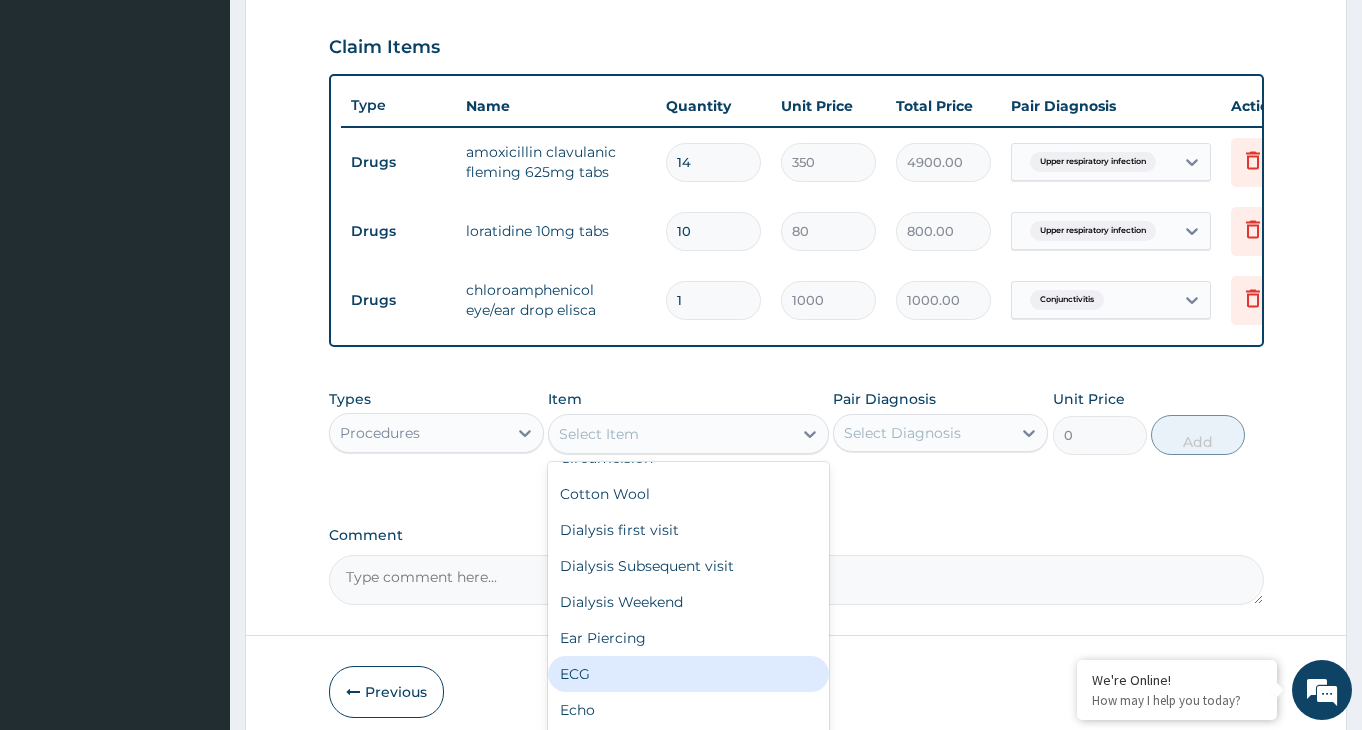 scroll, scrollTop: 3132, scrollLeft: 0, axis: vertical 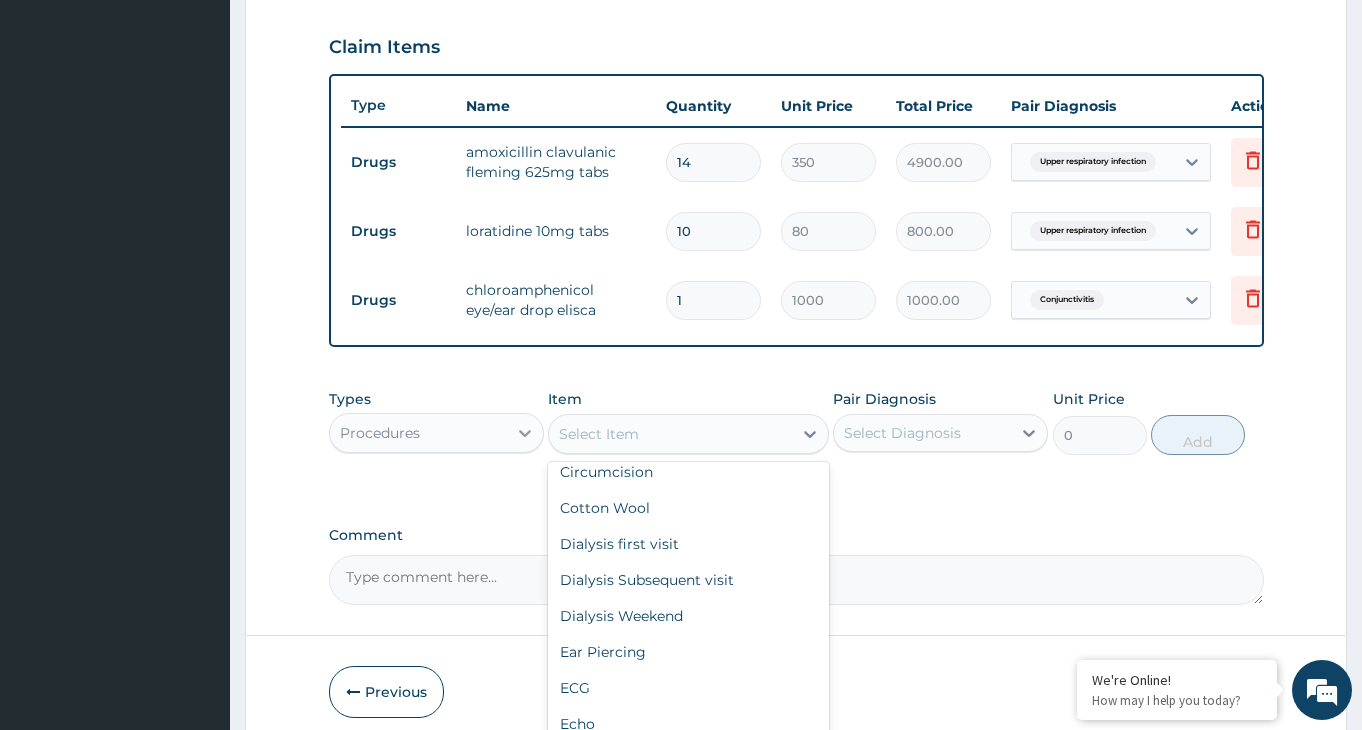 click 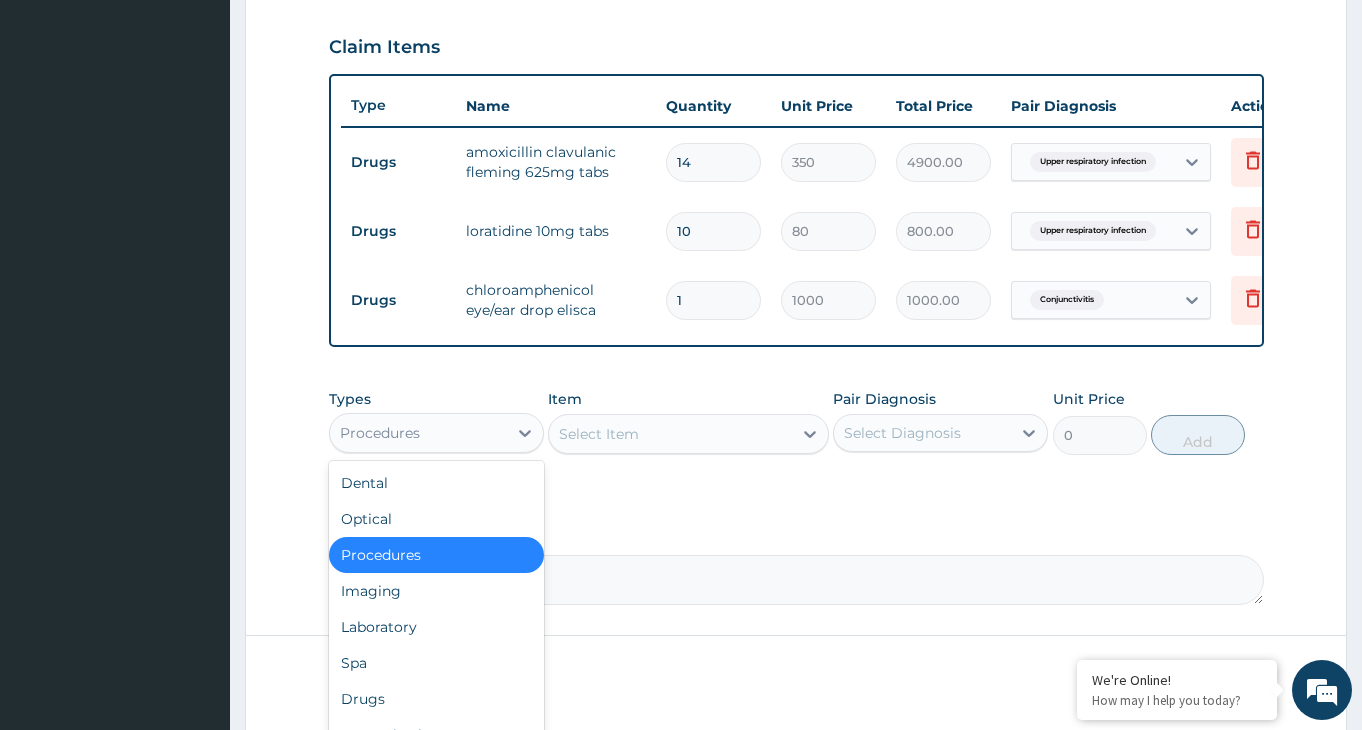 click on "Procedures" at bounding box center [436, 555] 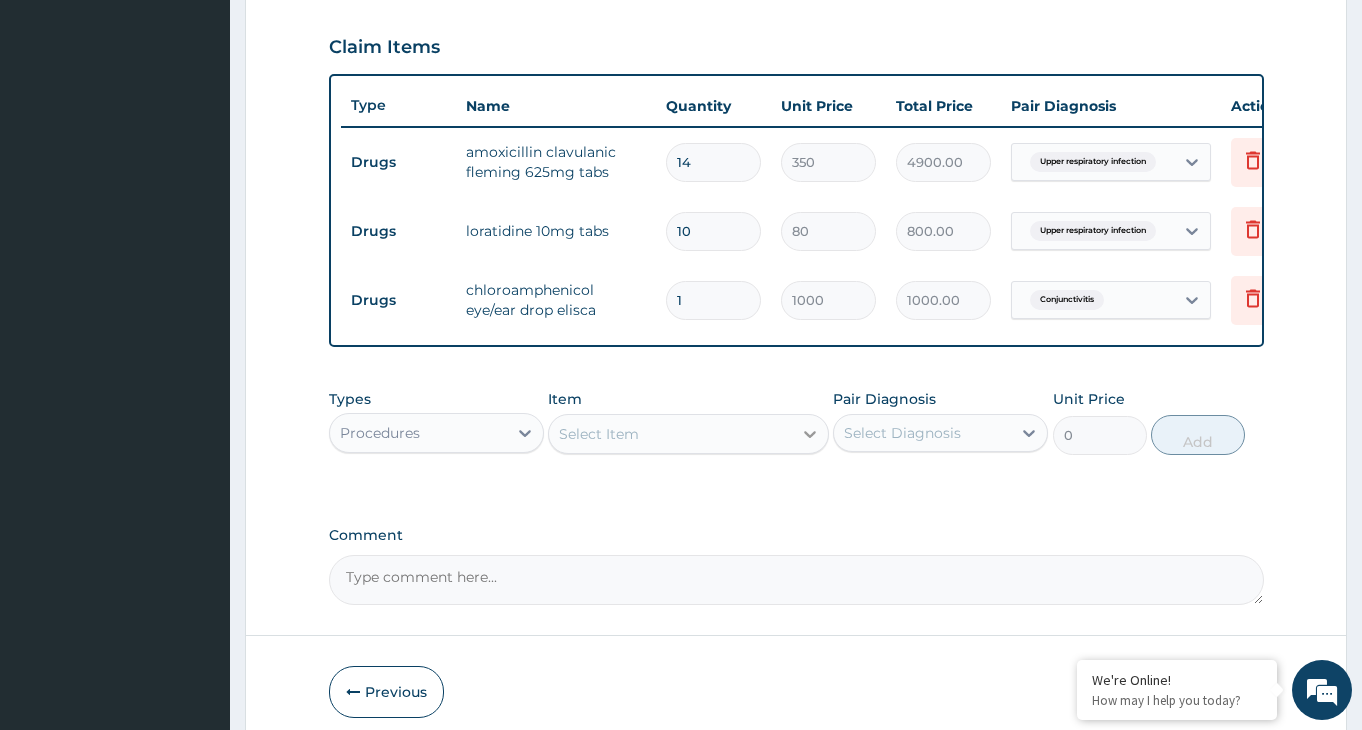 click at bounding box center [810, 434] 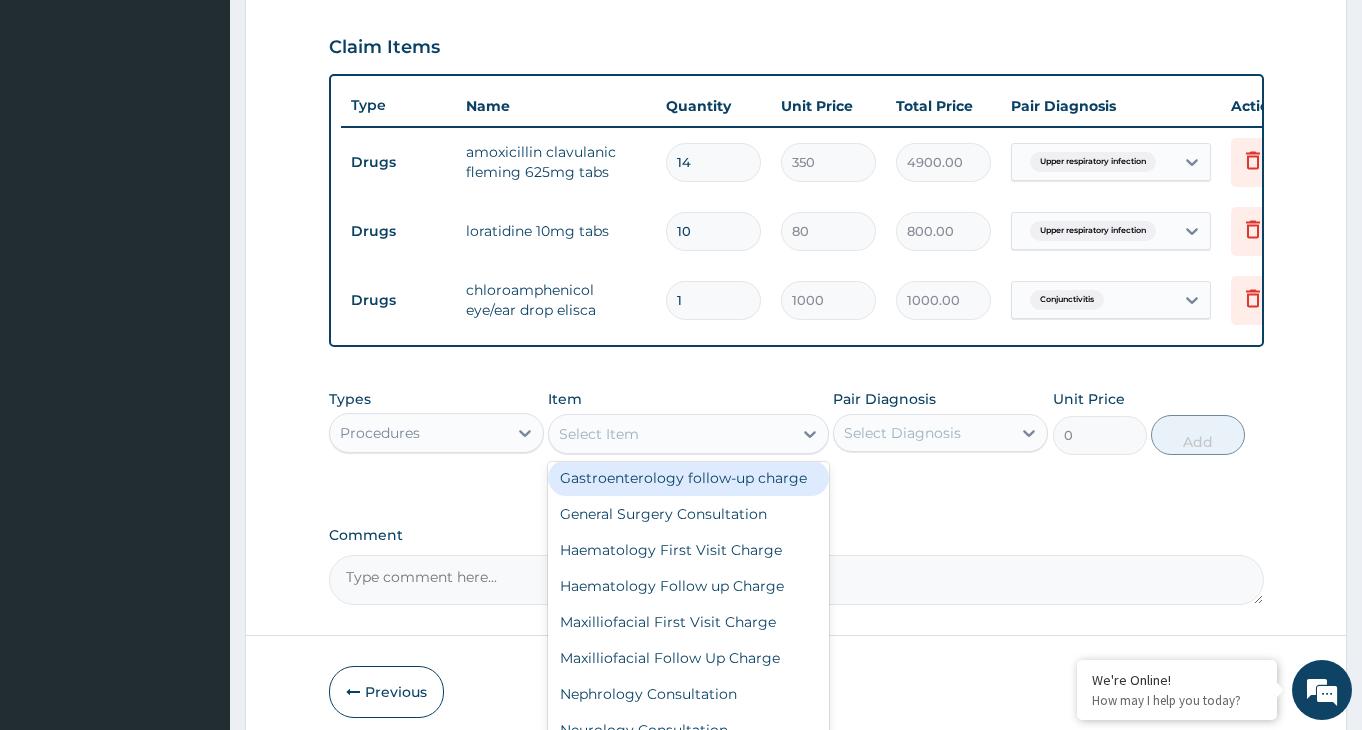 scroll, scrollTop: 648, scrollLeft: 0, axis: vertical 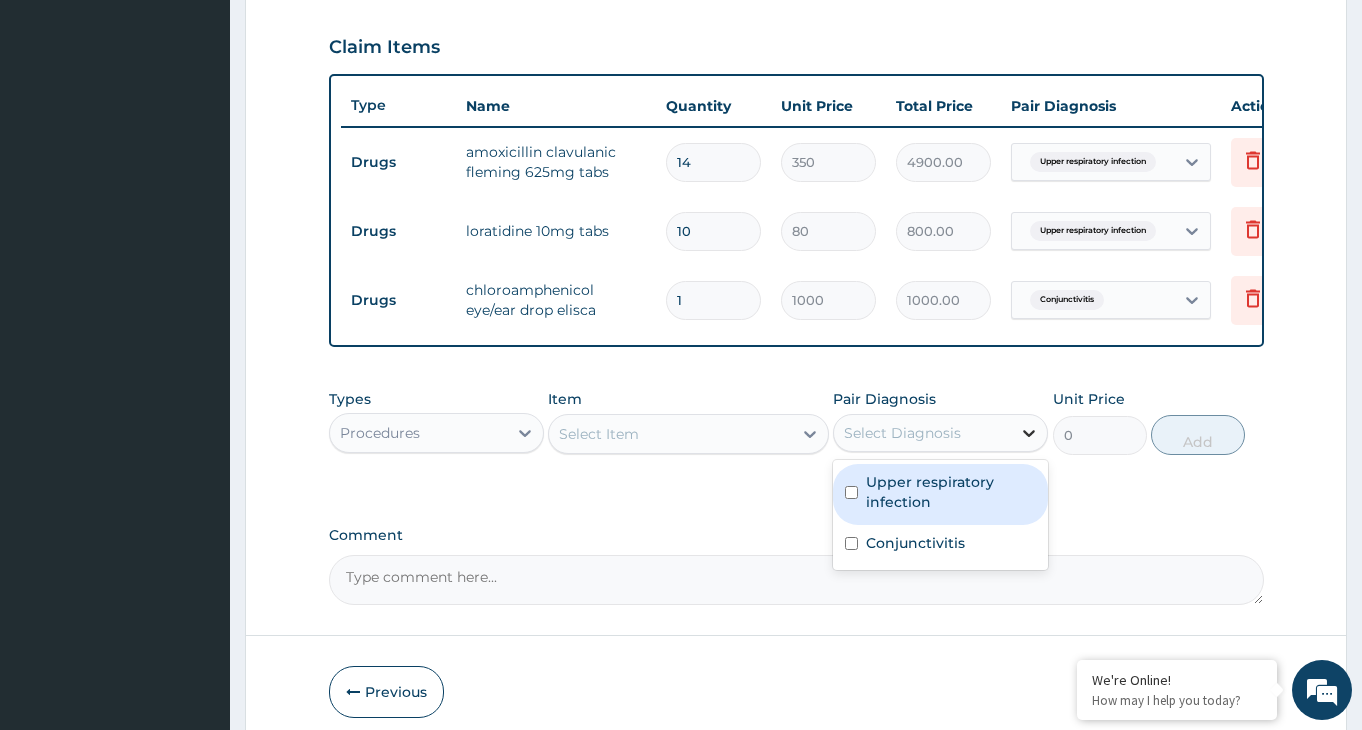 click 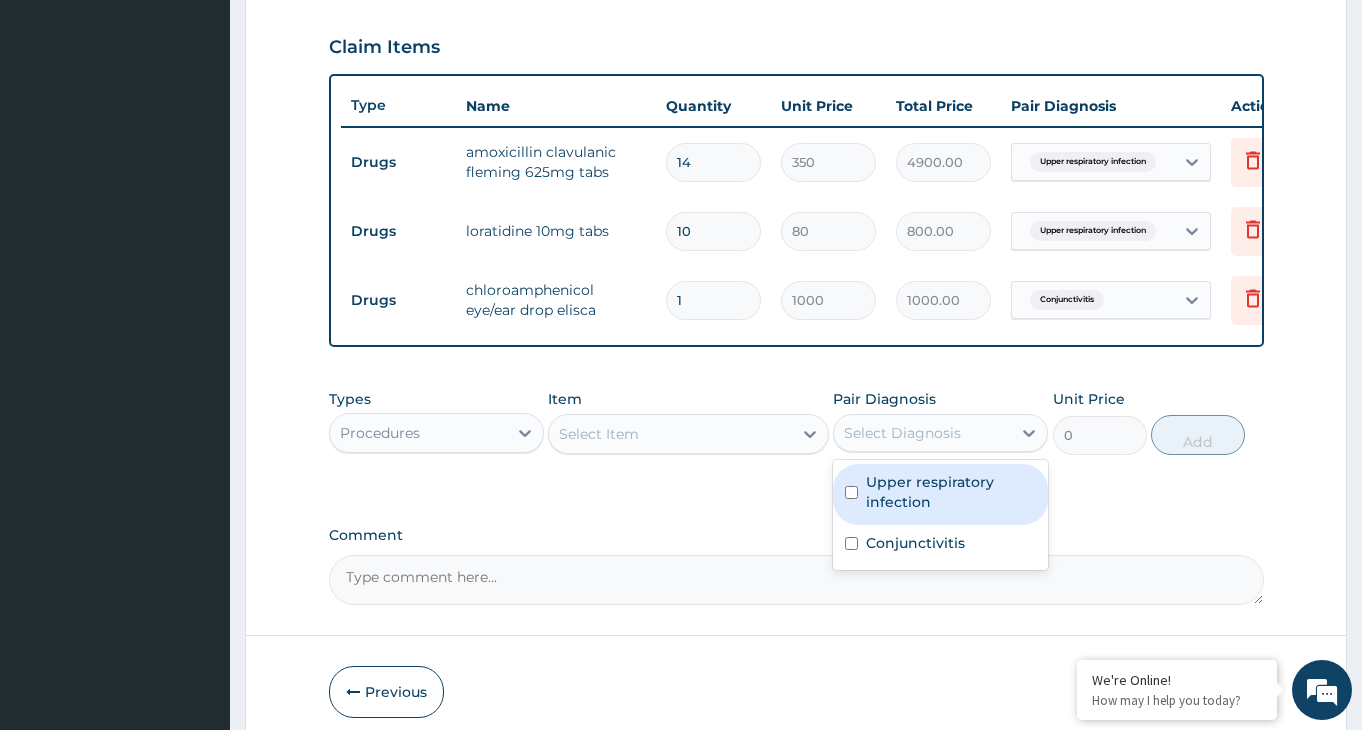 click on "Select Item" at bounding box center (670, 434) 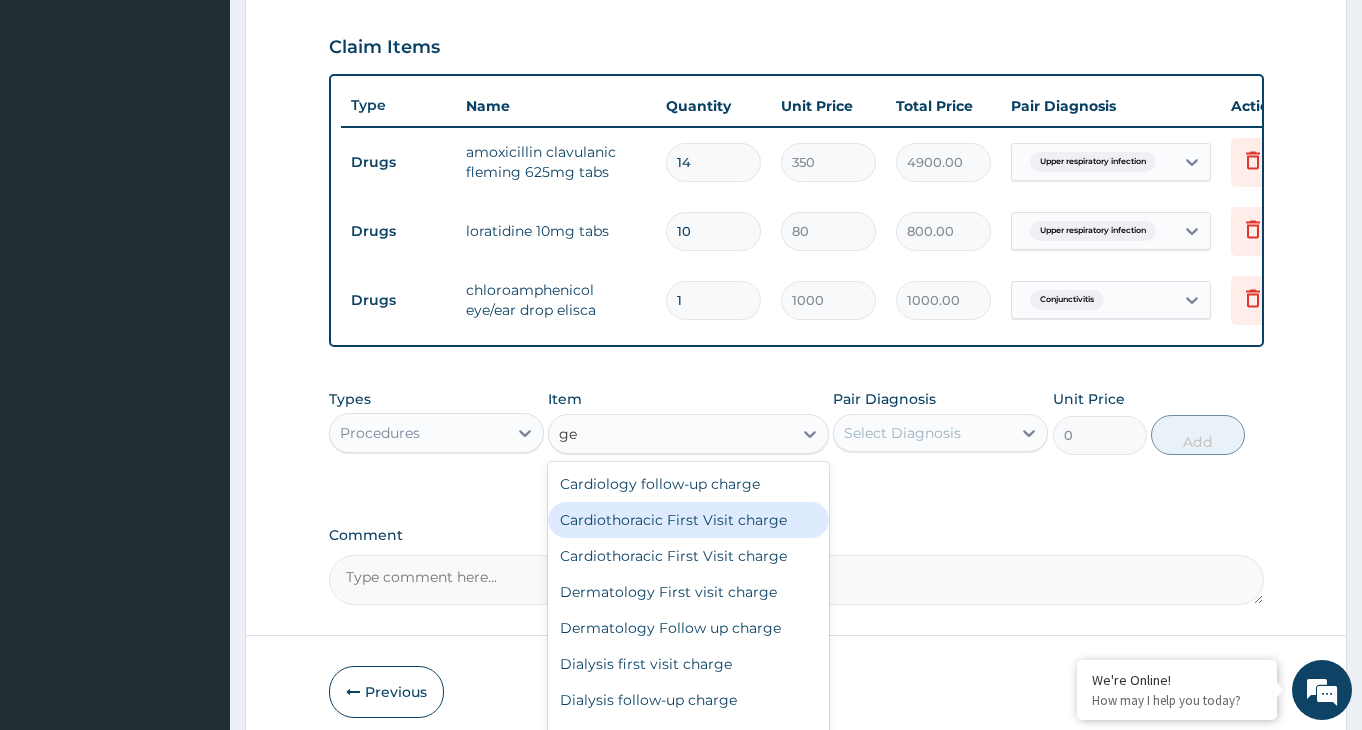 scroll, scrollTop: 0, scrollLeft: 0, axis: both 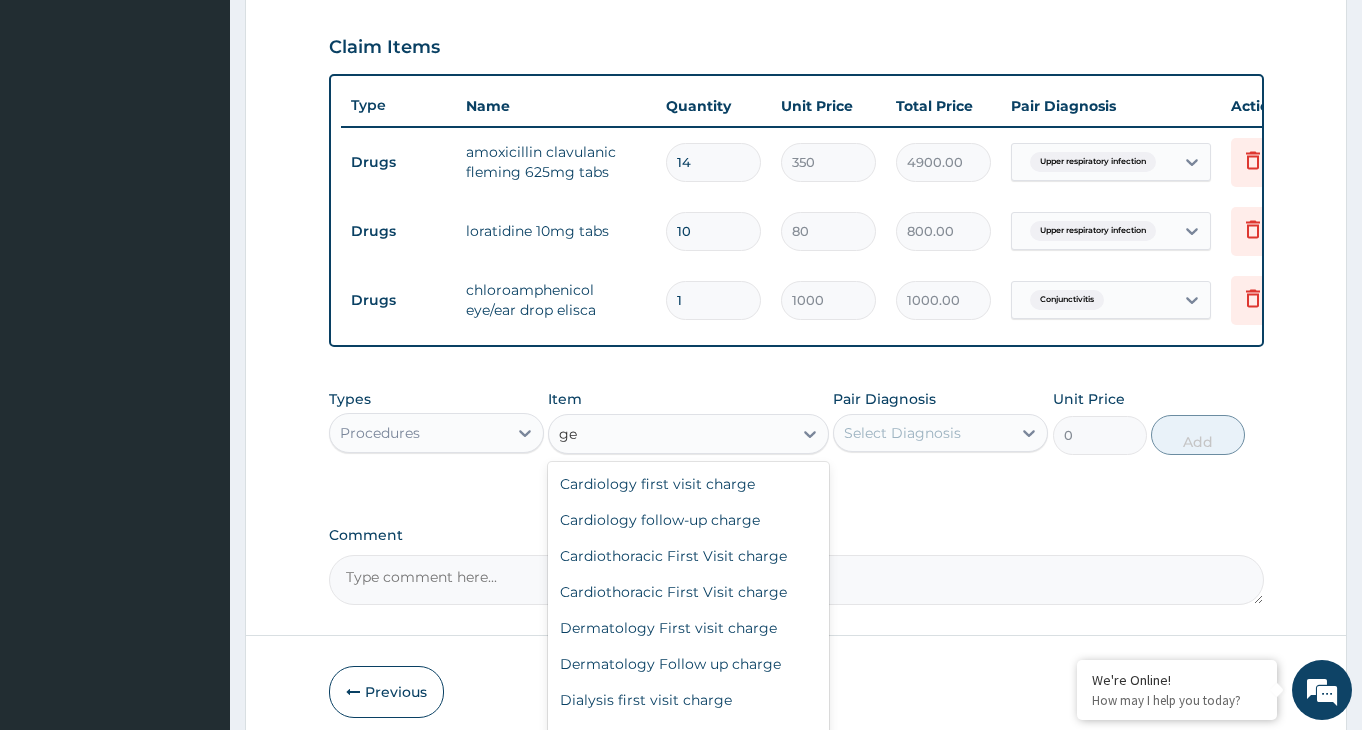 type on "g" 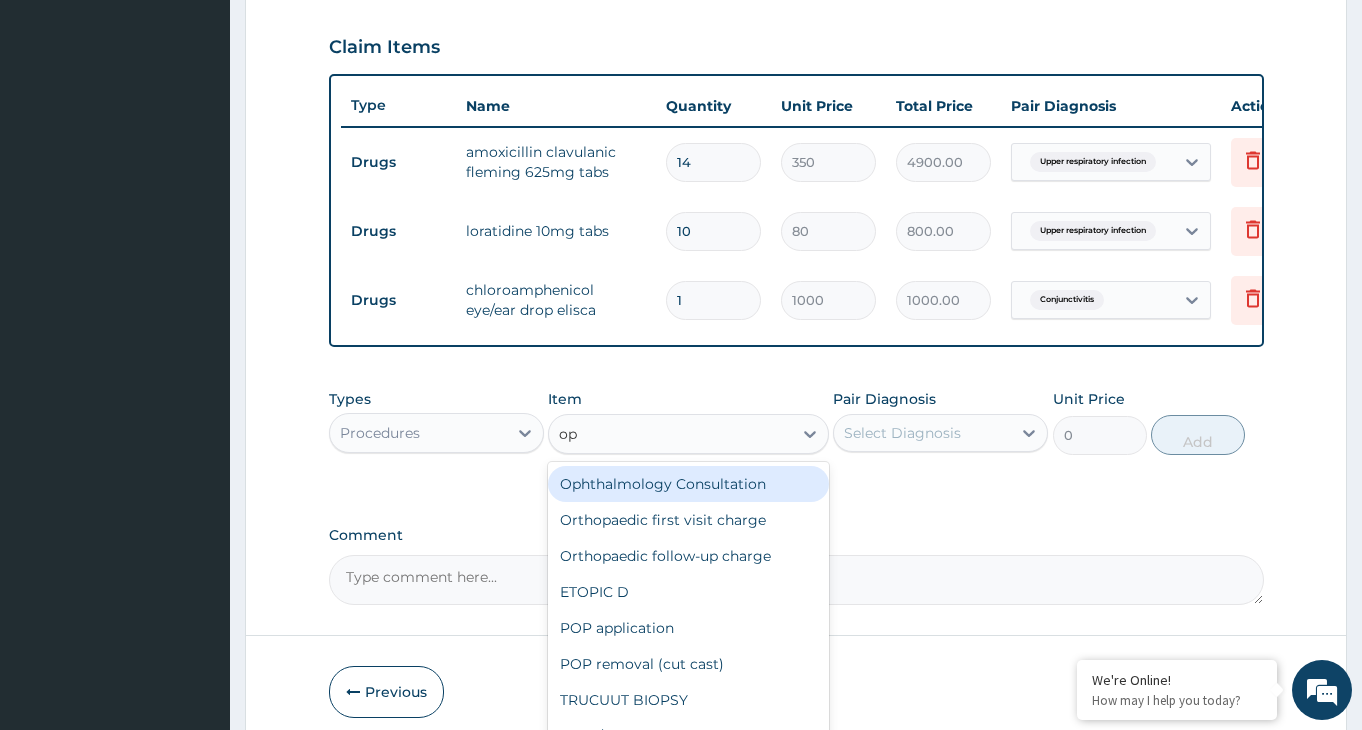 type on "opd" 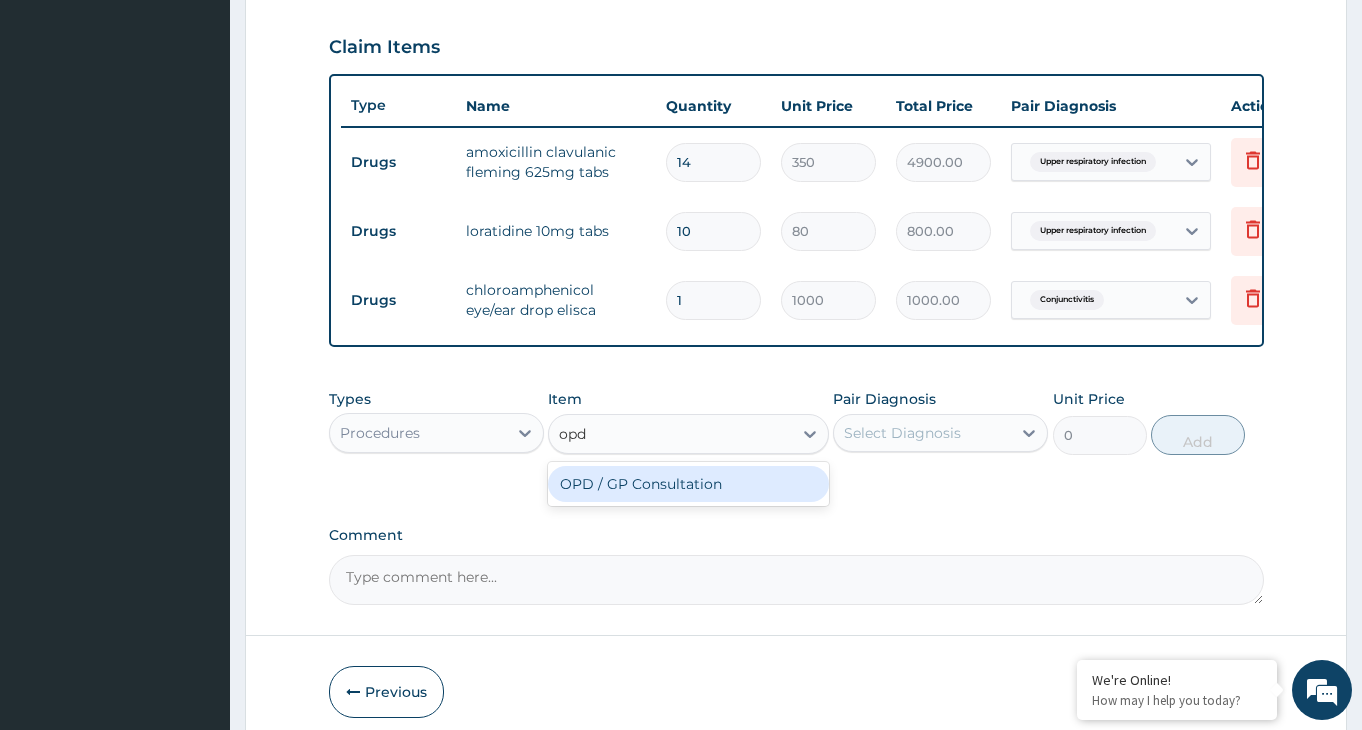 click on "OPD / GP Consultation" at bounding box center [688, 484] 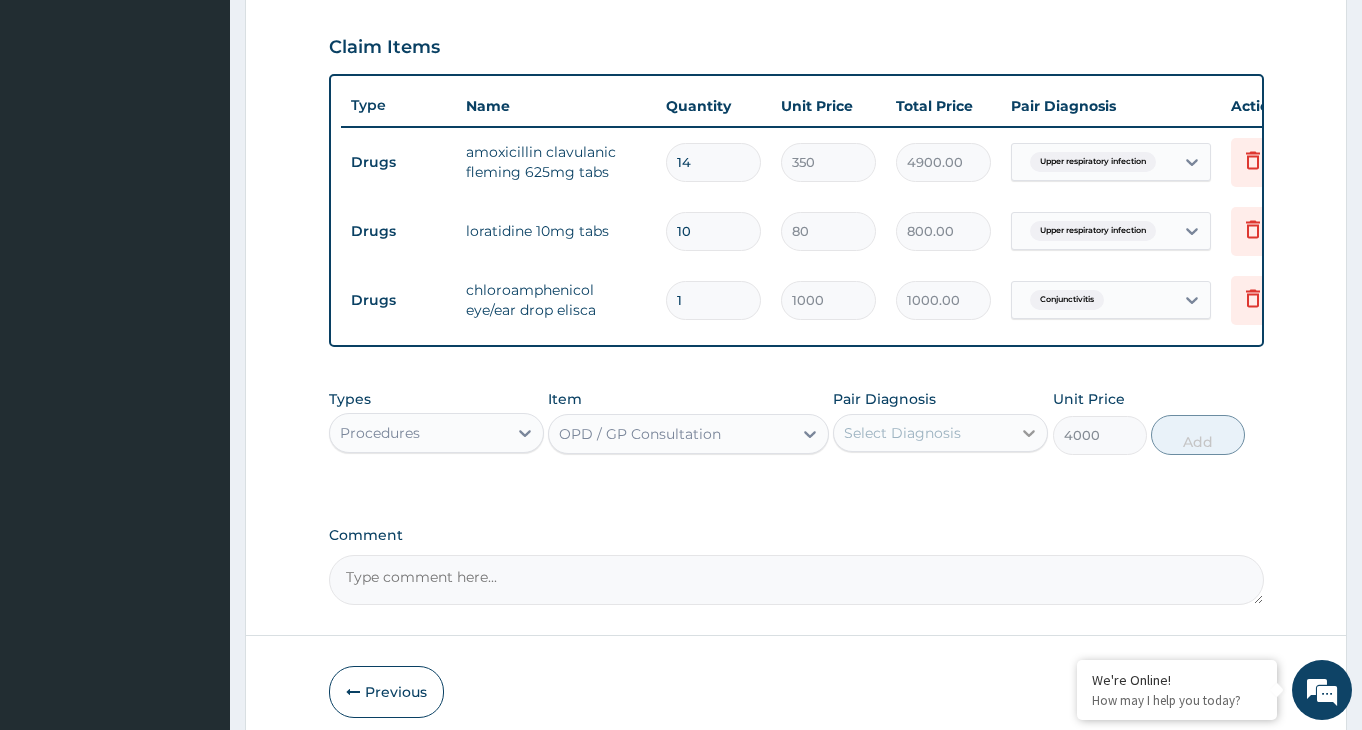 click at bounding box center [1029, 433] 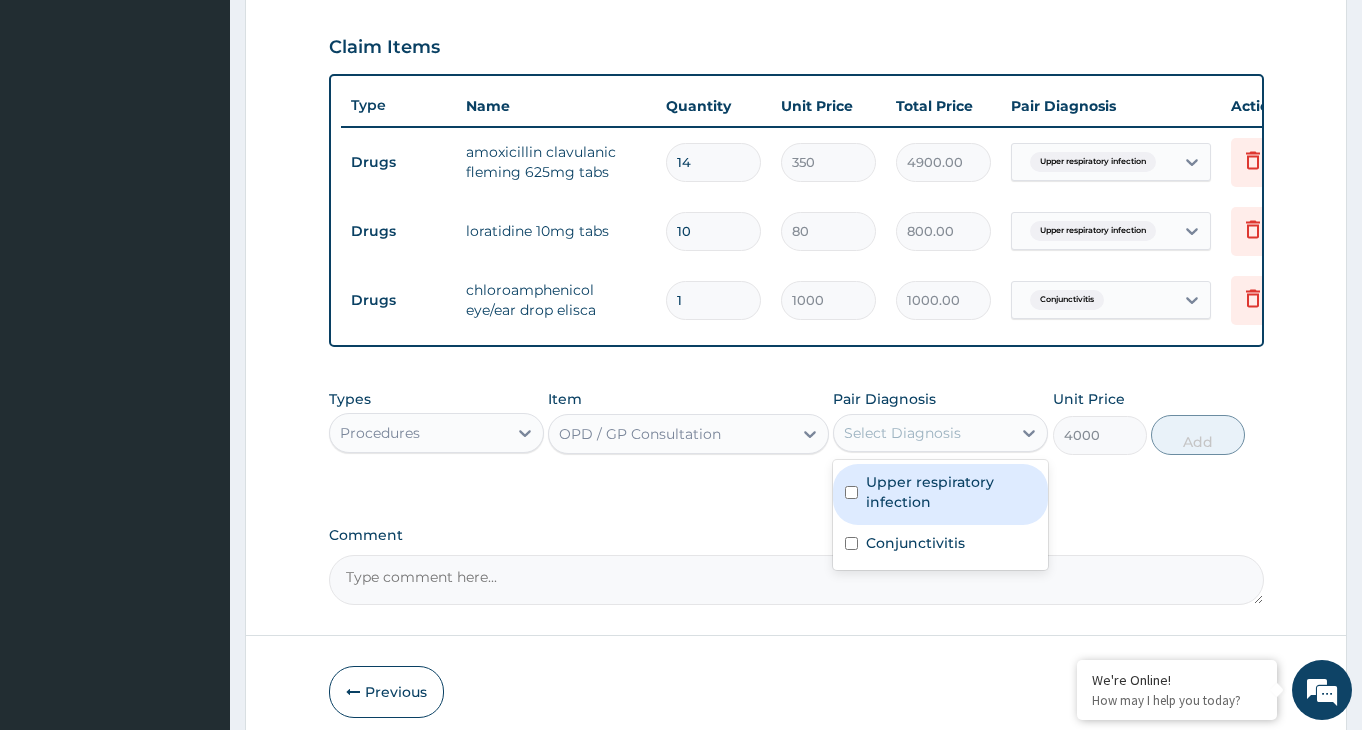 click on "Upper respiratory infection" at bounding box center [951, 492] 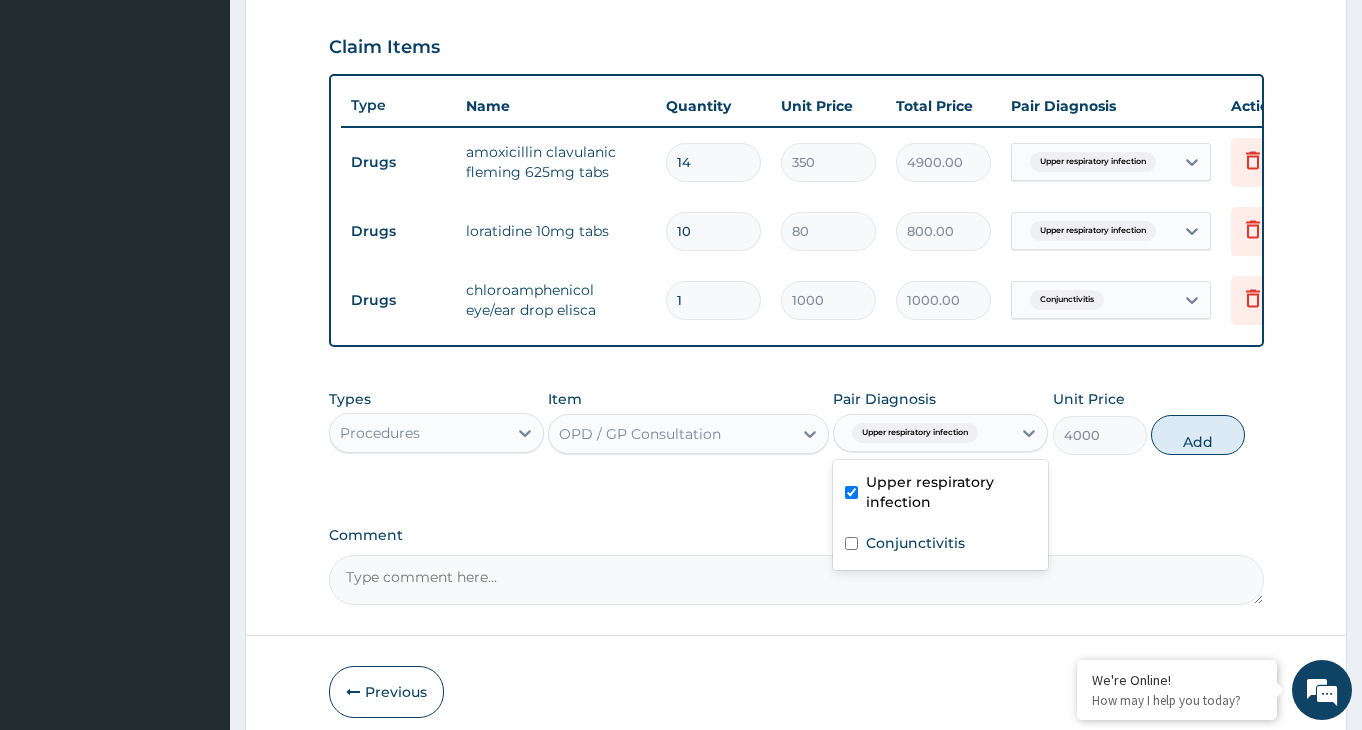 checkbox on "true" 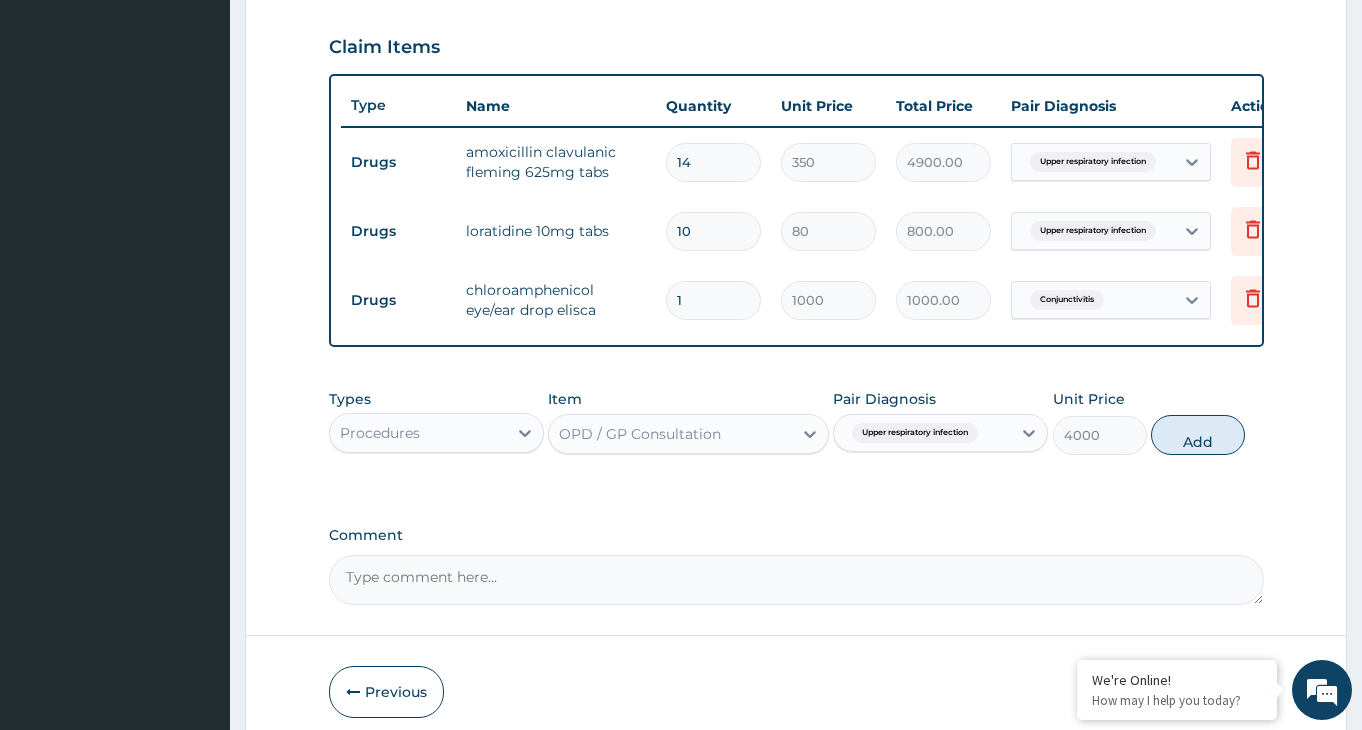click on "Types Procedures Item OPD / GP Consultation Pair Diagnosis Upper respiratory infection Unit Price 4000 Add" at bounding box center [796, 437] 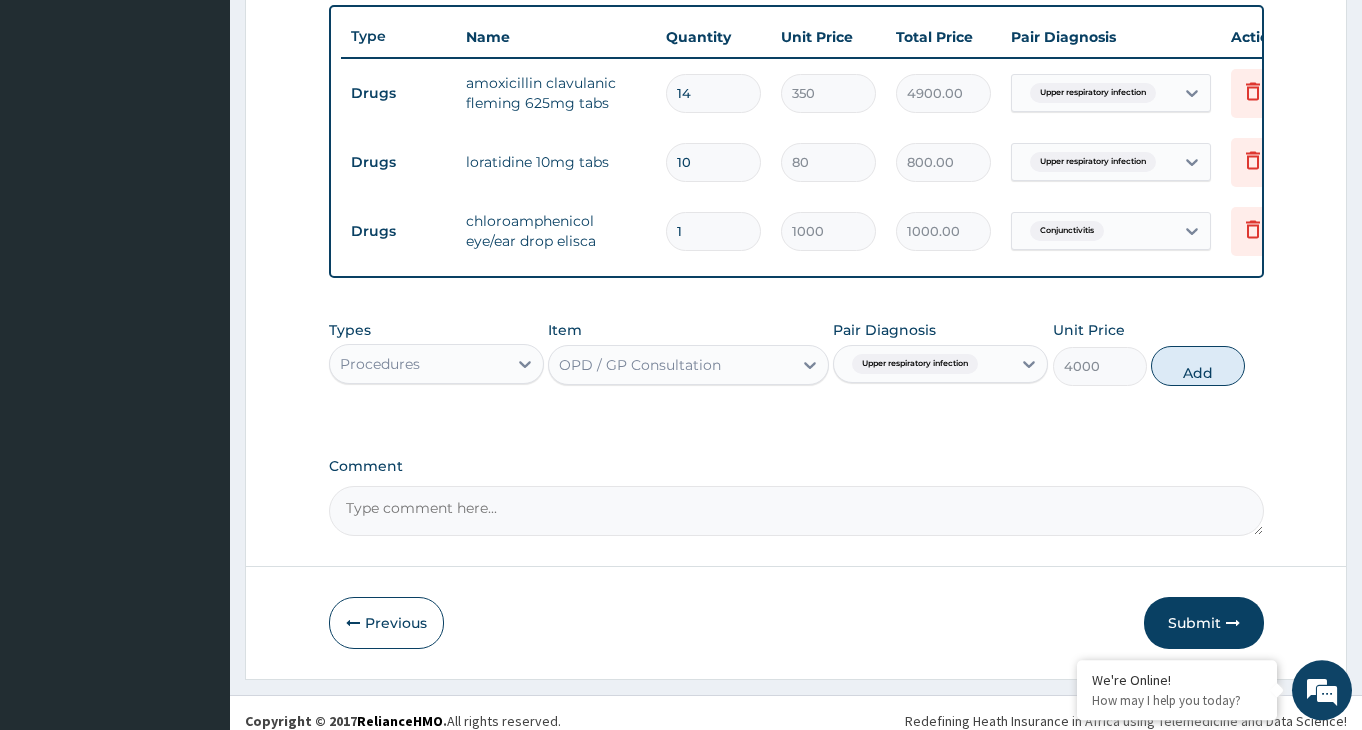 scroll, scrollTop: 772, scrollLeft: 0, axis: vertical 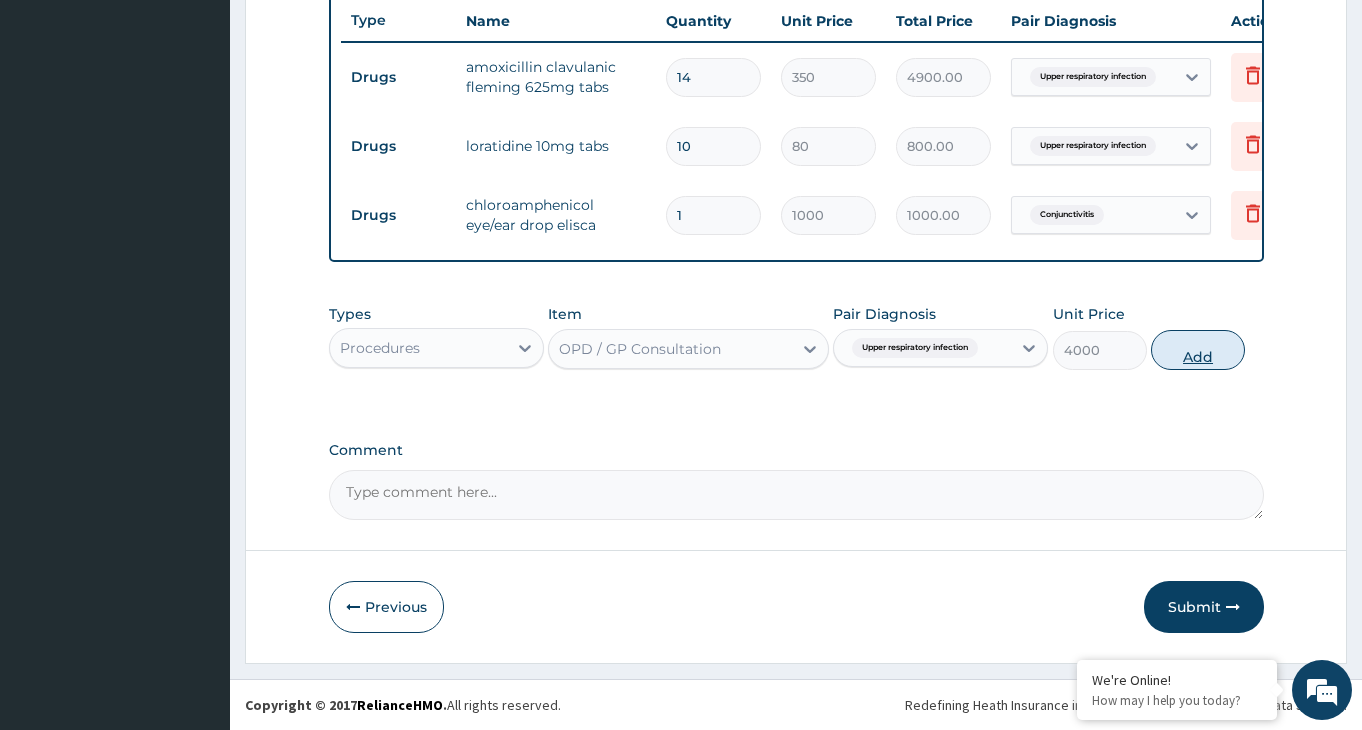 click on "Add" at bounding box center [1198, 350] 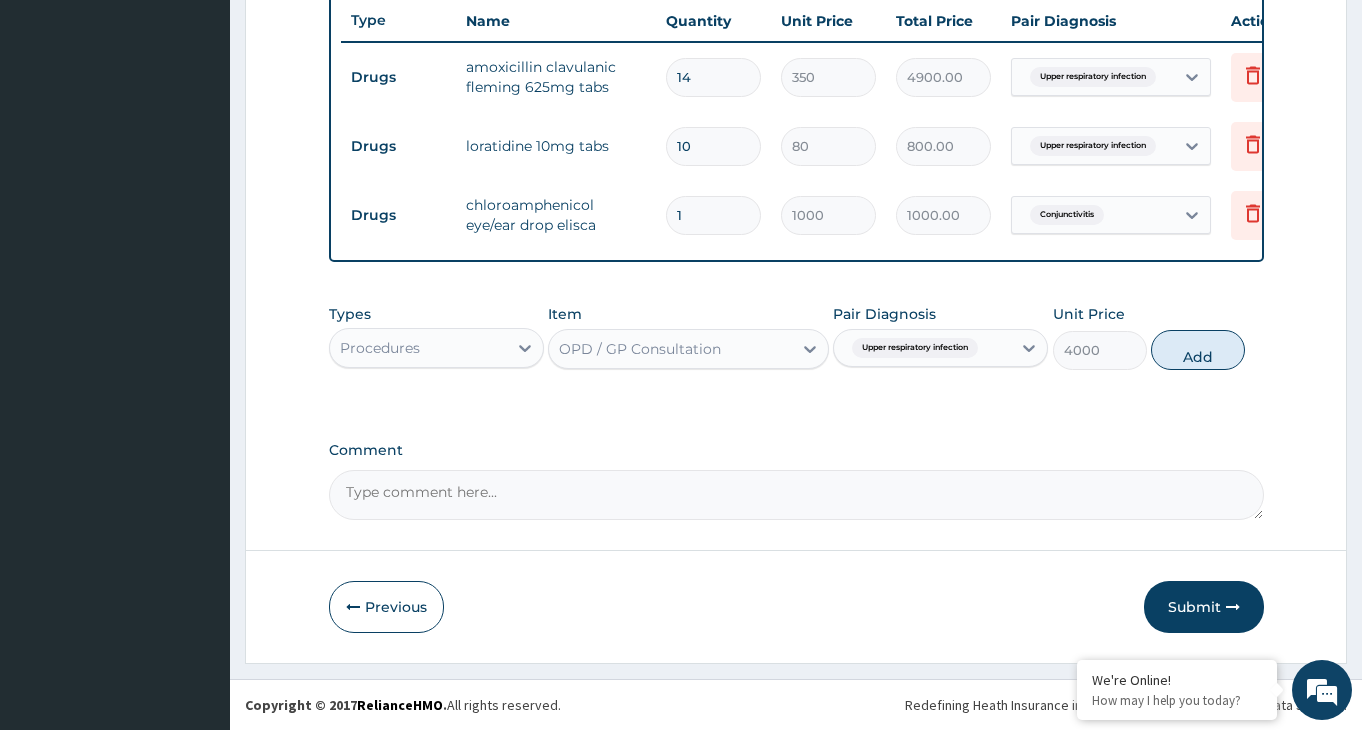 type on "0" 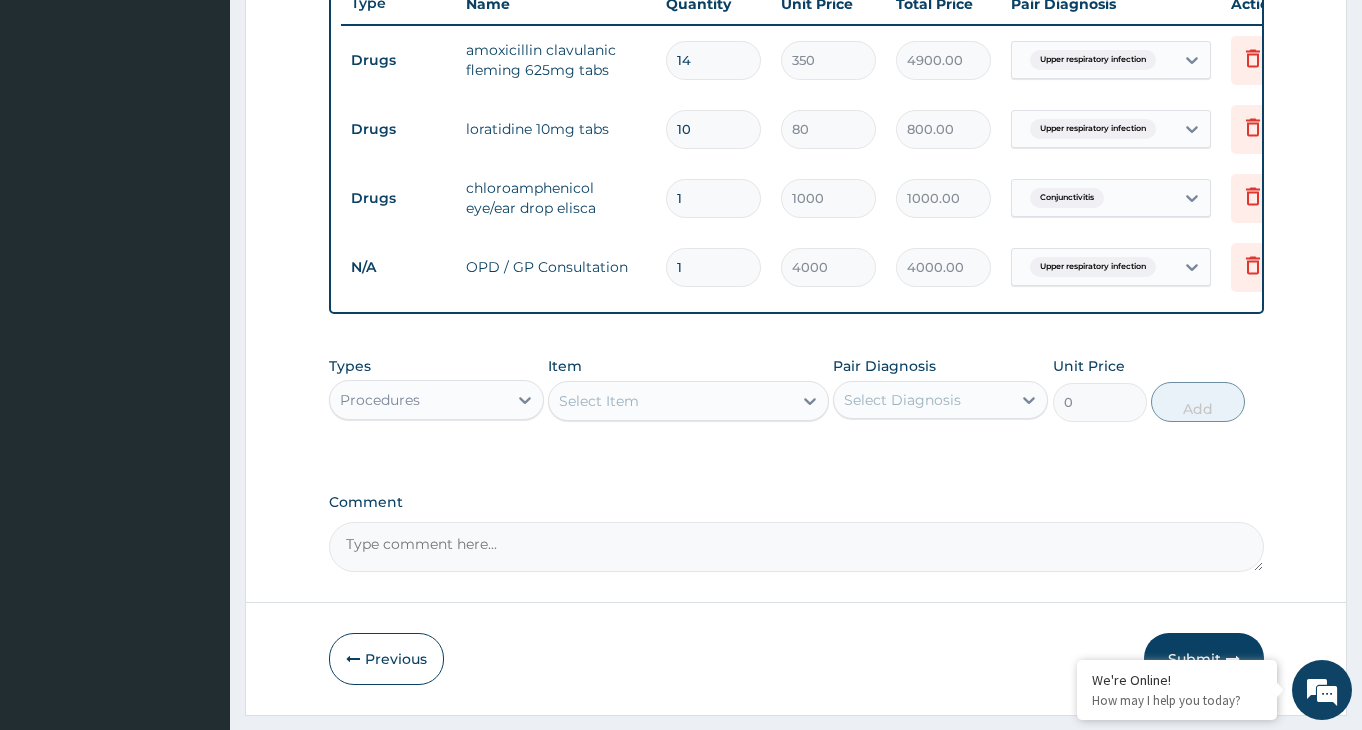 click on "Procedures" at bounding box center [418, 400] 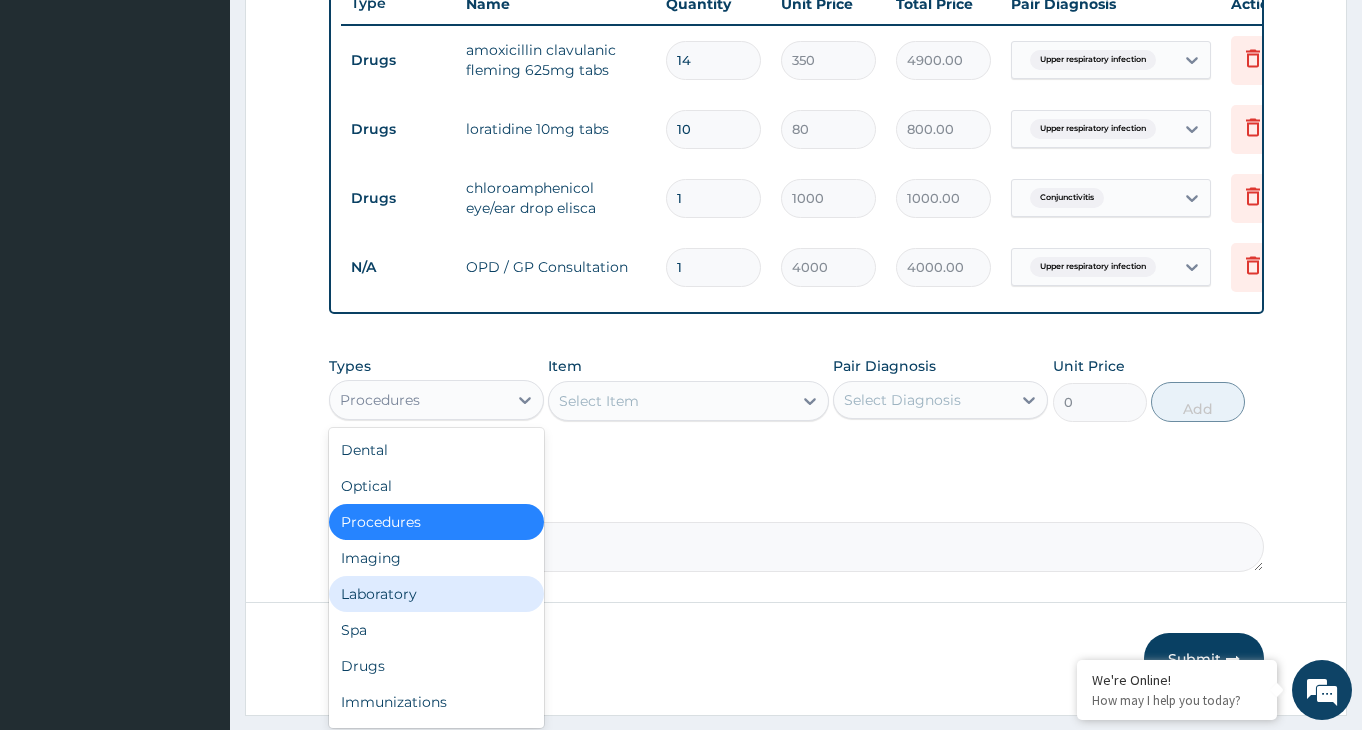 click on "Laboratory" at bounding box center (436, 594) 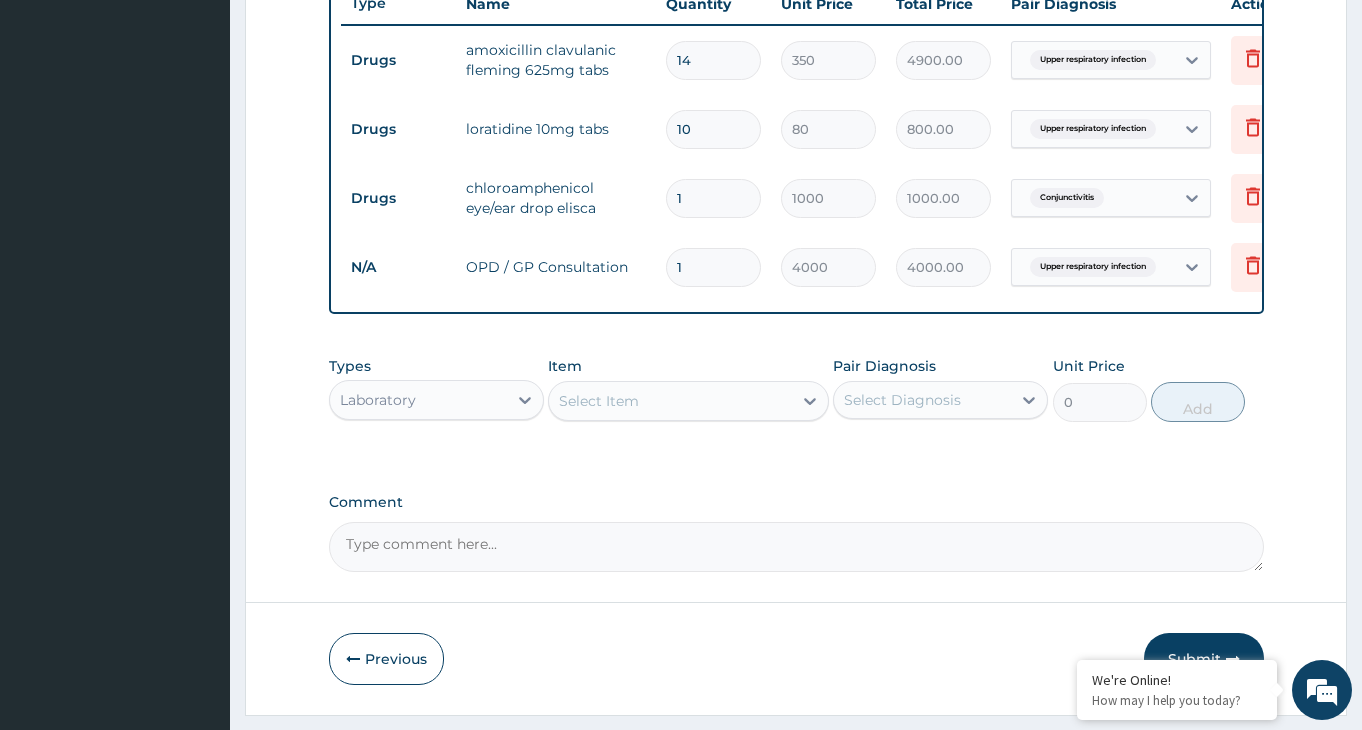 click on "Select Item" at bounding box center (670, 401) 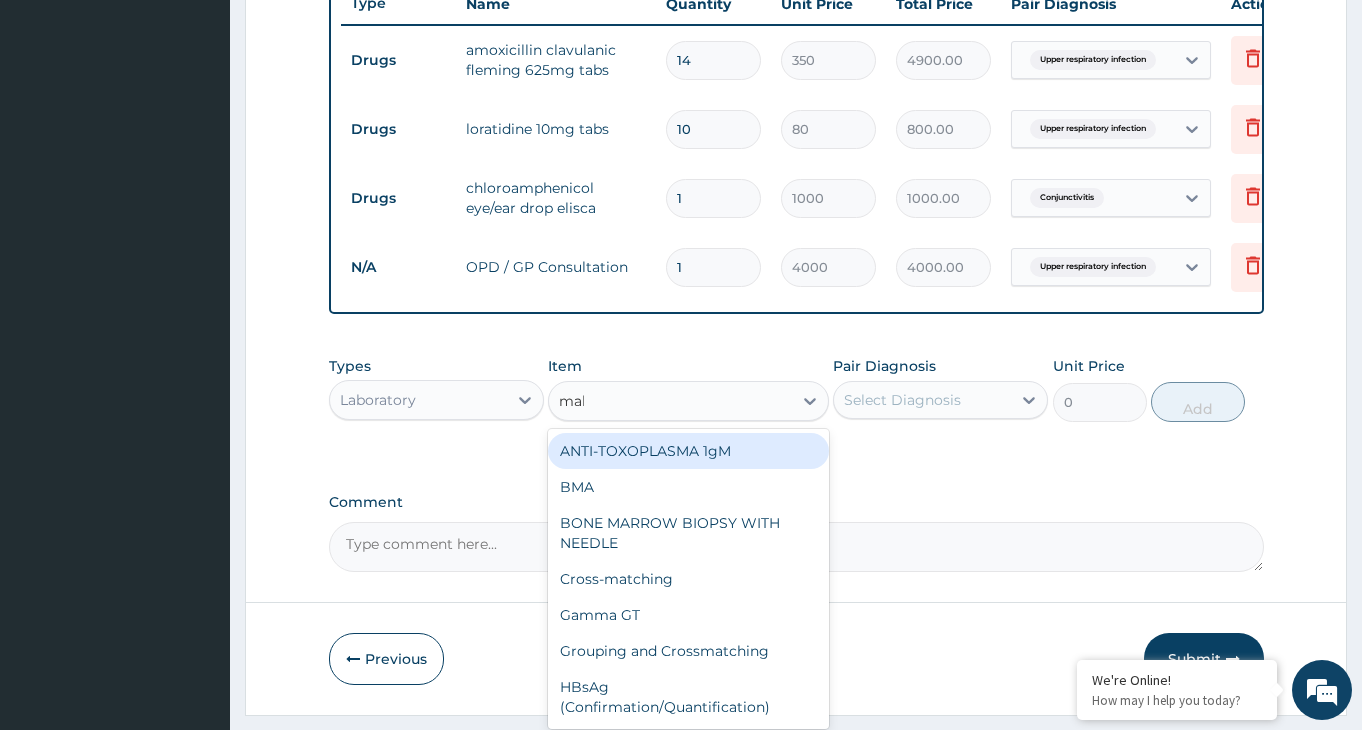 type on "mala" 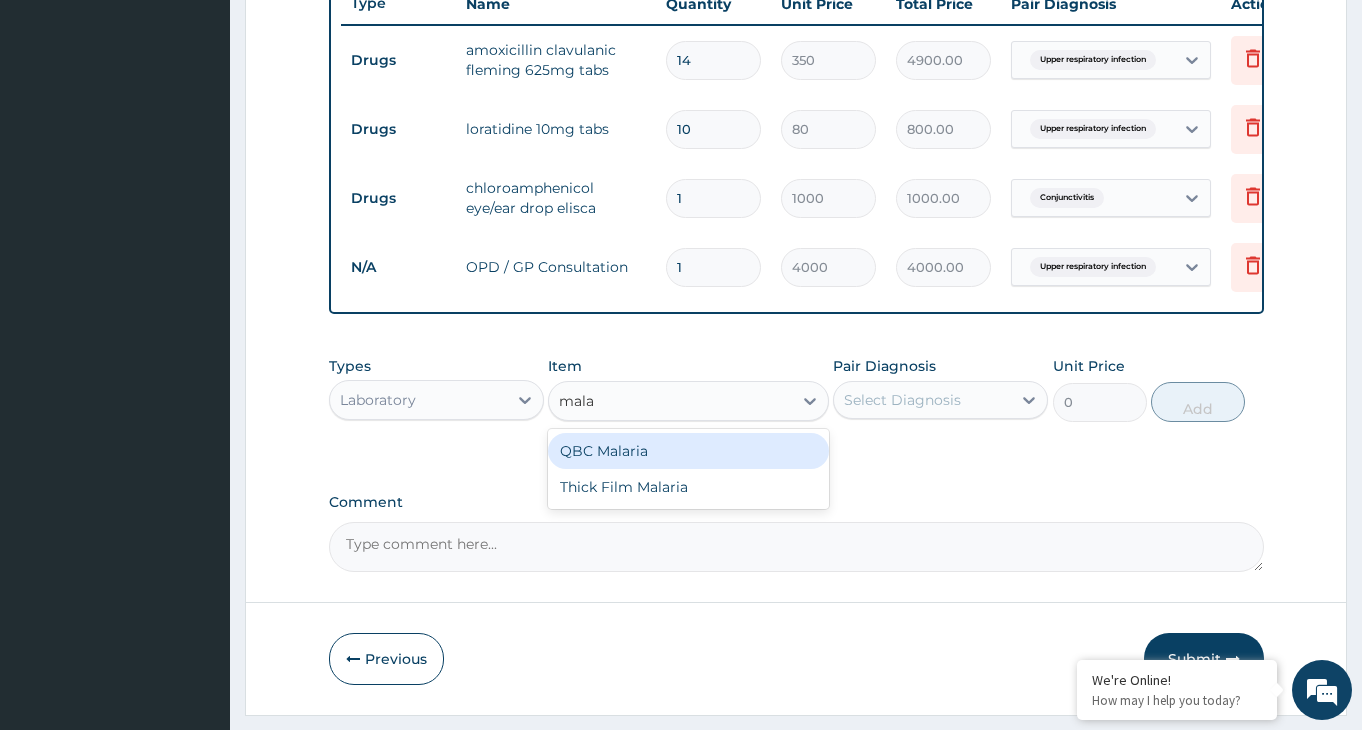 click on "QBC Malaria" at bounding box center (688, 451) 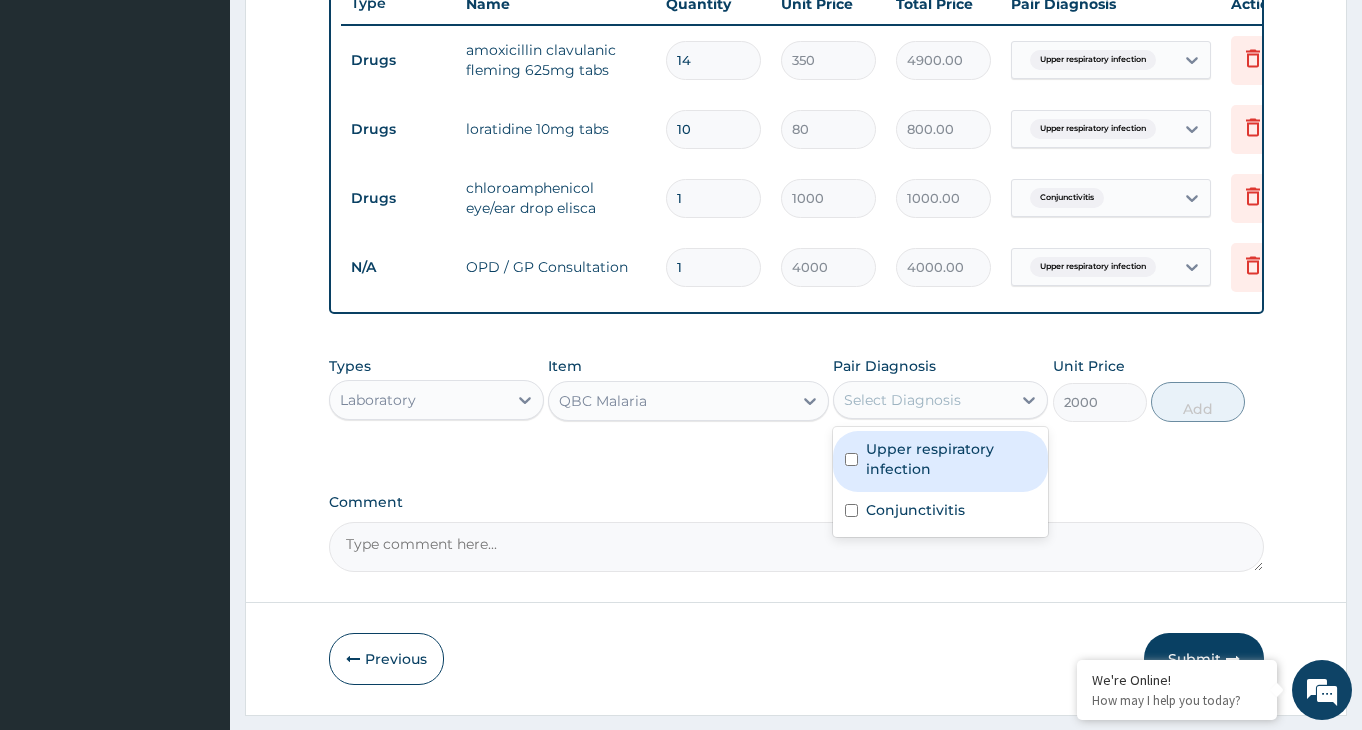 click on "Select Diagnosis" at bounding box center (922, 400) 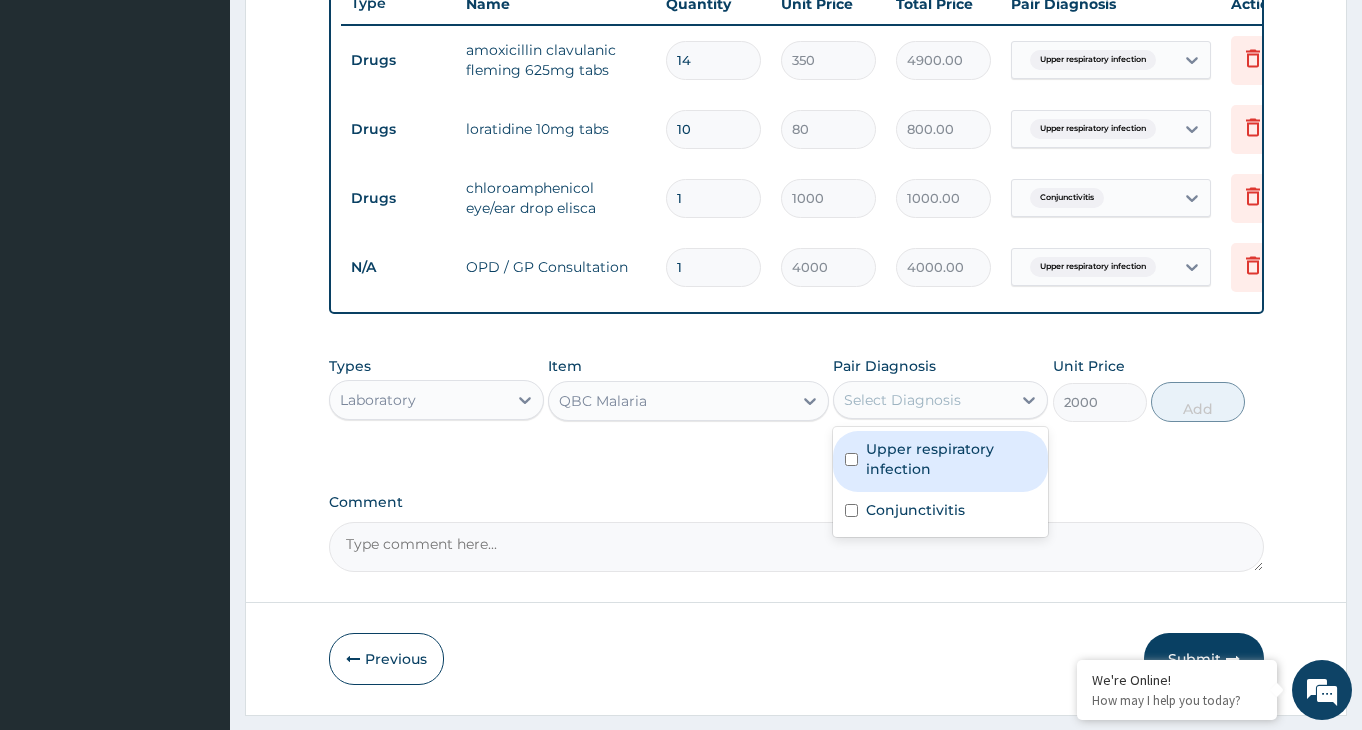 click on "Upper respiratory infection" at bounding box center (951, 459) 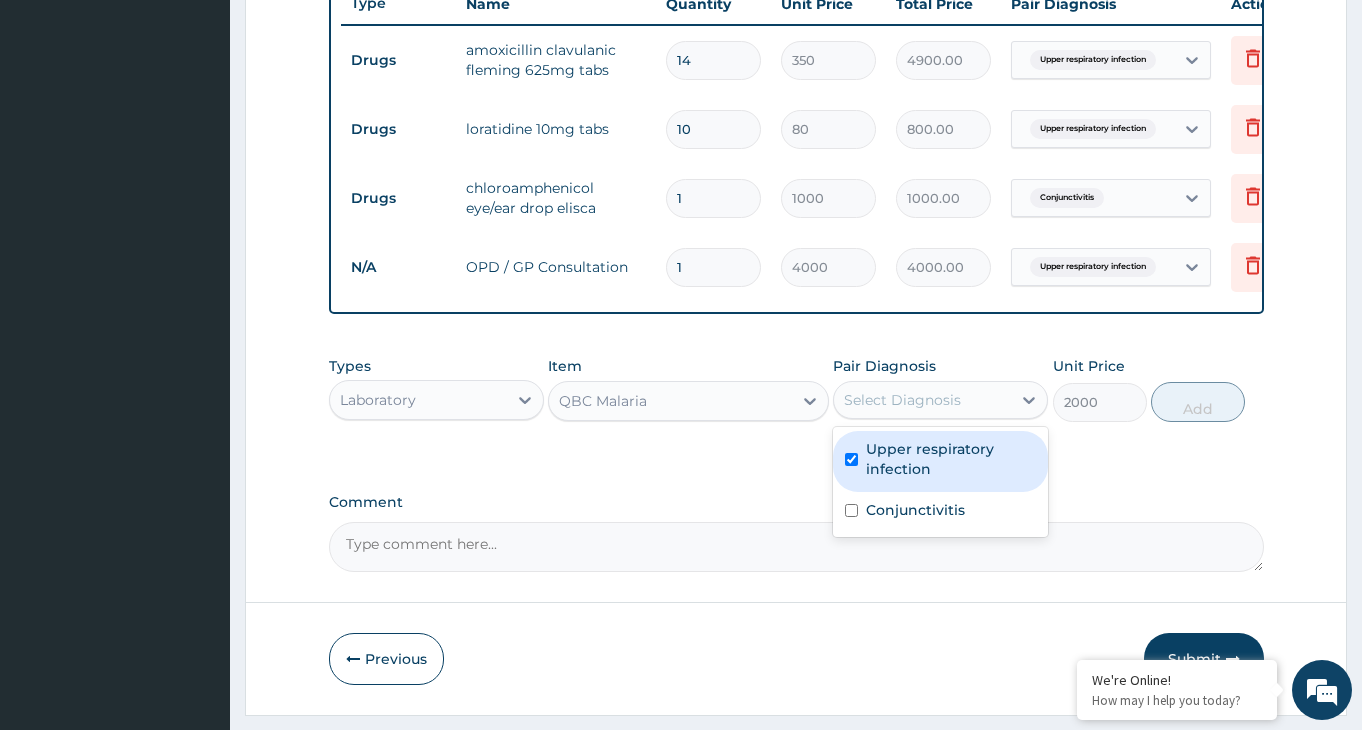 checkbox on "true" 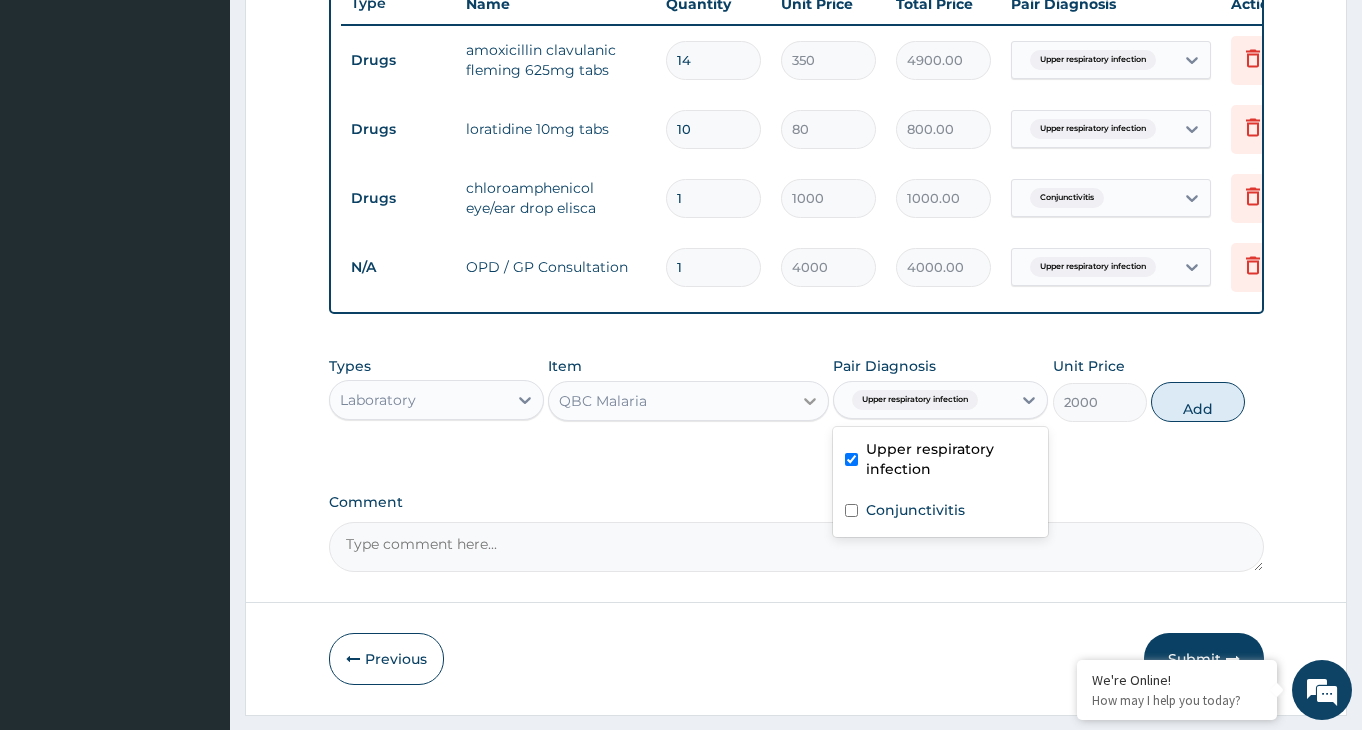 click 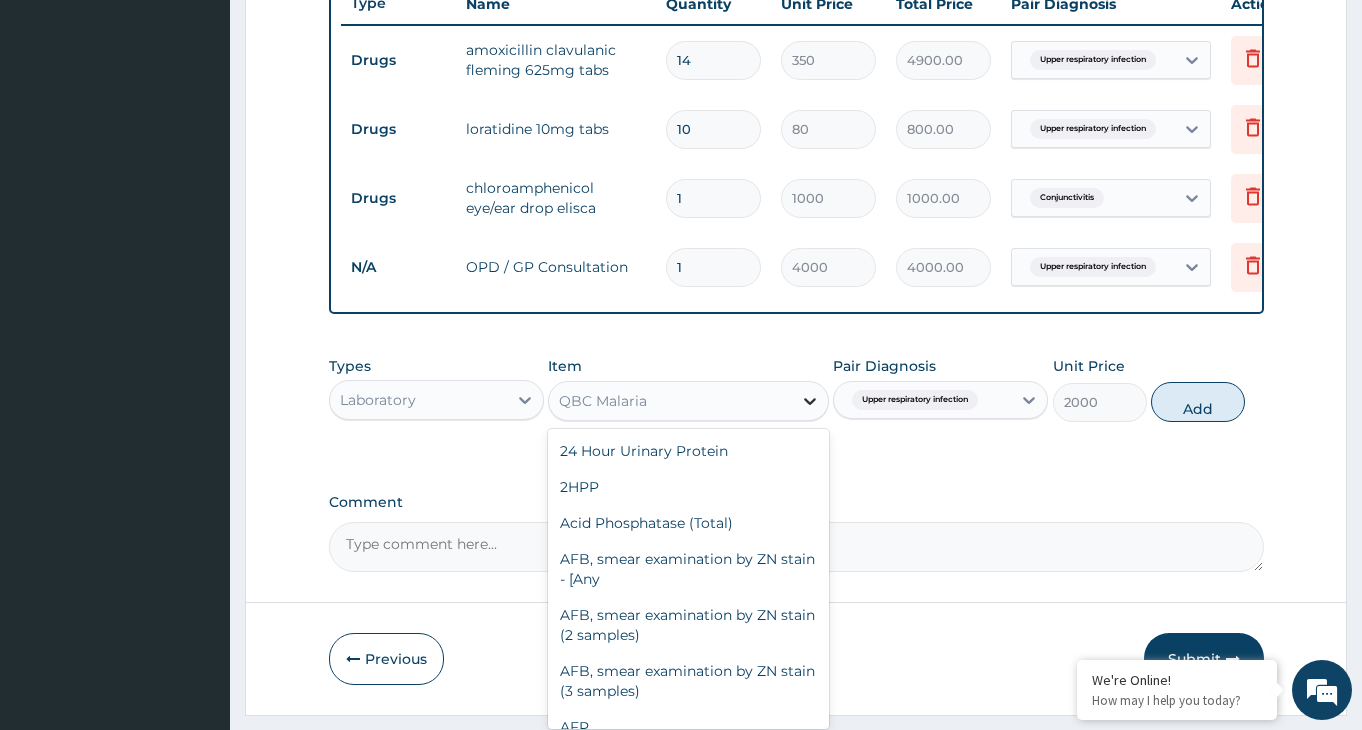 scroll, scrollTop: 5672, scrollLeft: 0, axis: vertical 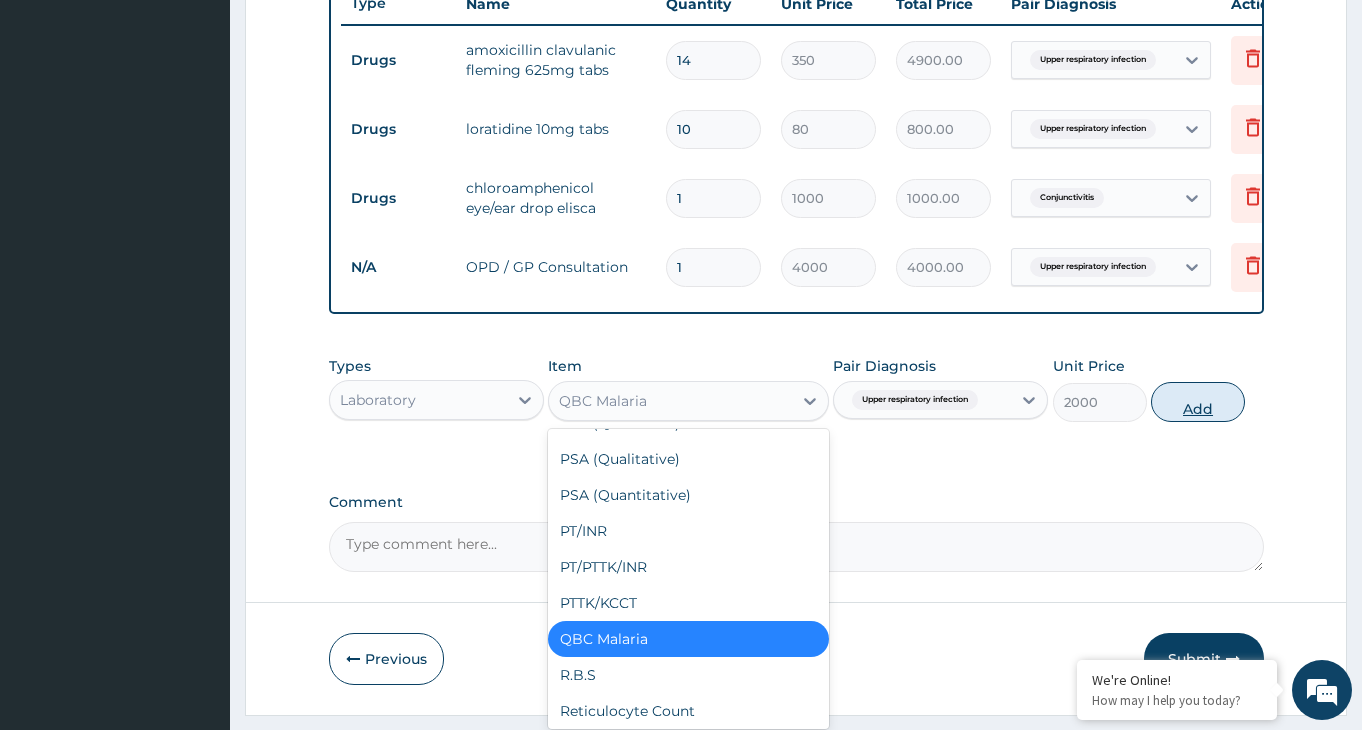 click on "Add" at bounding box center [1198, 402] 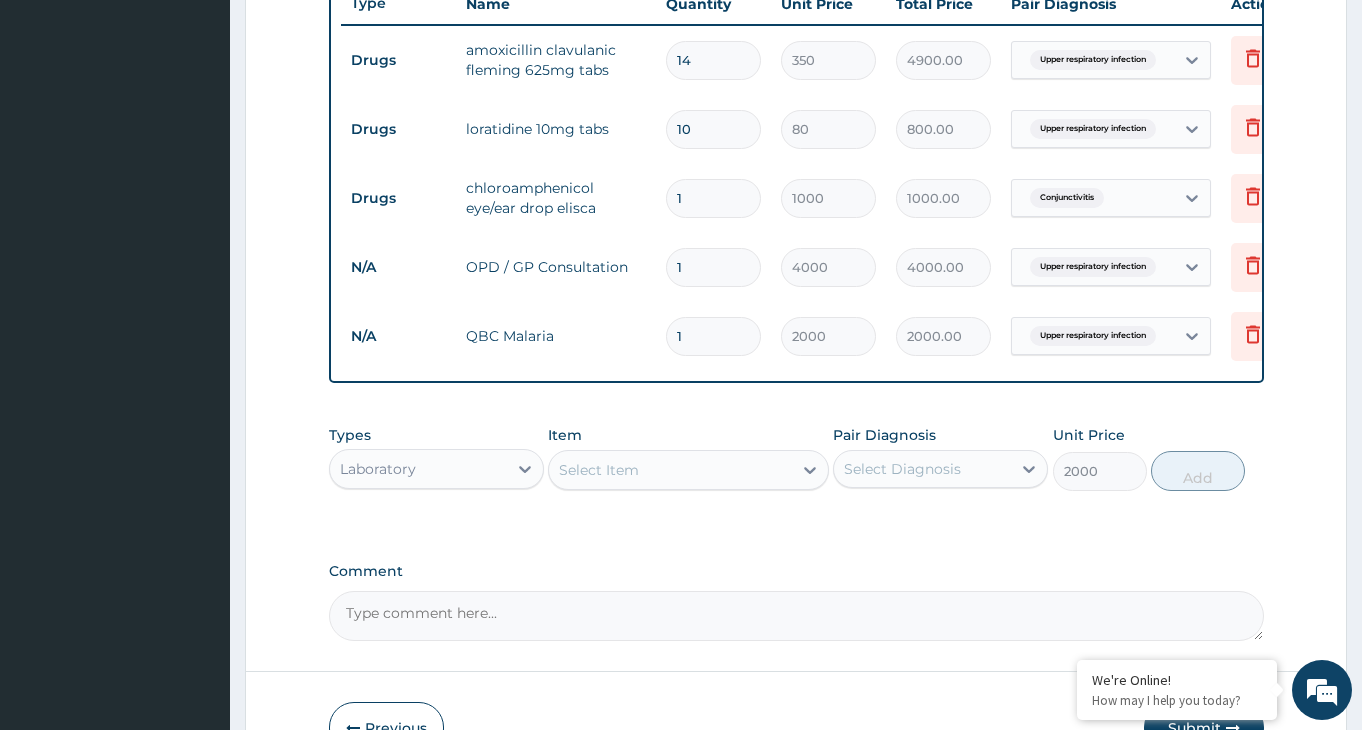 type on "0" 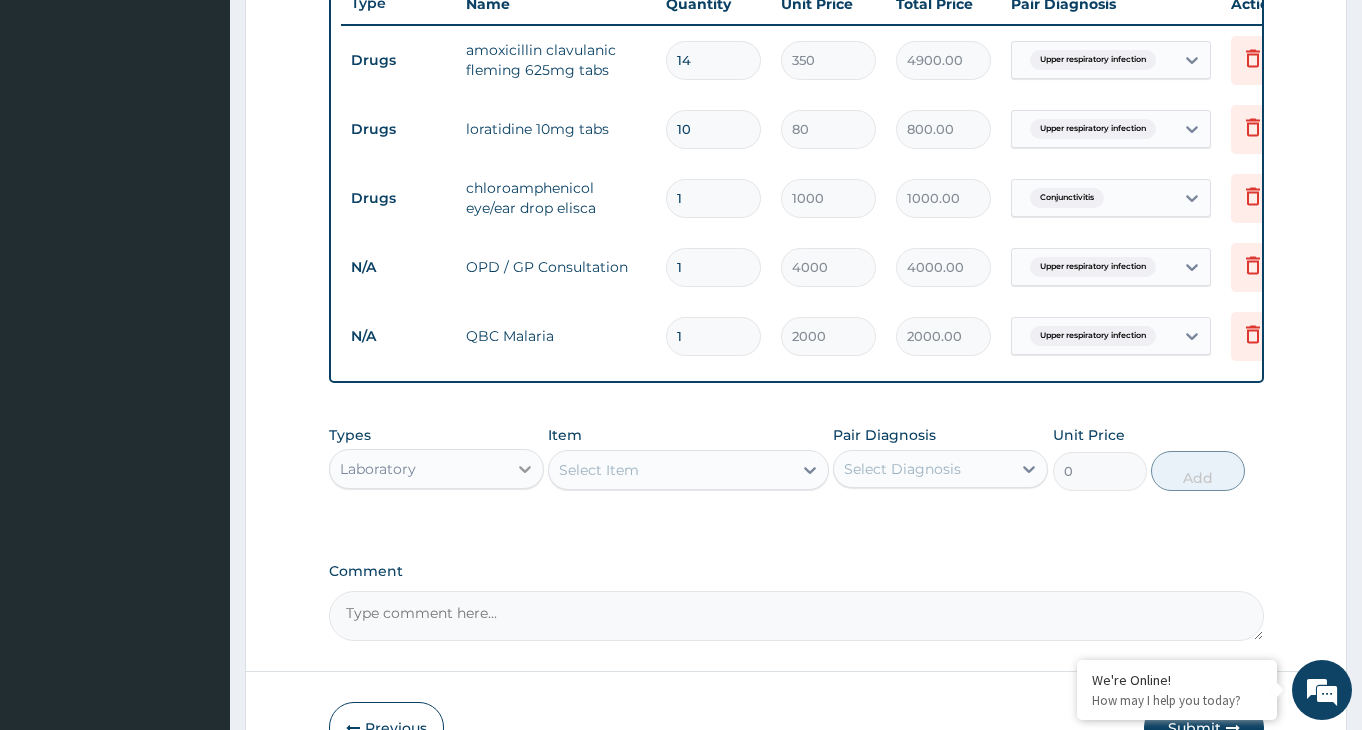 click at bounding box center [525, 469] 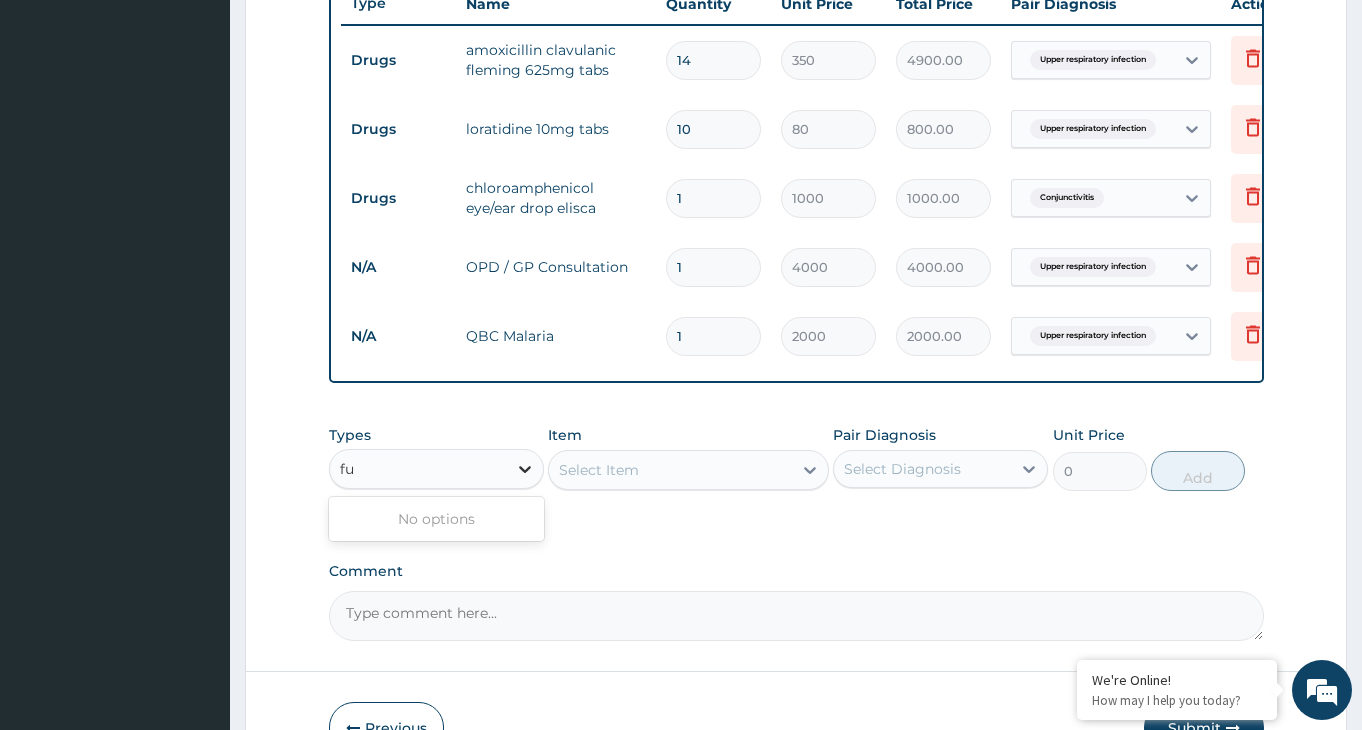 type on "f" 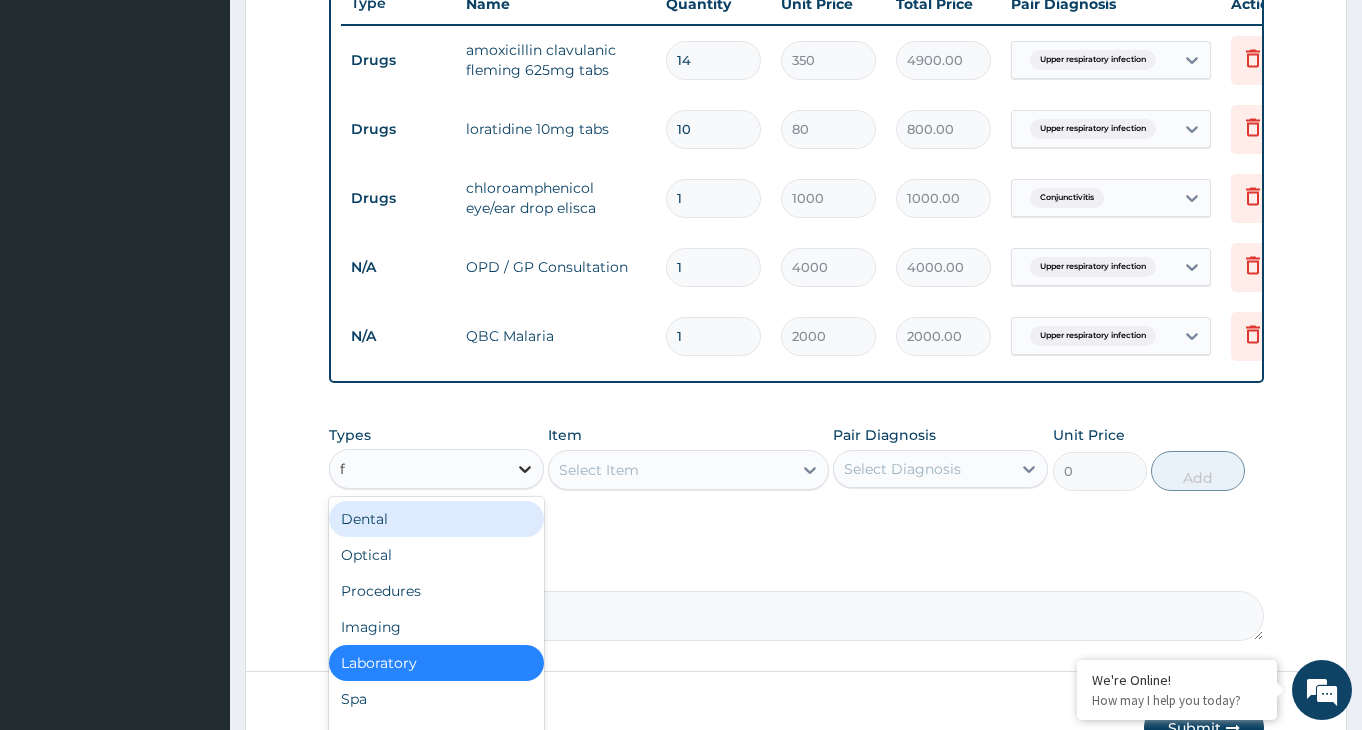 type 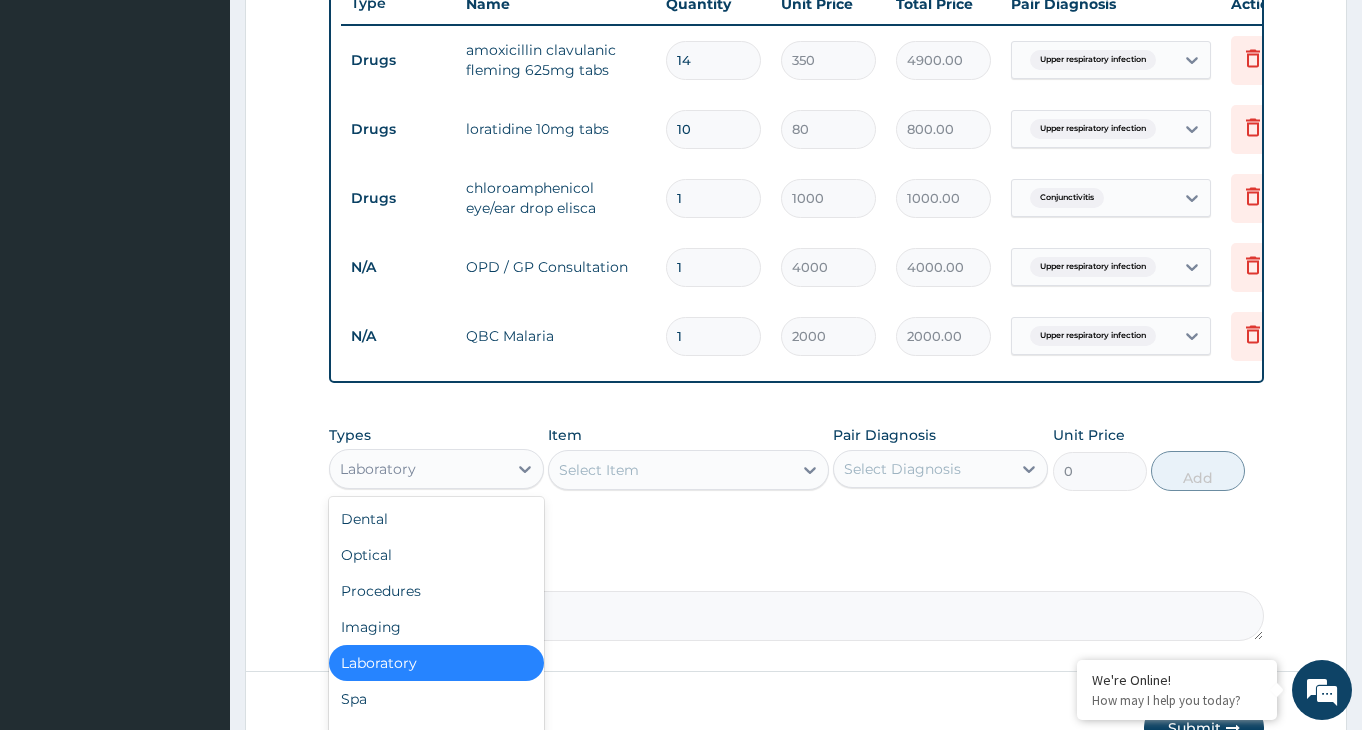 drag, startPoint x: 440, startPoint y: 676, endPoint x: 449, endPoint y: 670, distance: 10.816654 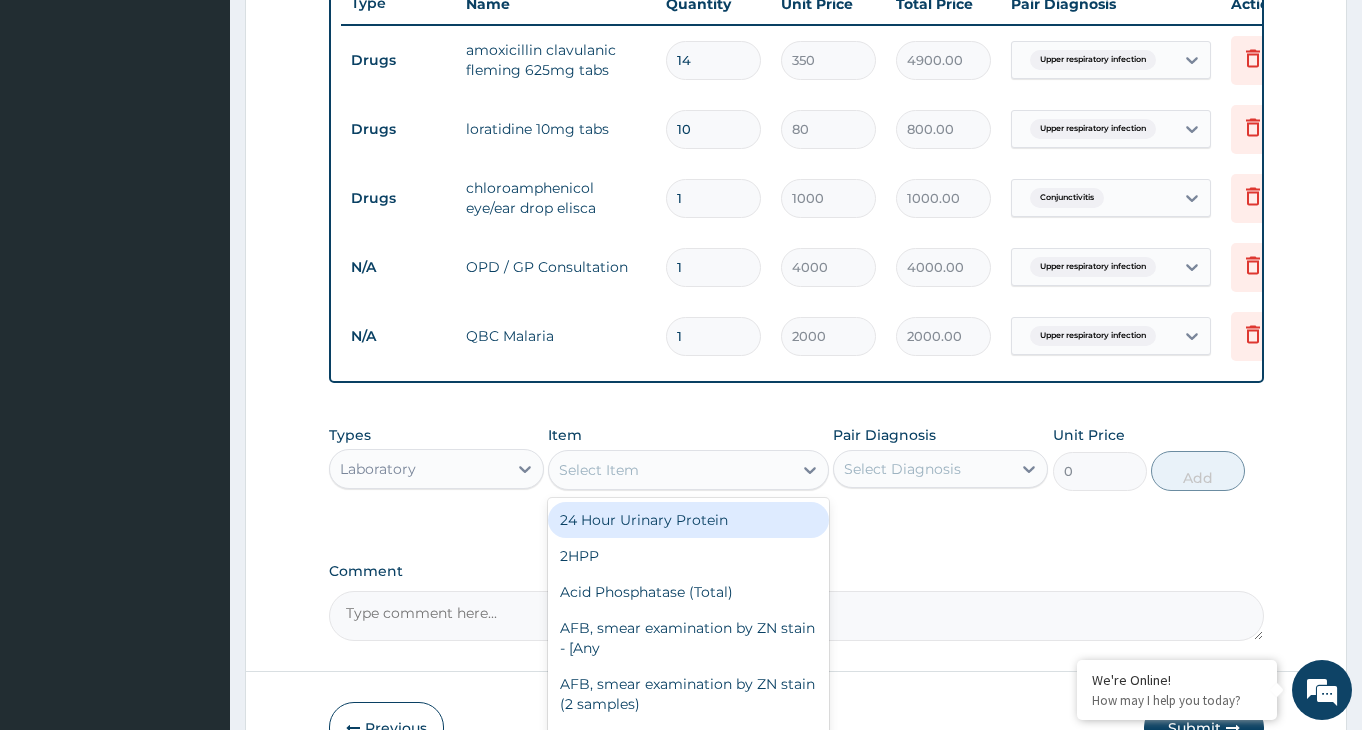 click on "Select Item" at bounding box center [670, 470] 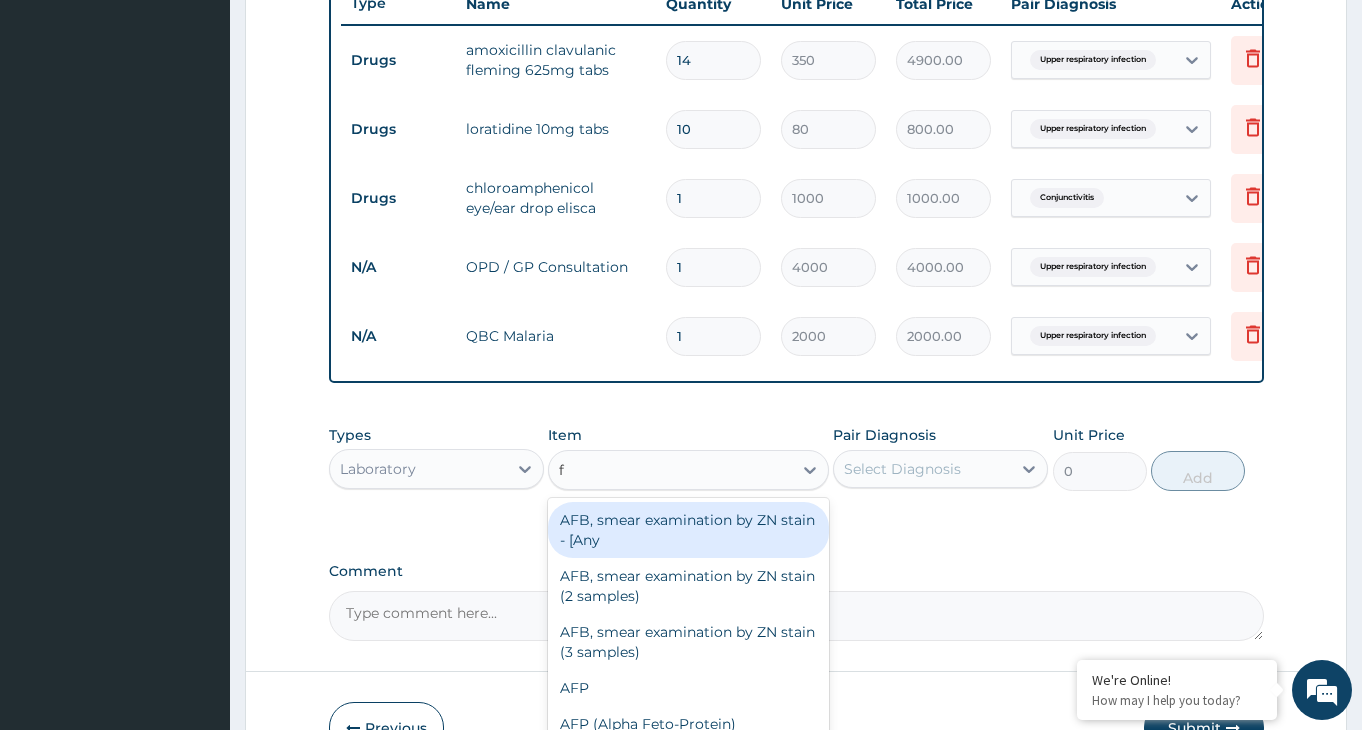 type on "fu" 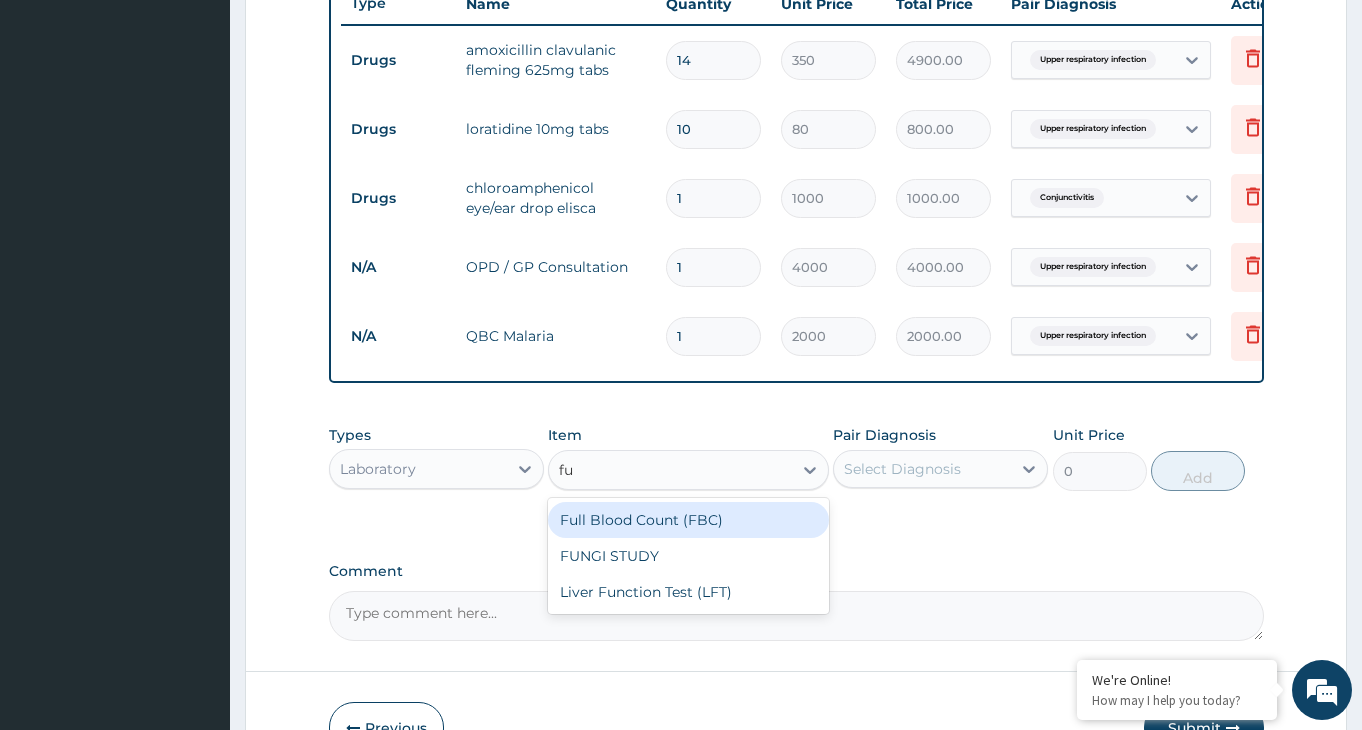 click on "Full Blood Count (FBC)" at bounding box center (688, 520) 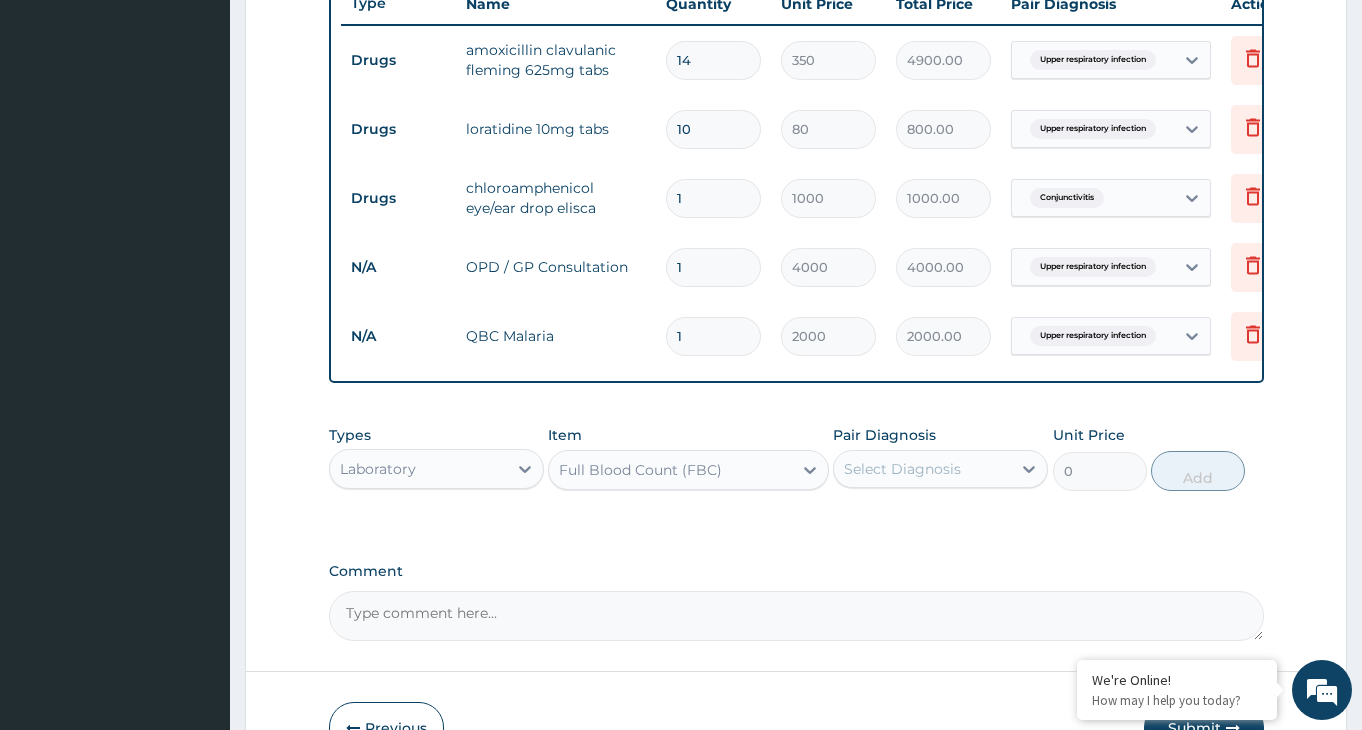 type 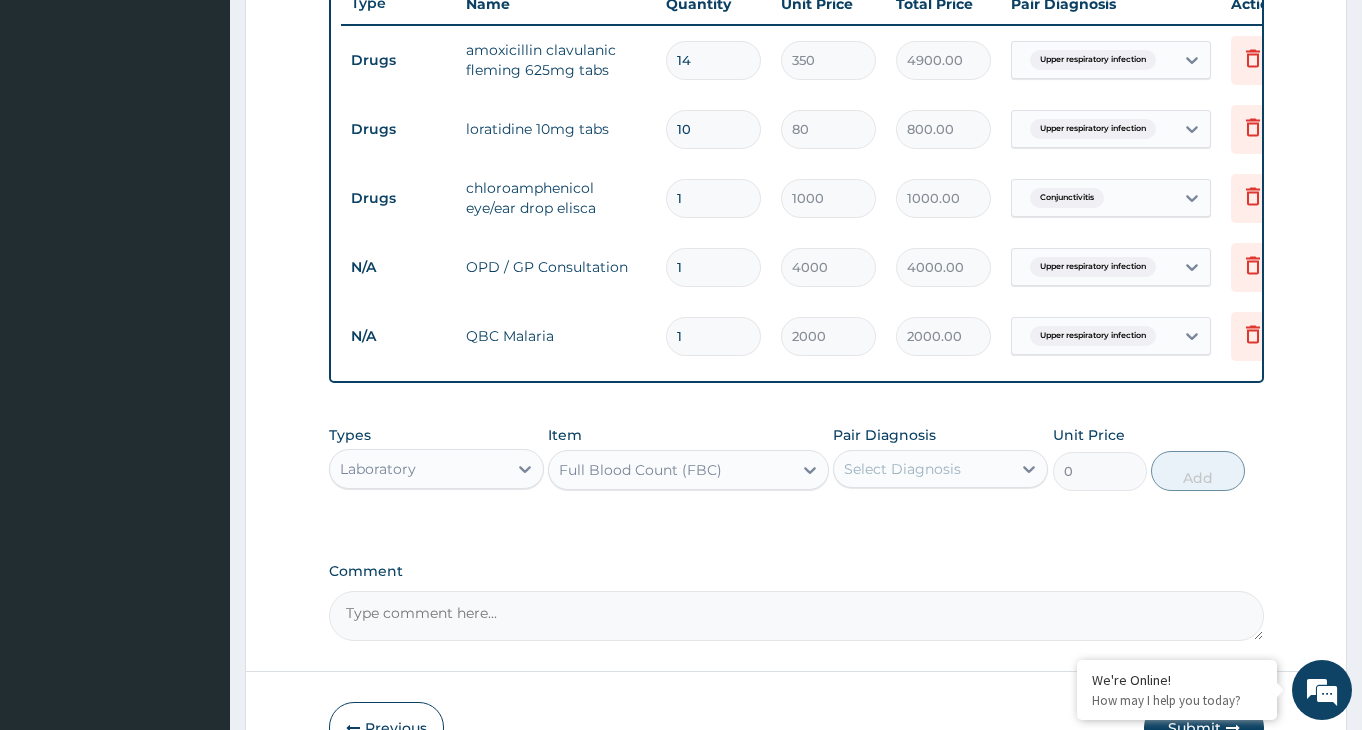 type on "6000" 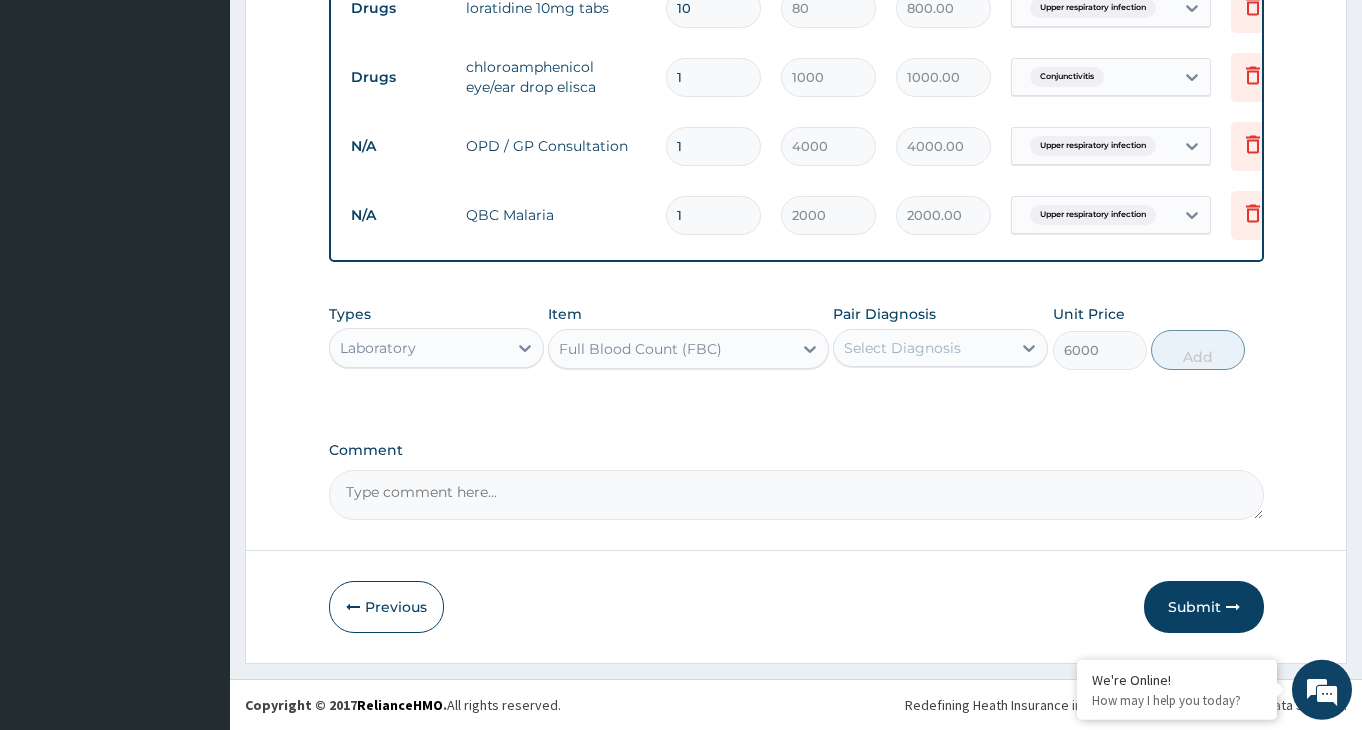 scroll, scrollTop: 910, scrollLeft: 0, axis: vertical 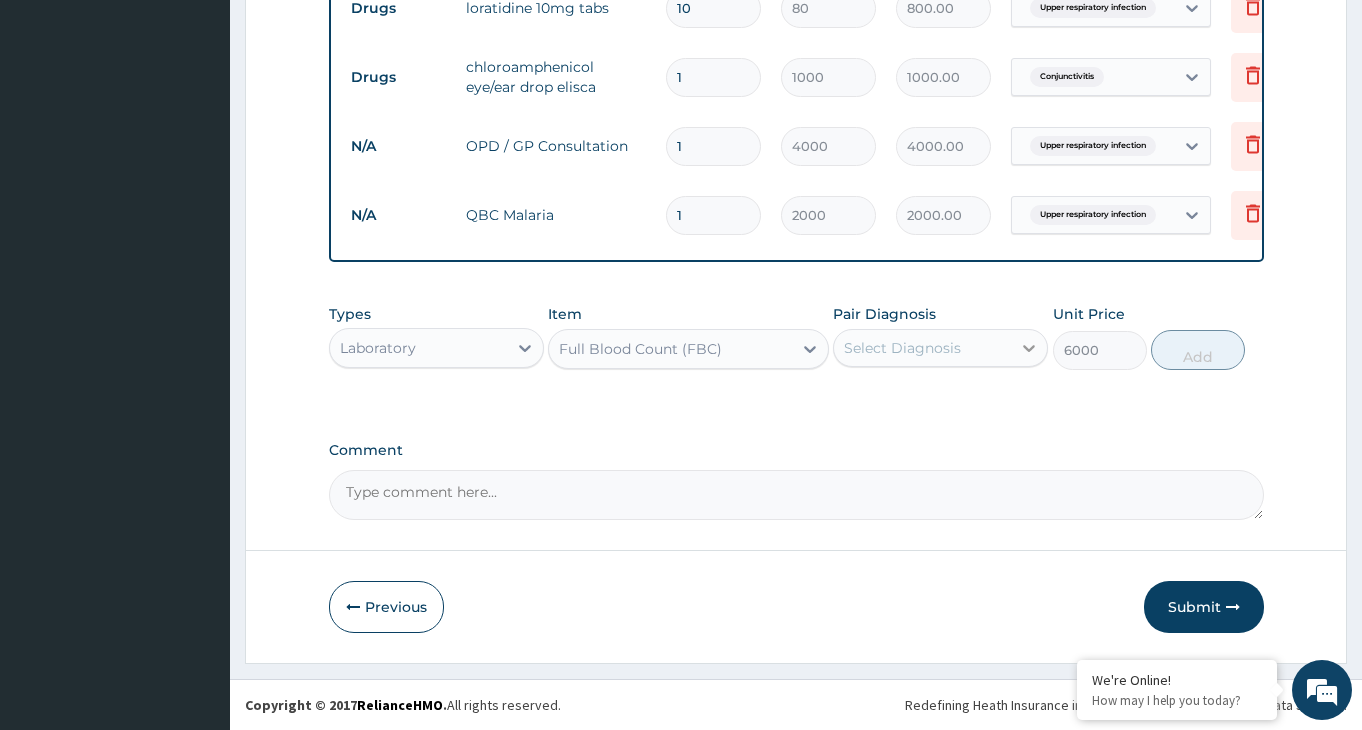 click at bounding box center [1029, 348] 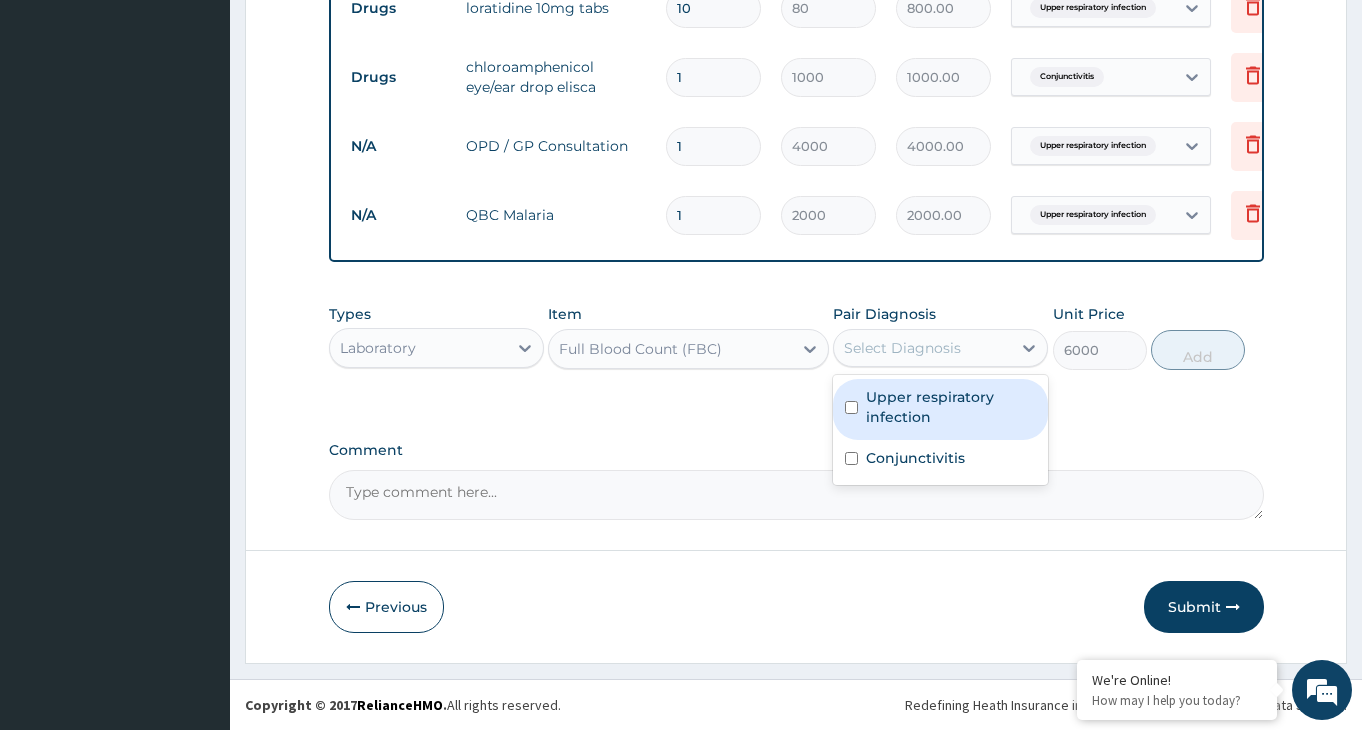 click at bounding box center [851, 407] 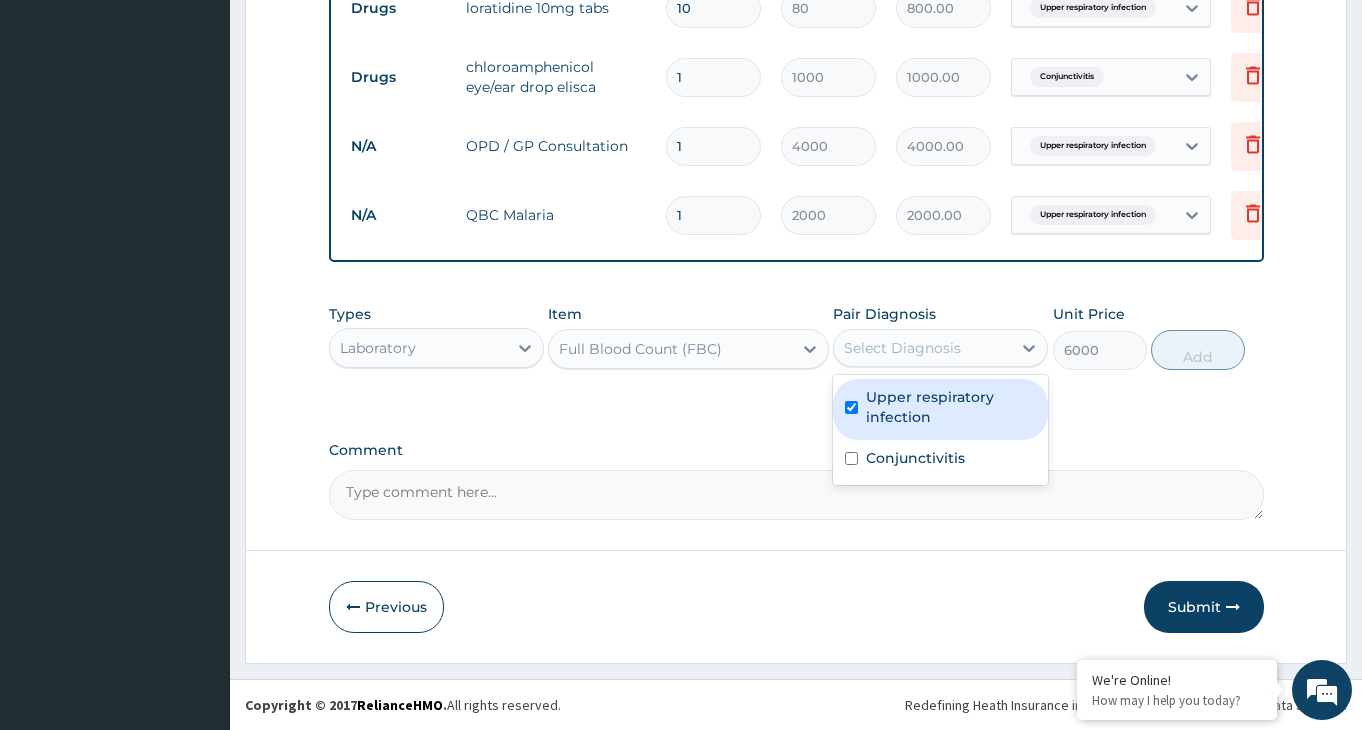 checkbox on "true" 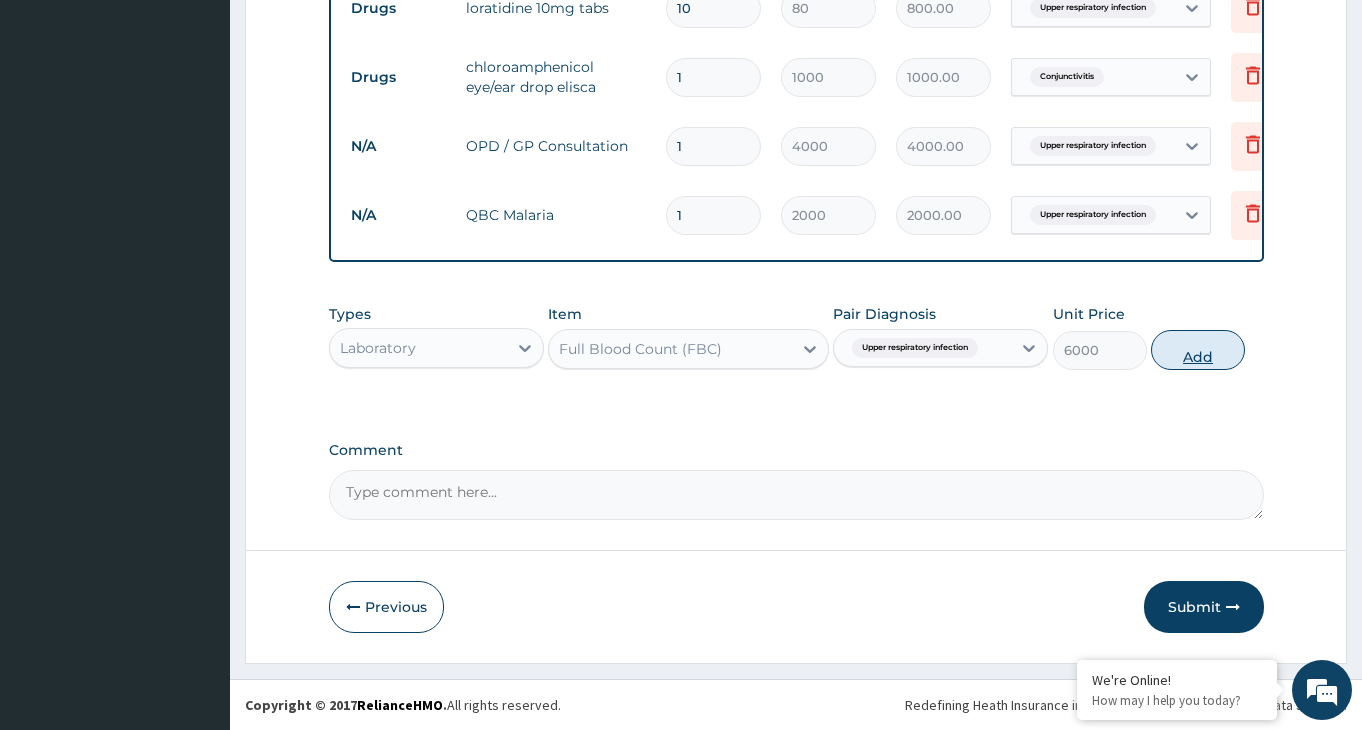 click on "Add" at bounding box center (1198, 350) 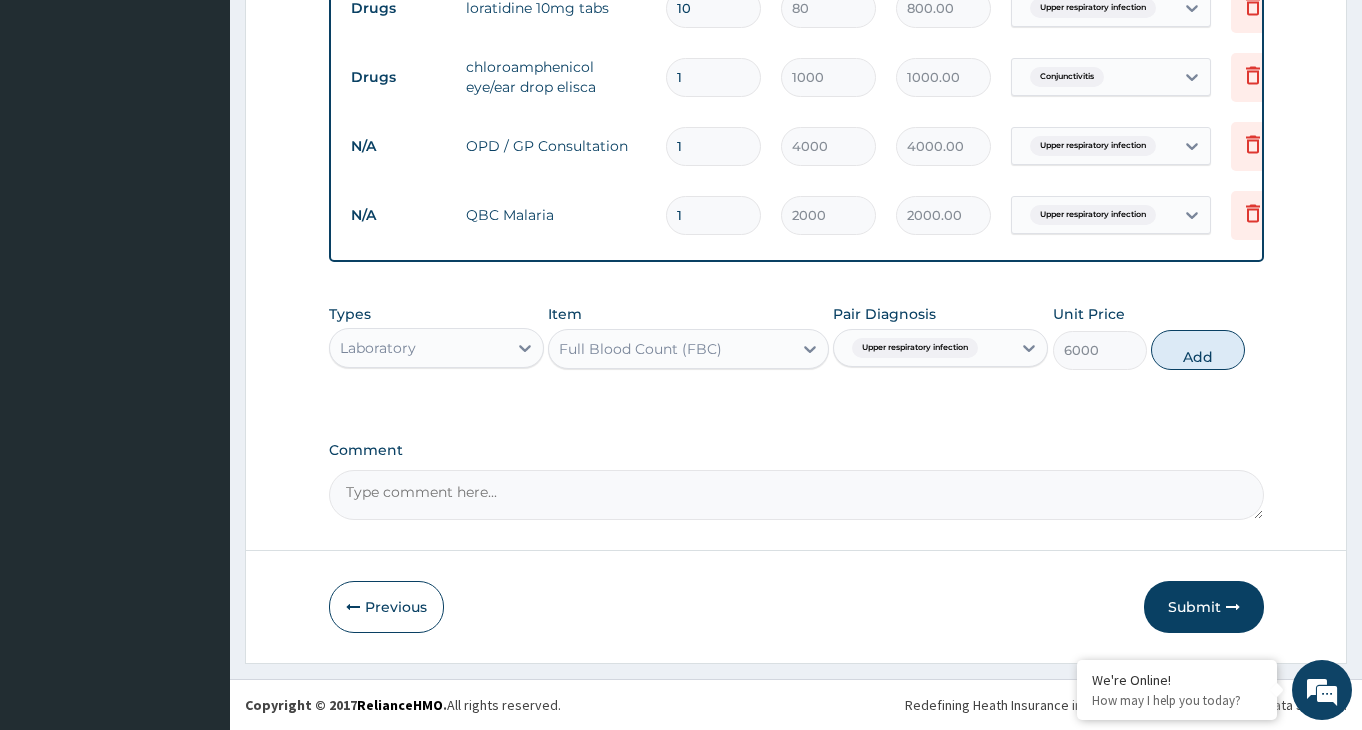 type on "0" 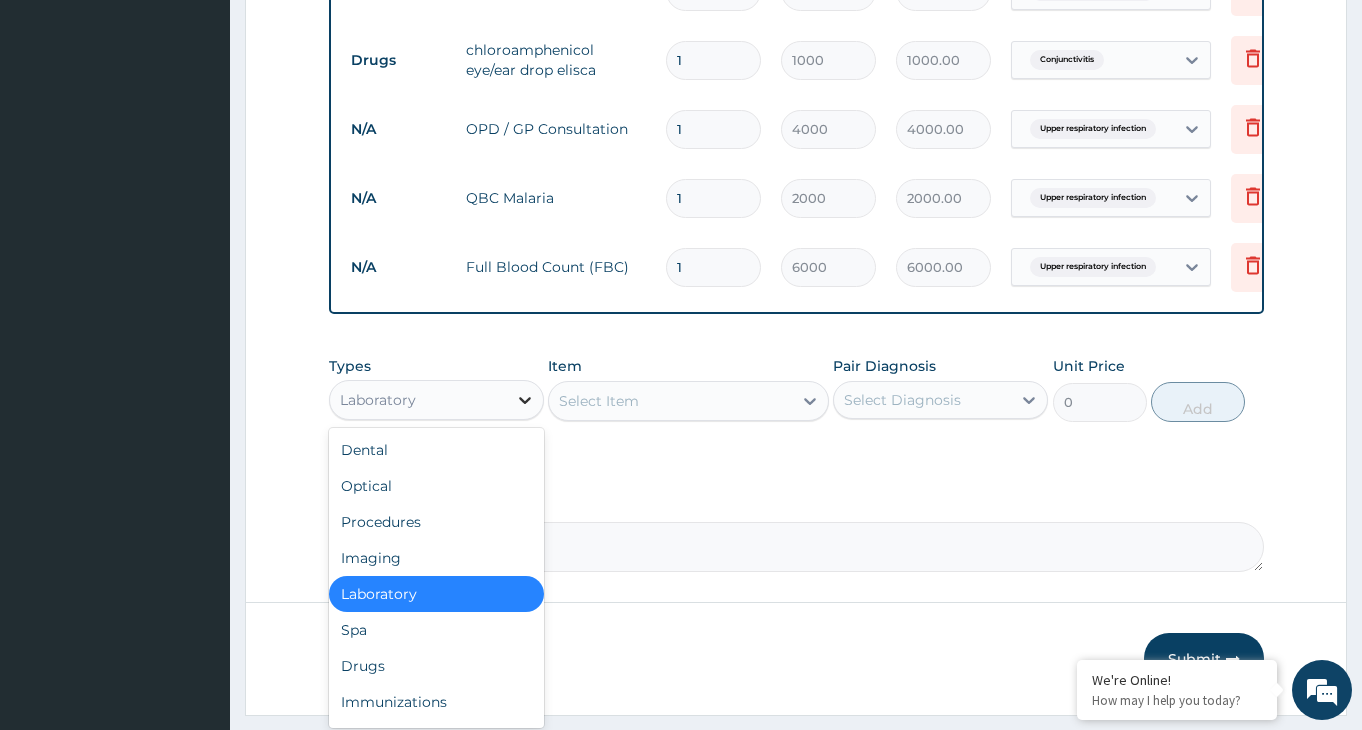 click 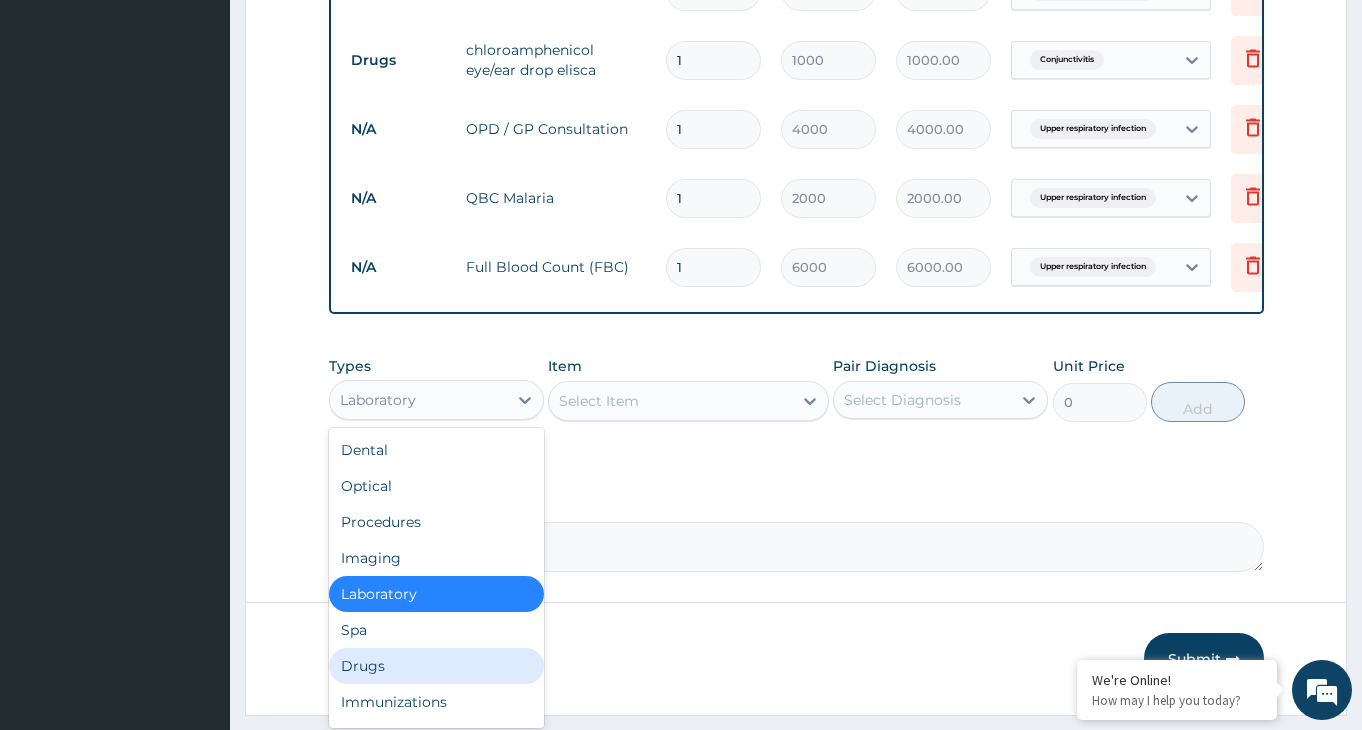 click on "Drugs" at bounding box center (436, 666) 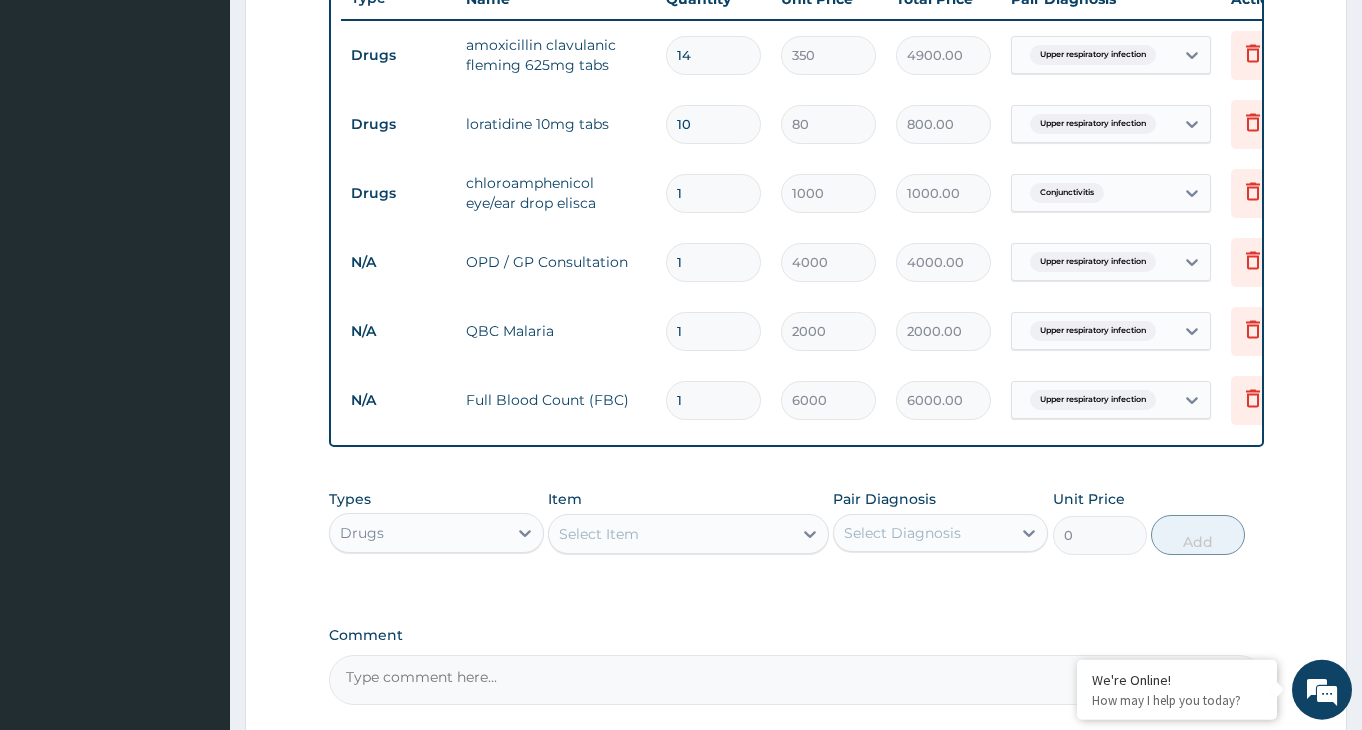 scroll, scrollTop: 808, scrollLeft: 0, axis: vertical 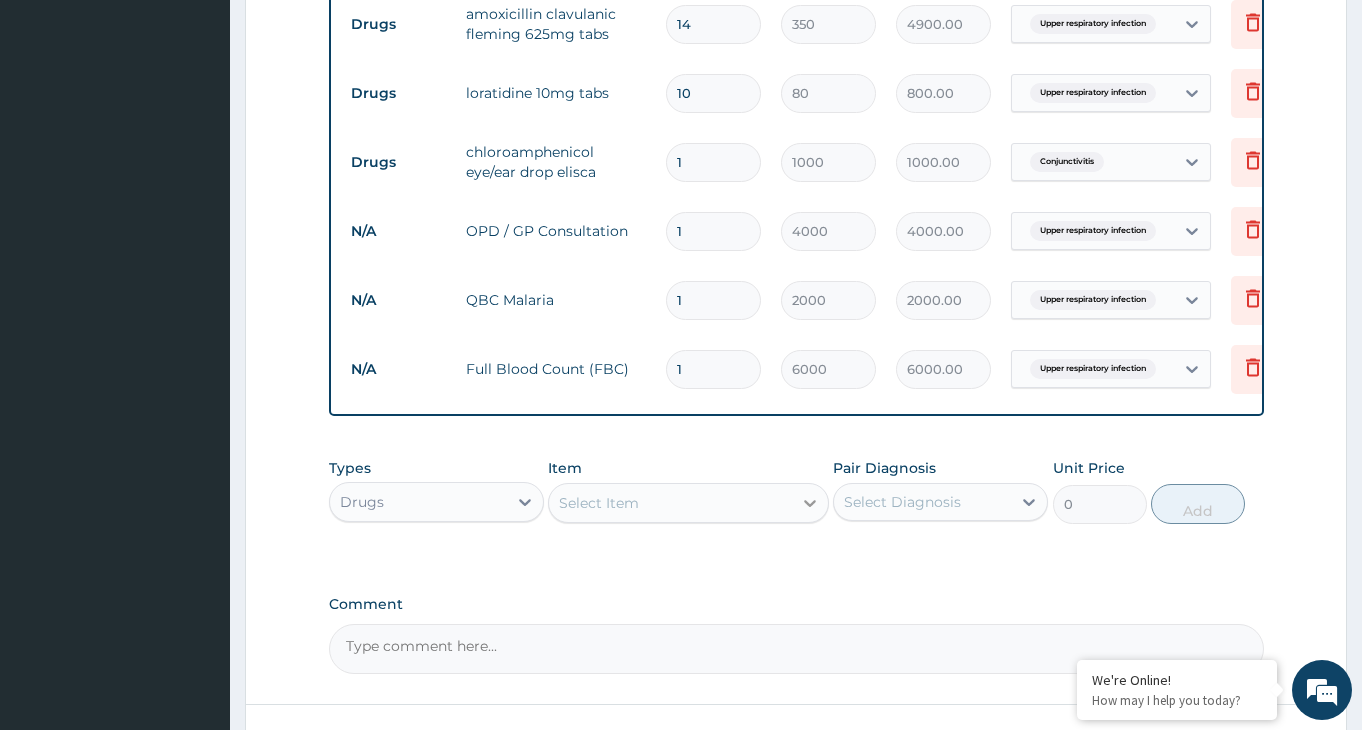 click 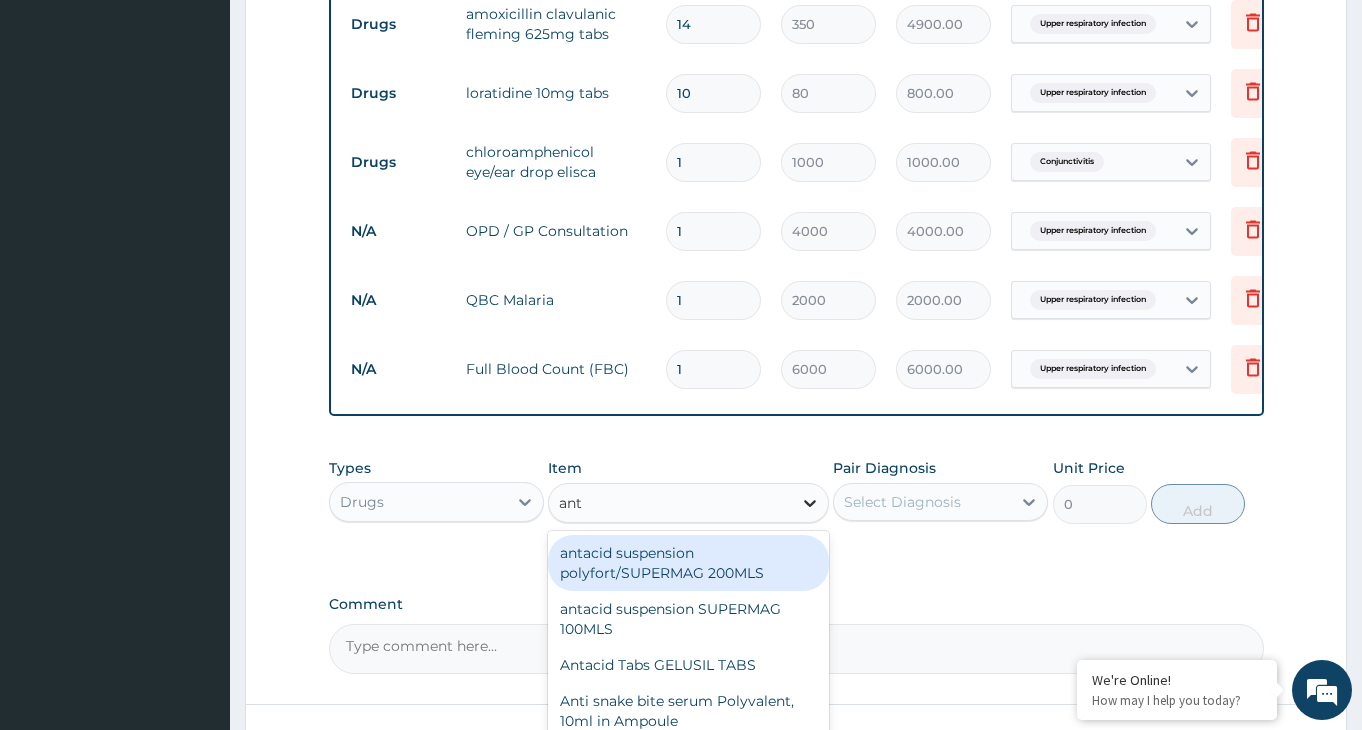 type on "anta" 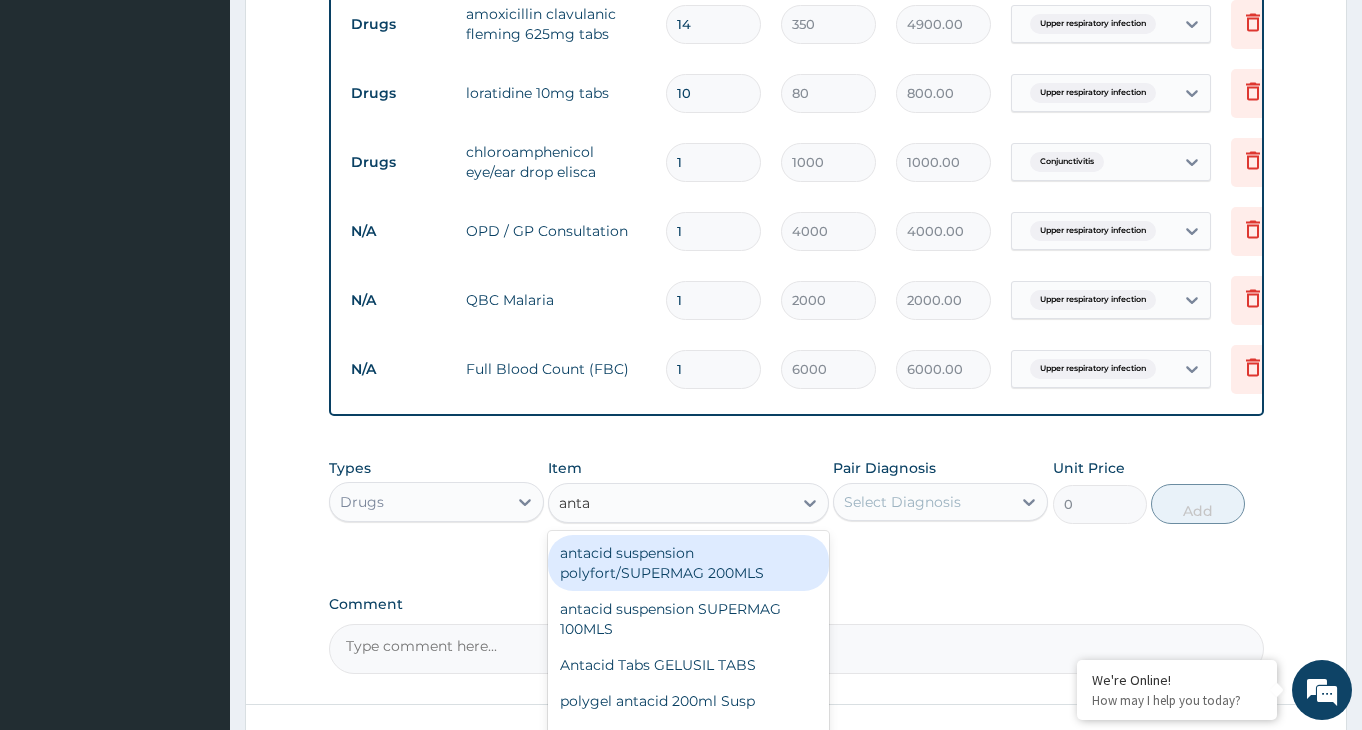 click on "antacid suspension polyfort/SUPERMAG 200MLS" at bounding box center (688, 563) 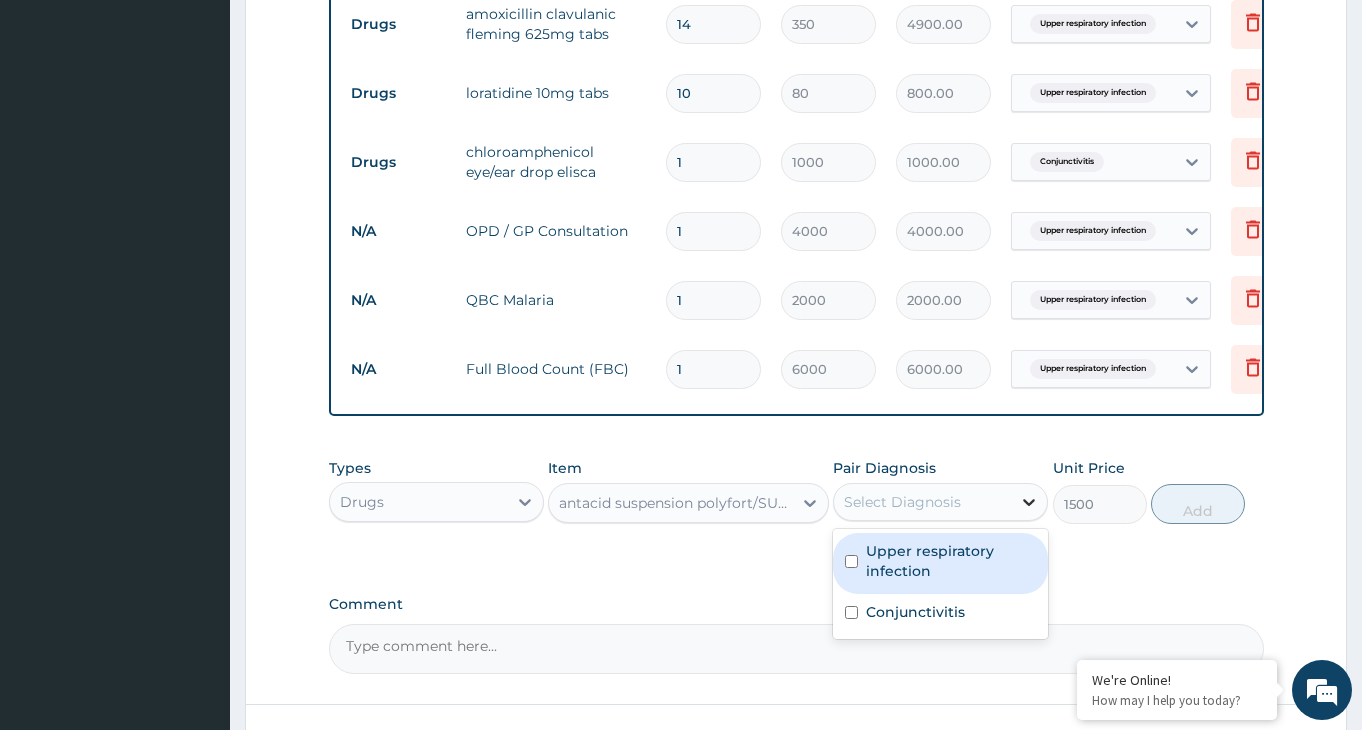 click 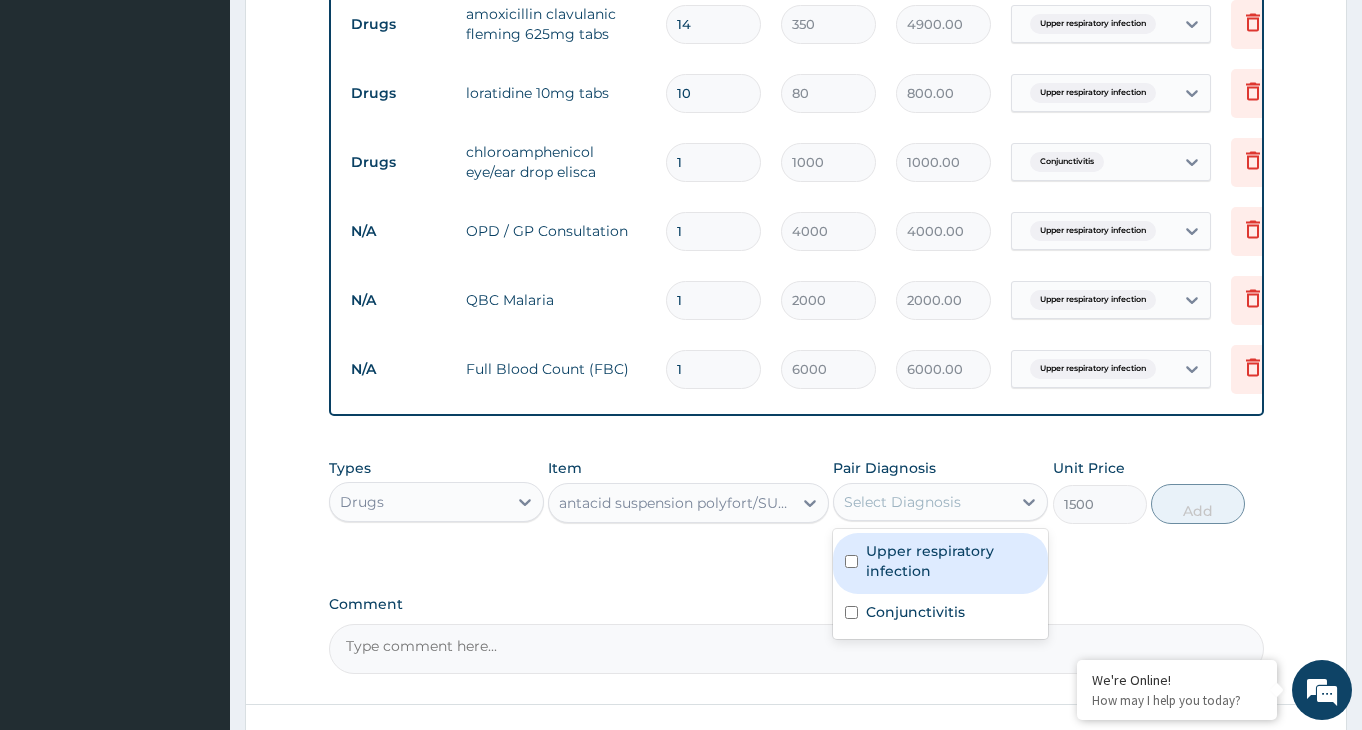 click at bounding box center [851, 561] 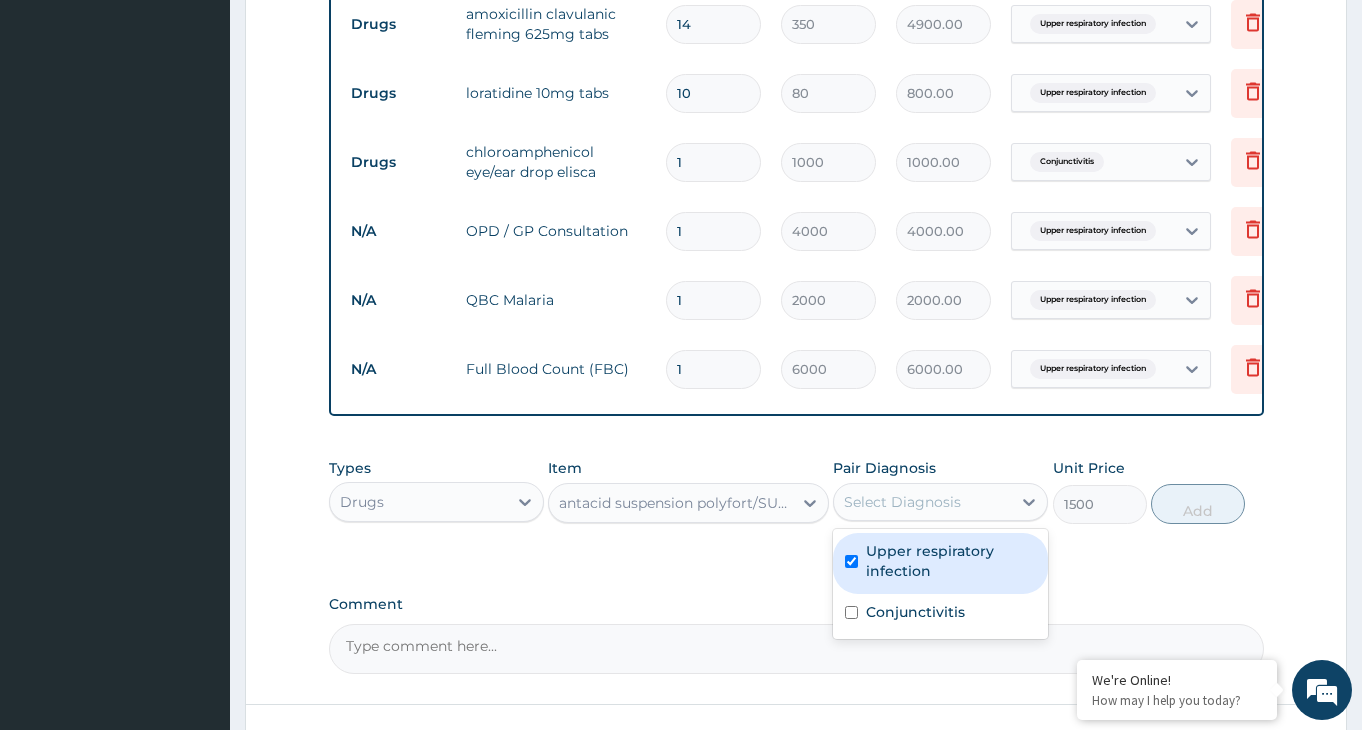 checkbox on "true" 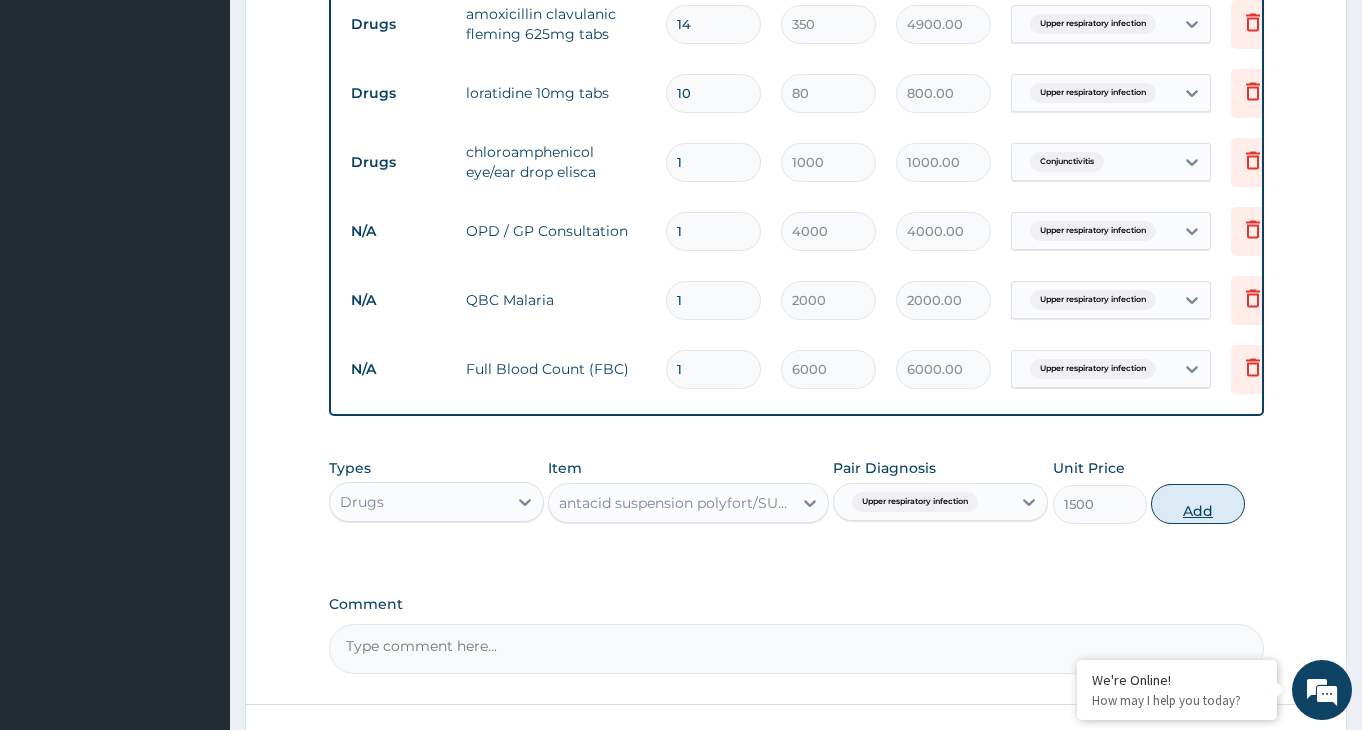 click on "Add" at bounding box center [1198, 504] 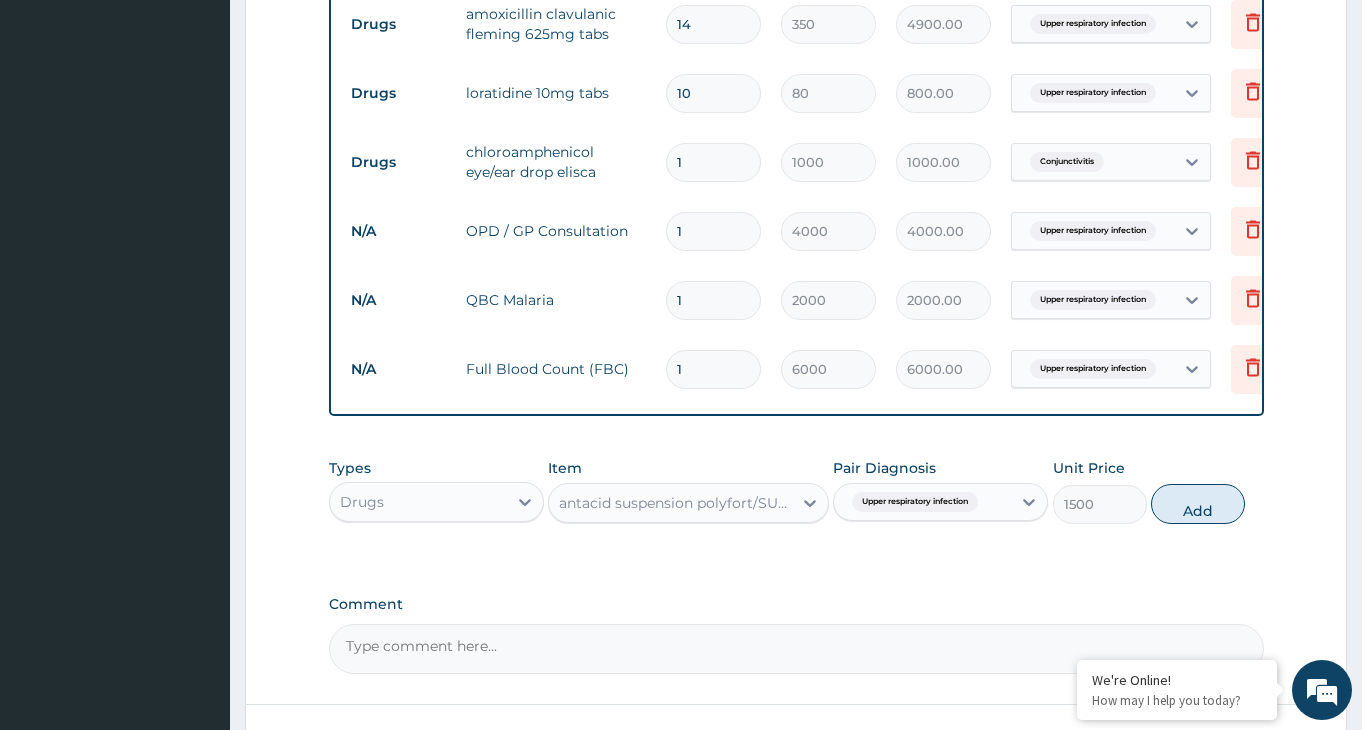 type on "0" 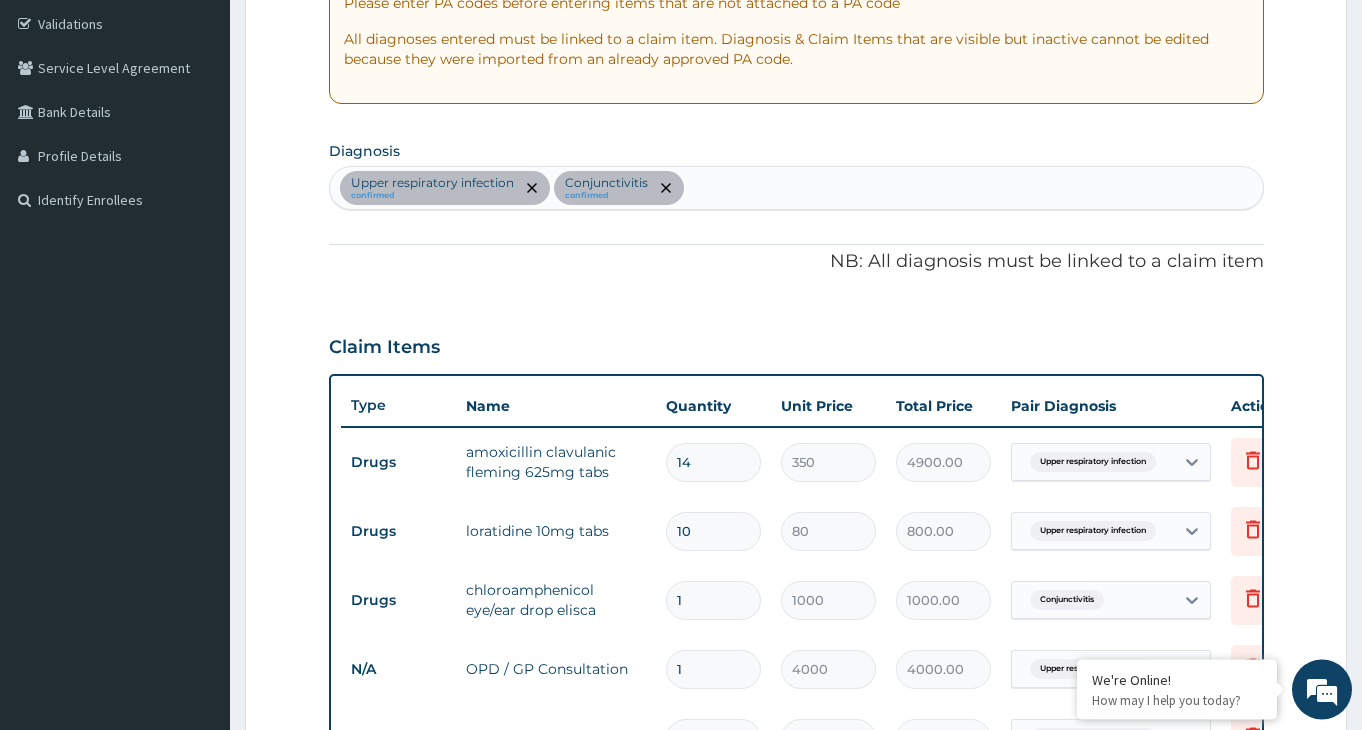 scroll, scrollTop: 400, scrollLeft: 0, axis: vertical 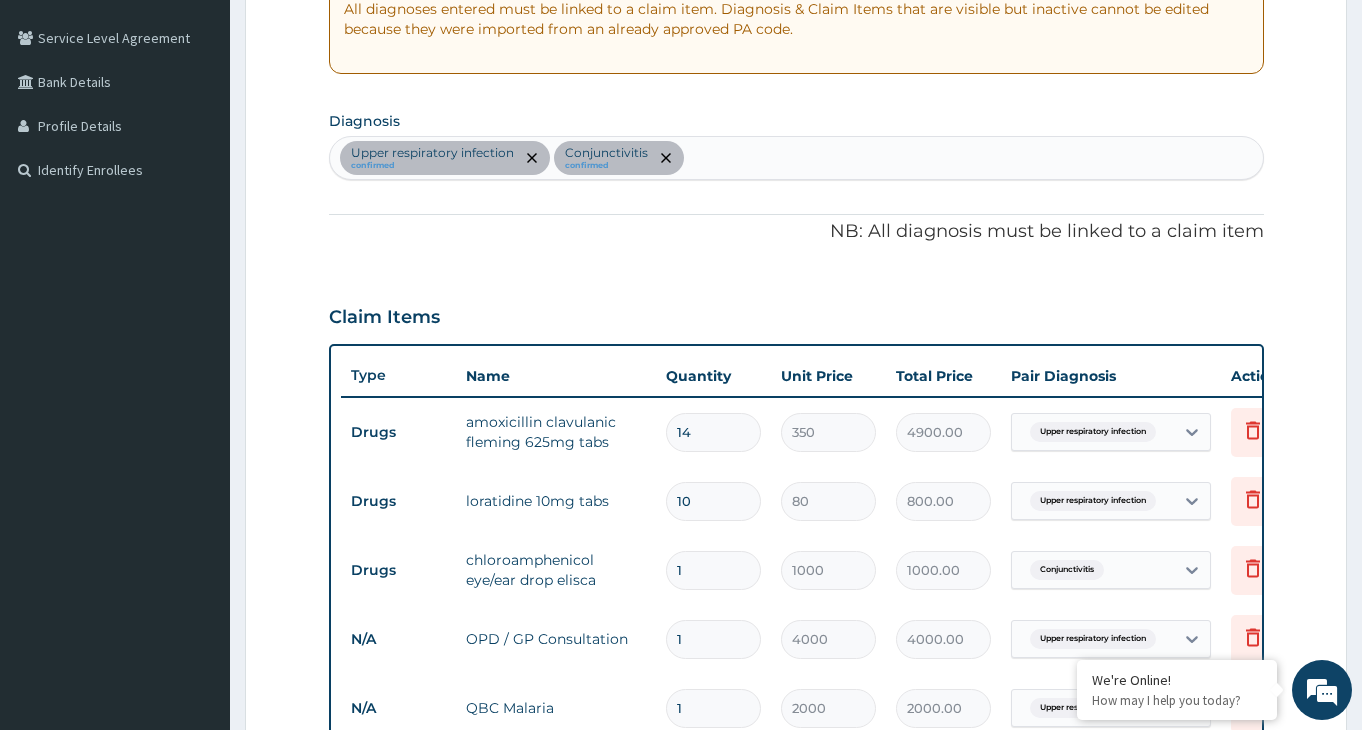 click on "Upper respiratory infection confirmed Conjunctivitis confirmed" at bounding box center (796, 158) 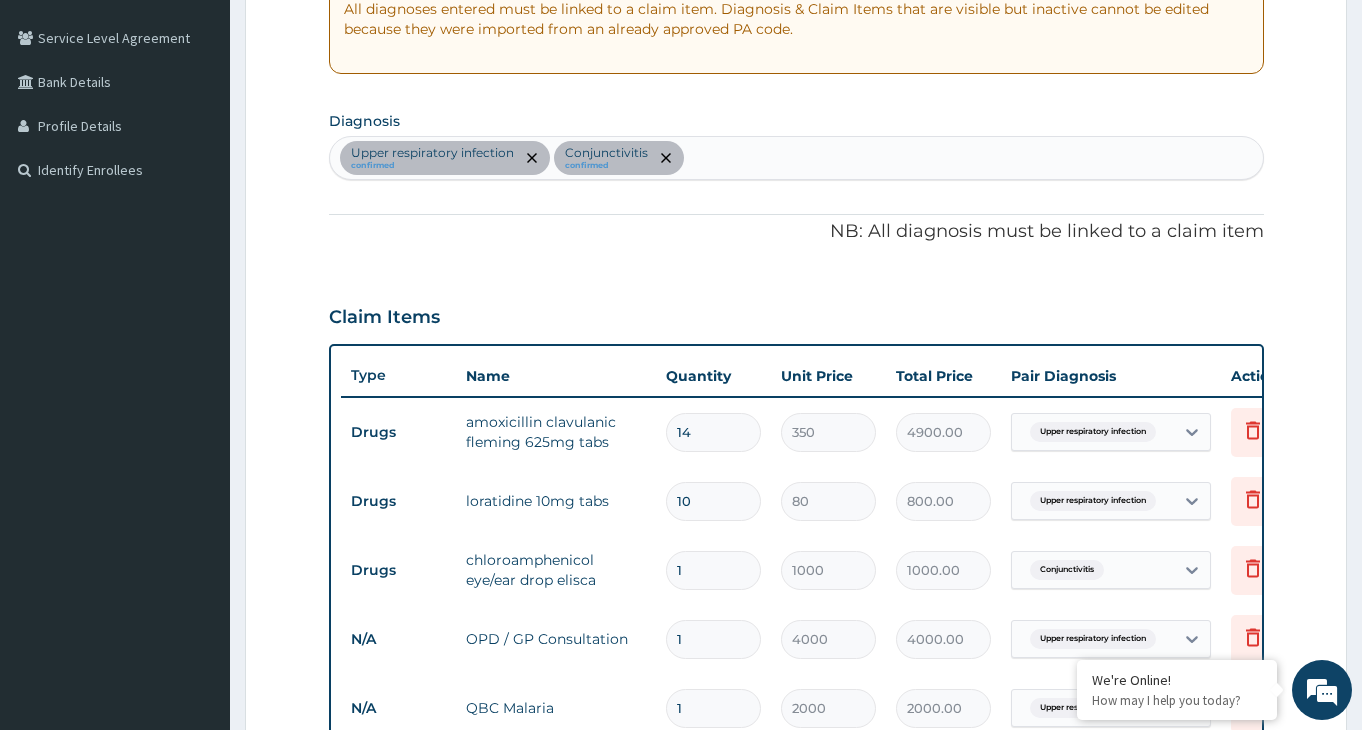 type on "u" 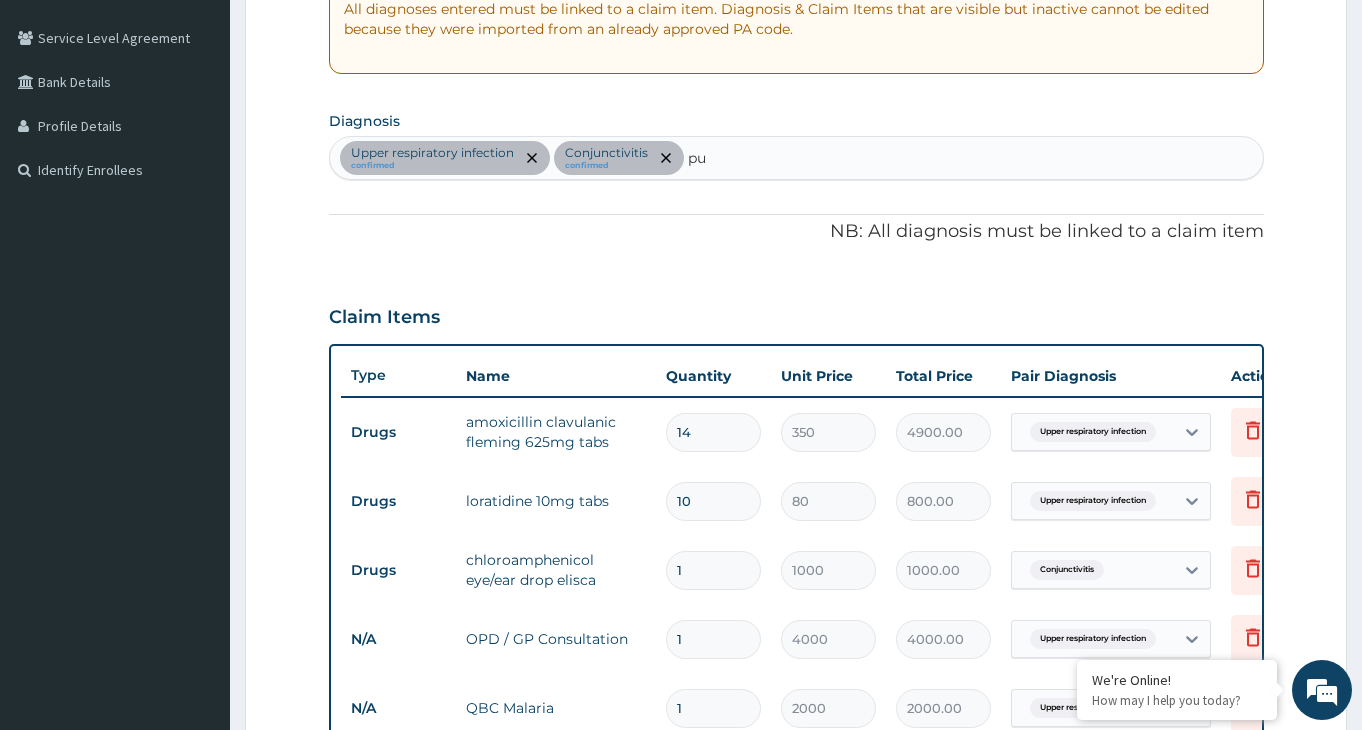 type on "pud" 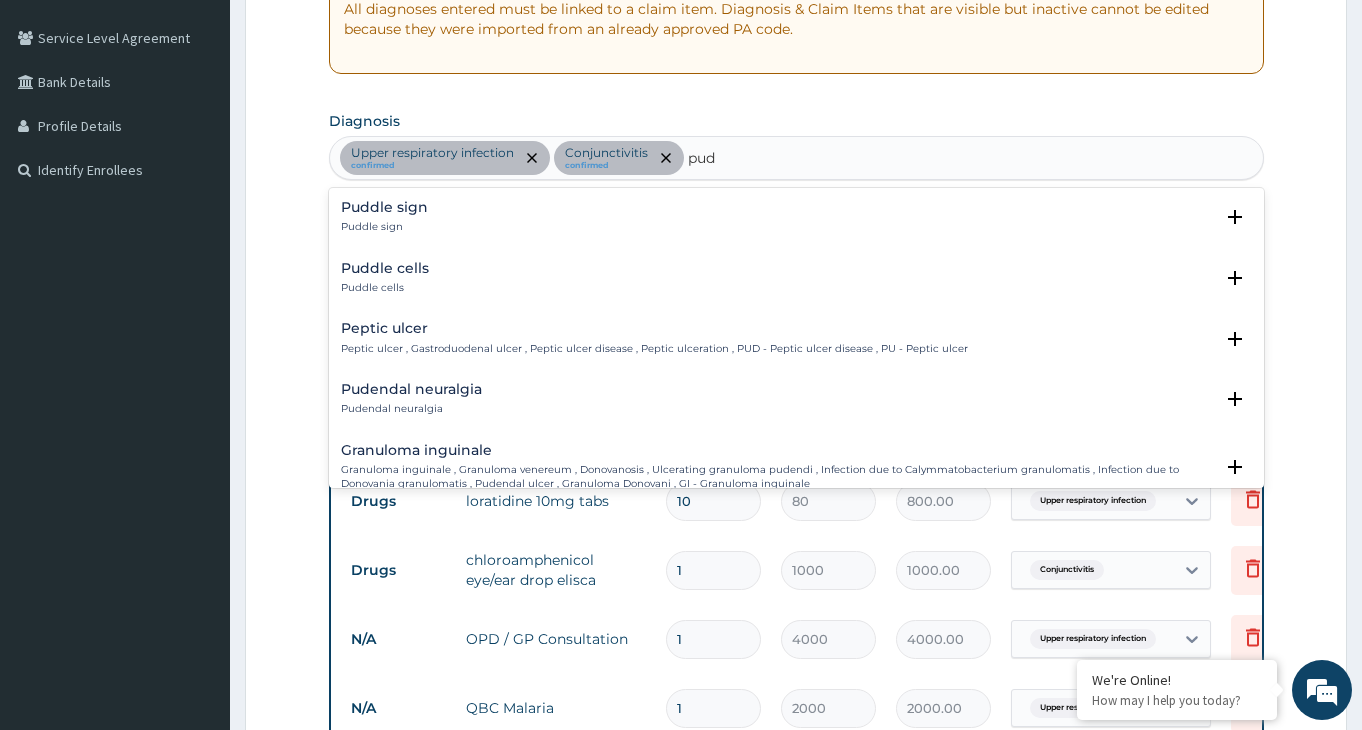 click on "Peptic ulcer , Gastroduodenal ulcer , Peptic ulcer disease , Peptic ulceration , PUD - Peptic ulcer disease , PU - Peptic ulcer" at bounding box center [654, 349] 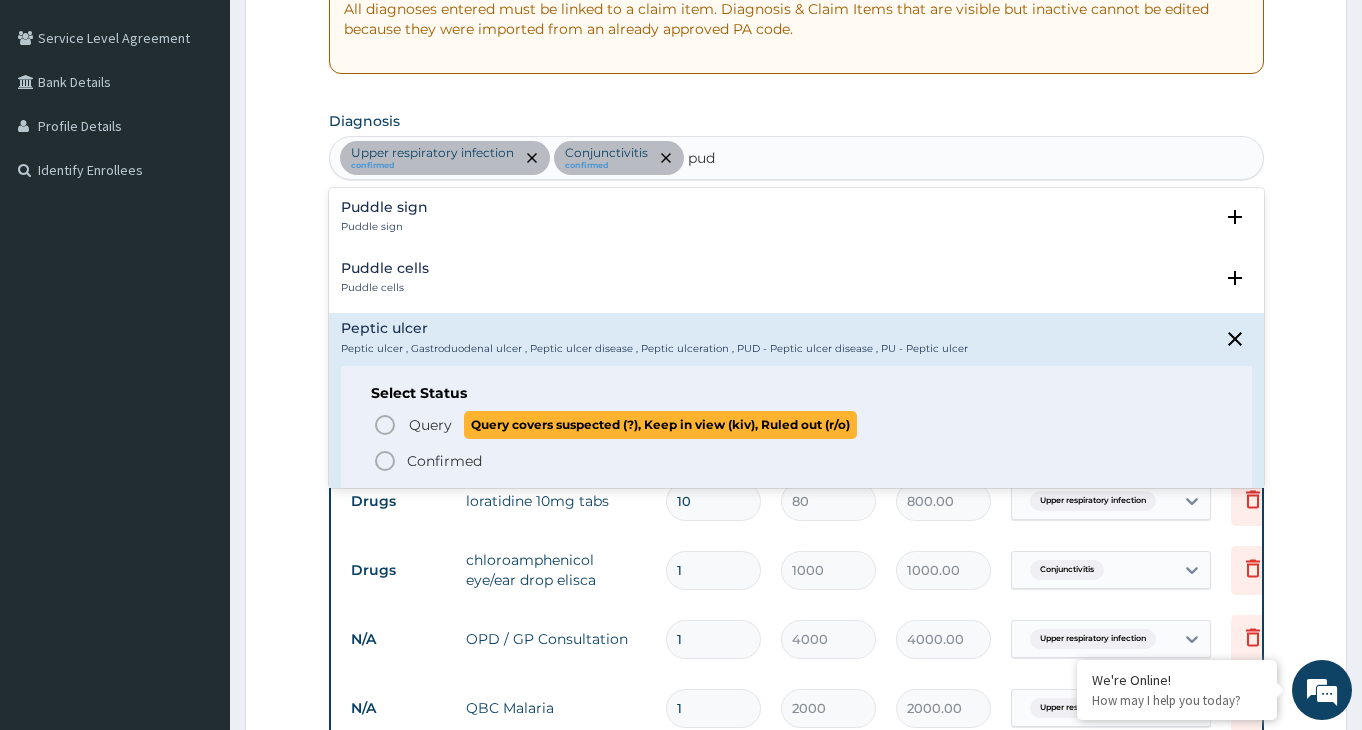click 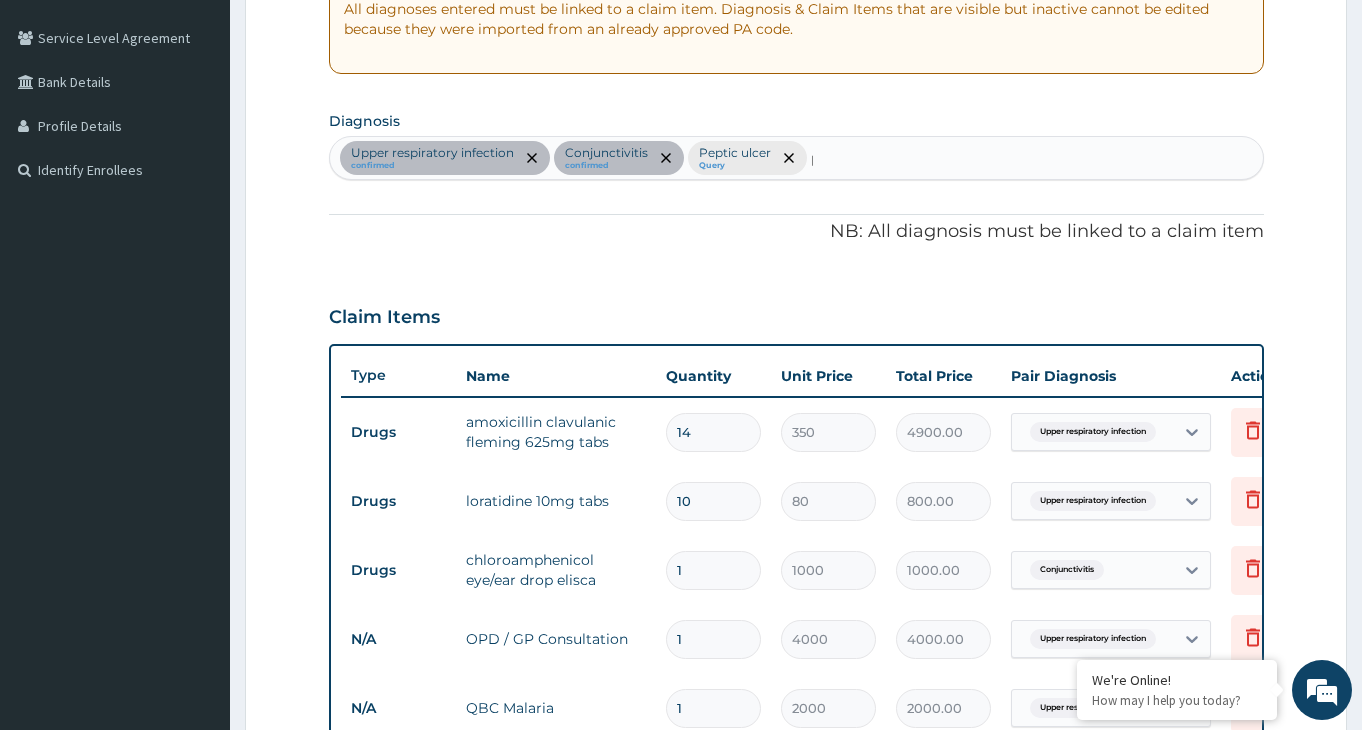 type 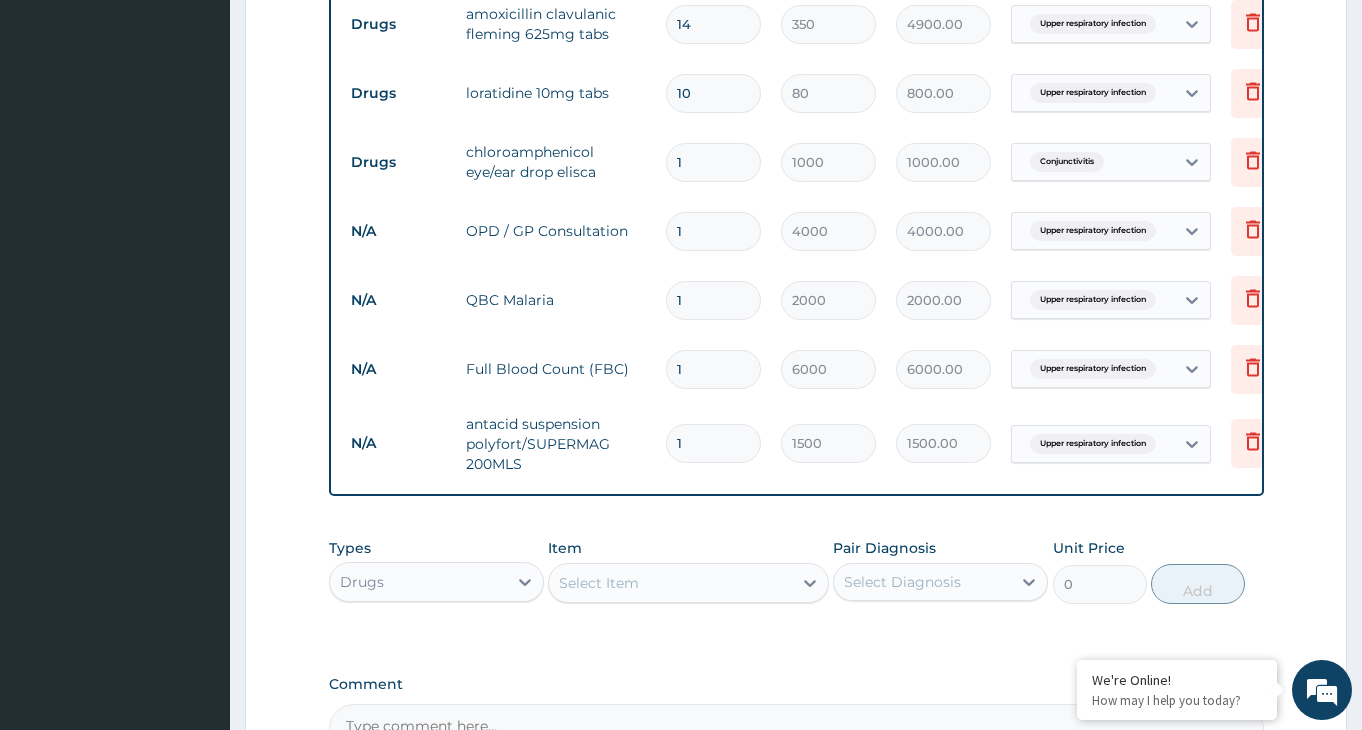 scroll, scrollTop: 1012, scrollLeft: 0, axis: vertical 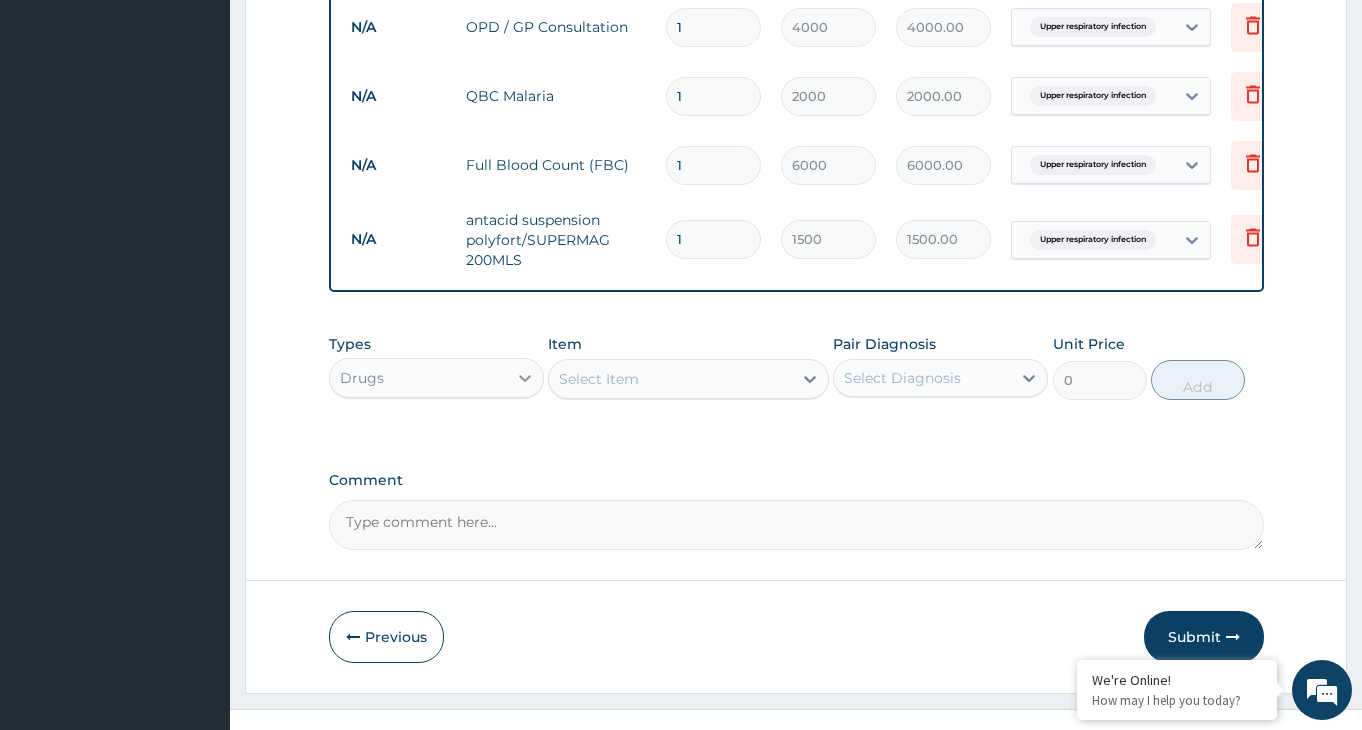 click 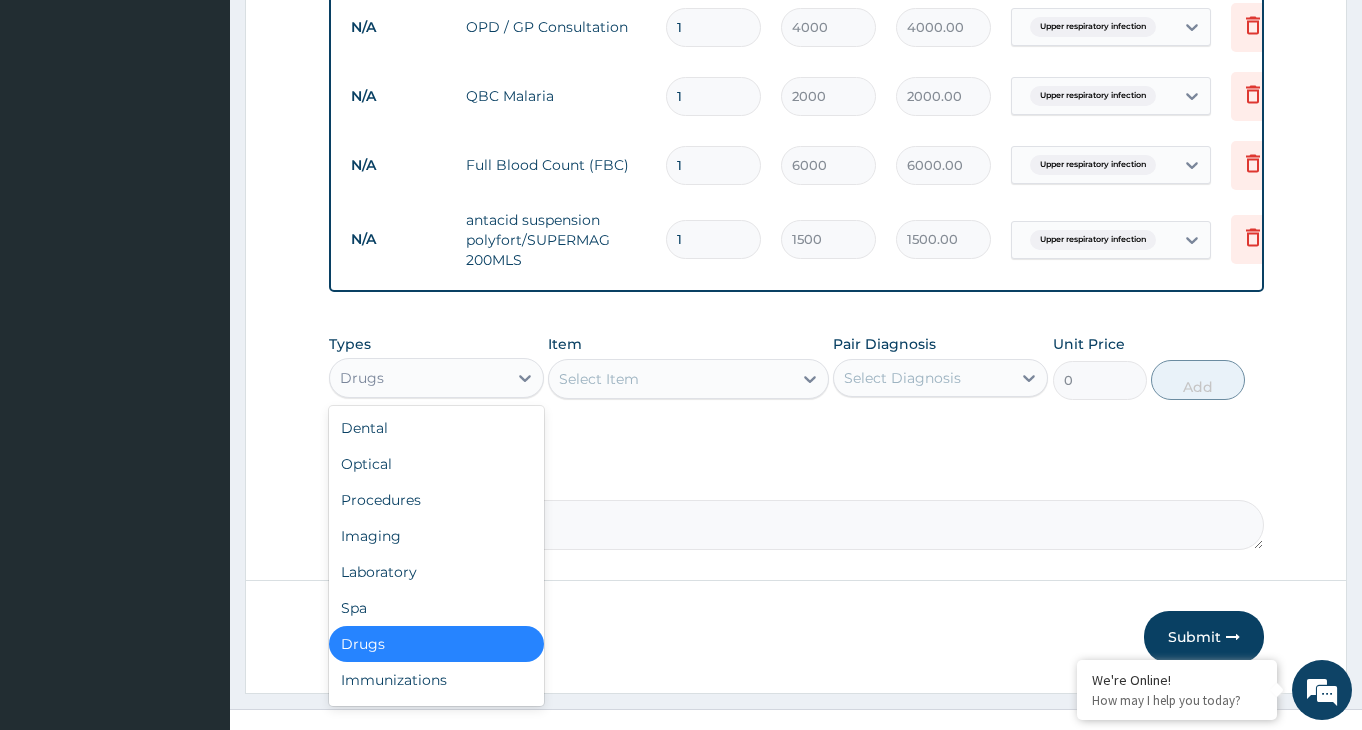 click on "Select Item" at bounding box center (670, 379) 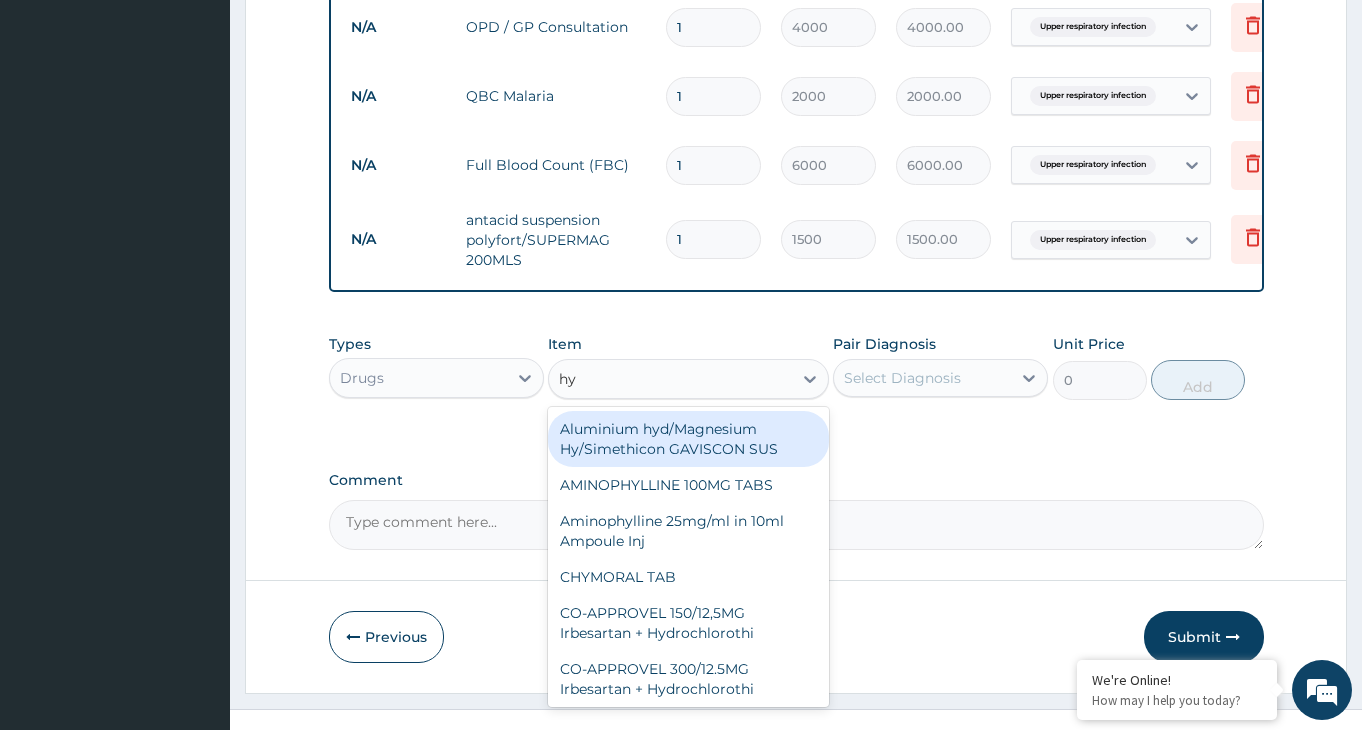 type on "hyo" 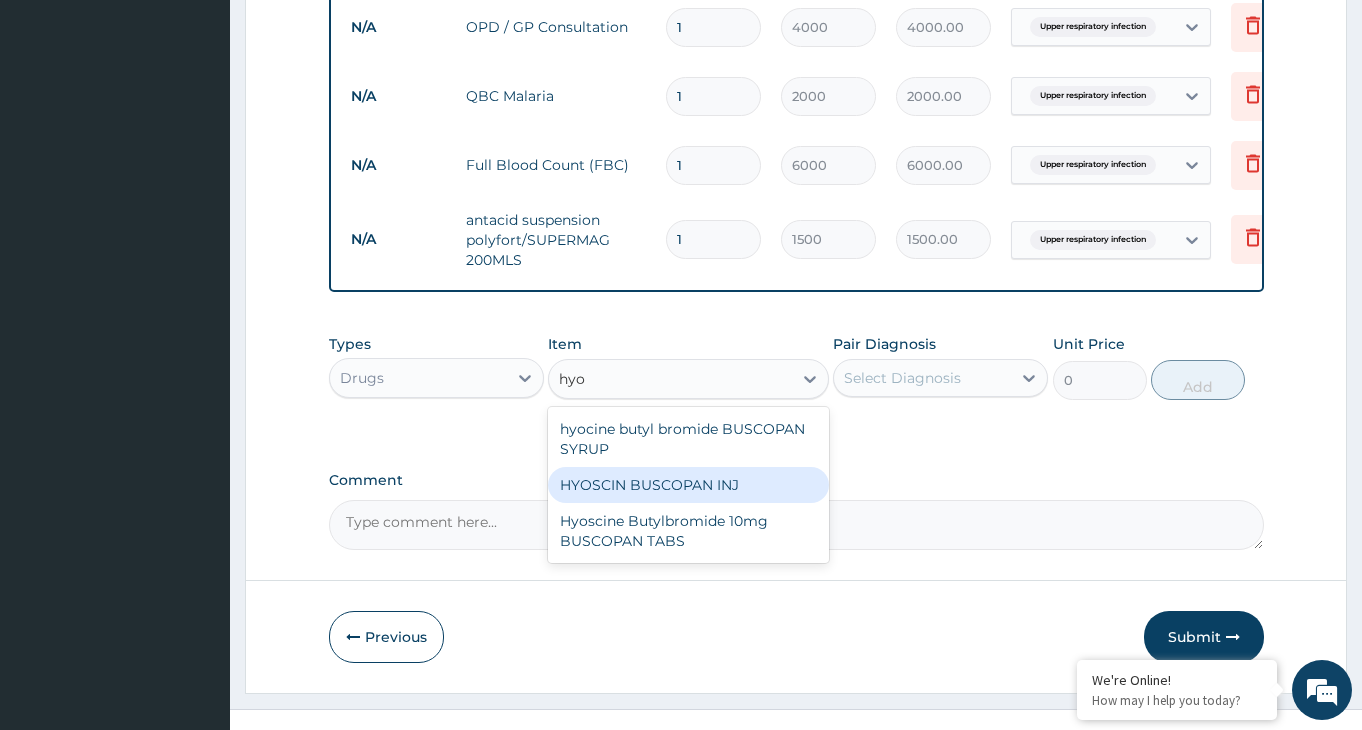 click on "HYOSCIN BUSCOPAN INJ" at bounding box center [688, 485] 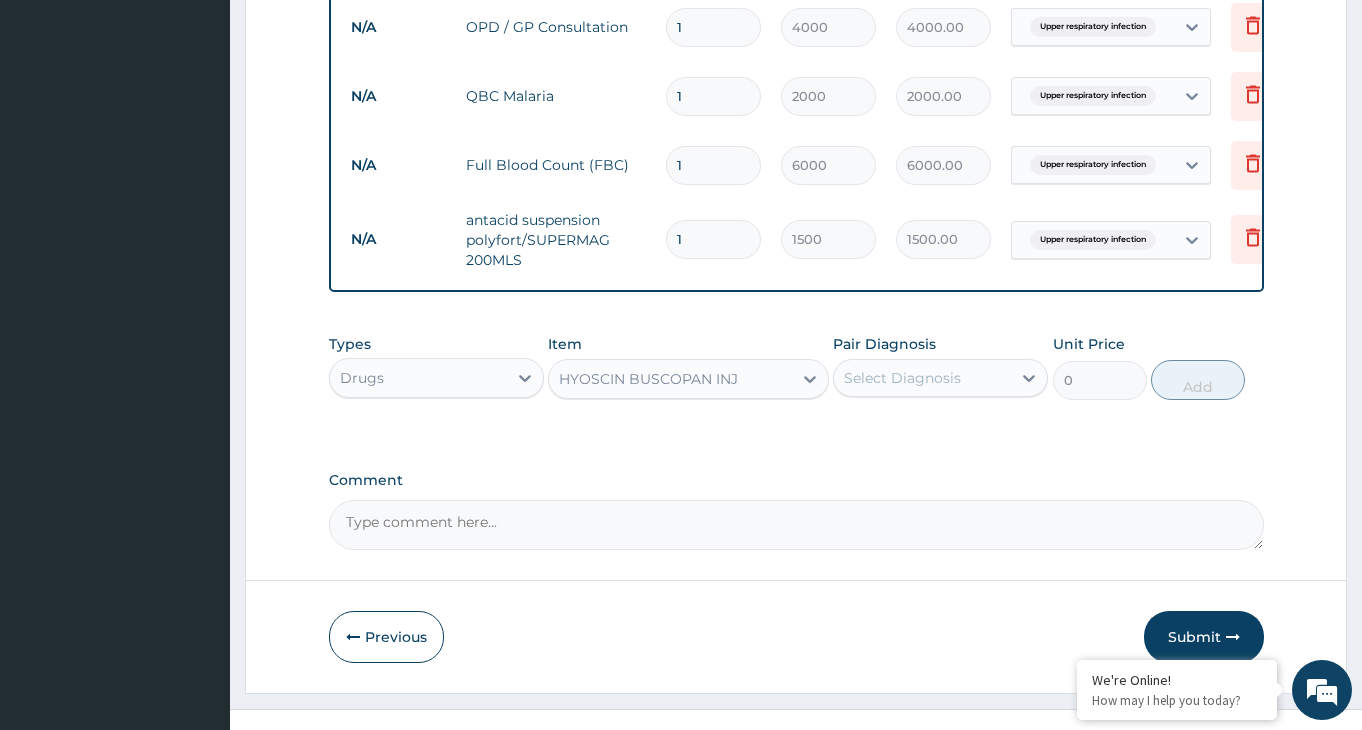 type 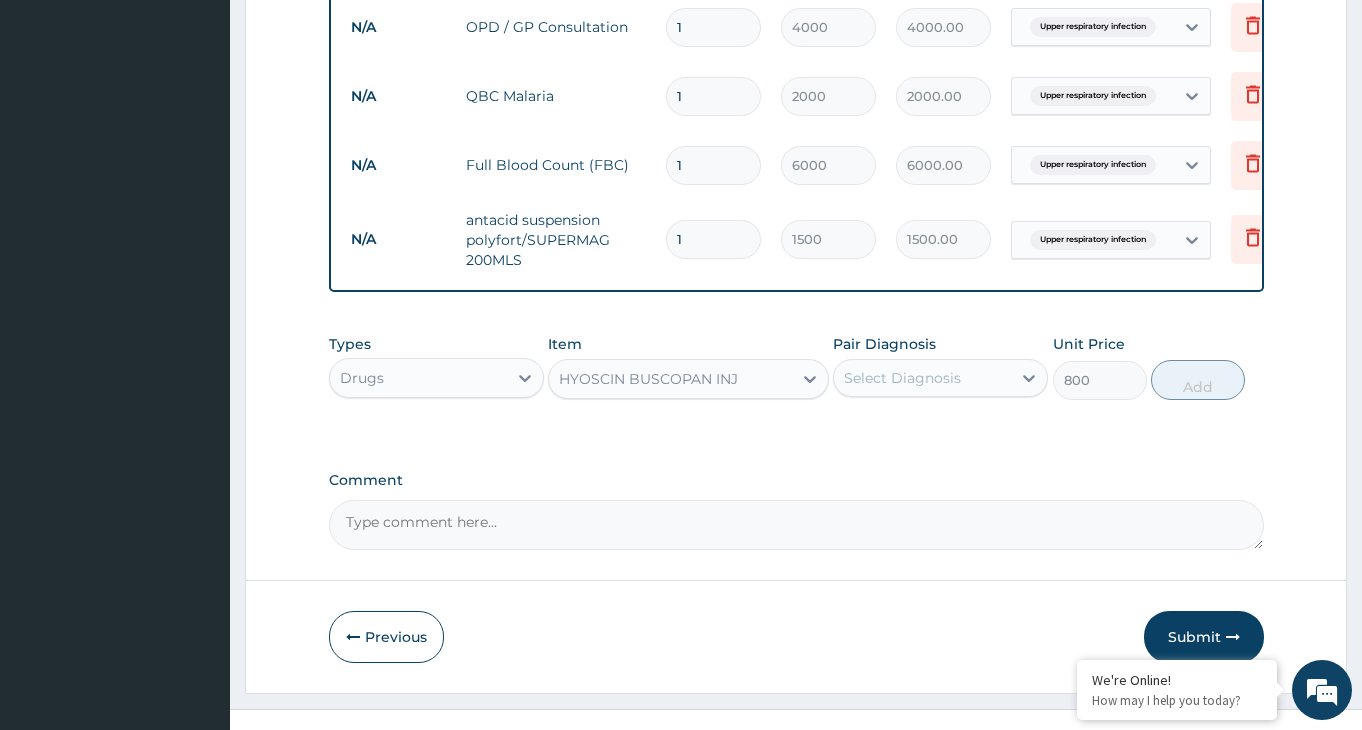 click on "Select Diagnosis" at bounding box center (922, 378) 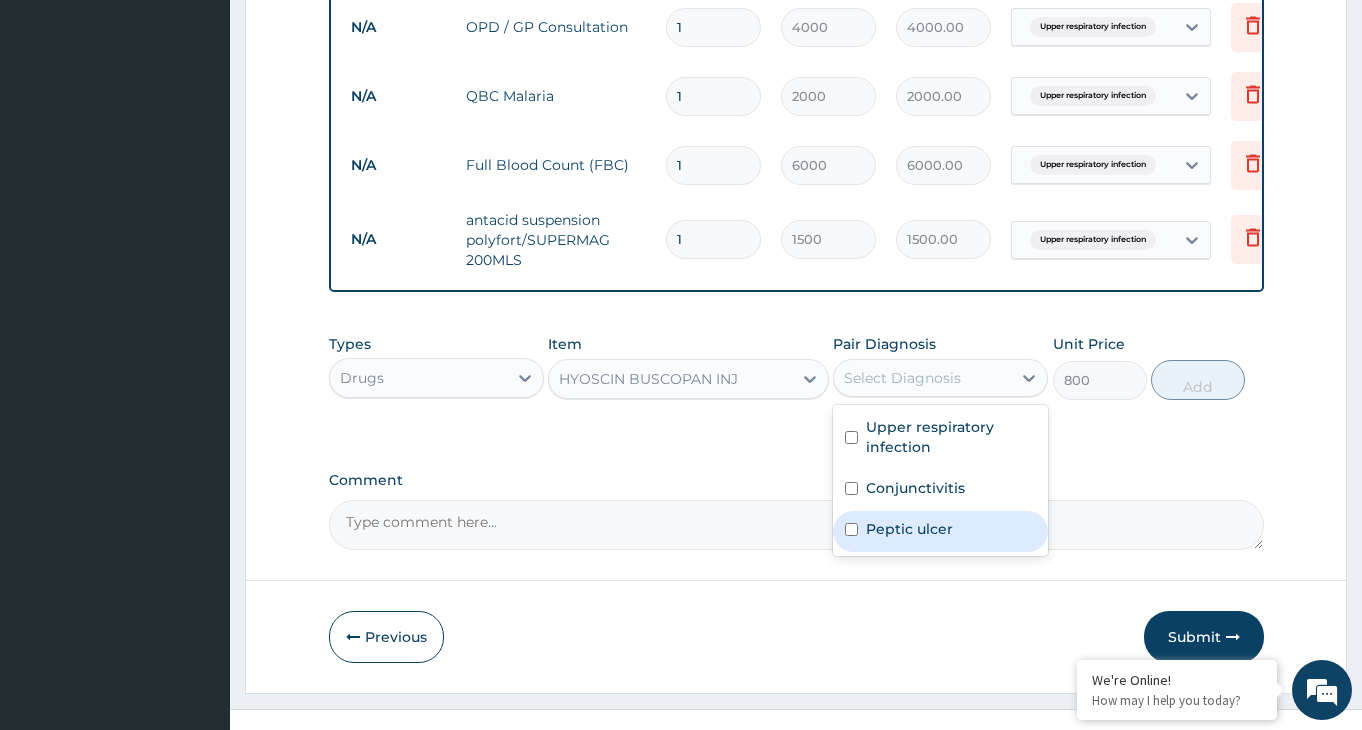click on "Peptic ulcer" at bounding box center [909, 529] 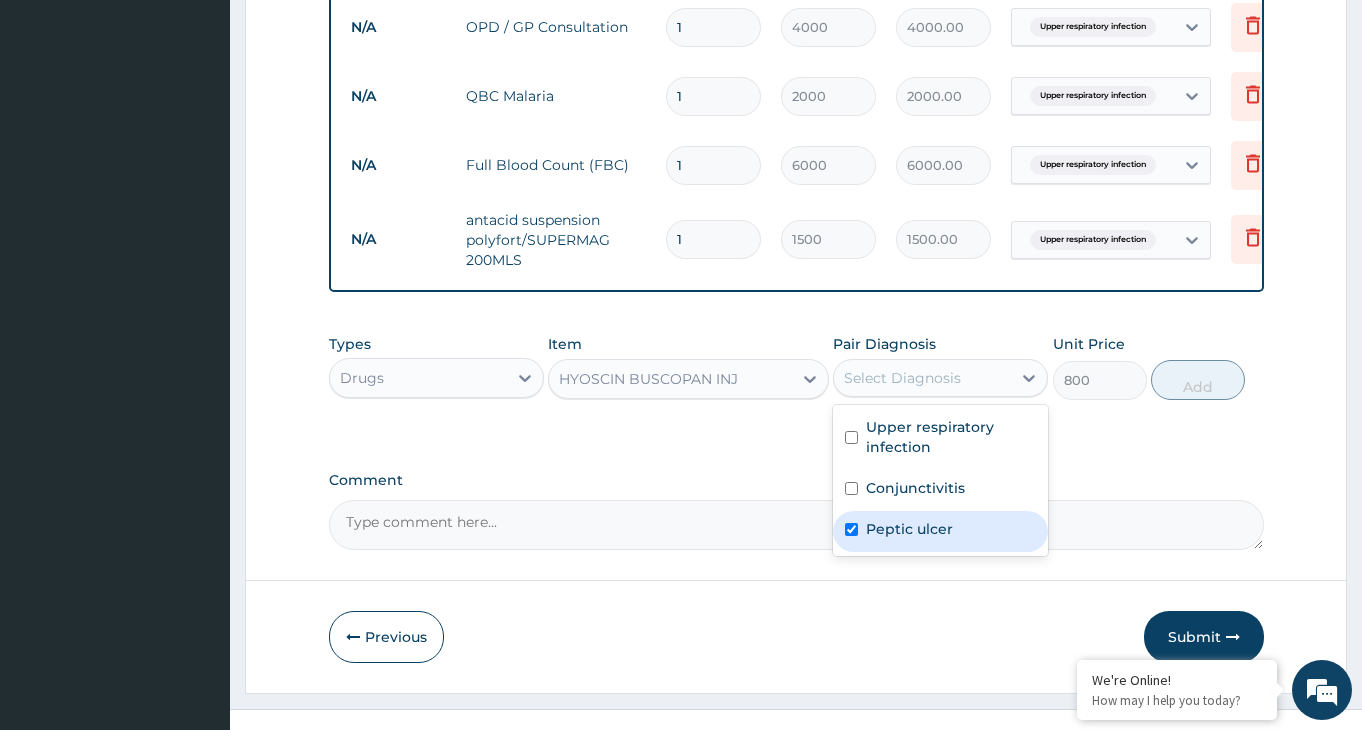 checkbox on "true" 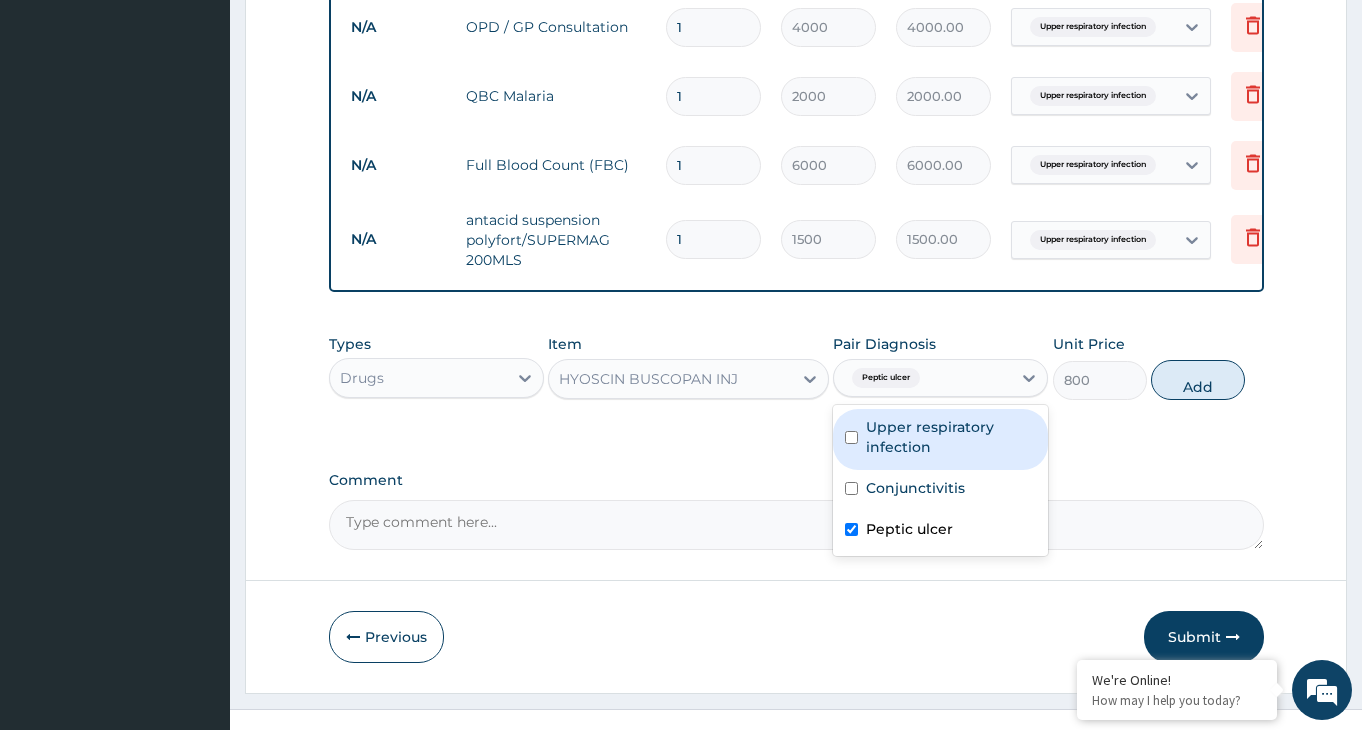 click at bounding box center [851, 437] 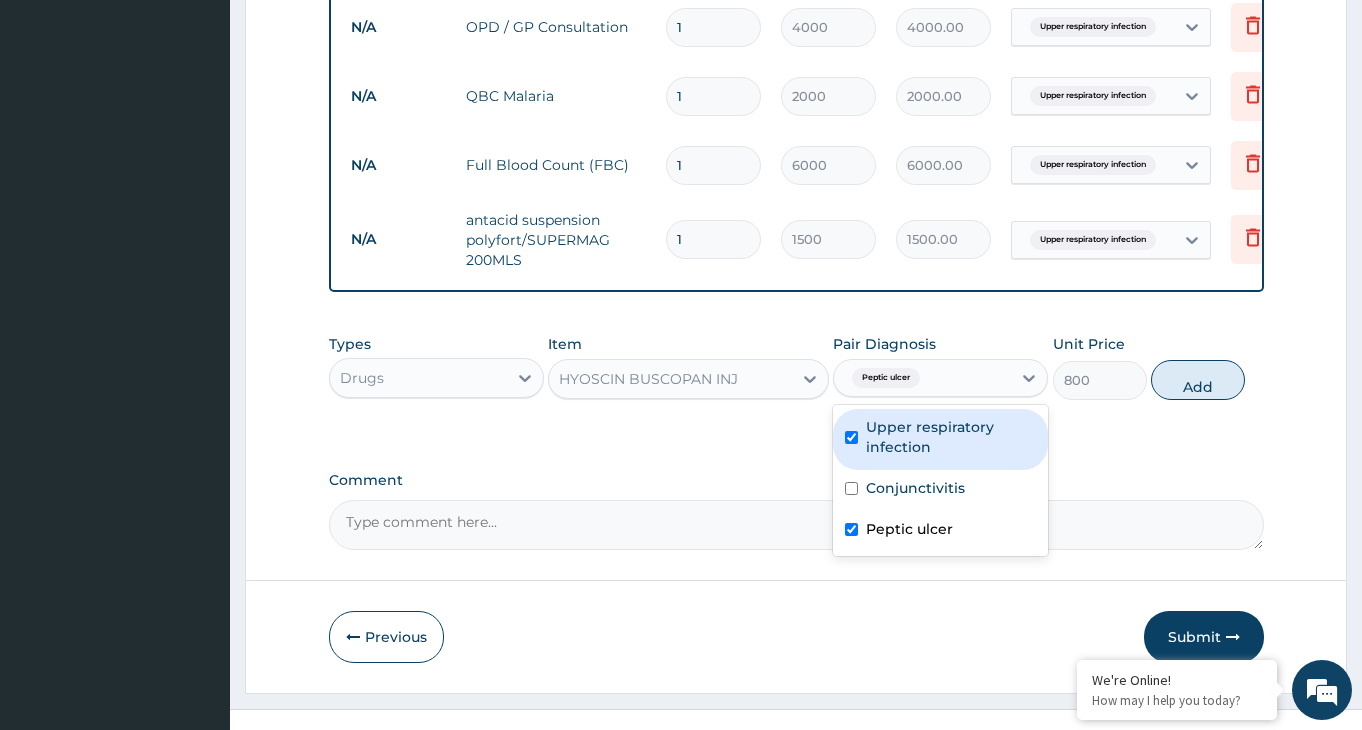 checkbox on "true" 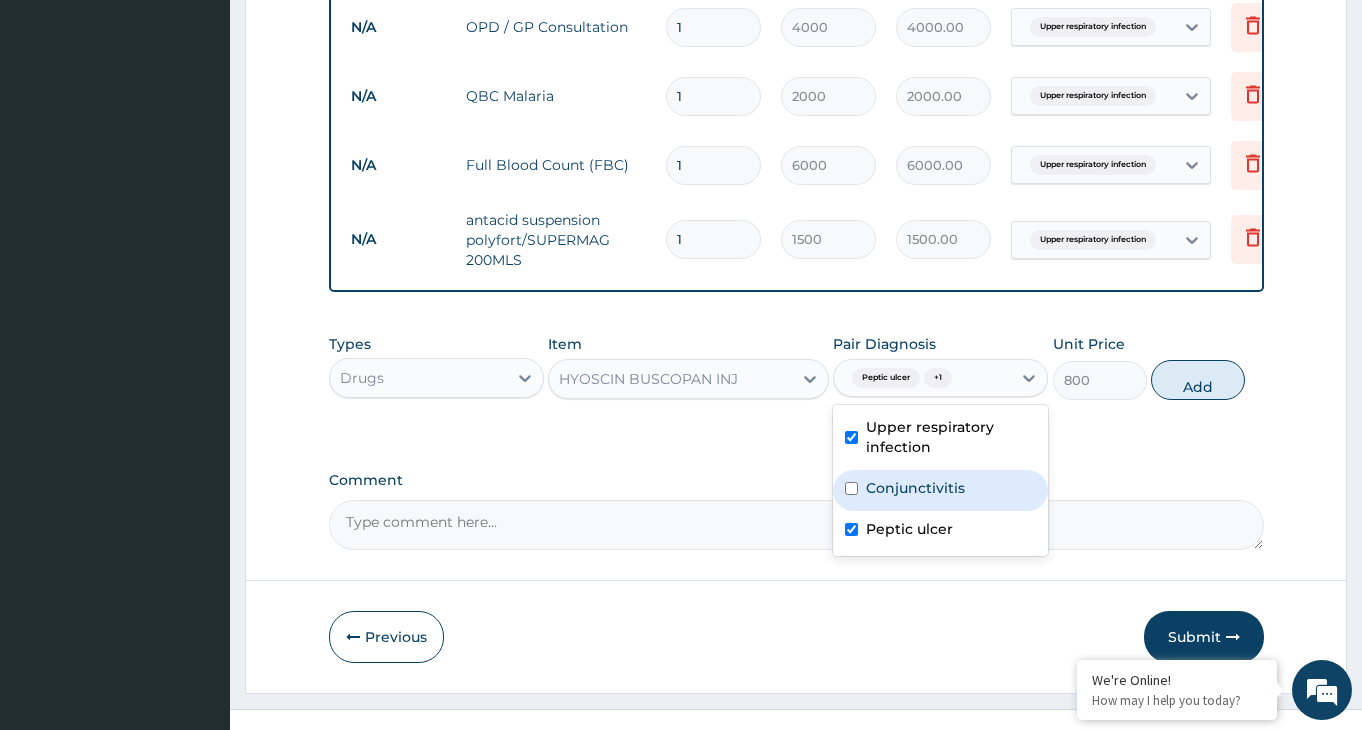 click at bounding box center (851, 488) 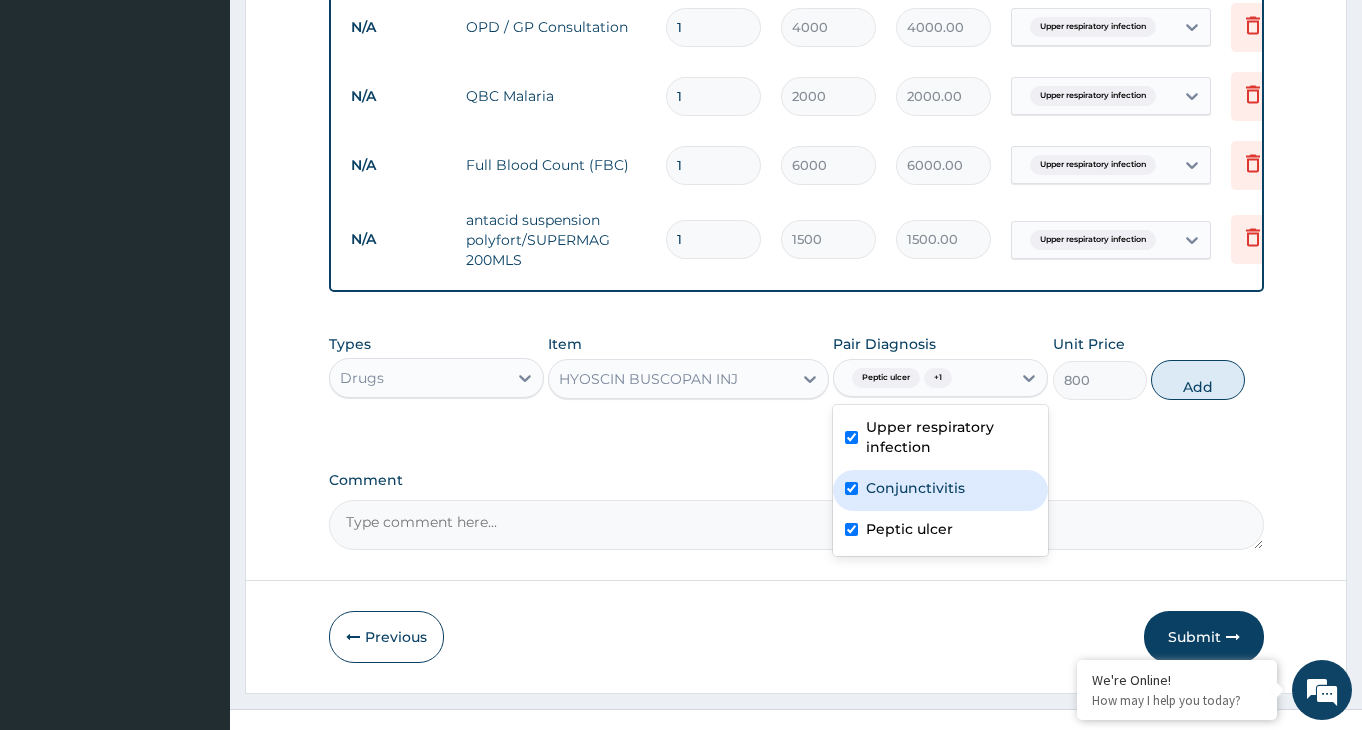 checkbox on "true" 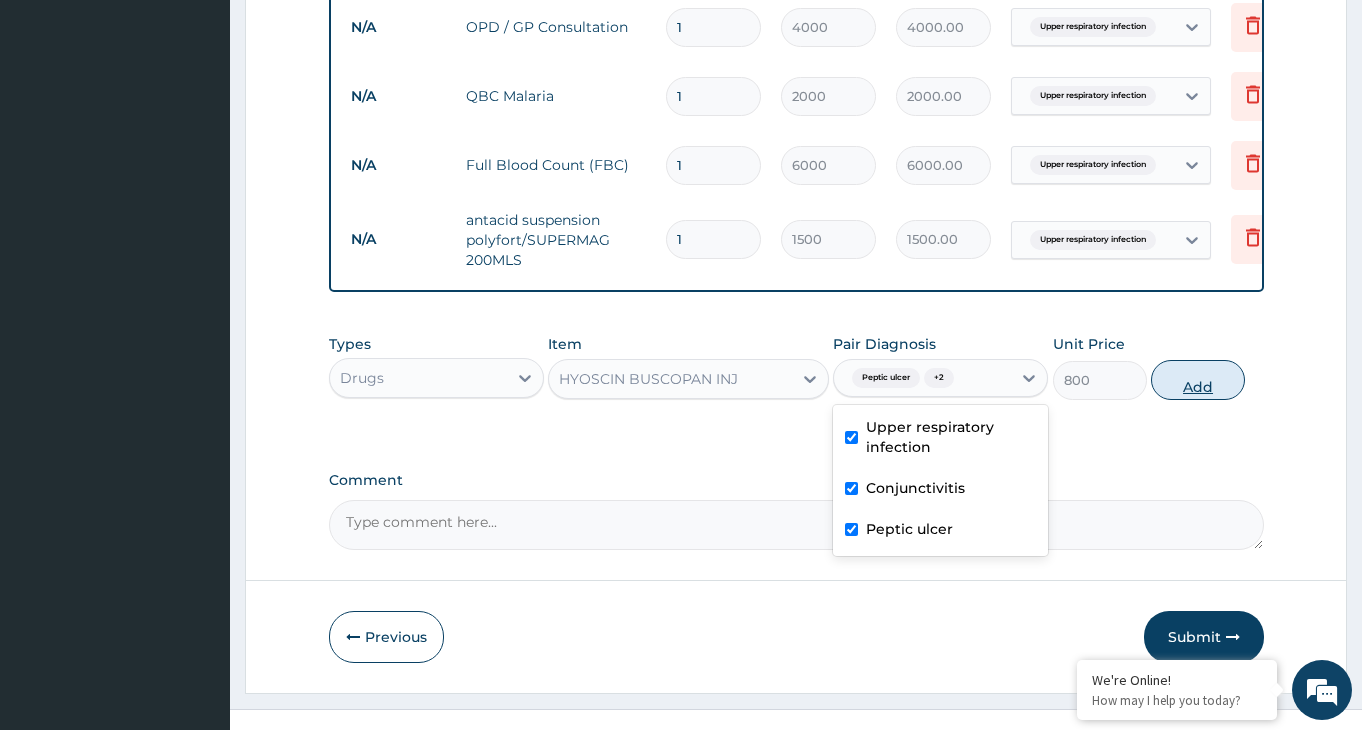 click on "Add" at bounding box center (1198, 380) 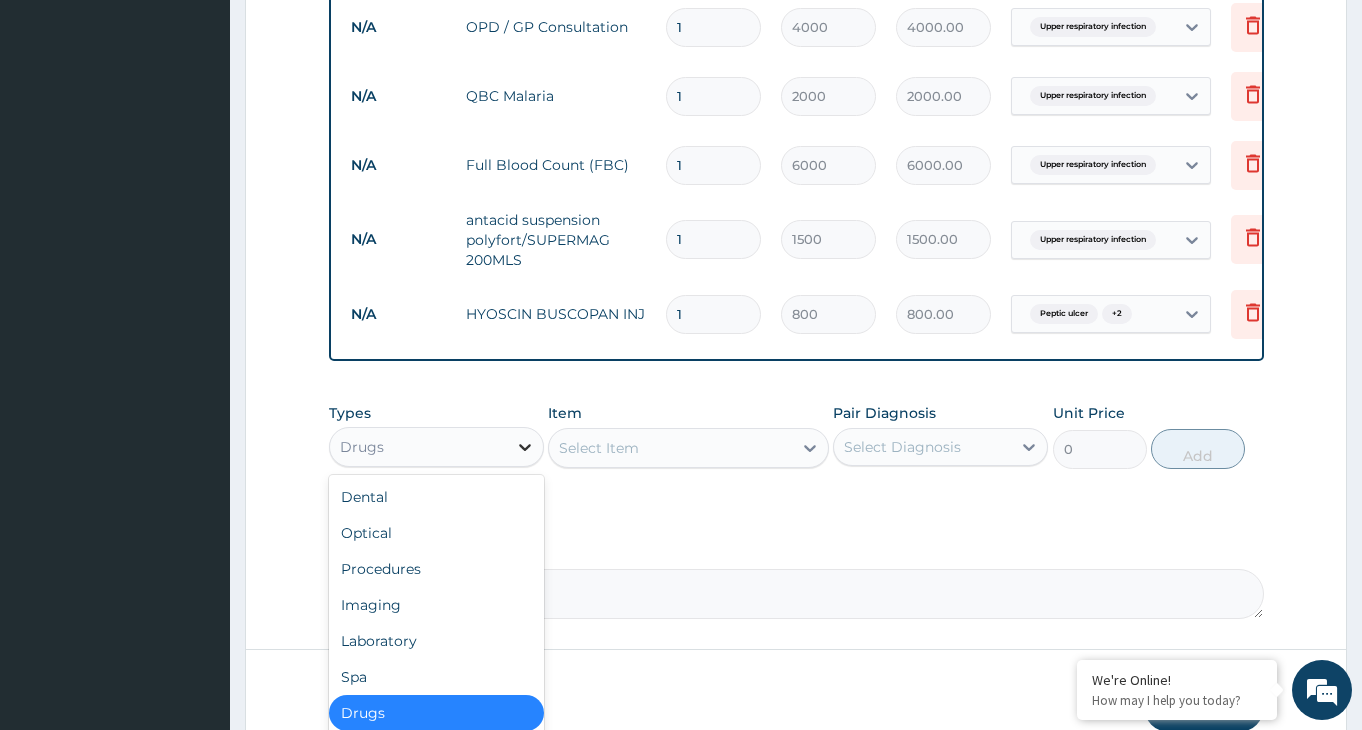 click 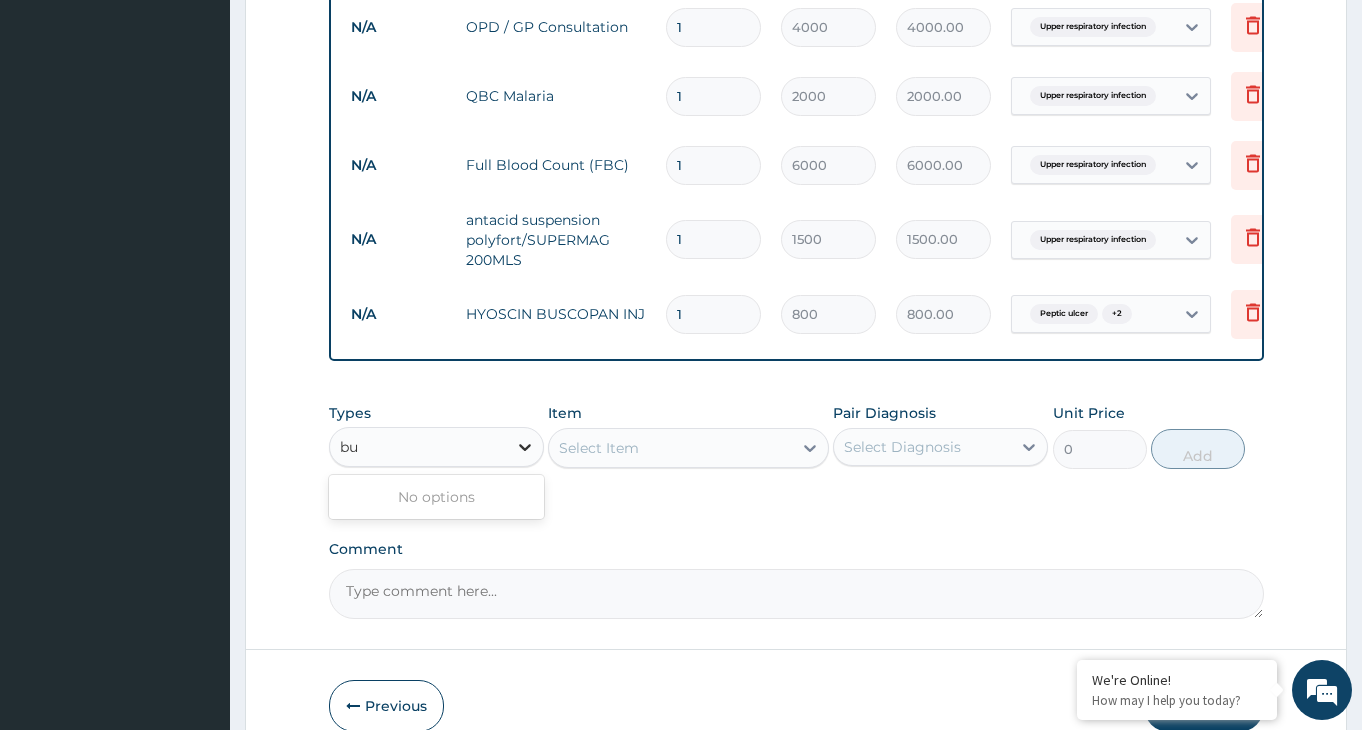 type on "b" 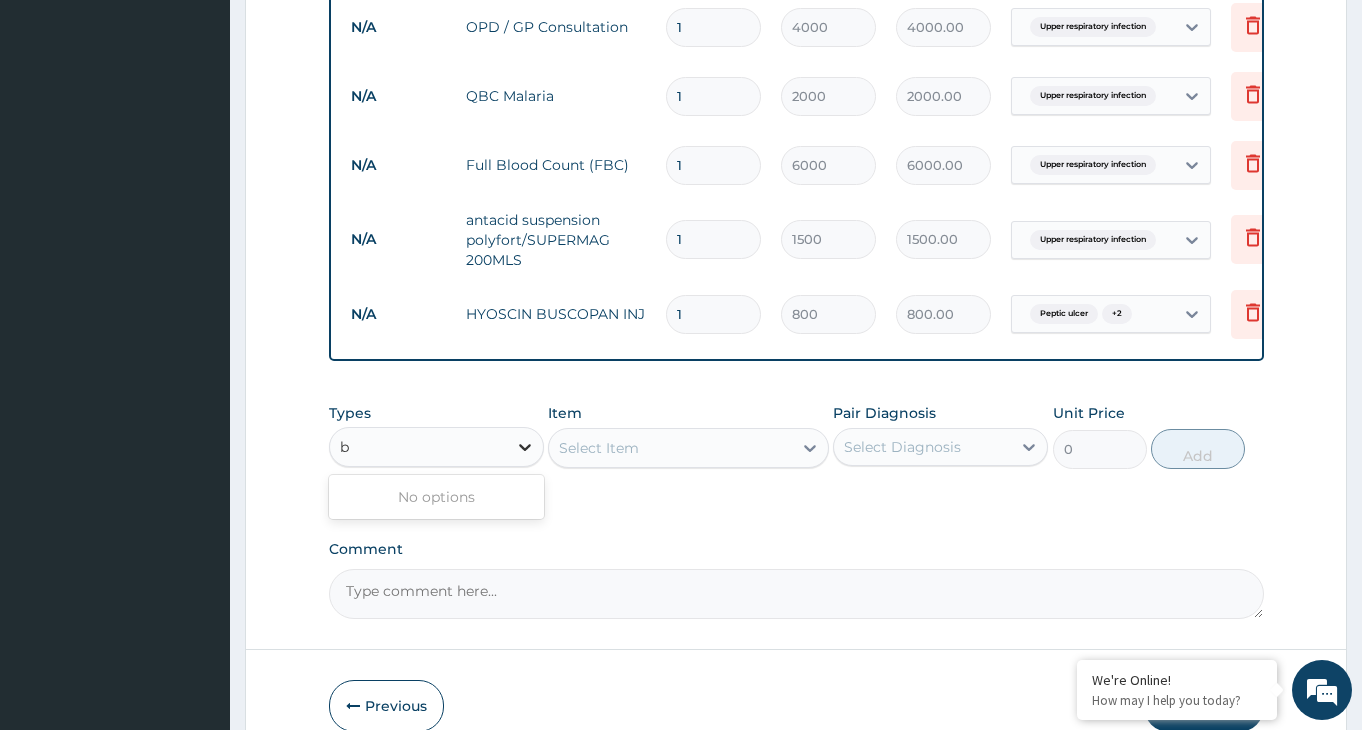 type 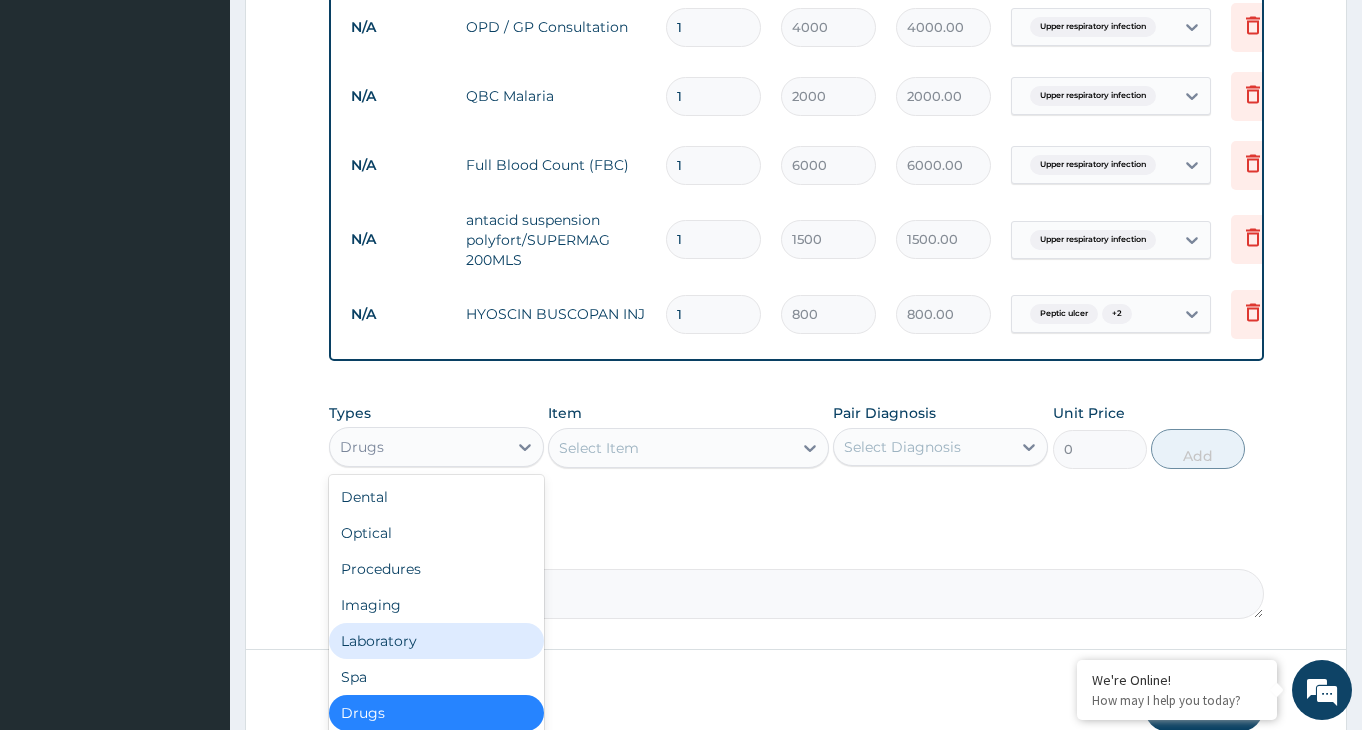 scroll, scrollTop: 68, scrollLeft: 0, axis: vertical 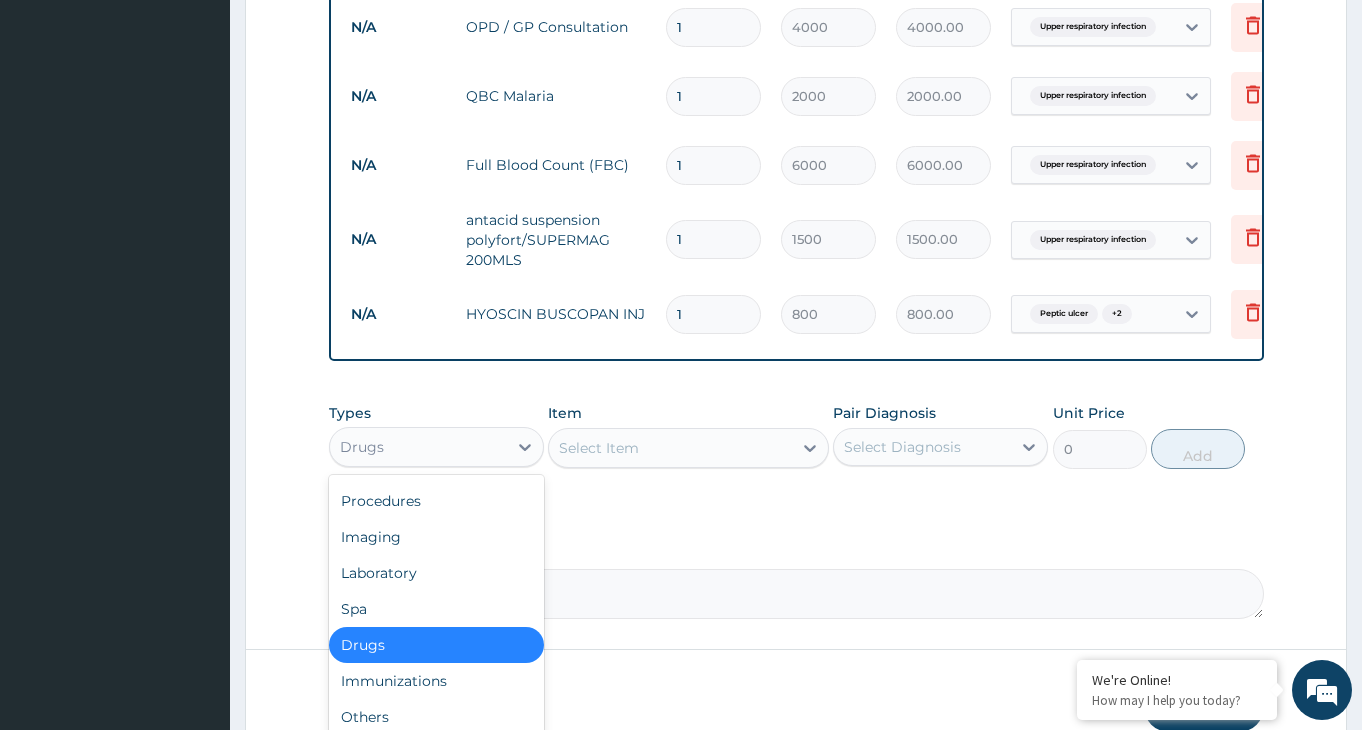 click on "Drugs" at bounding box center [436, 645] 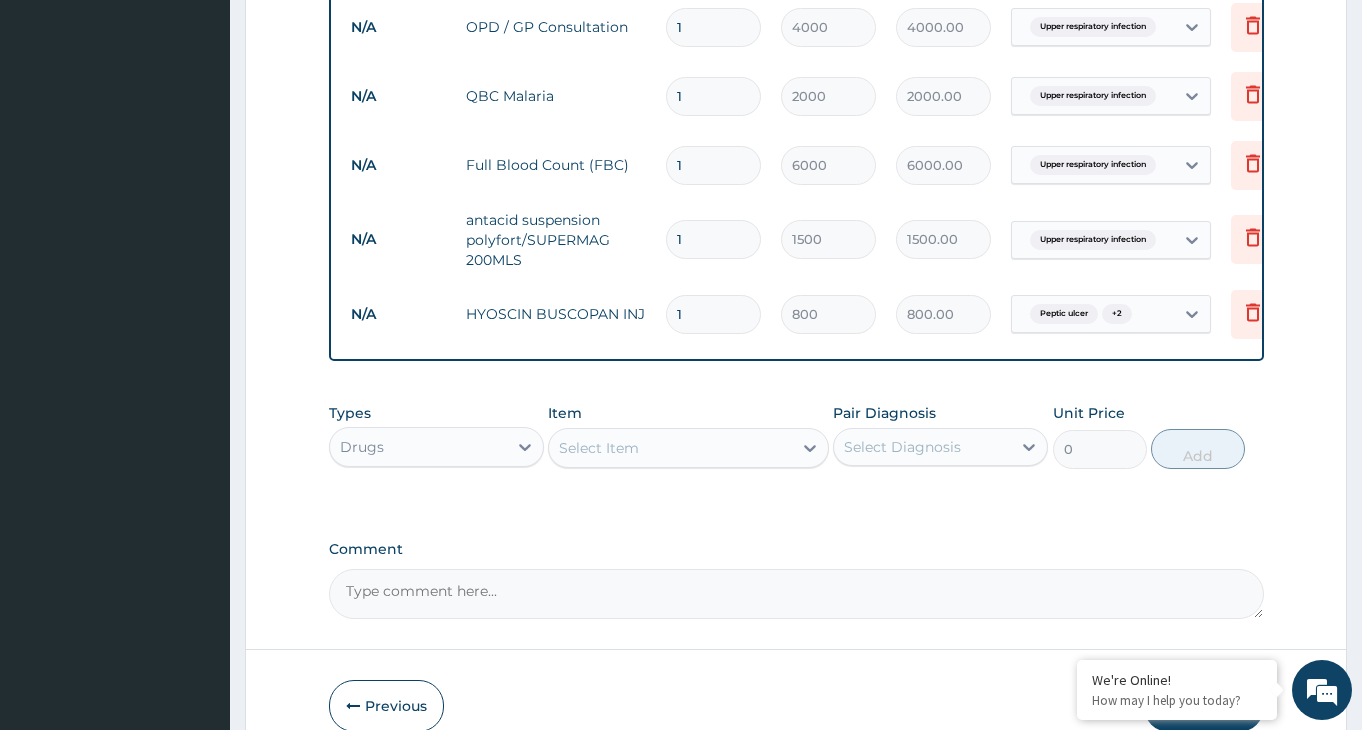 click on "Select Item" at bounding box center [670, 448] 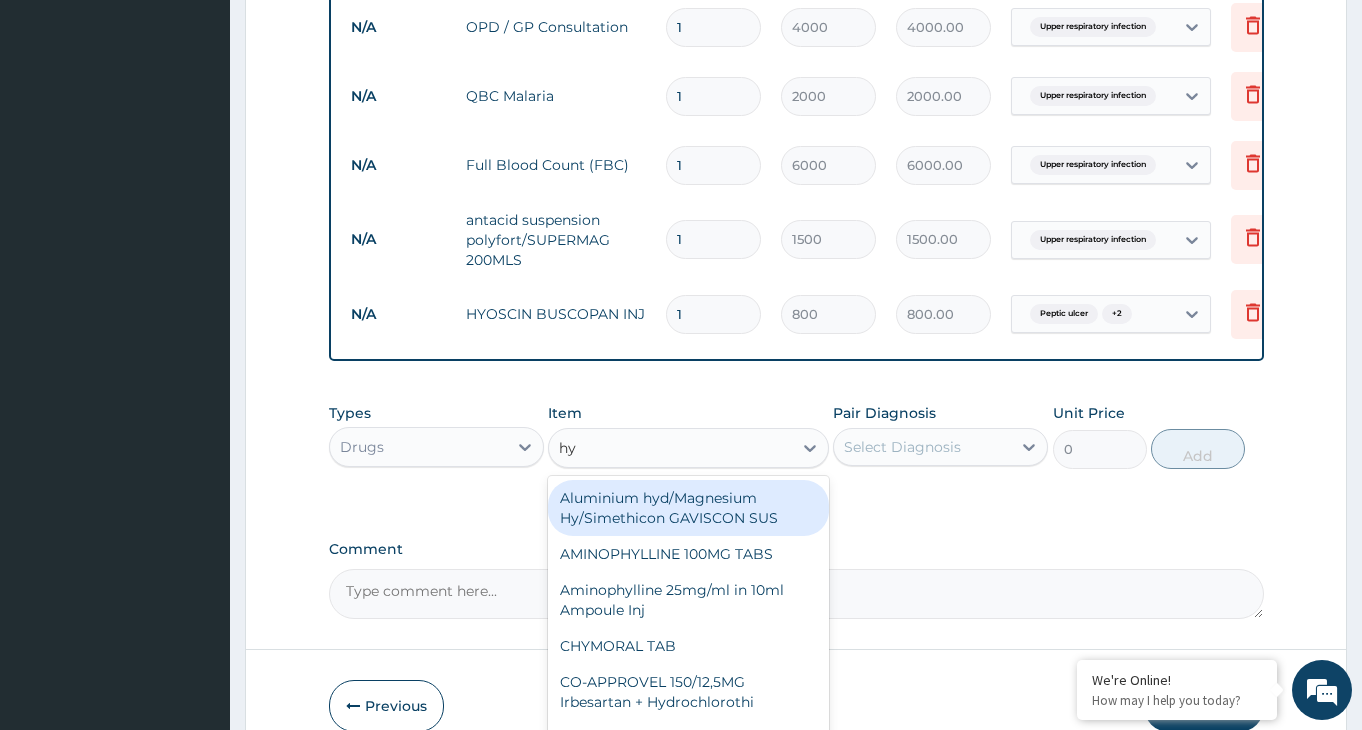 type on "hyo" 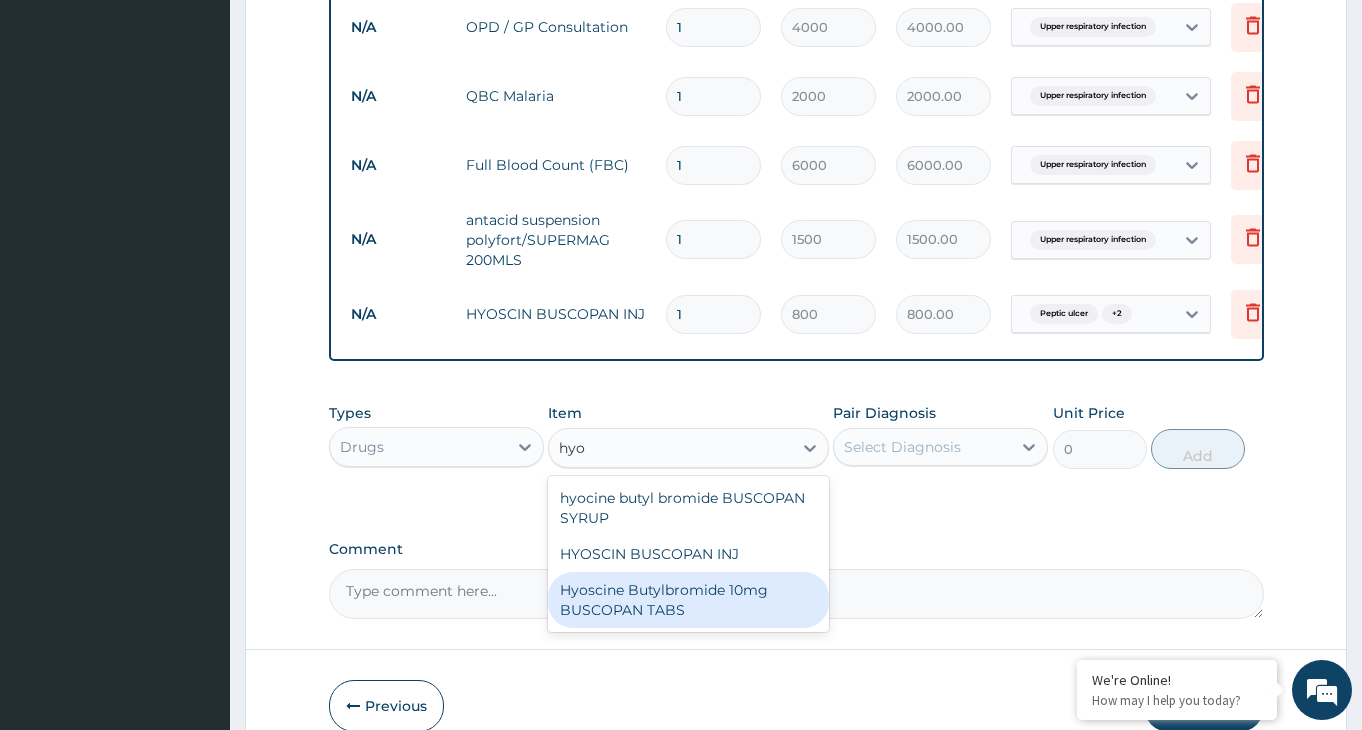 click on "Hyoscine Butylbromide 10mg BUSCOPAN TABS" at bounding box center [688, 600] 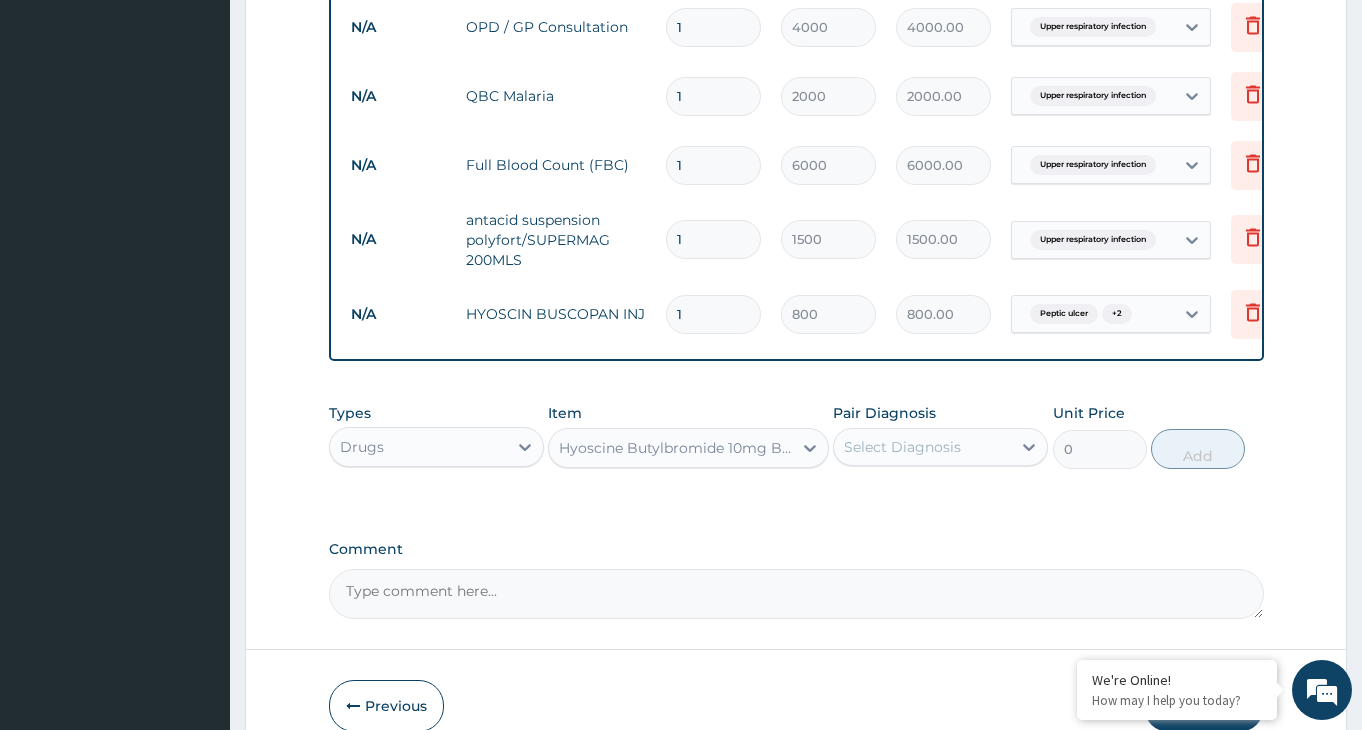 type 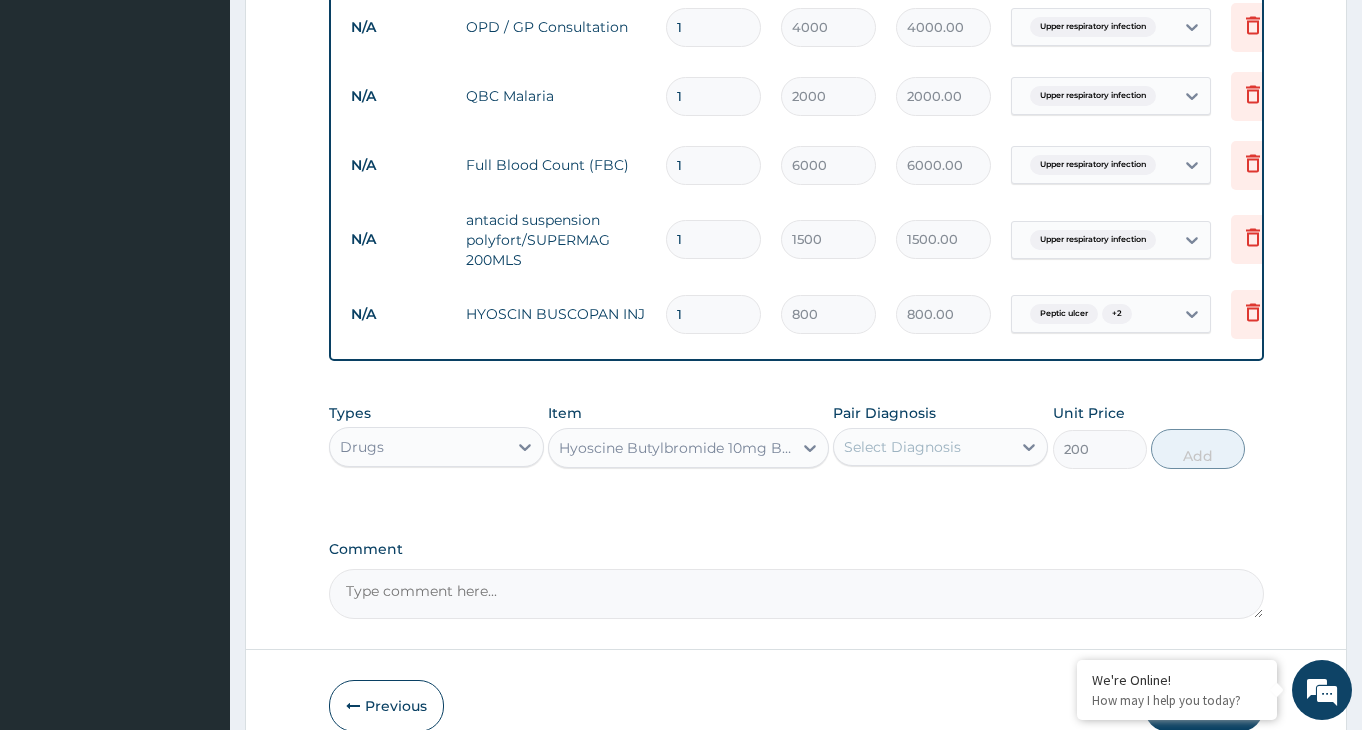 click on "Select Diagnosis" at bounding box center (922, 447) 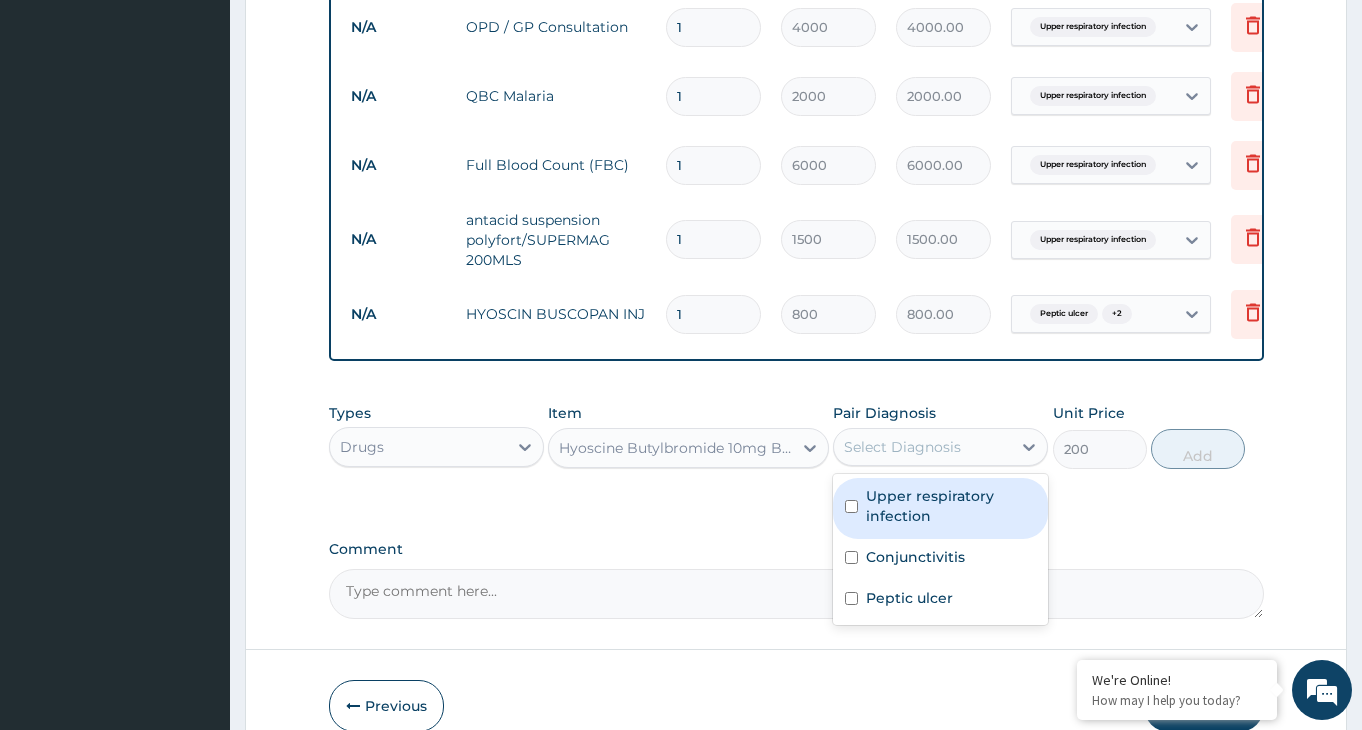 click on "Upper respiratory infection" at bounding box center [951, 506] 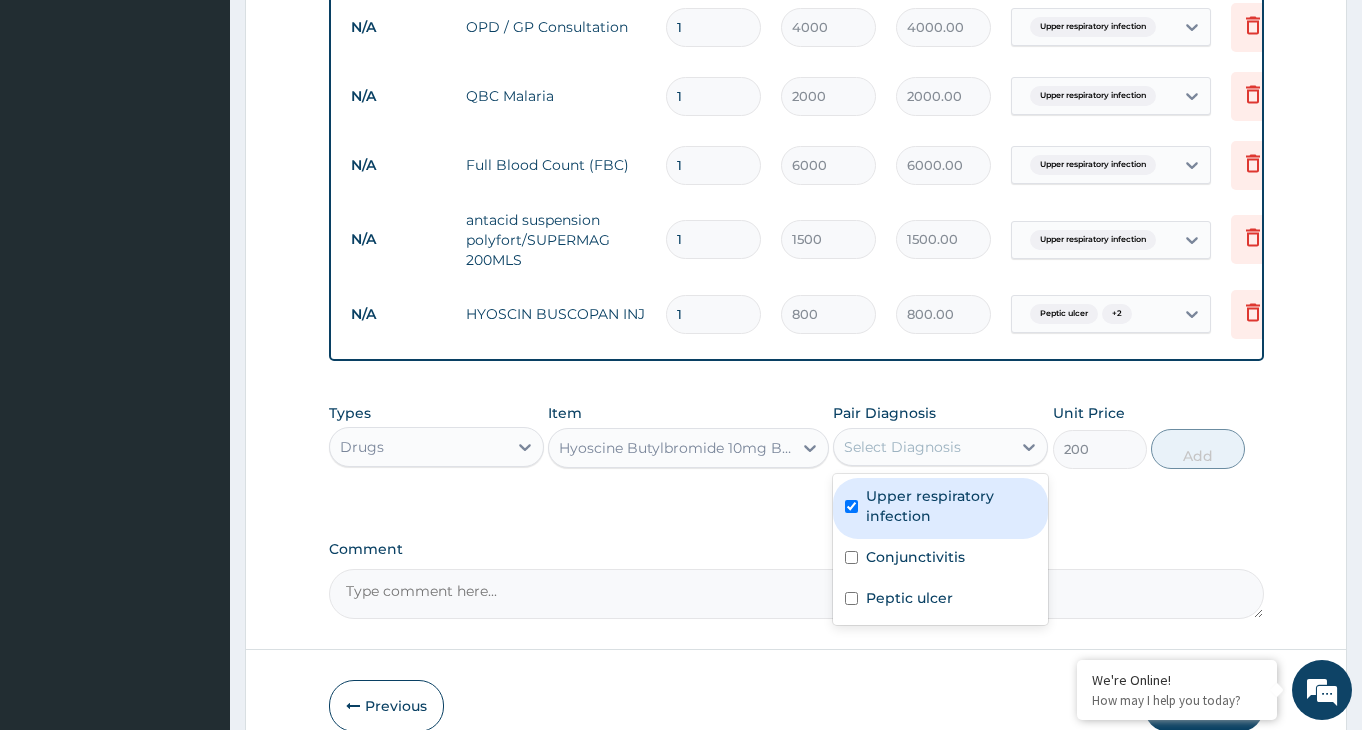 checkbox on "true" 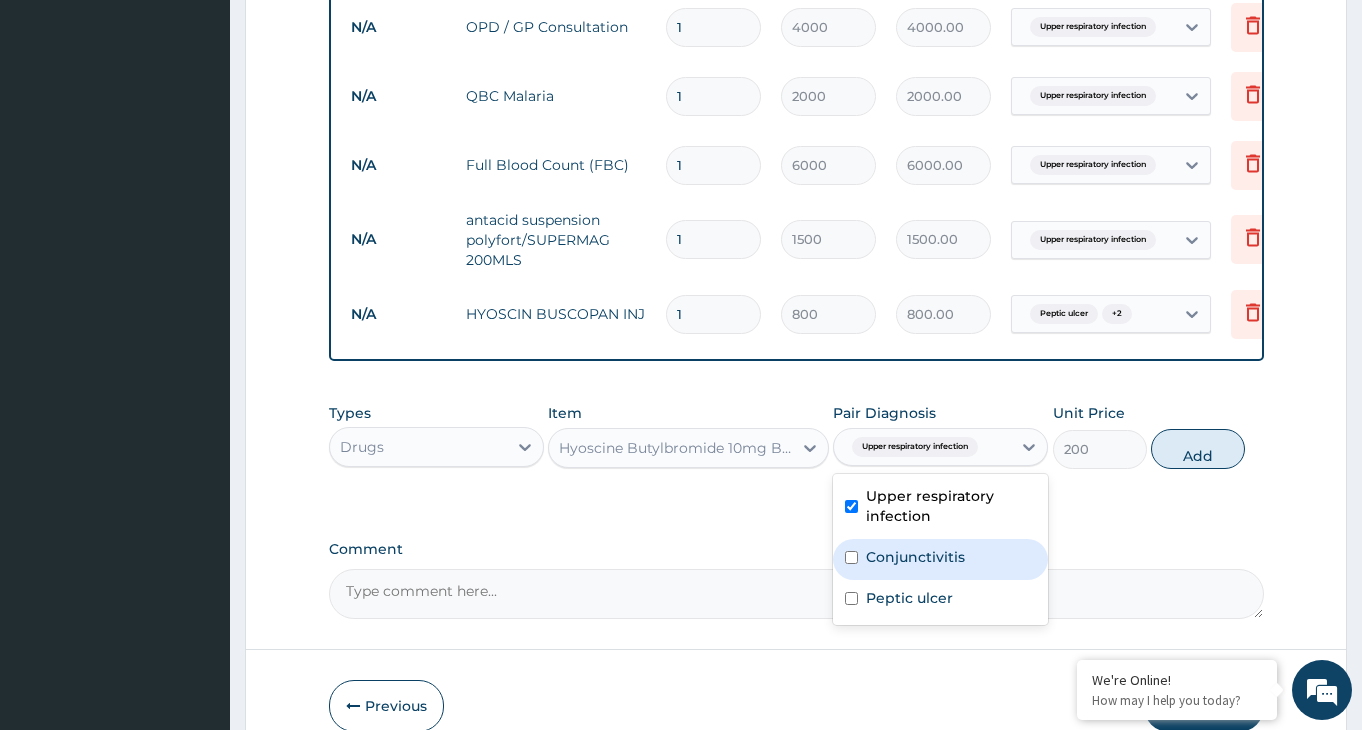 click on "Conjunctivitis" at bounding box center [915, 557] 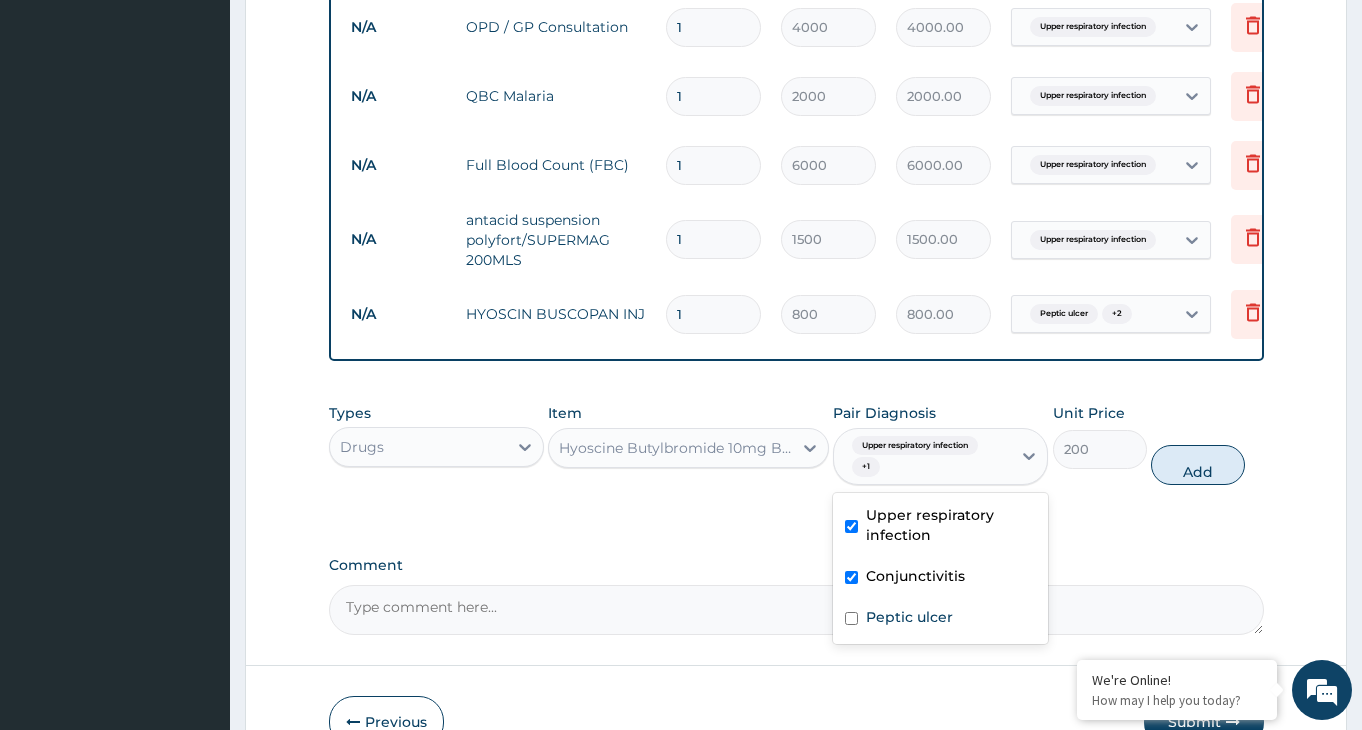 checkbox on "true" 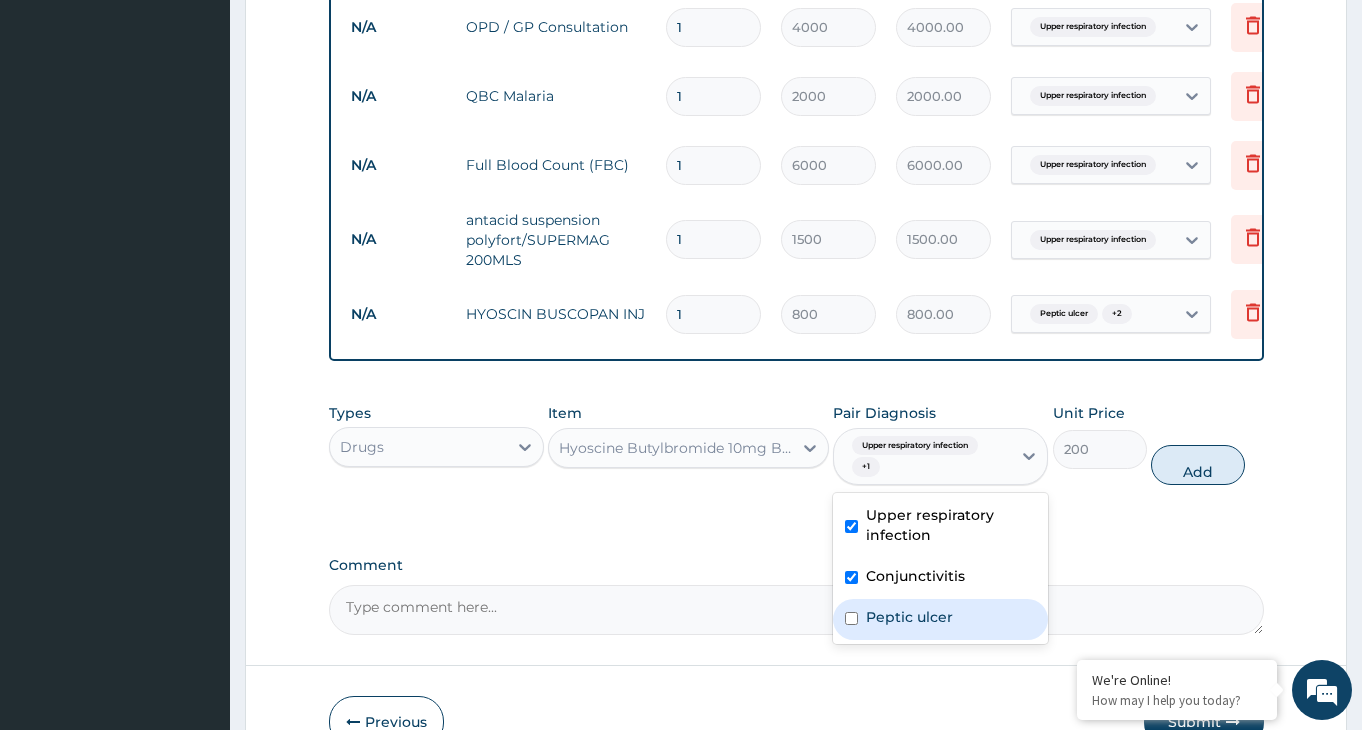 click at bounding box center [851, 618] 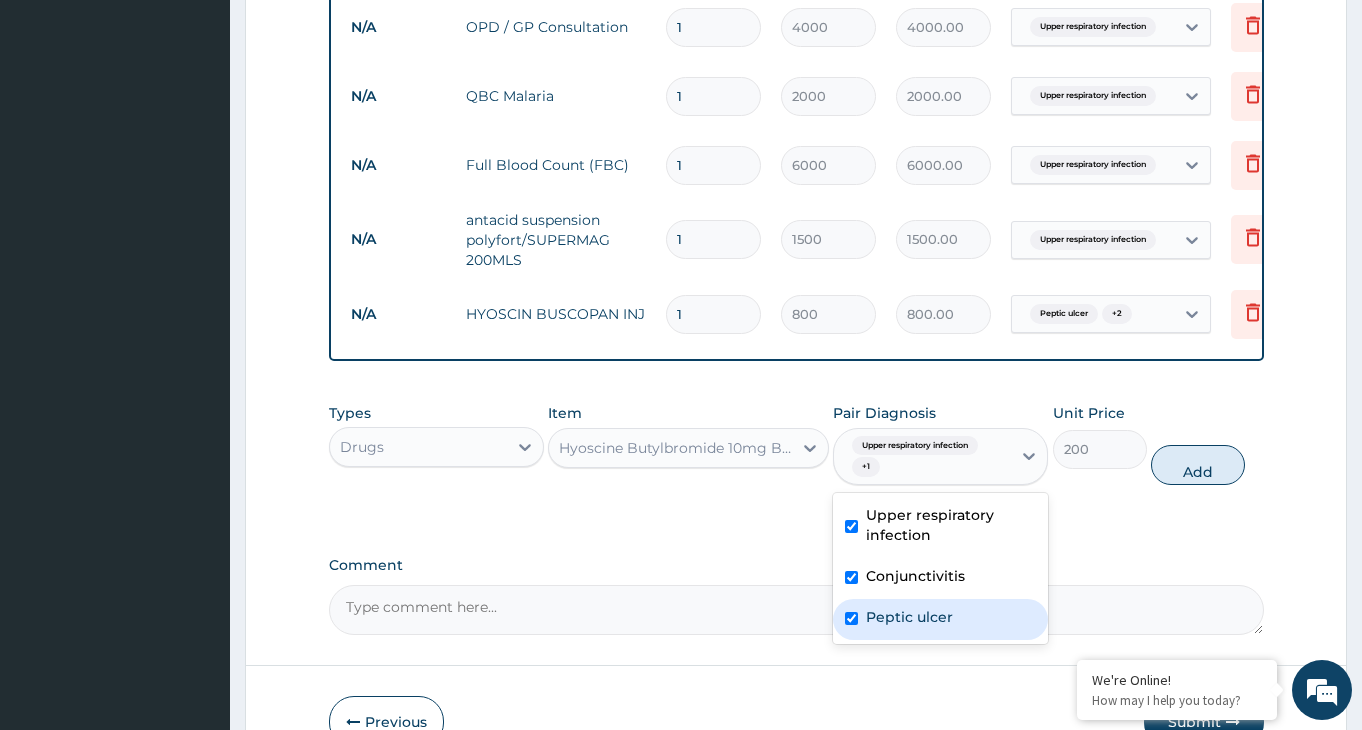 checkbox on "true" 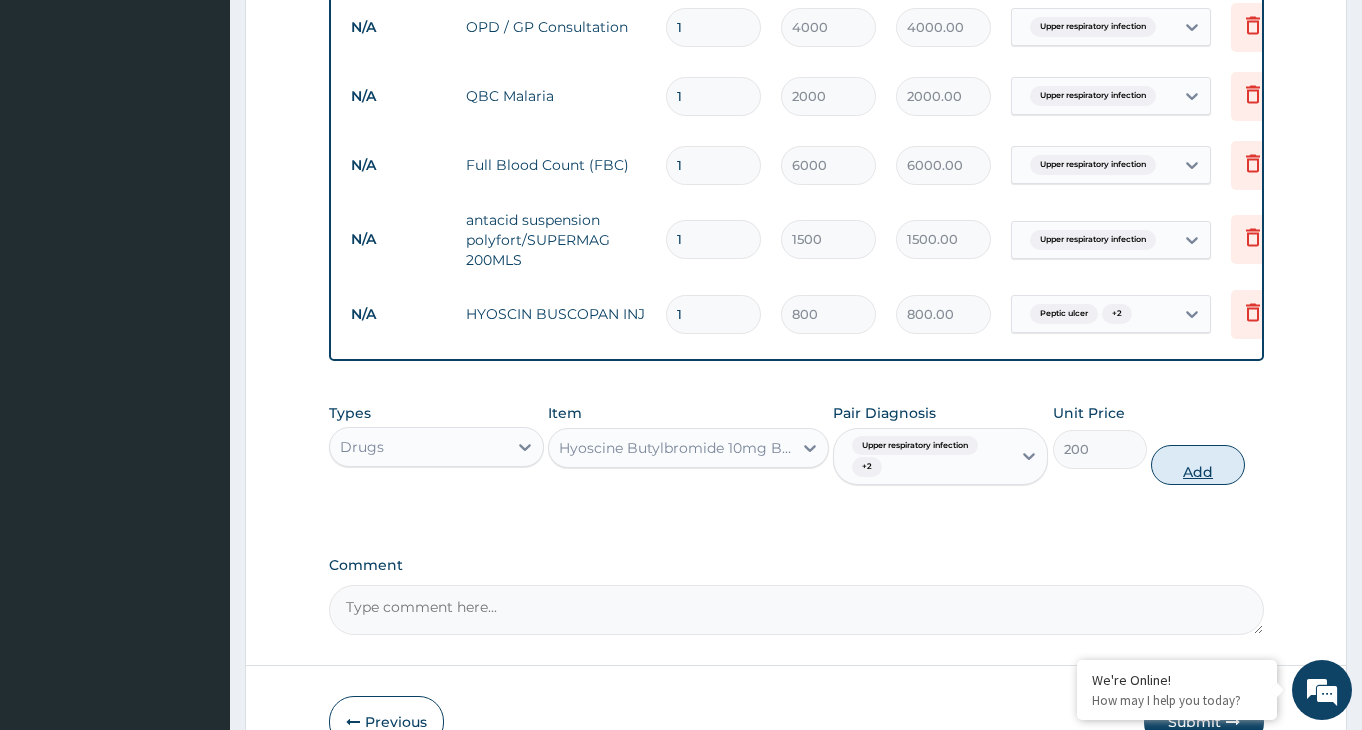 click on "Add" at bounding box center (1198, 465) 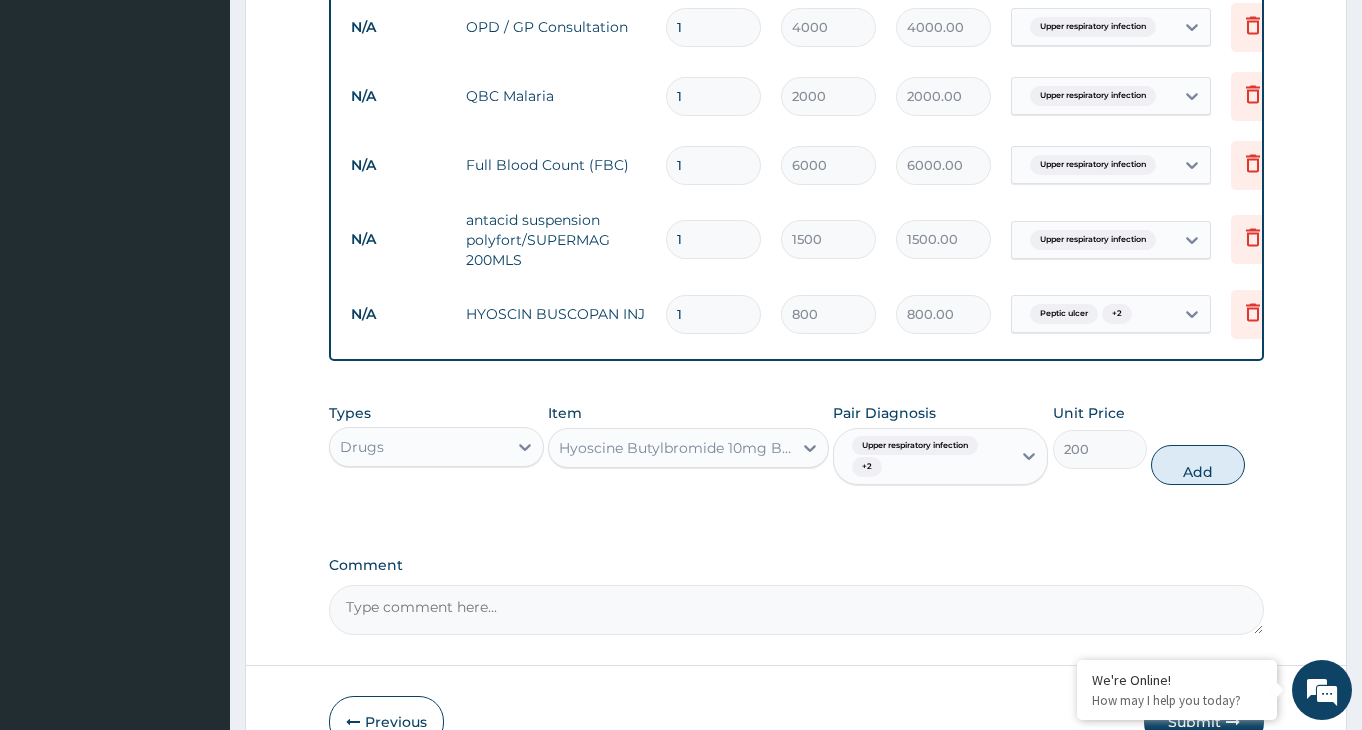type on "0" 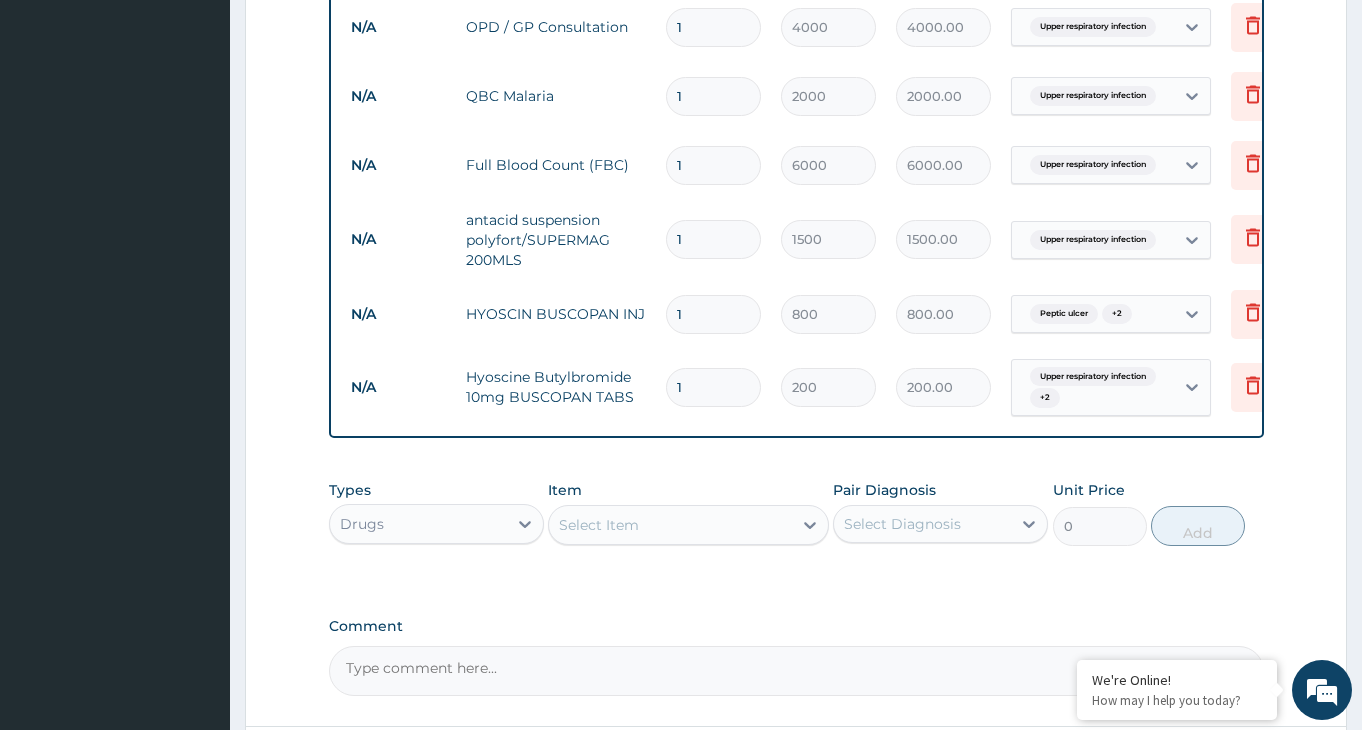 type on "10" 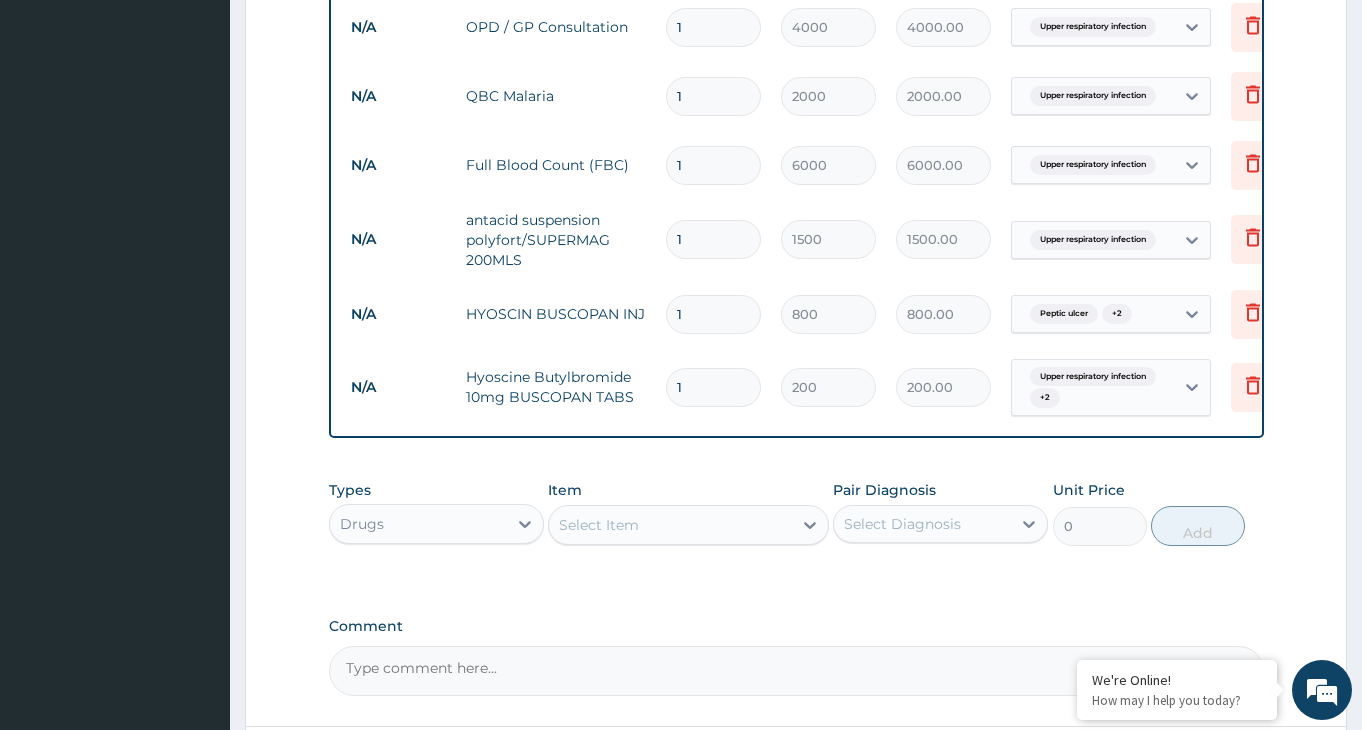 type on "2000.00" 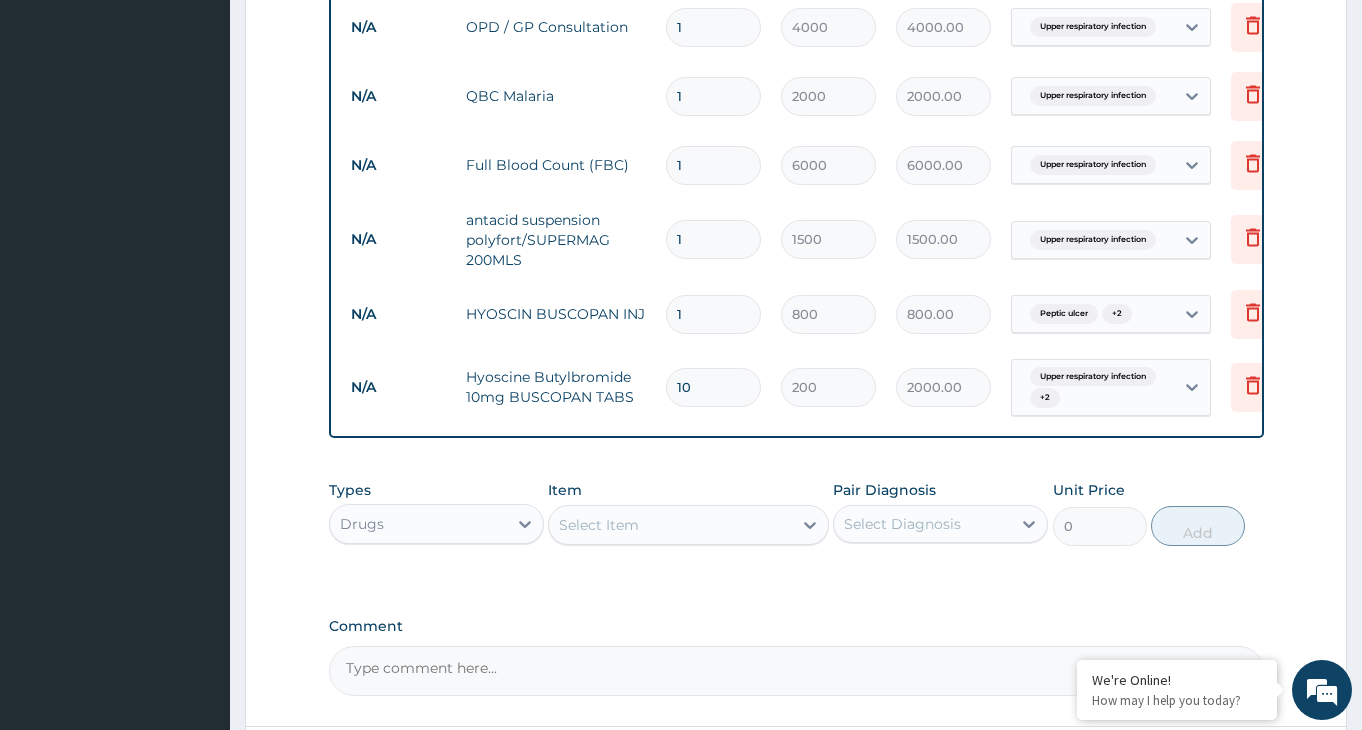 type on "10" 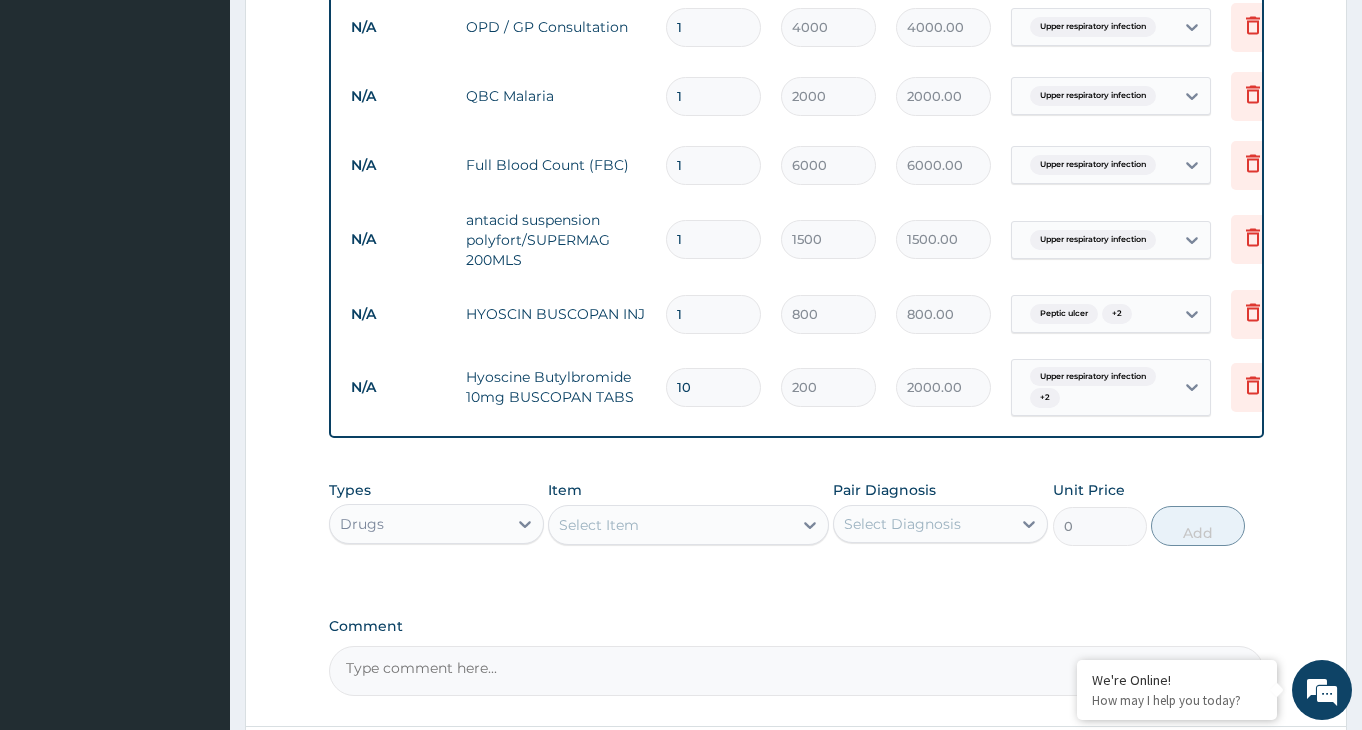 click on "1" at bounding box center [713, 314] 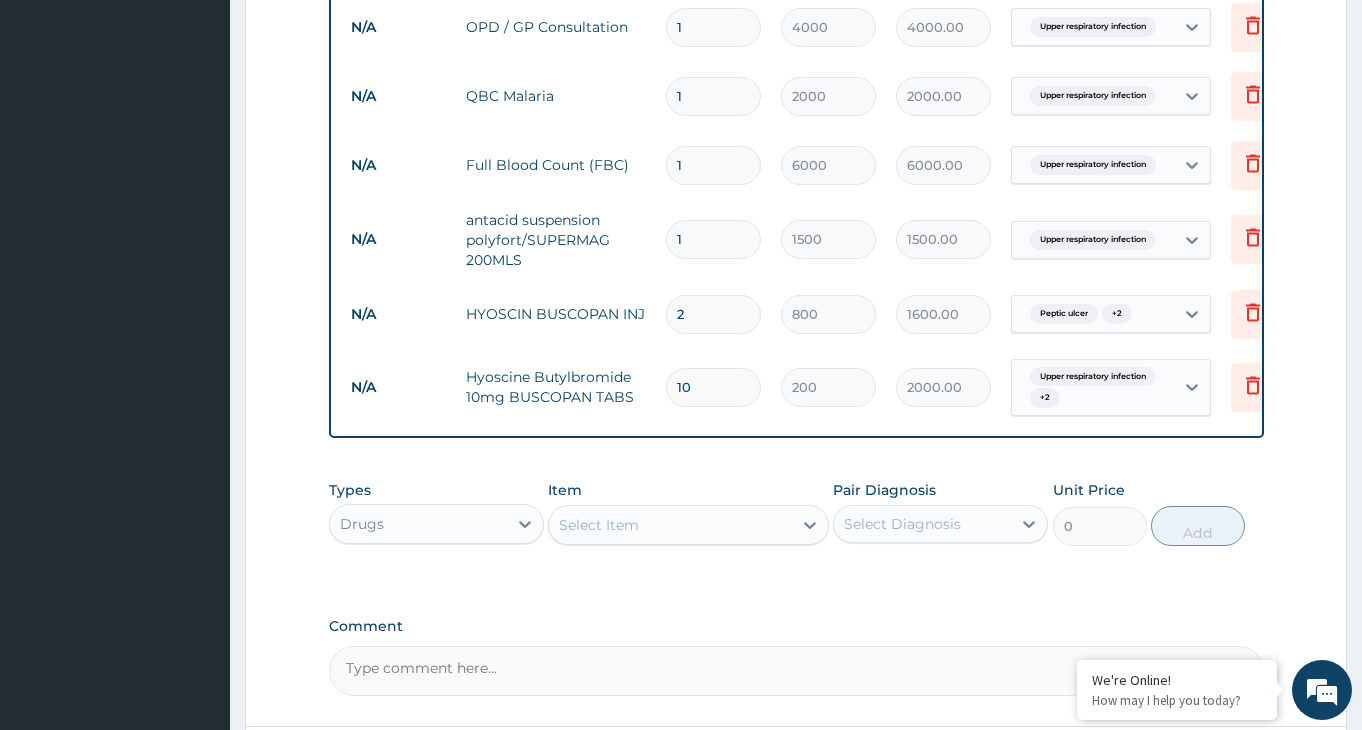 type on "2" 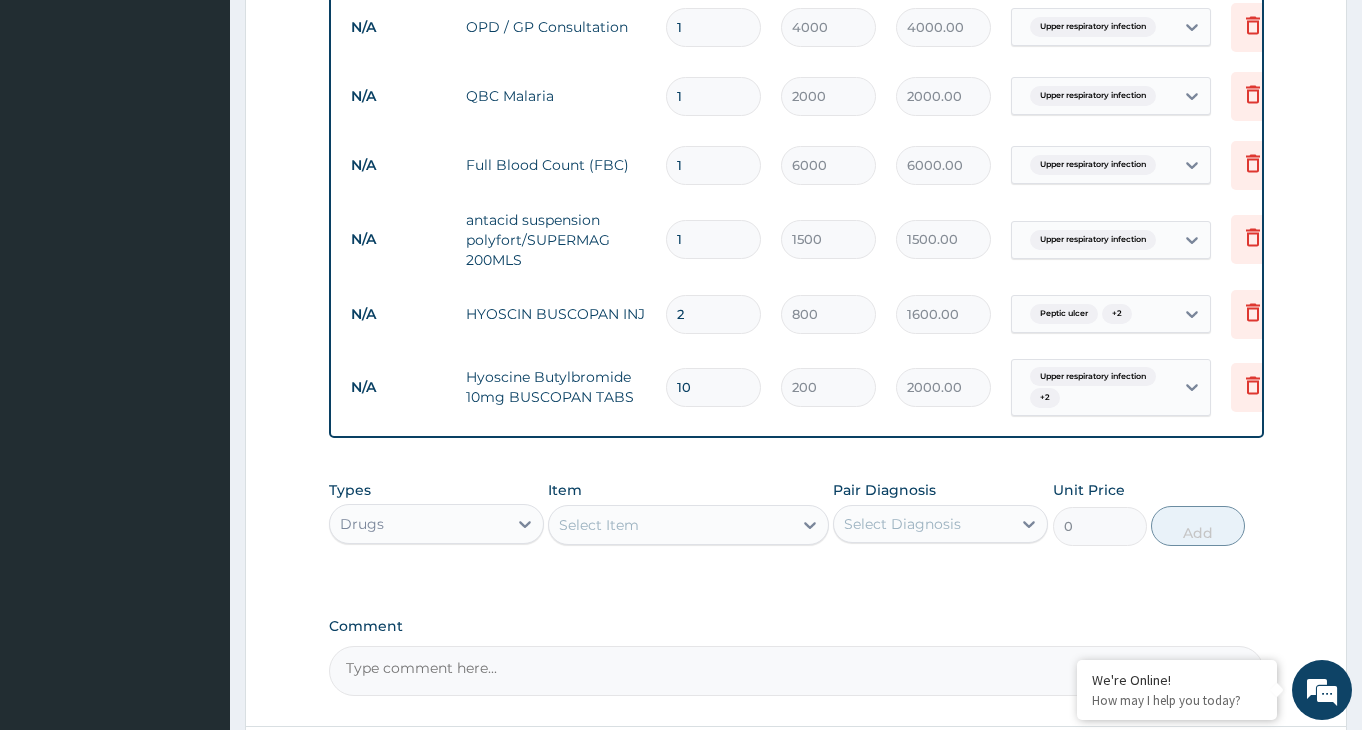 click on "PA Code / Prescription Code Enter Code(Secondary Care Only) Encounter Date 29-07-2025 Important Notice Please enter PA codes before entering items that are not attached to a PA code   All diagnoses entered must be linked to a claim item. Diagnosis & Claim Items that are visible but inactive cannot be edited because they were imported from an already approved PA code. Diagnosis Upper respiratory infection confirmed Conjunctivitis confirmed Peptic ulcer Query NB: All diagnosis must be linked to a claim item Claim Items Type Name Quantity Unit Price Total Price Pair Diagnosis Actions Drugs amoxicillin clavulanic fleming 625mg tabs 14 350 4900.00 Upper respiratory infection Delete Drugs loratidine 10mg tabs 10 80 800.00 Upper respiratory infection Delete Drugs chloroamphenicol eye/ear drop elisca 1 1000 1000.00 Conjunctivitis Delete N/A OPD / GP Consultation 1 4000 4000.00 Upper respiratory infection Delete N/A QBC Malaria 1 2000 2000.00 Upper respiratory infection Delete N/A Full Blood Count (FBC) 1 6000 6000.00" at bounding box center (796, -63) 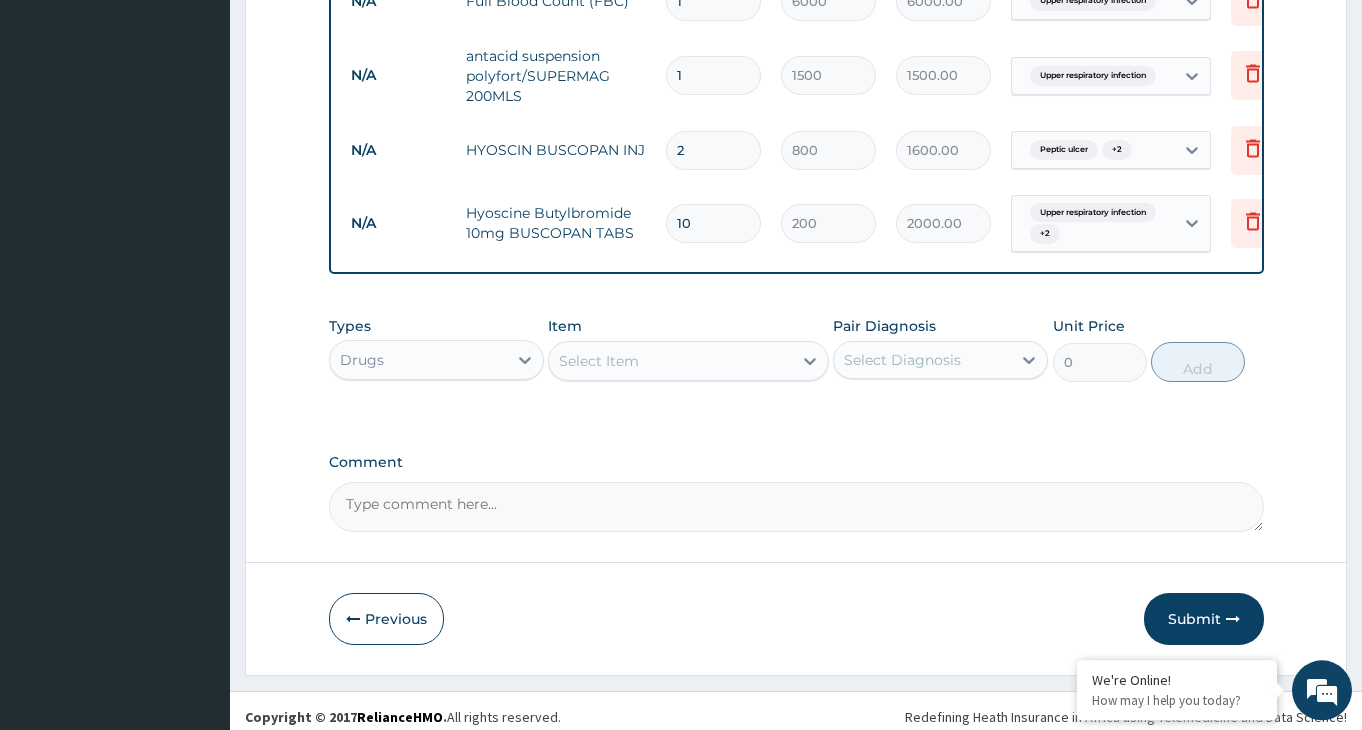 scroll, scrollTop: 1205, scrollLeft: 0, axis: vertical 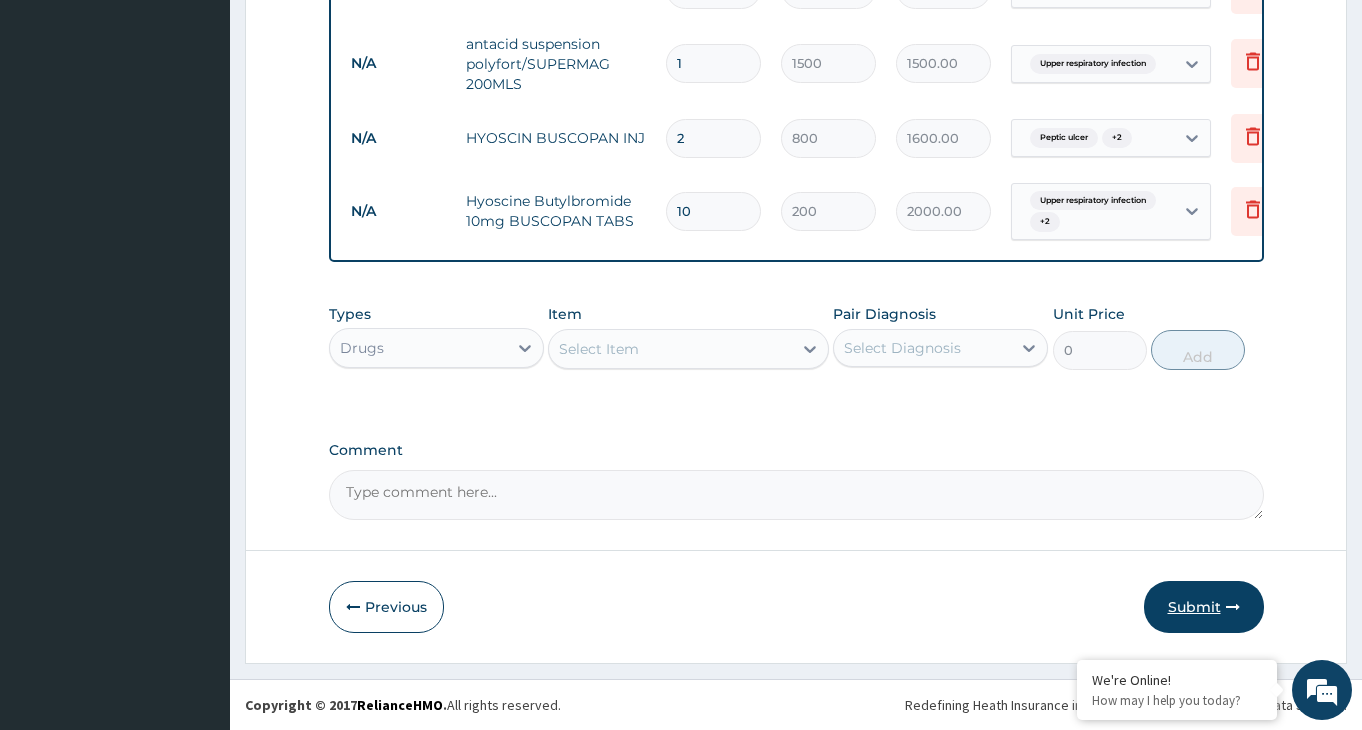click on "Submit" at bounding box center [1204, 607] 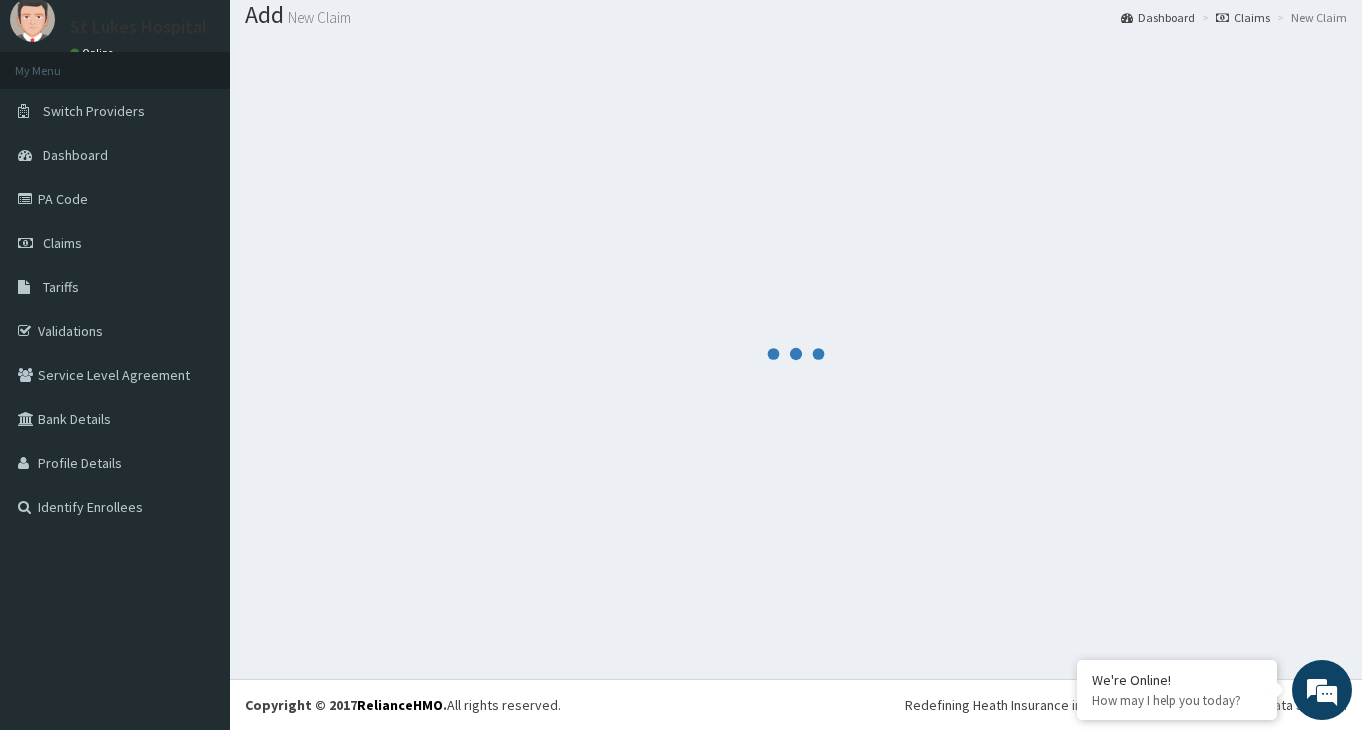 scroll, scrollTop: 63, scrollLeft: 0, axis: vertical 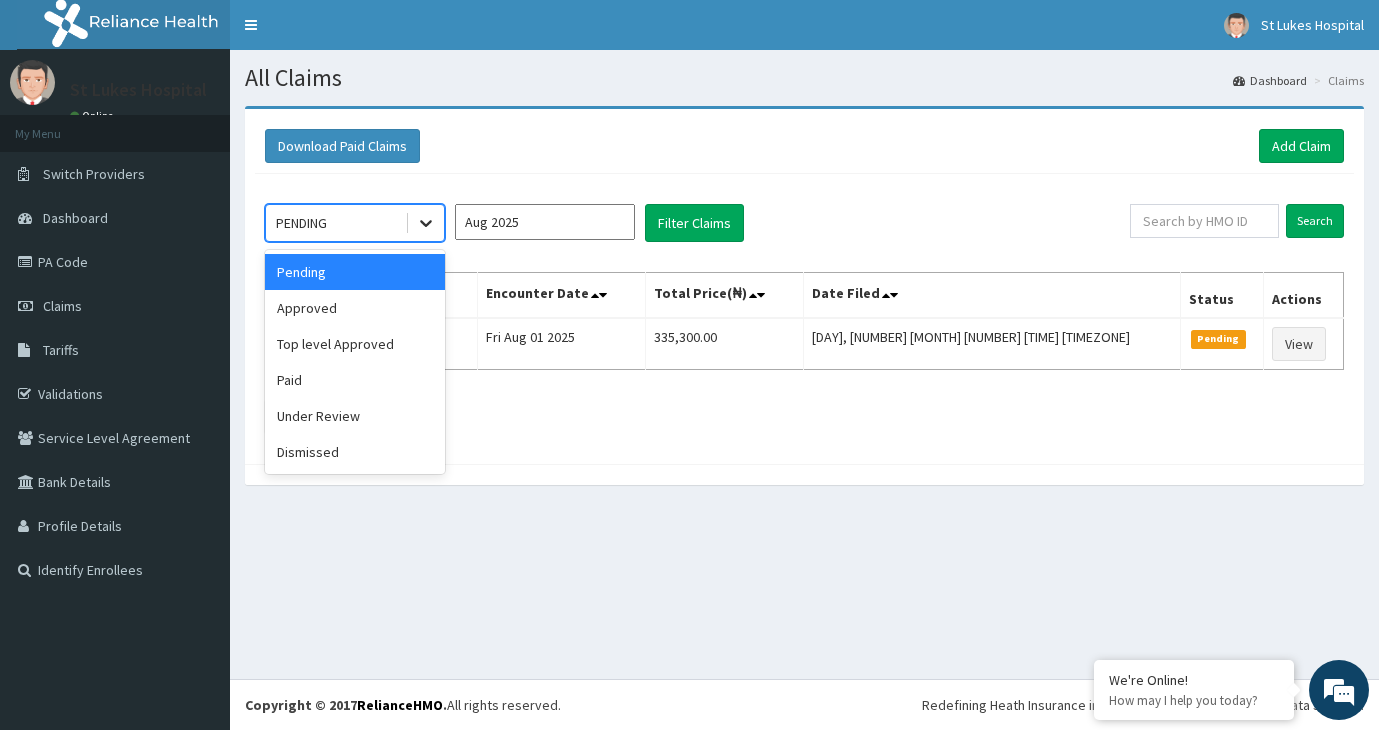 click 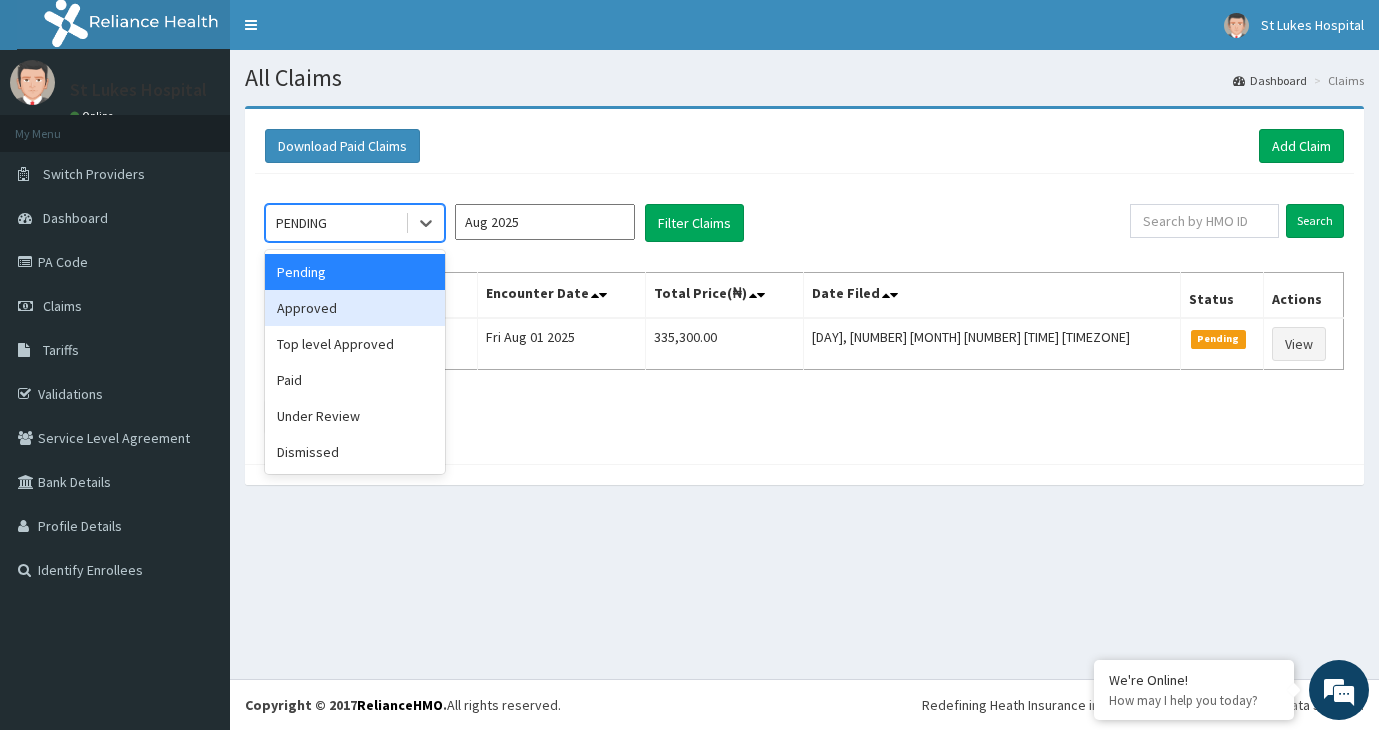 click on "Approved" at bounding box center (355, 308) 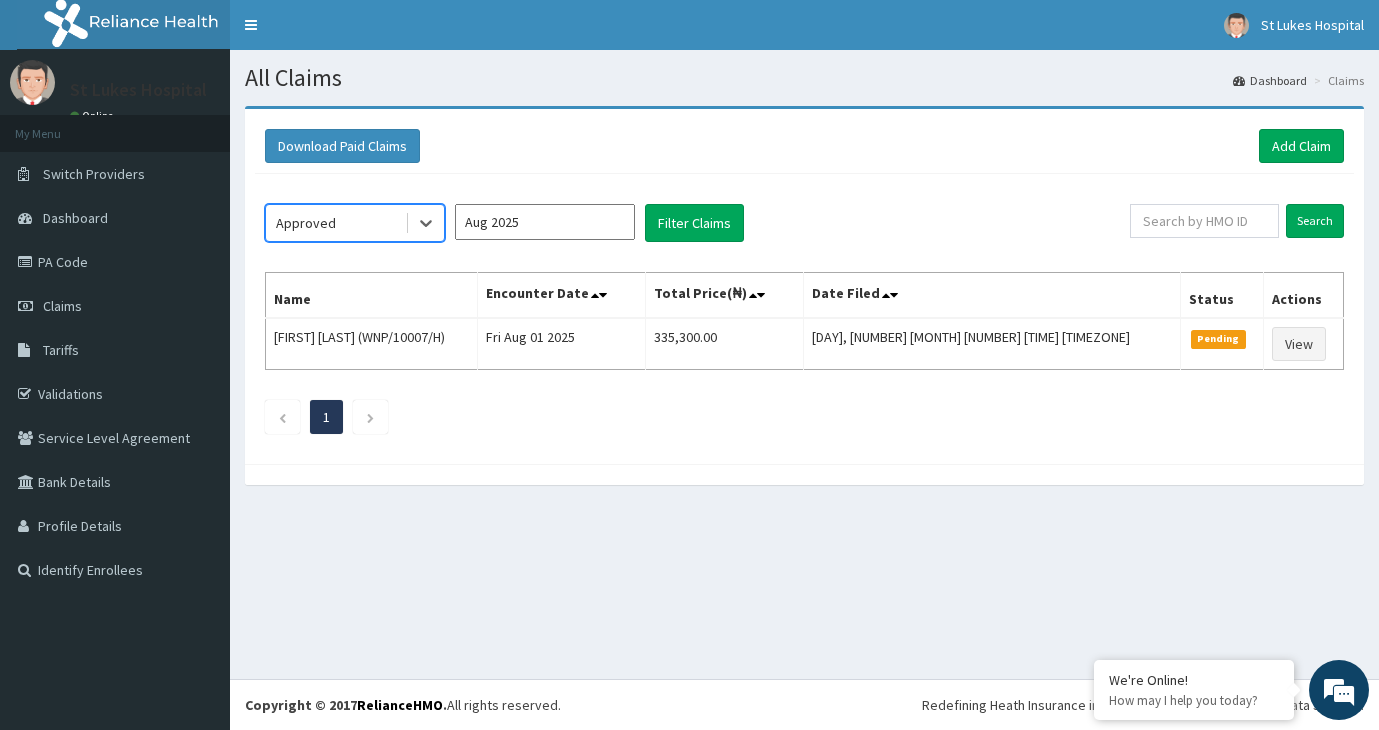 scroll, scrollTop: 0, scrollLeft: 0, axis: both 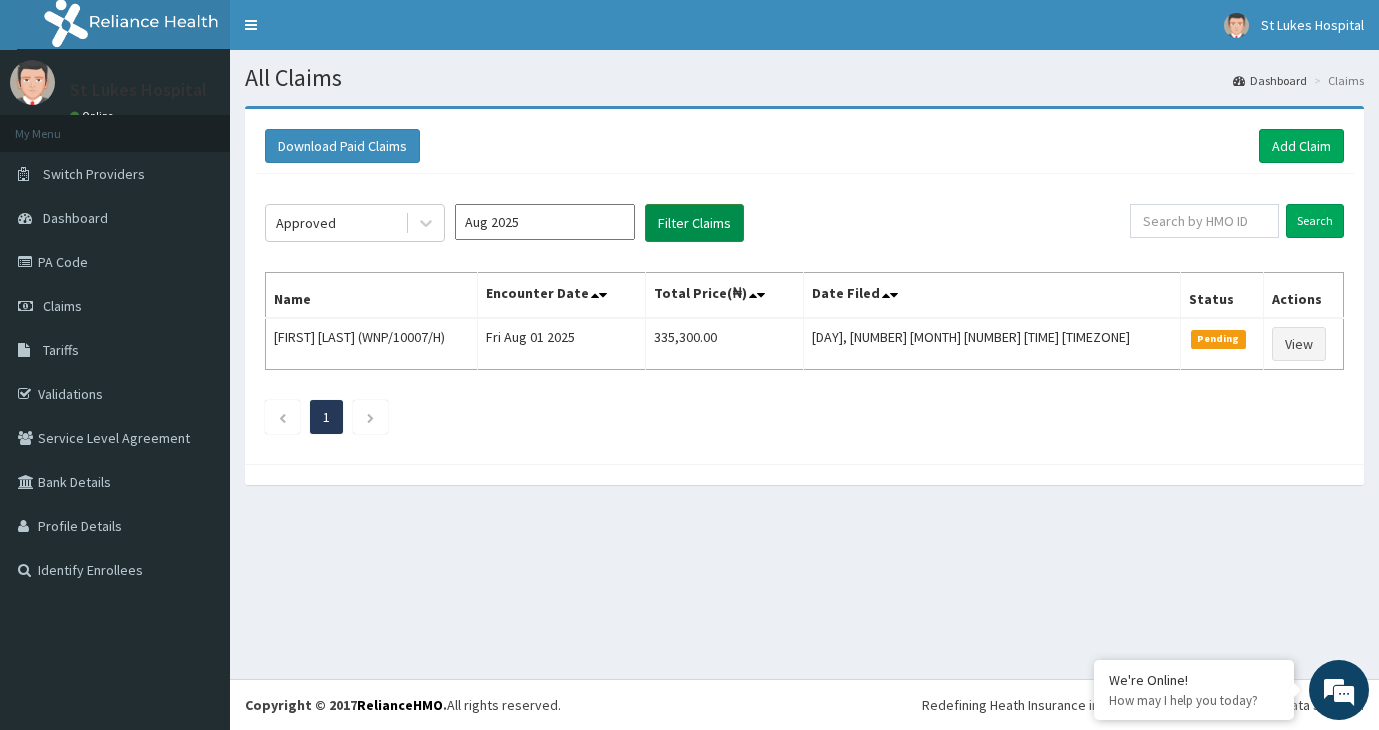 click on "Filter Claims" at bounding box center (694, 223) 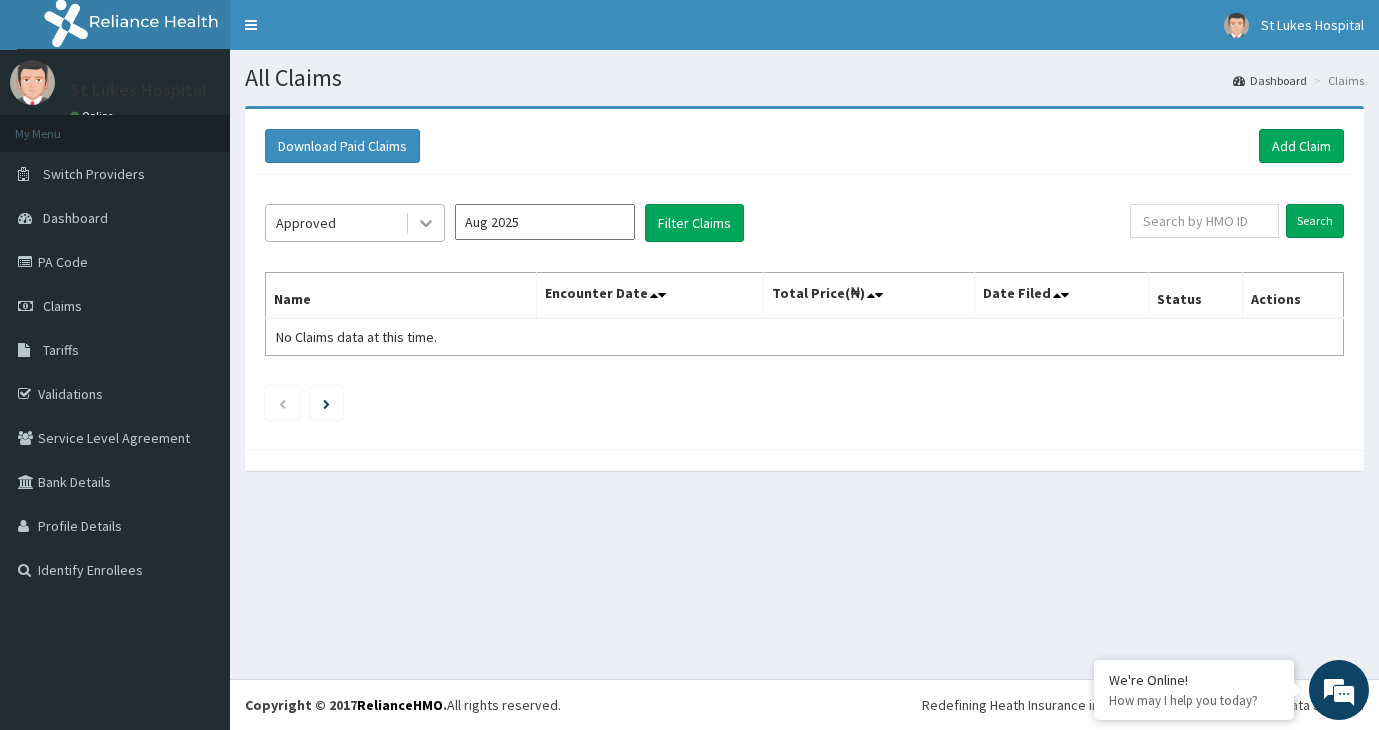click 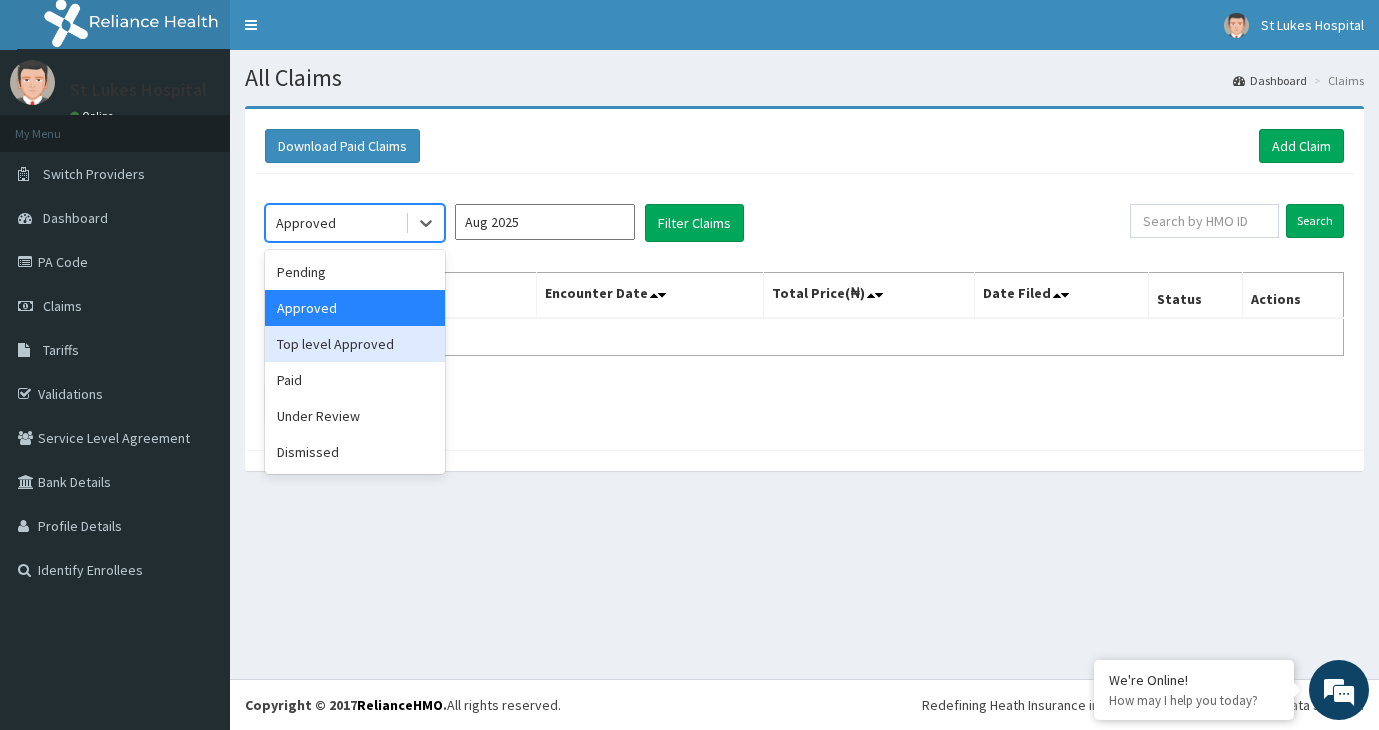 click on "Top level Approved" at bounding box center (355, 344) 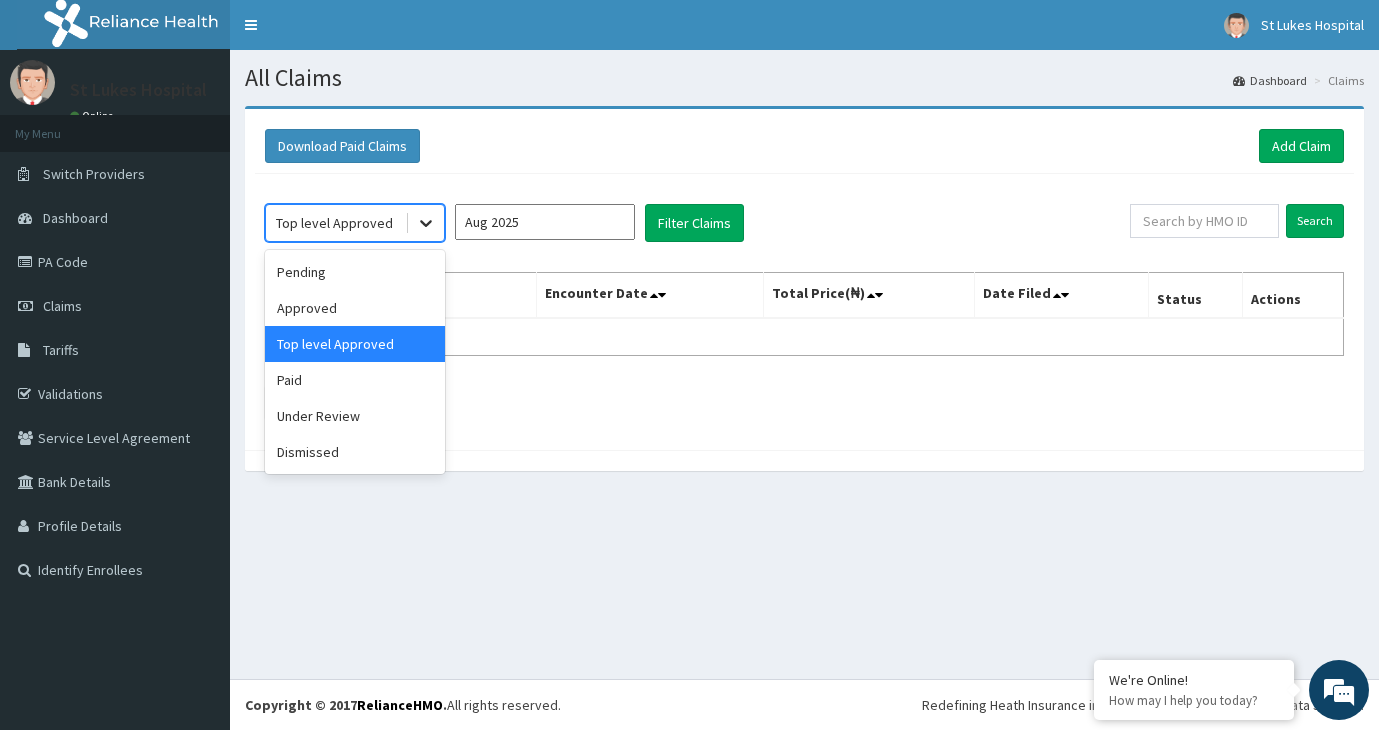 click 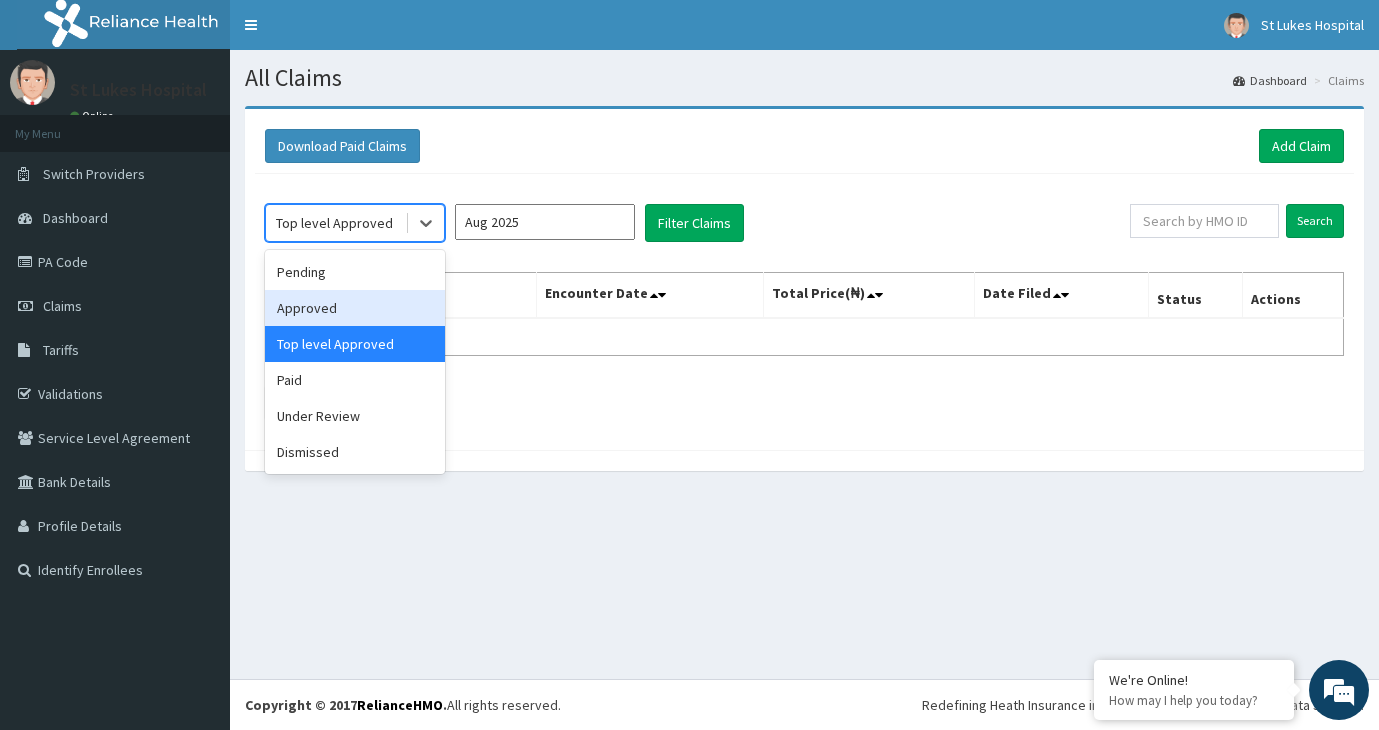 click on "Approved" at bounding box center (355, 308) 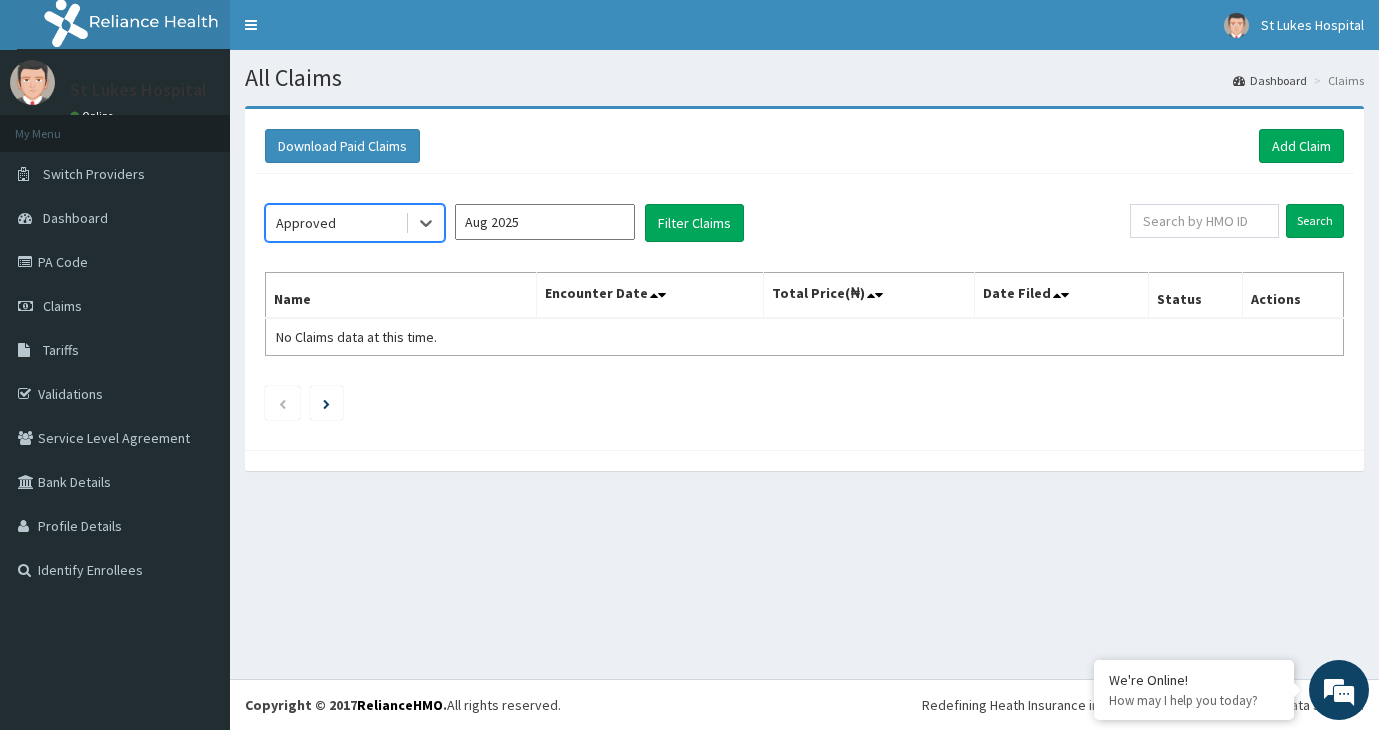 click on "Aug 2025" at bounding box center [545, 222] 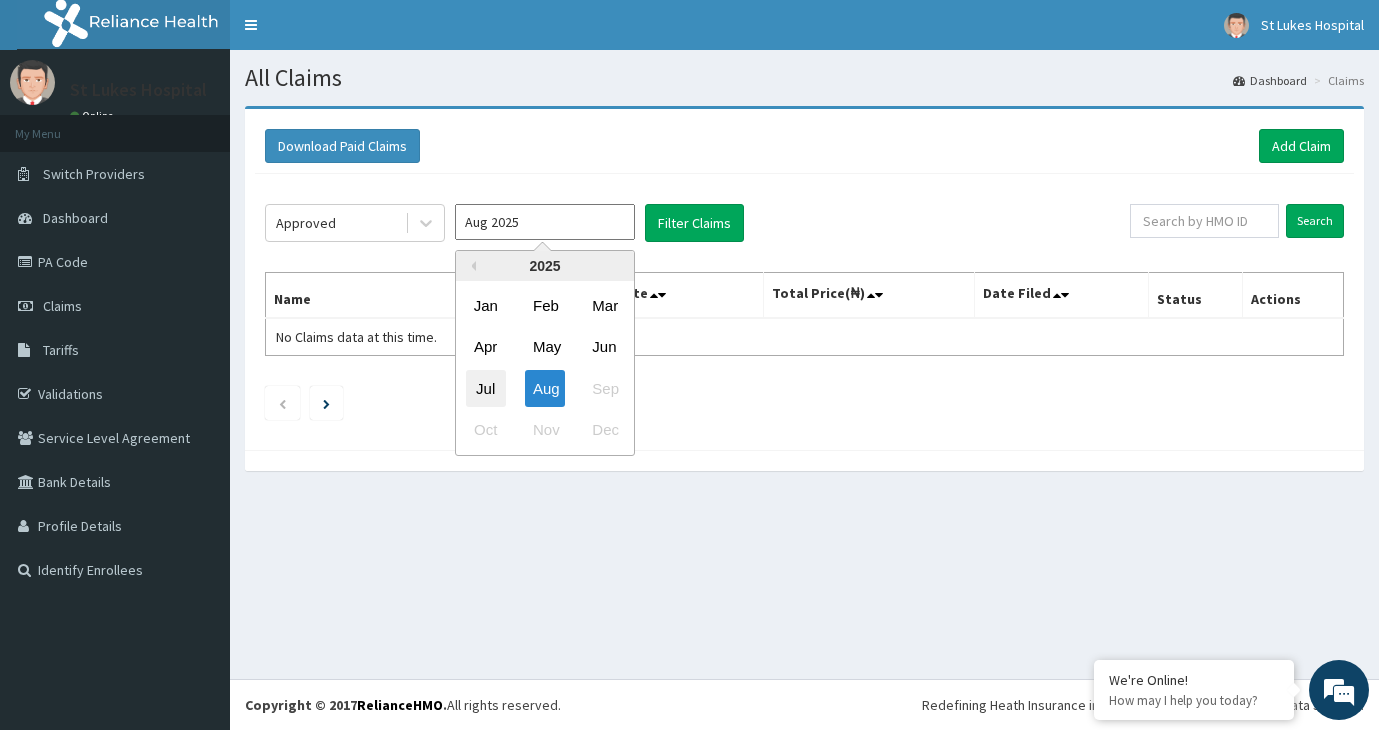 click on "Jul" at bounding box center [486, 388] 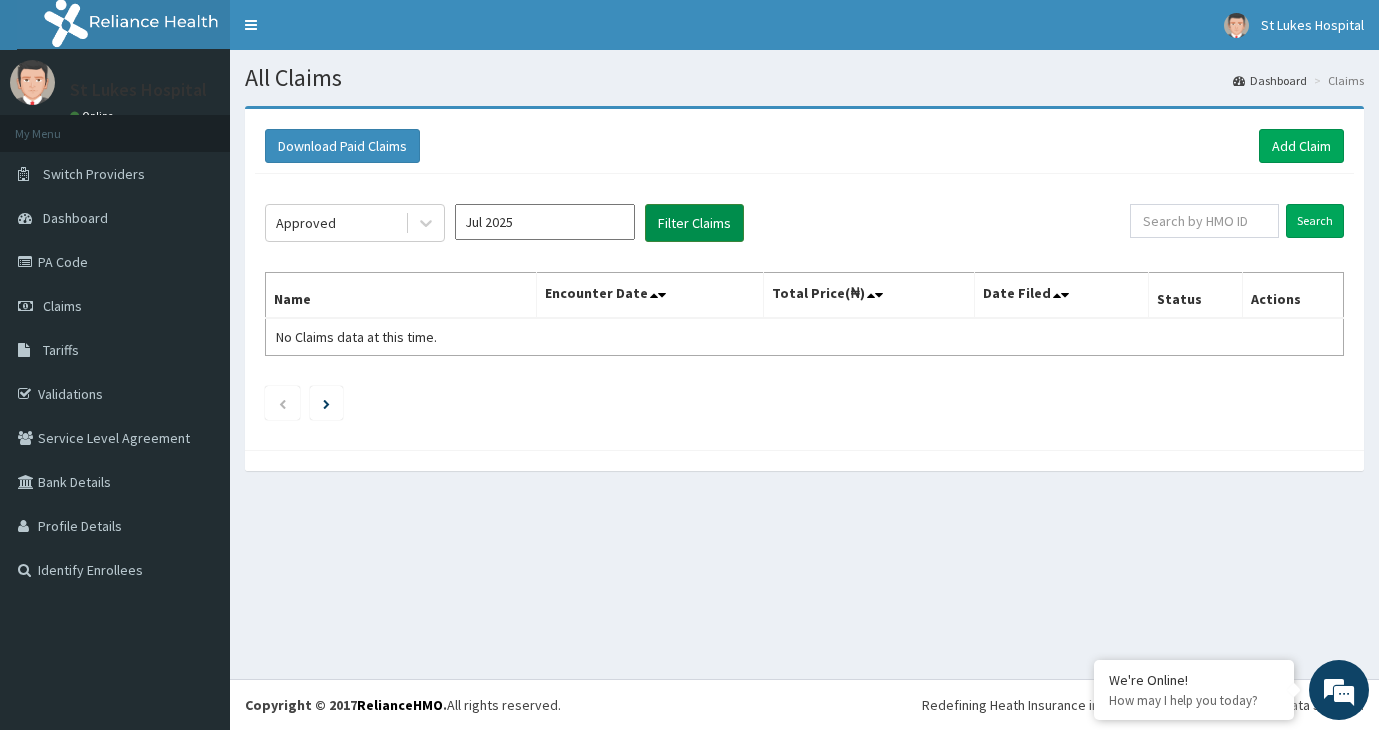 click on "Filter Claims" at bounding box center (694, 223) 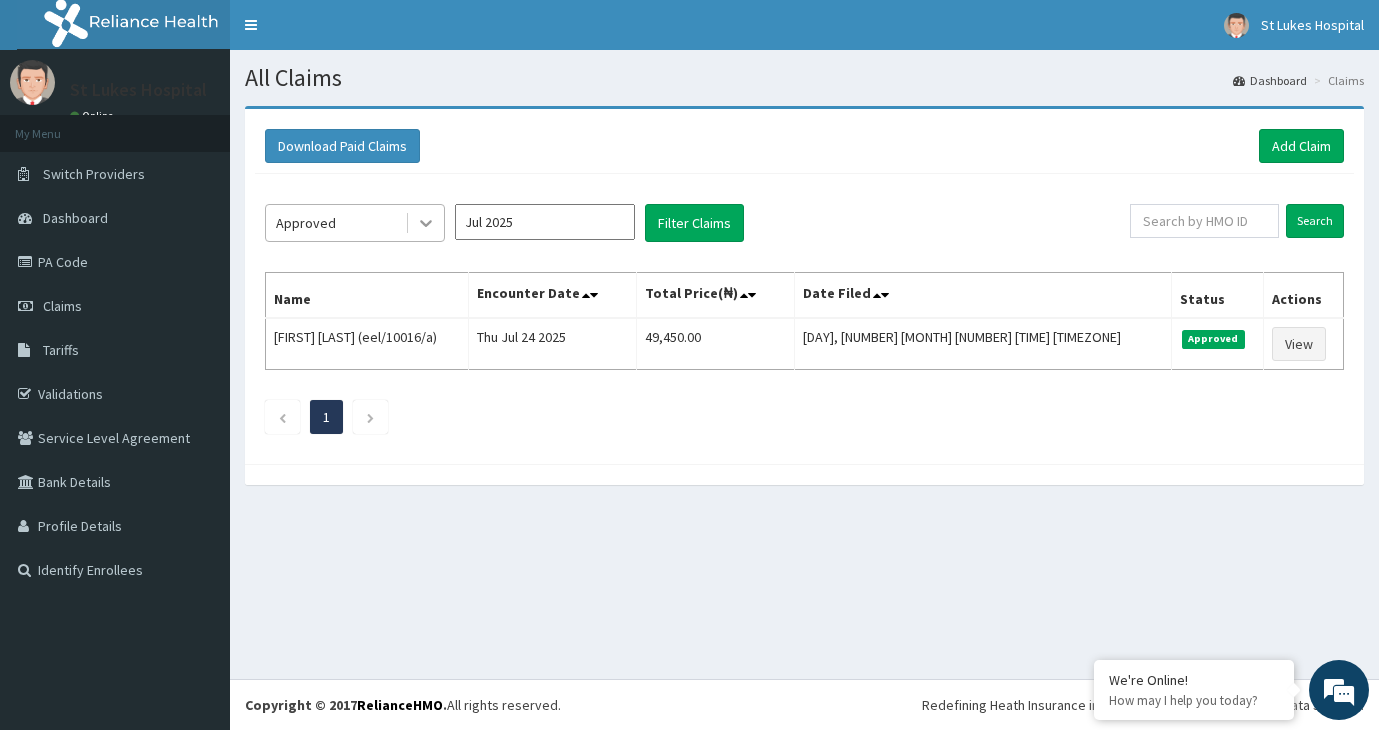click 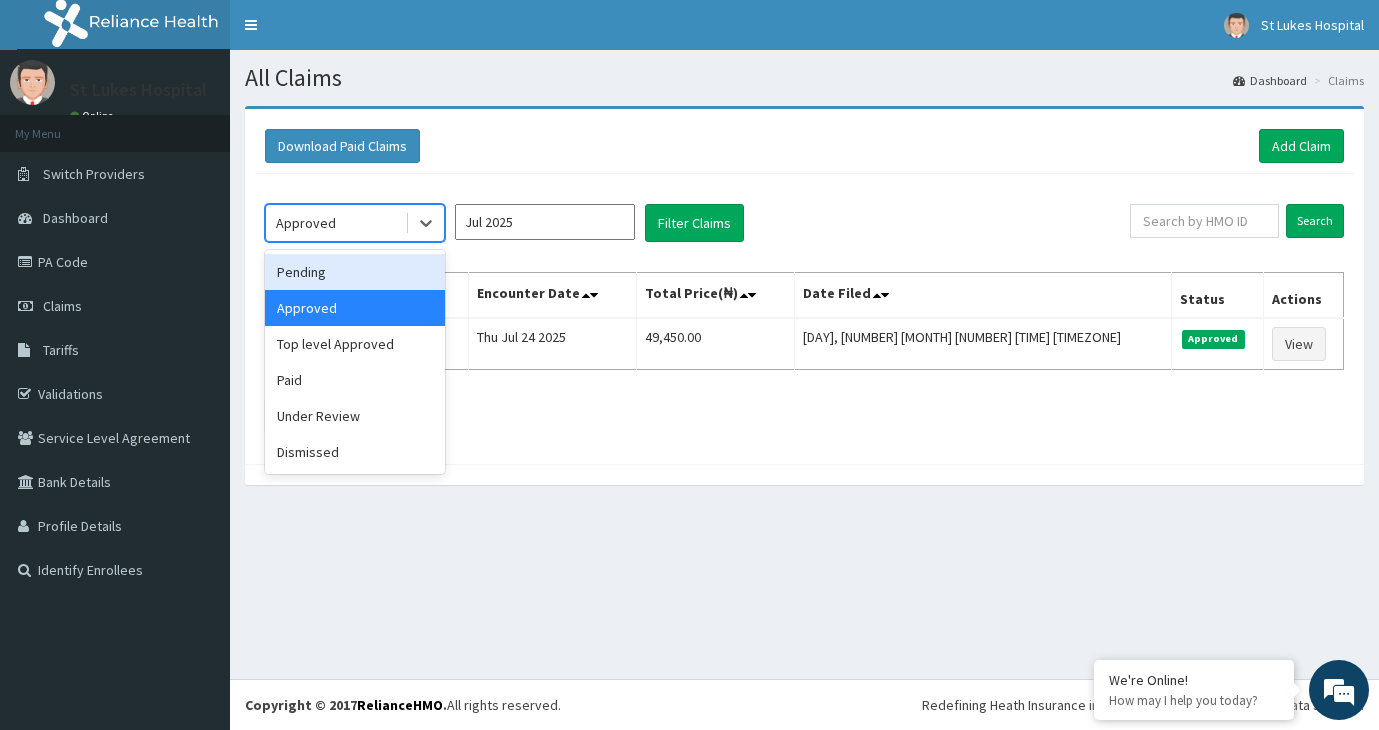 click on "Pending" at bounding box center [355, 272] 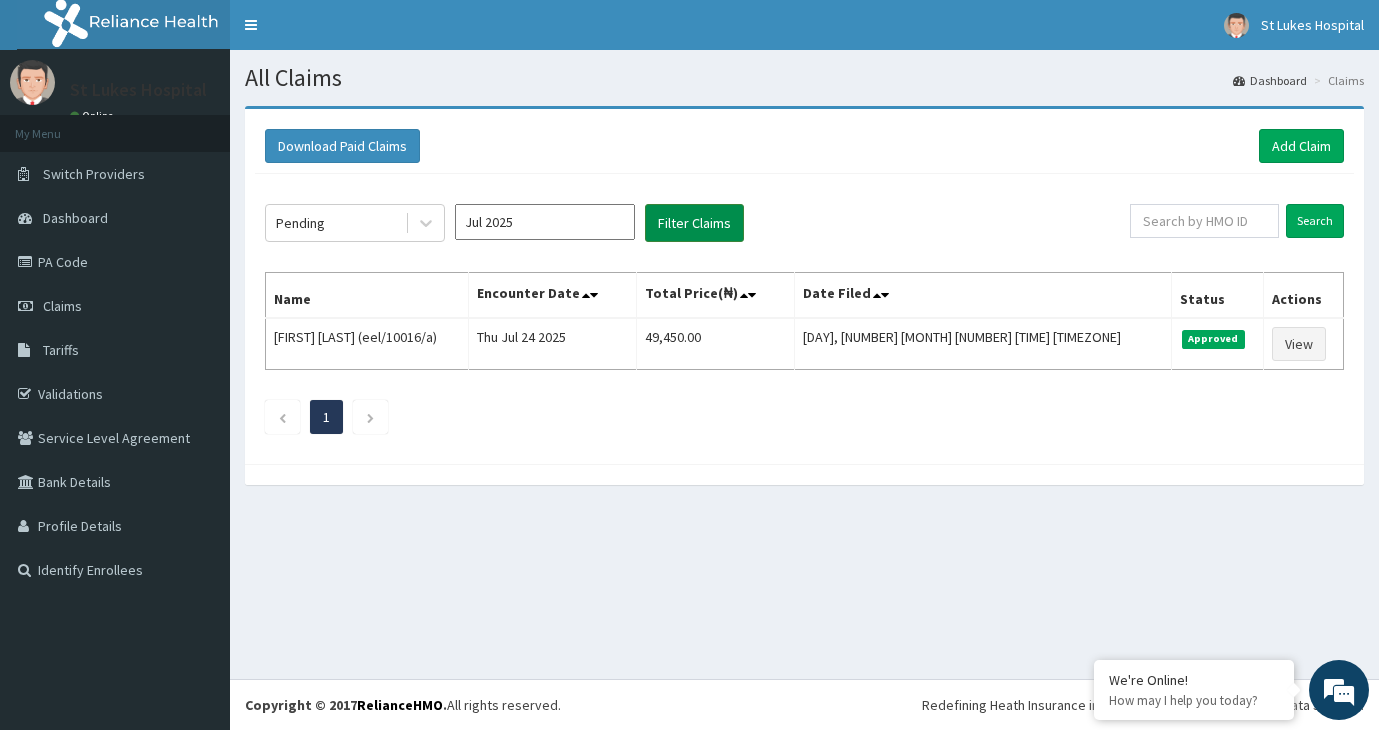 click on "Filter Claims" at bounding box center (694, 223) 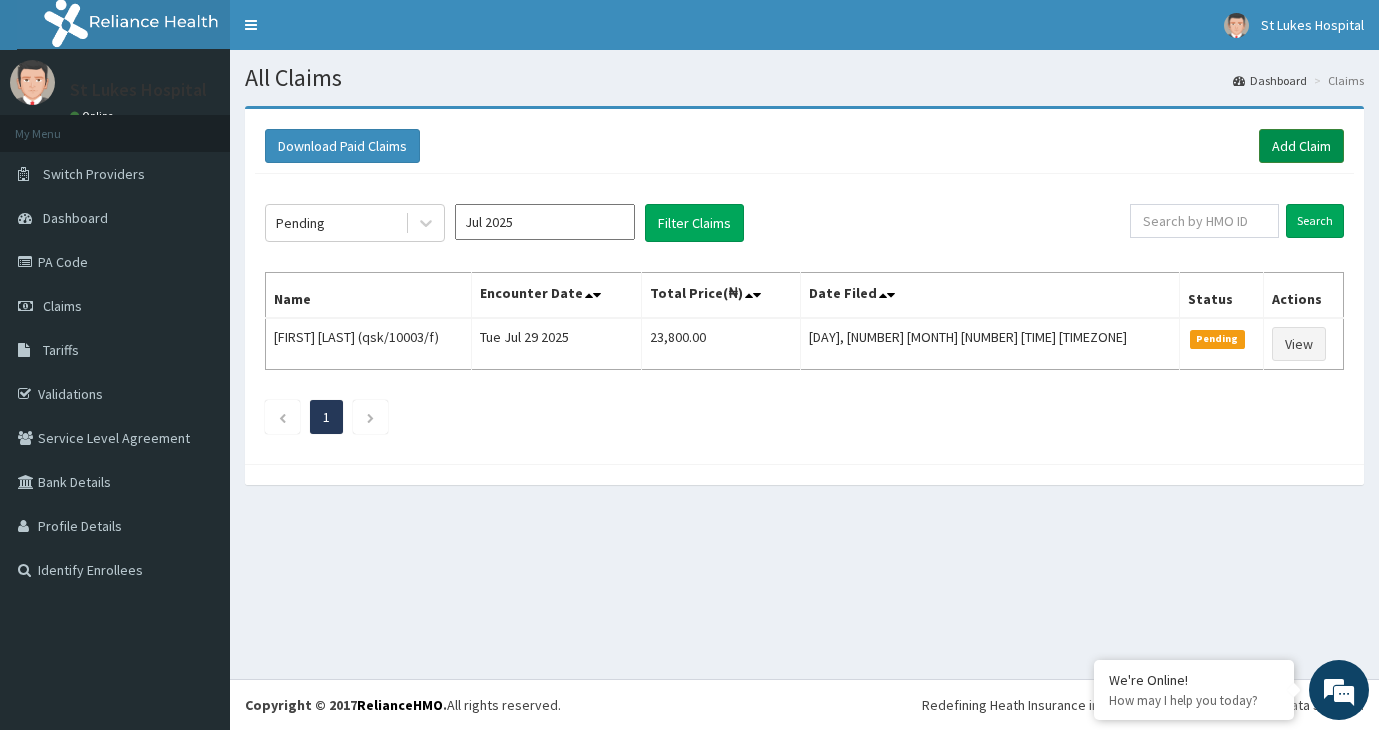 click on "Add Claim" at bounding box center (1301, 146) 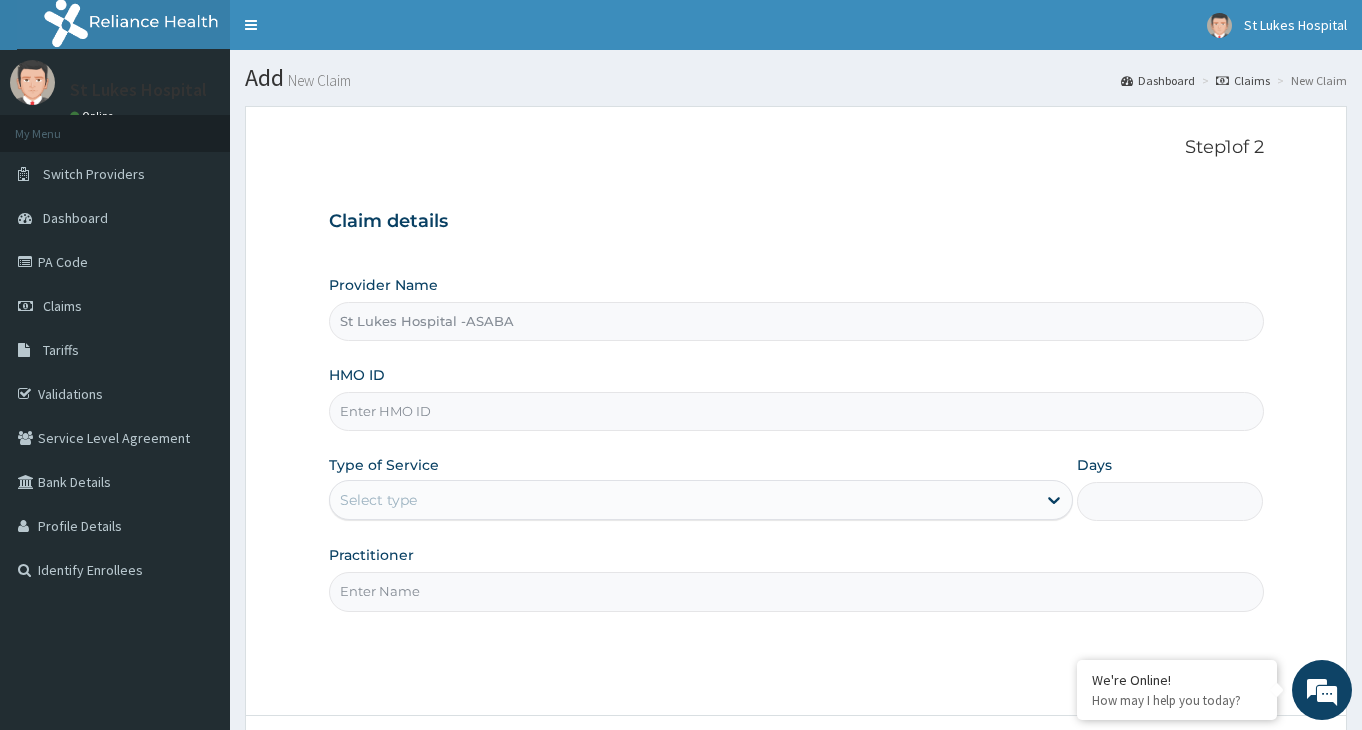 scroll, scrollTop: 0, scrollLeft: 0, axis: both 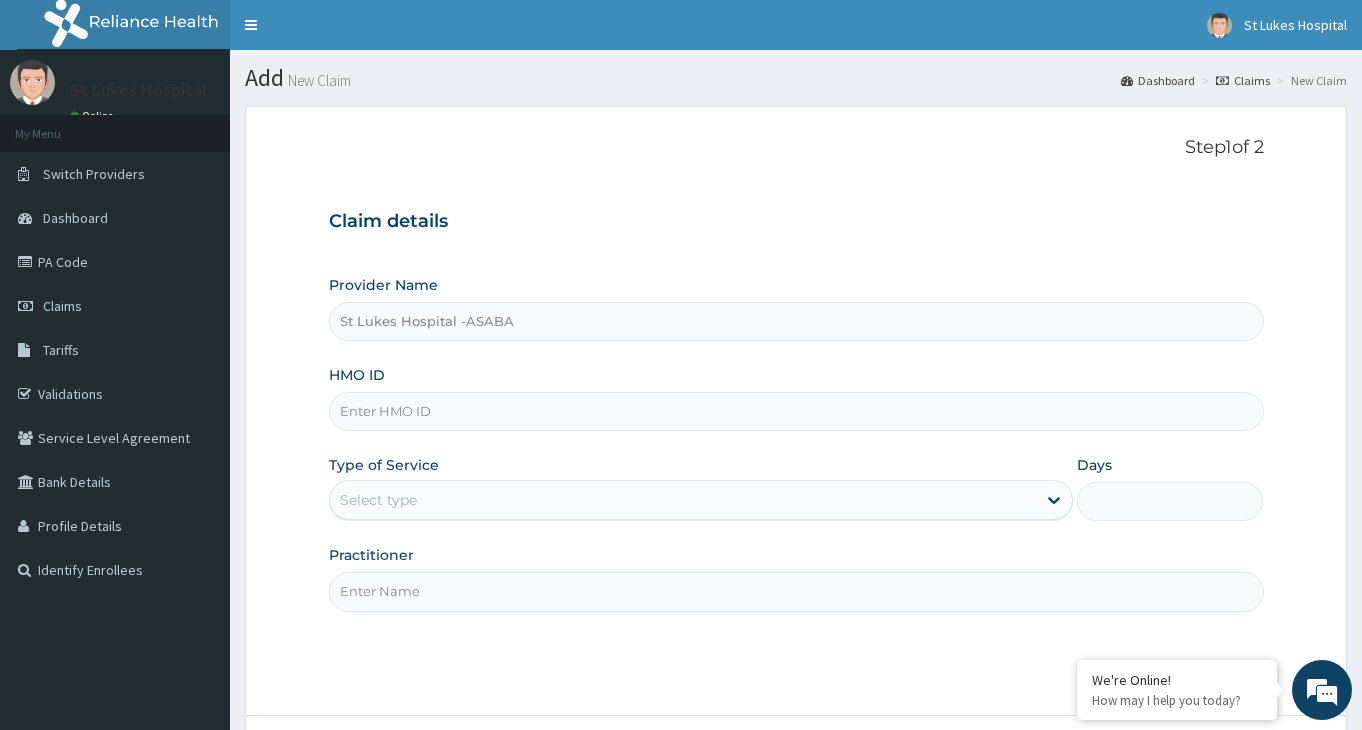 click on "HMO ID" at bounding box center [796, 411] 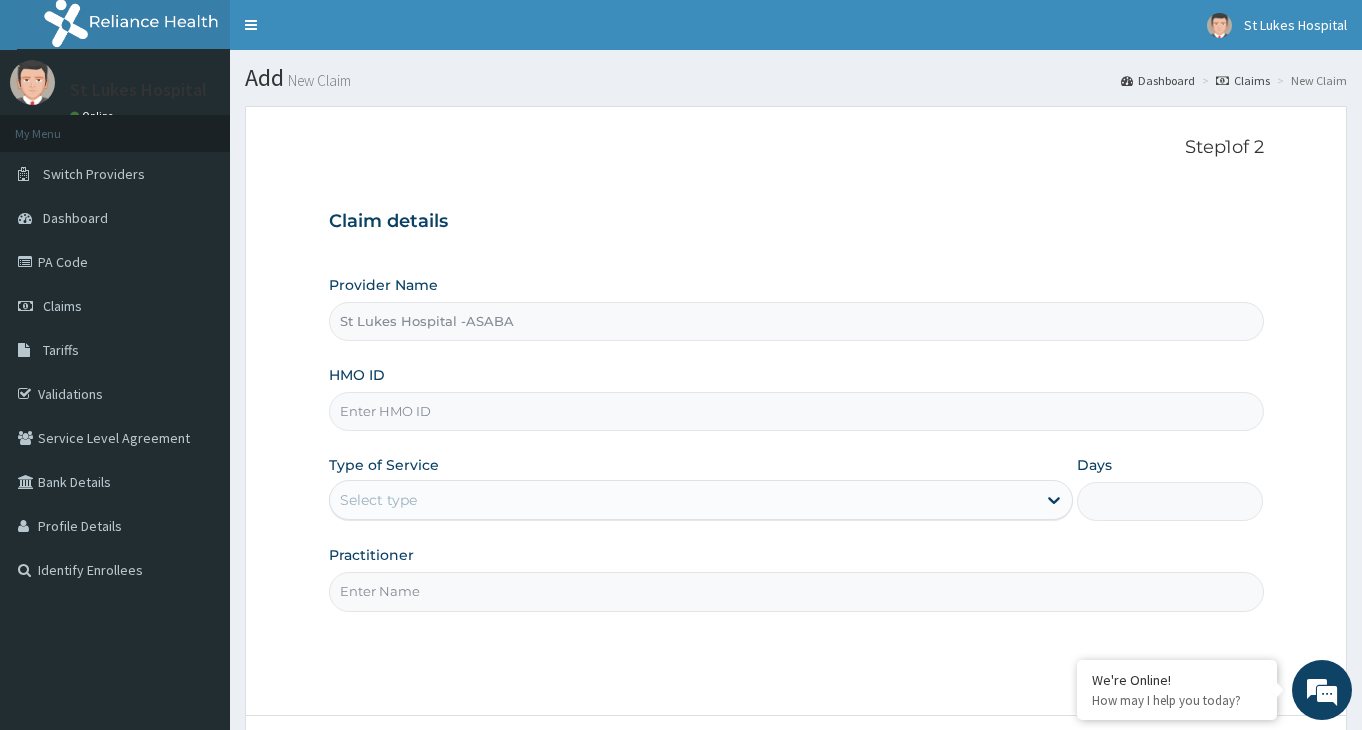 scroll, scrollTop: 0, scrollLeft: 0, axis: both 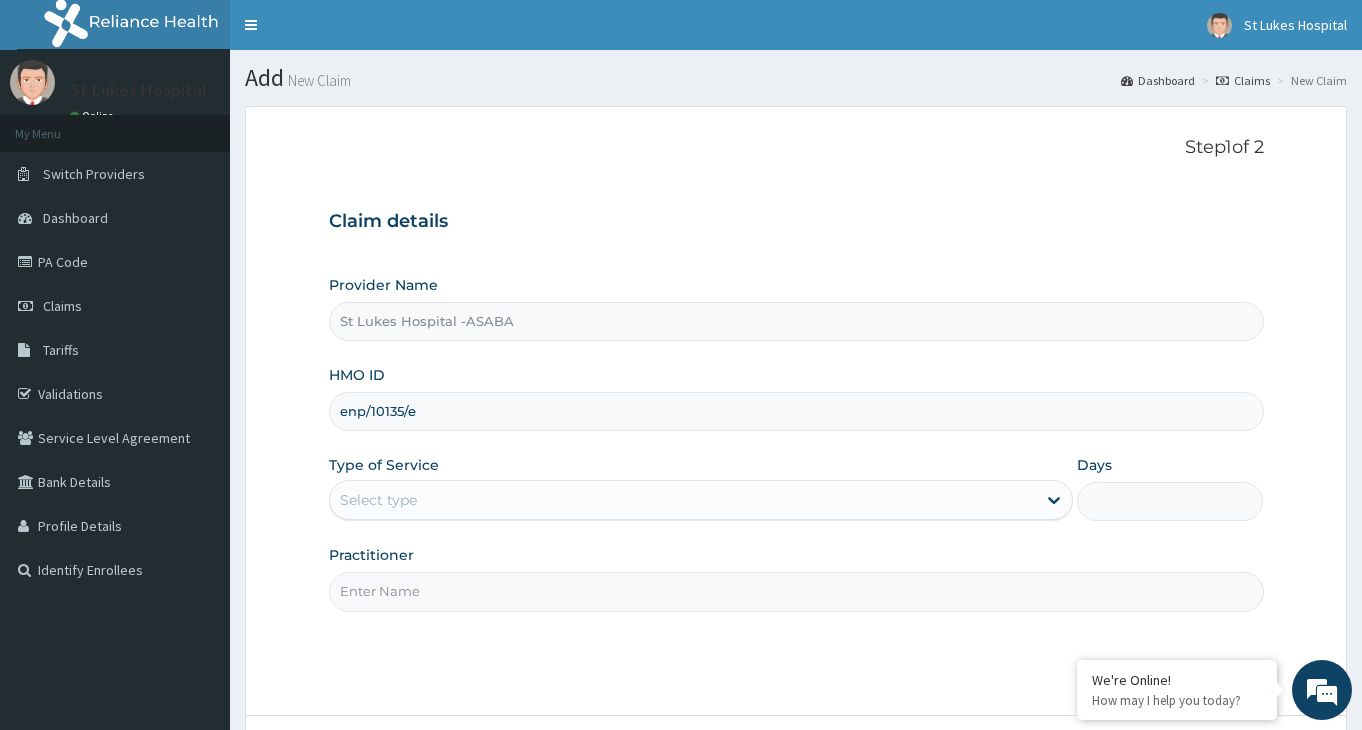 type on "enp/10135/e" 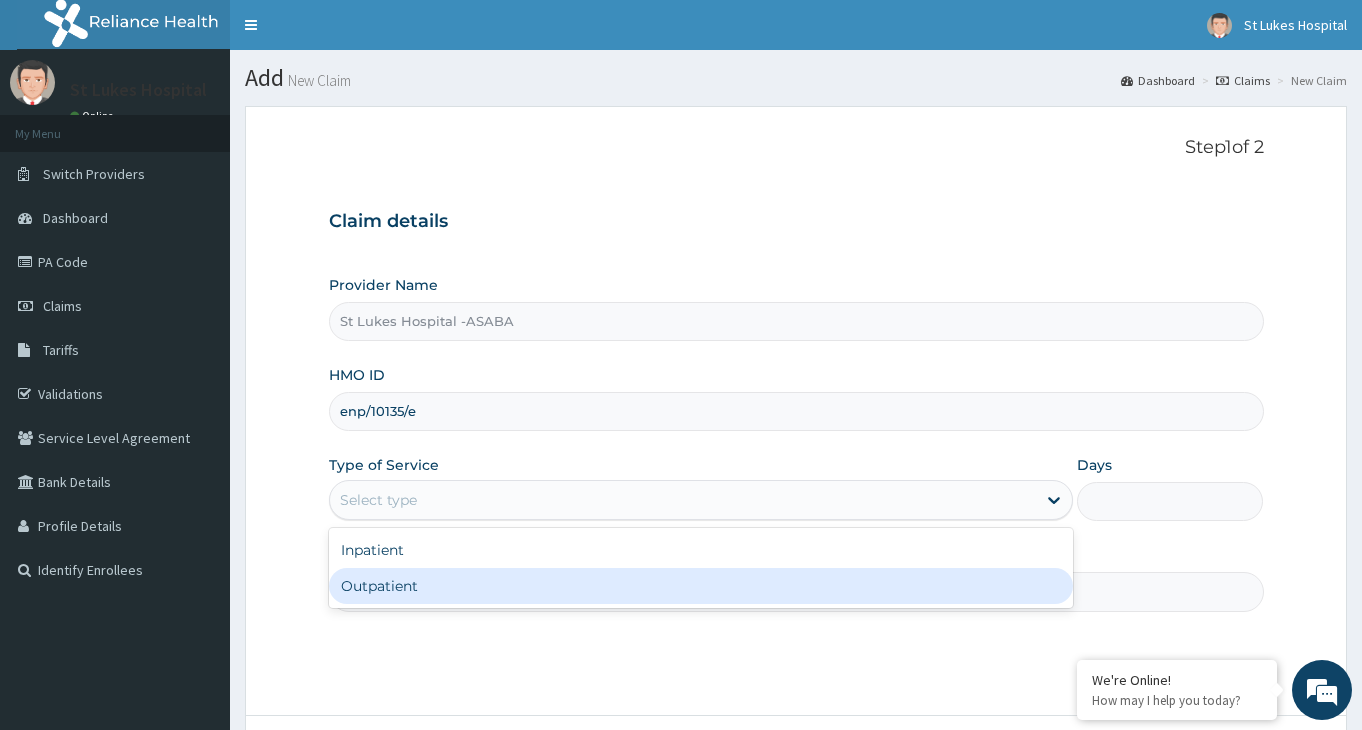 click on "Outpatient" at bounding box center (701, 586) 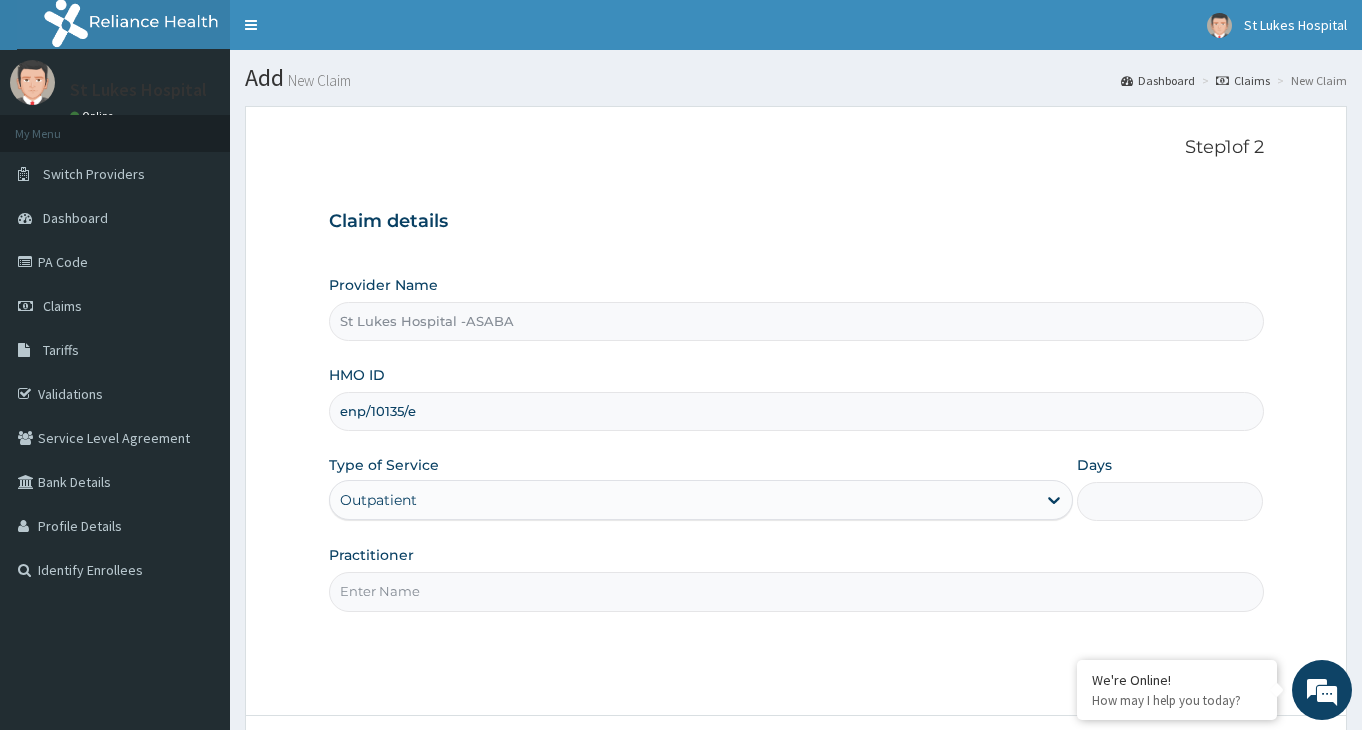 type on "1" 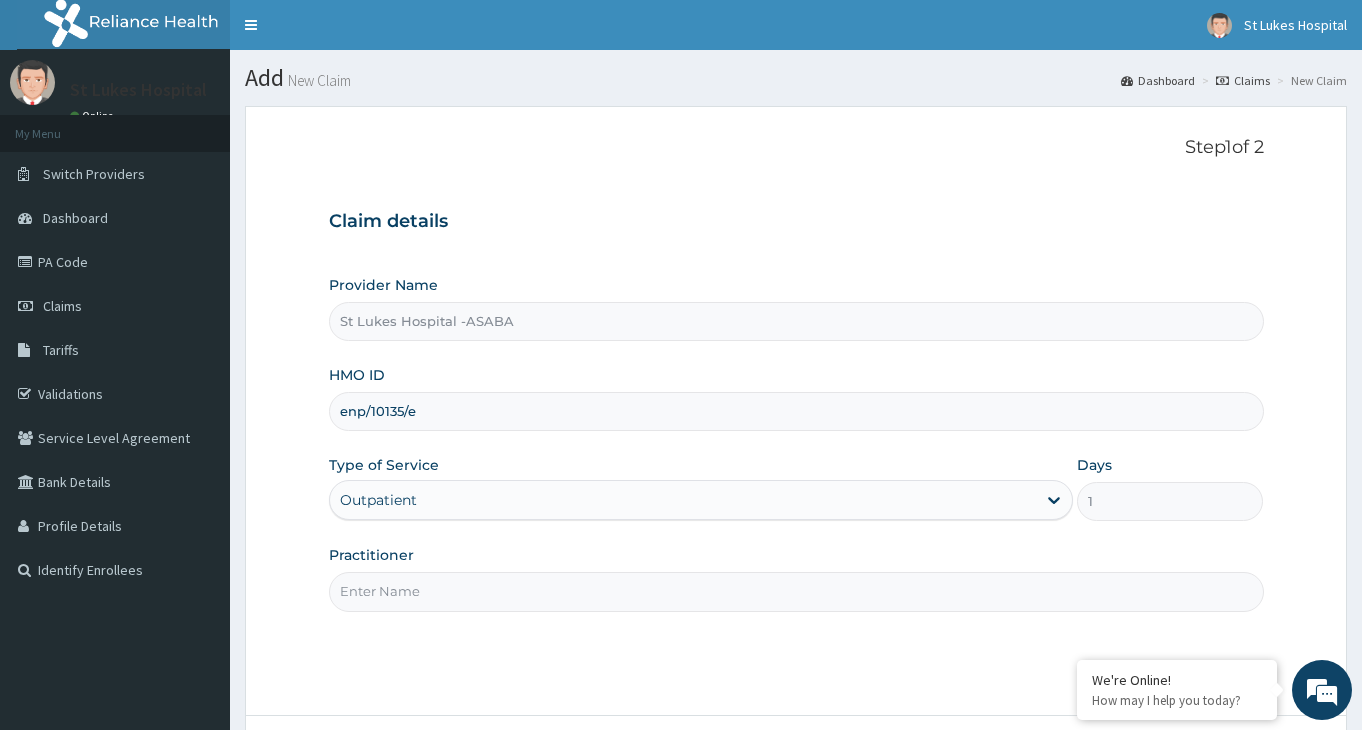 click on "Practitioner" at bounding box center [796, 591] 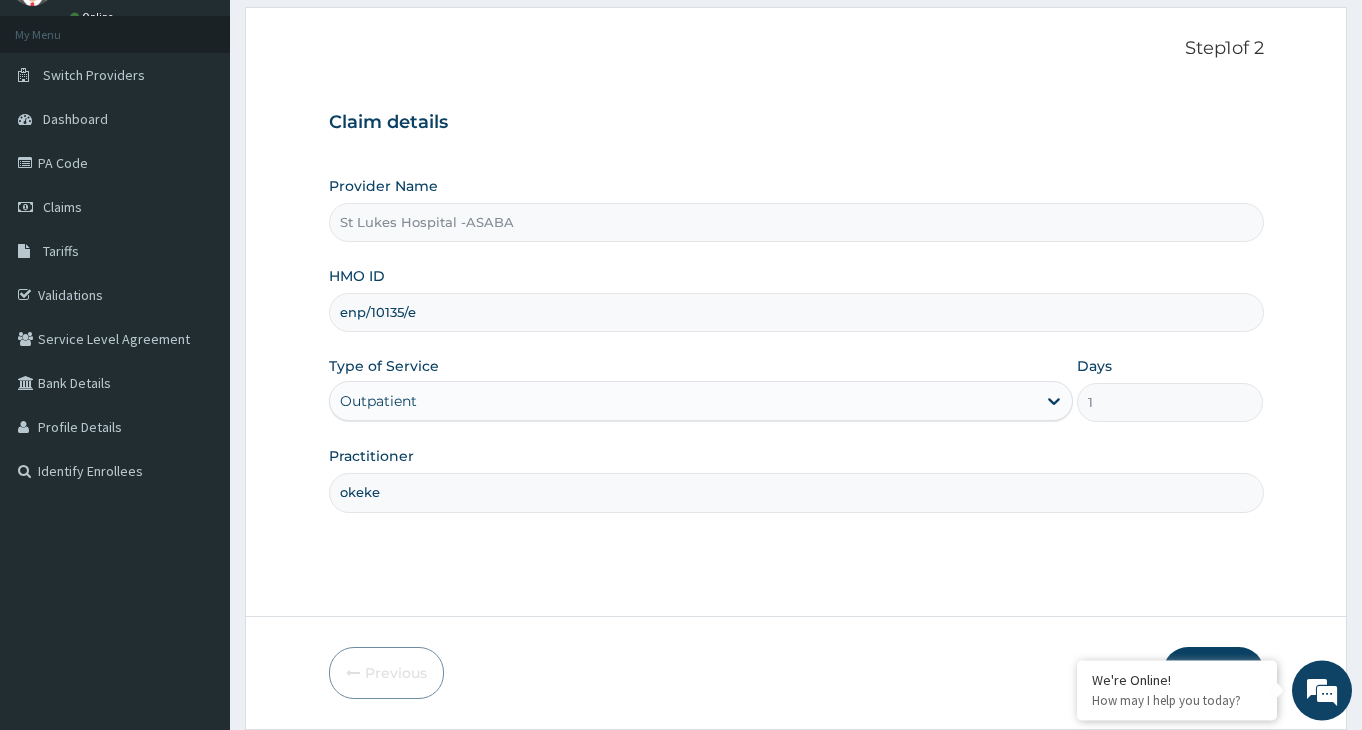 scroll, scrollTop: 165, scrollLeft: 0, axis: vertical 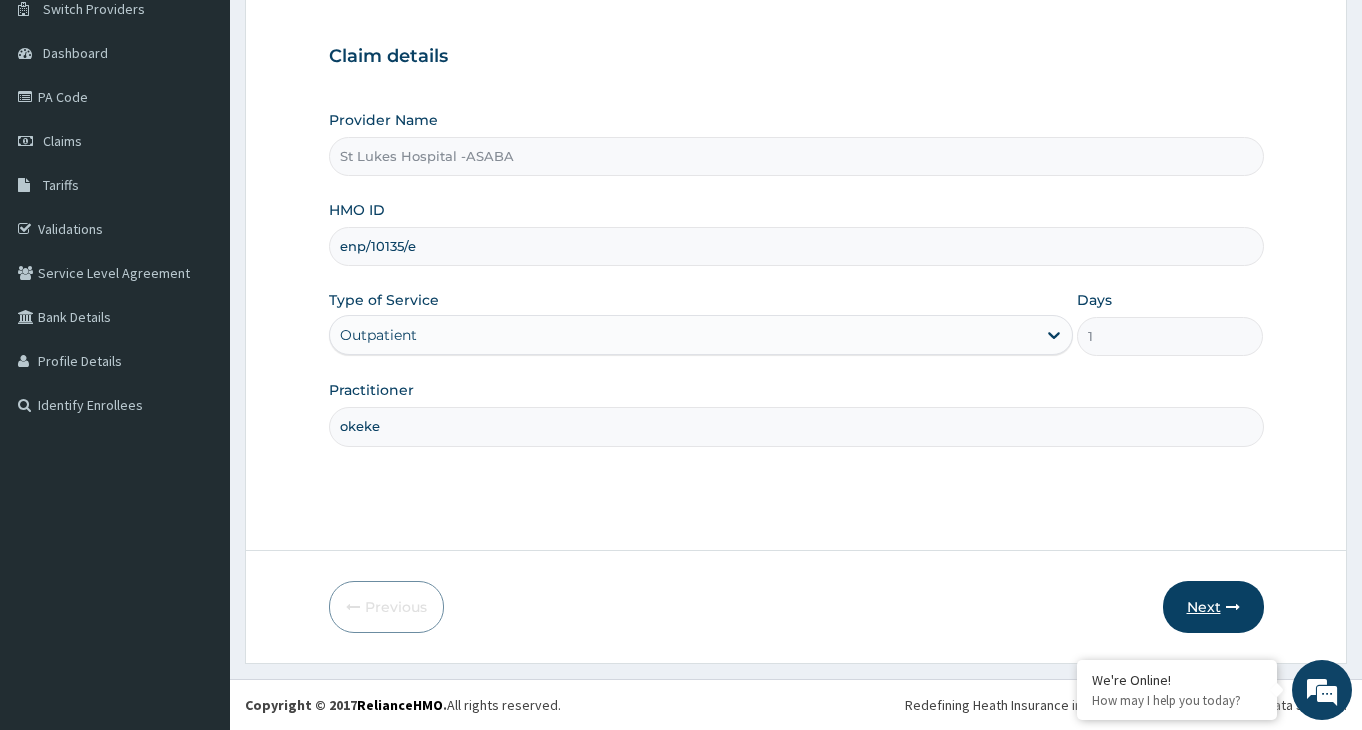 type on "okeke" 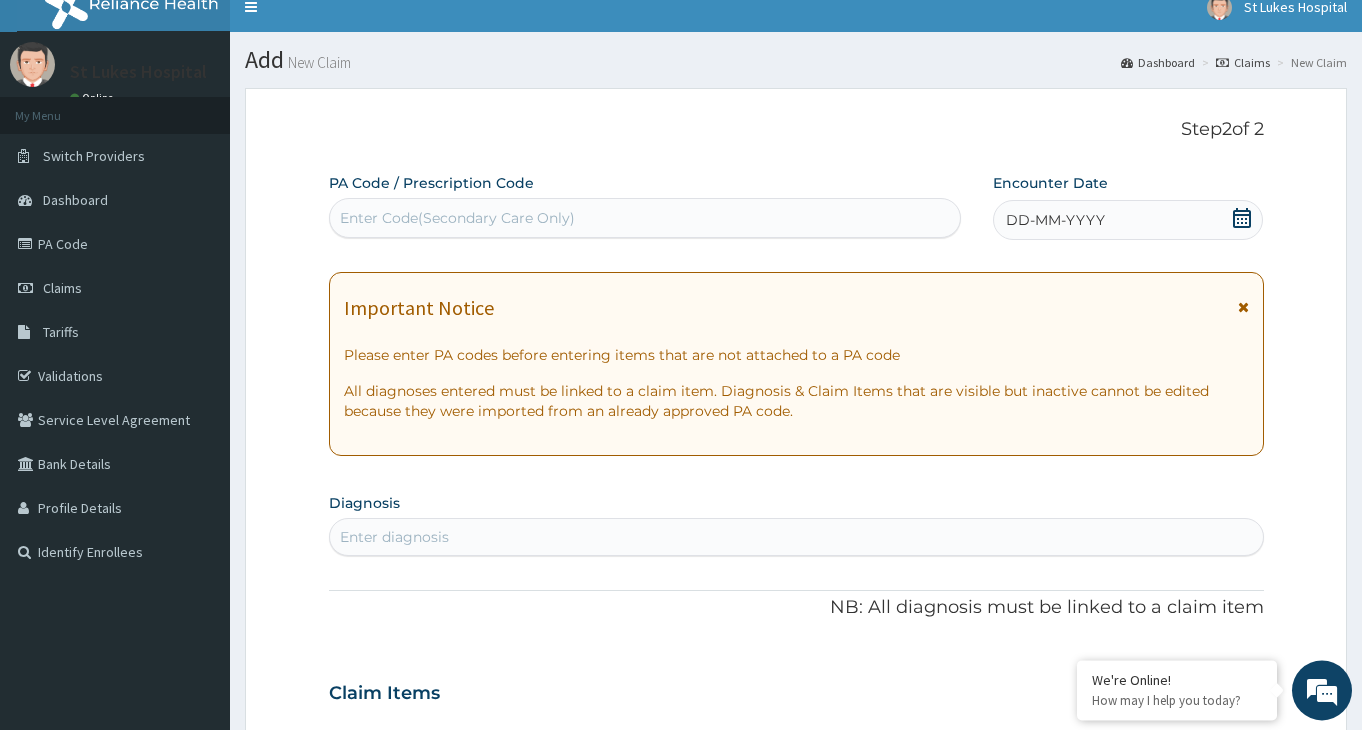 scroll, scrollTop: 0, scrollLeft: 0, axis: both 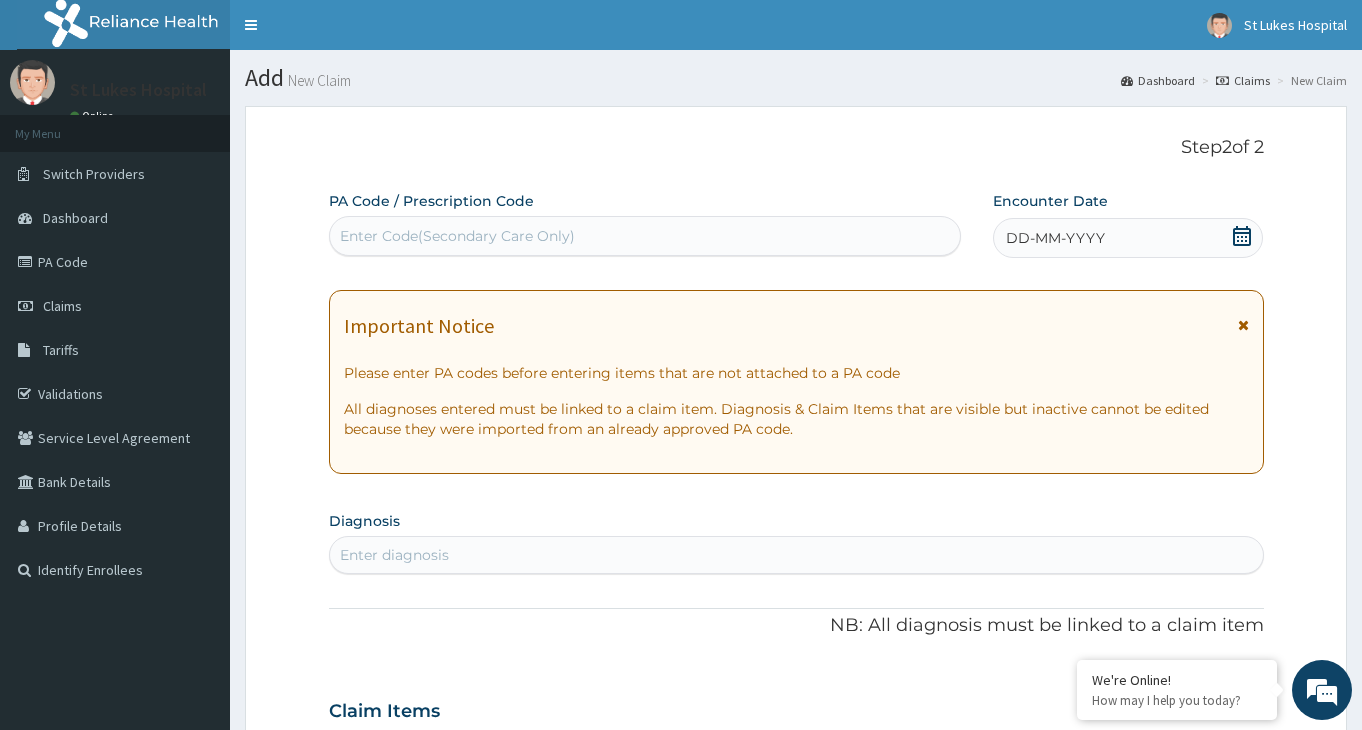 click on "Enter Code(Secondary Care Only)" at bounding box center [645, 236] 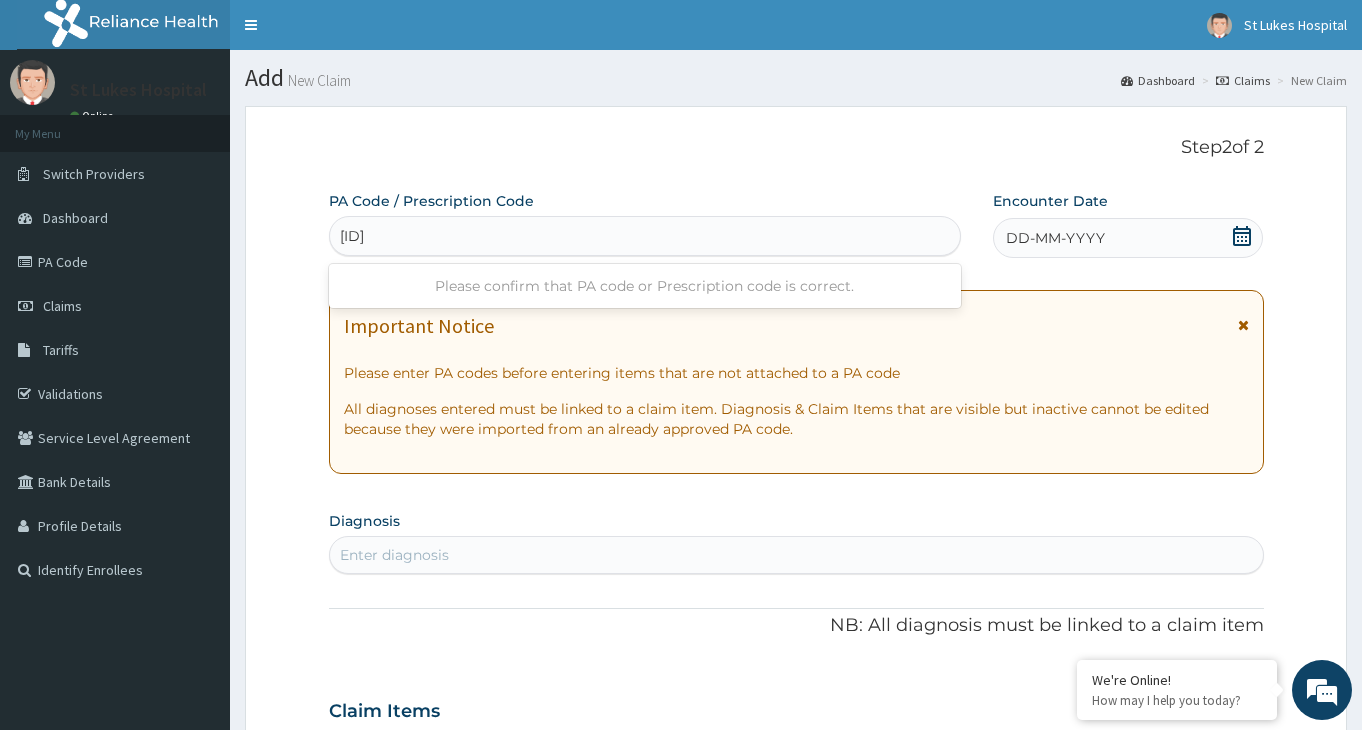 type on "PA/3AEB9C" 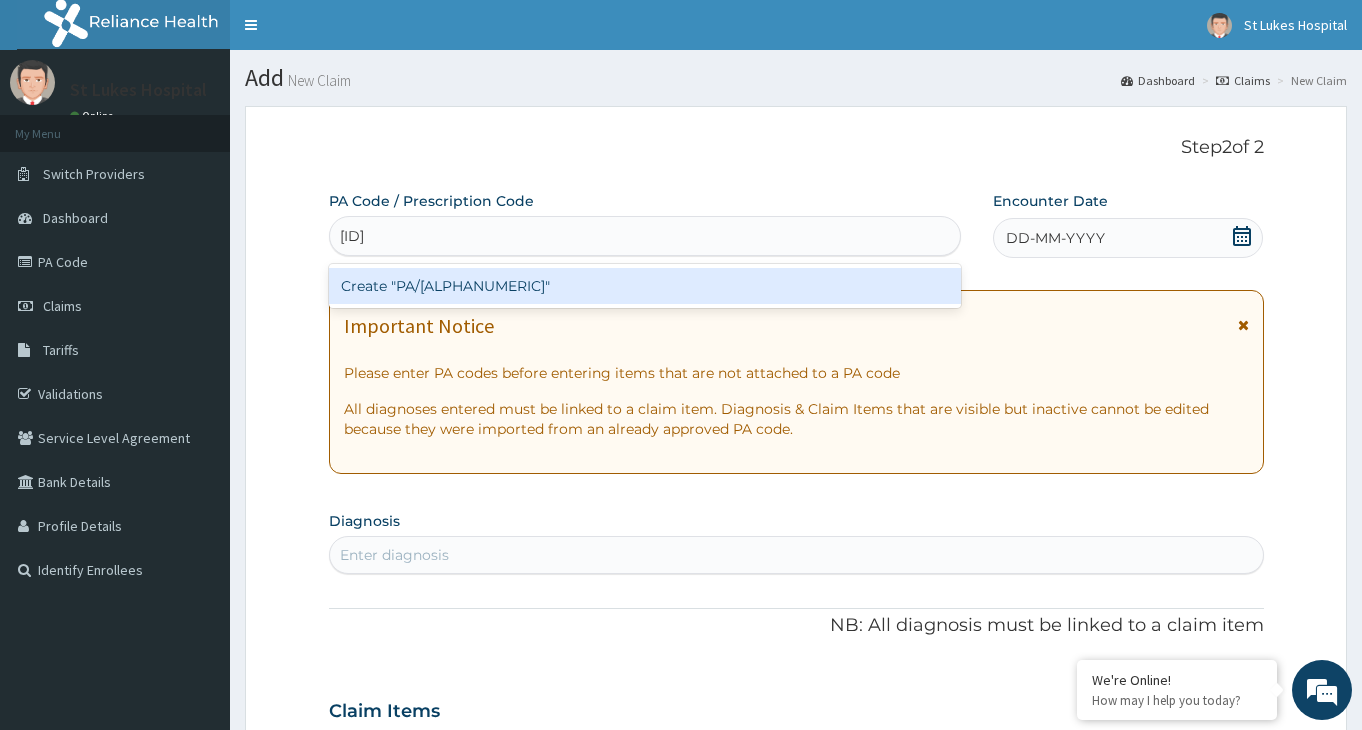 click on "Create "PA/3AEB9C"" at bounding box center [645, 286] 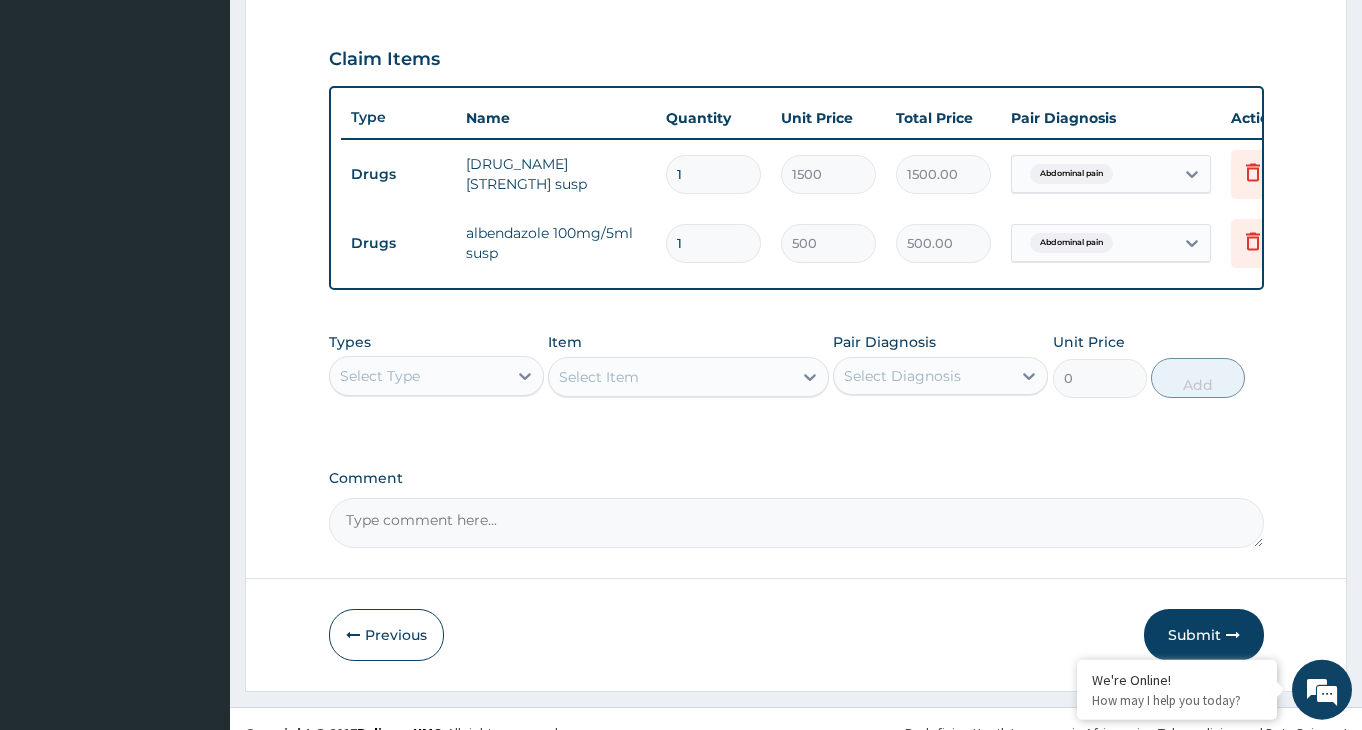 scroll, scrollTop: 703, scrollLeft: 0, axis: vertical 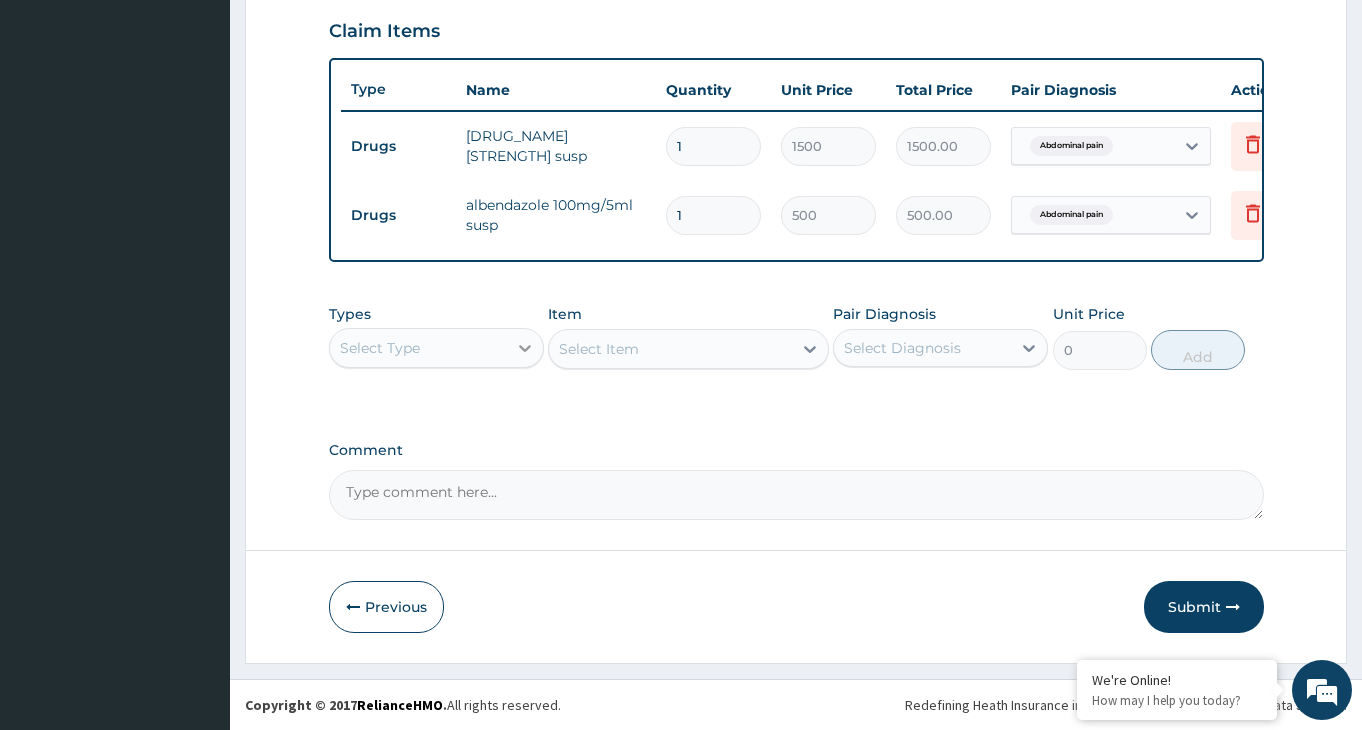 click 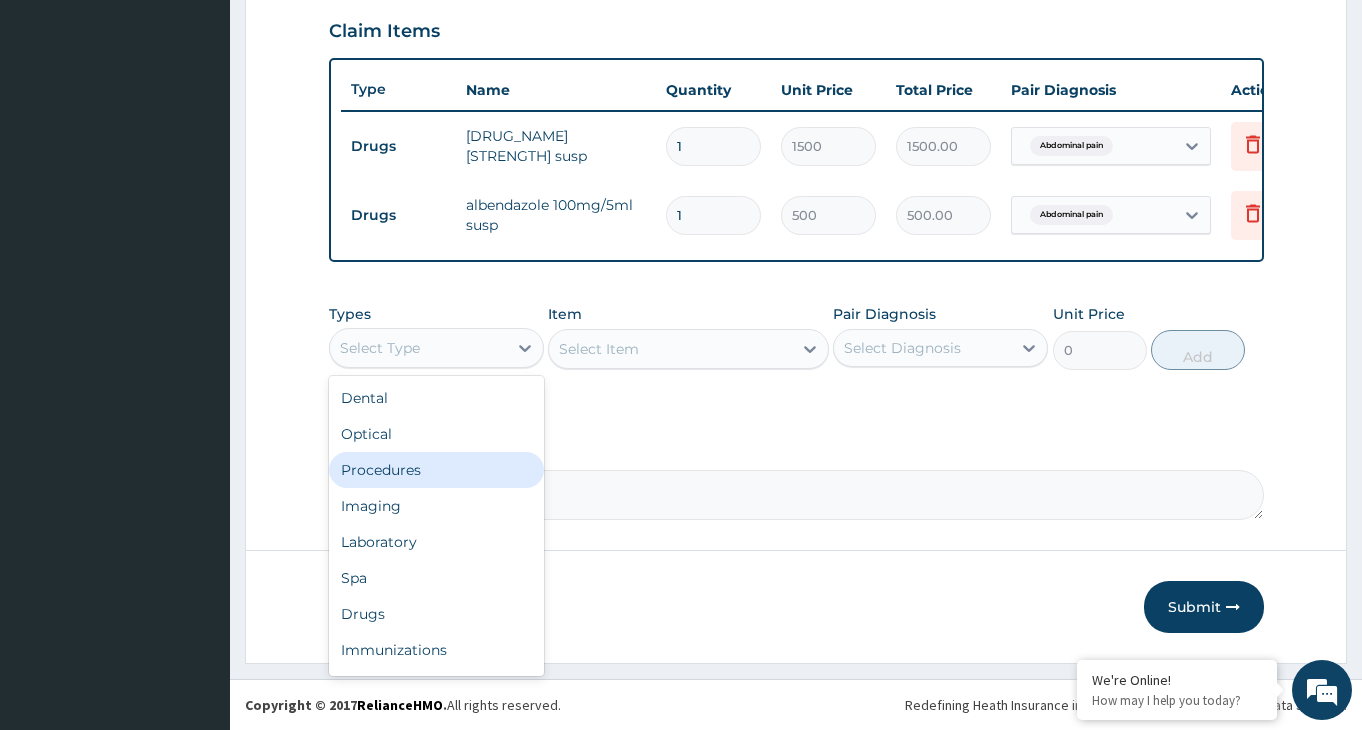 click on "Procedures" at bounding box center (436, 470) 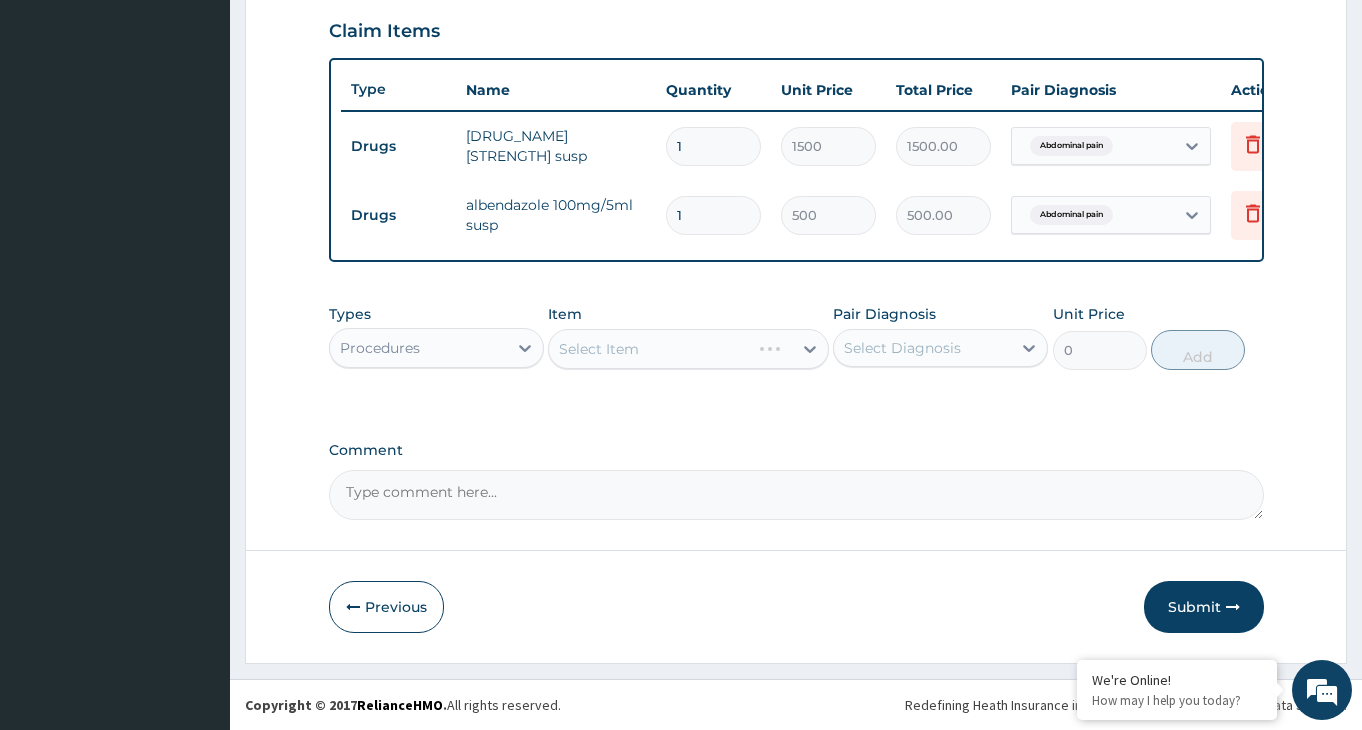 click on "Select Item" at bounding box center [688, 349] 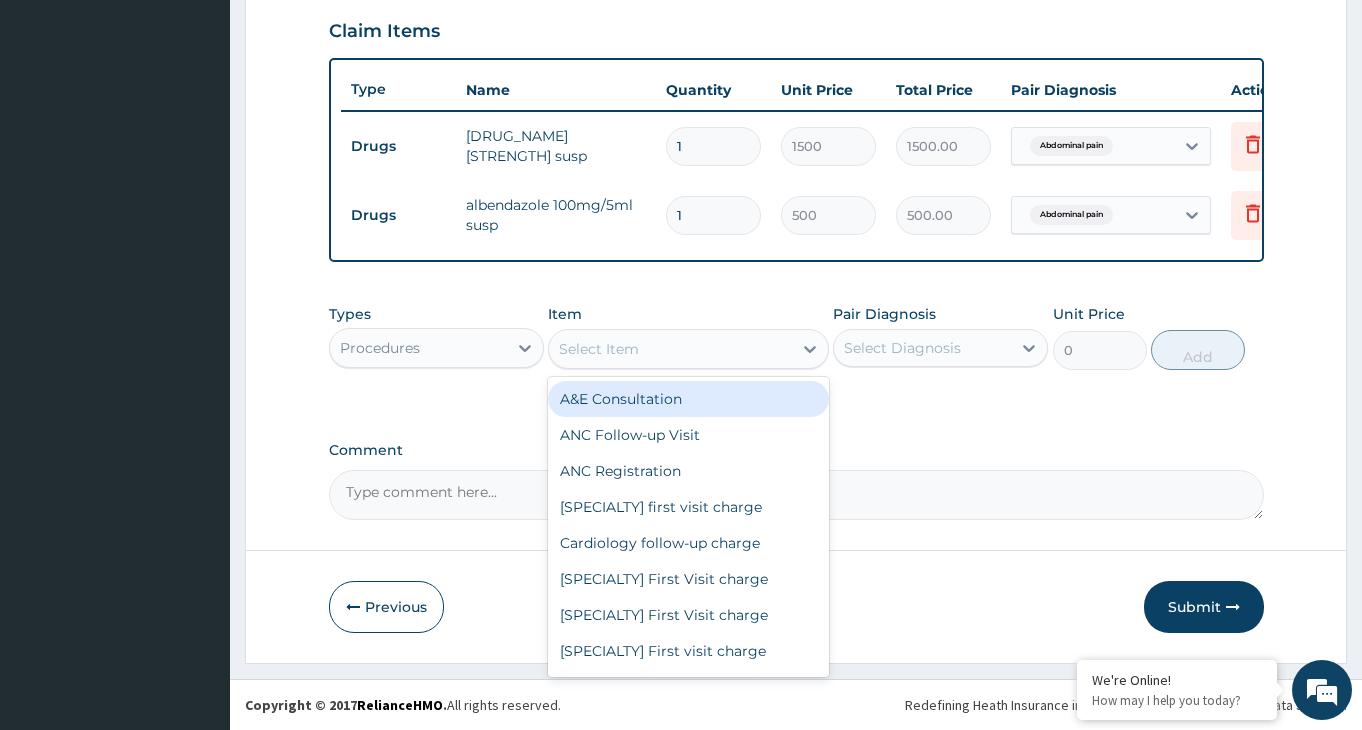 click on "Select Item" at bounding box center (670, 349) 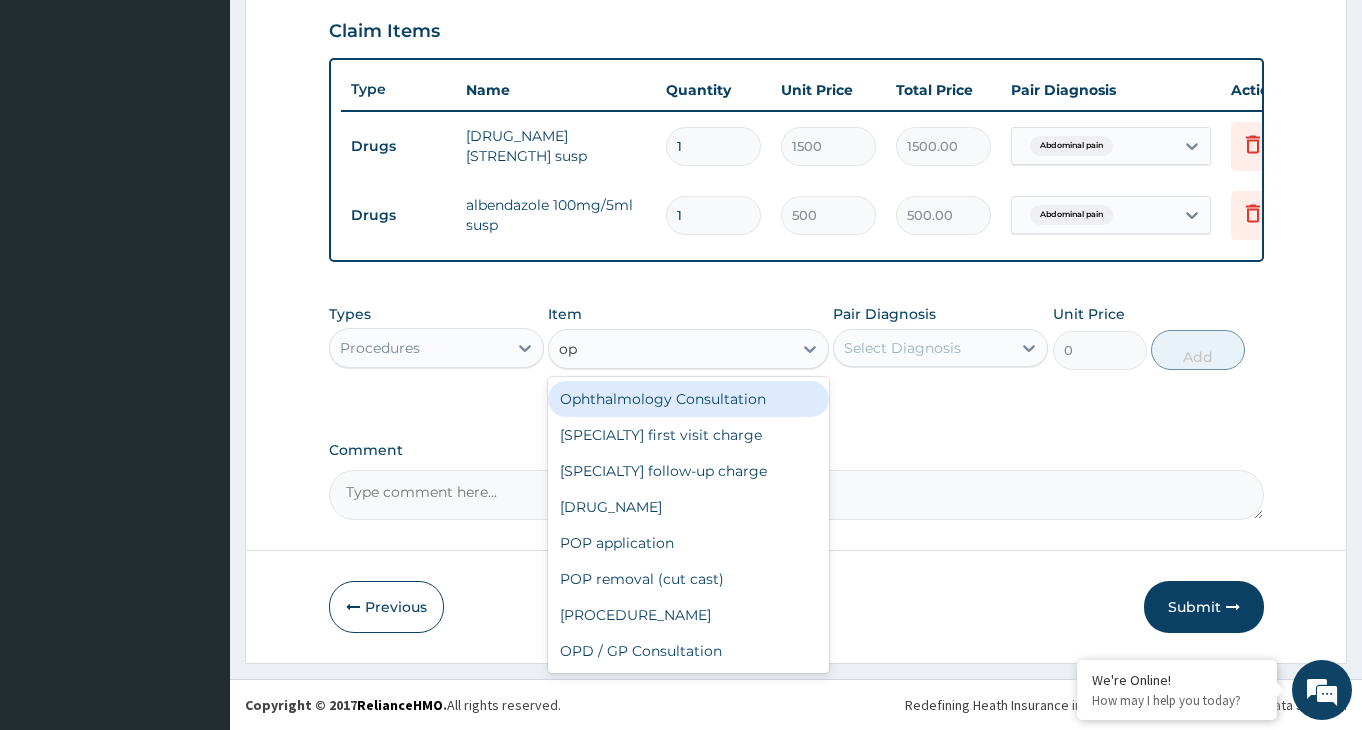 type on "opd" 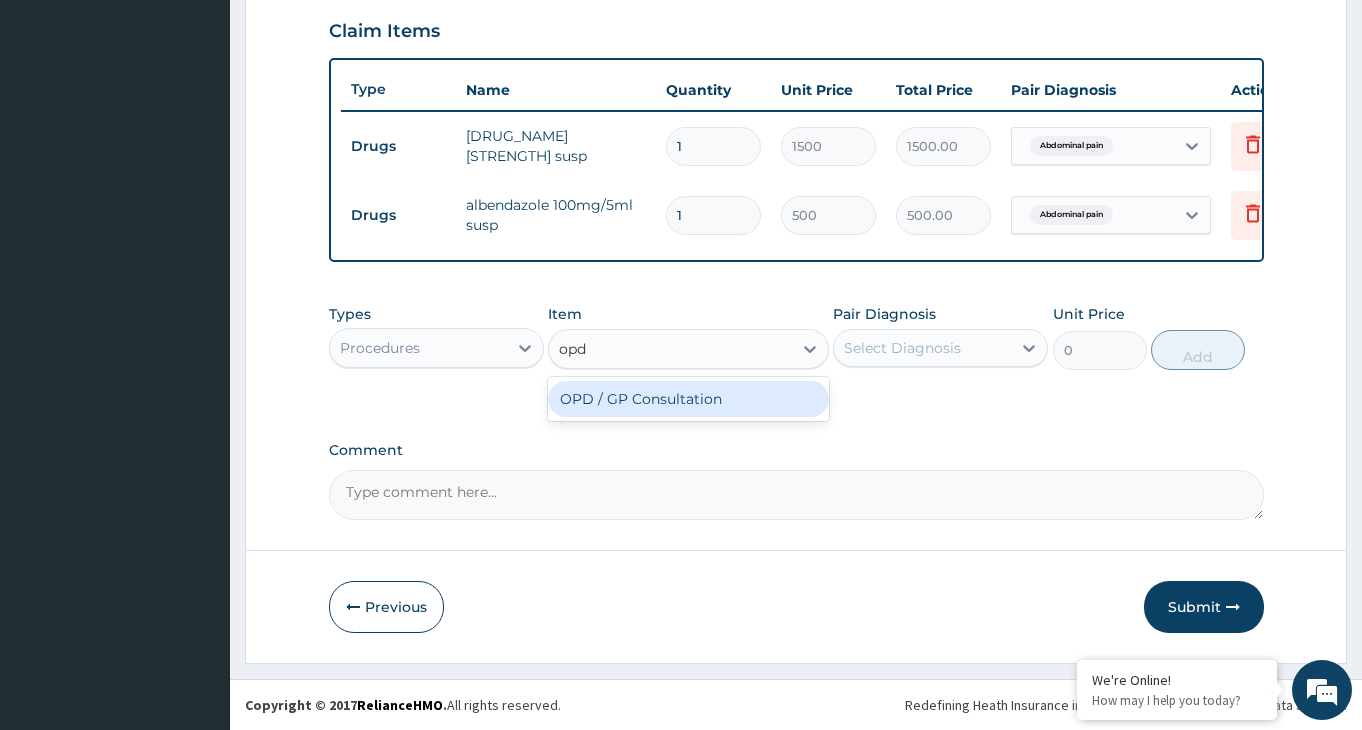 click on "OPD / GP Consultation" at bounding box center (688, 399) 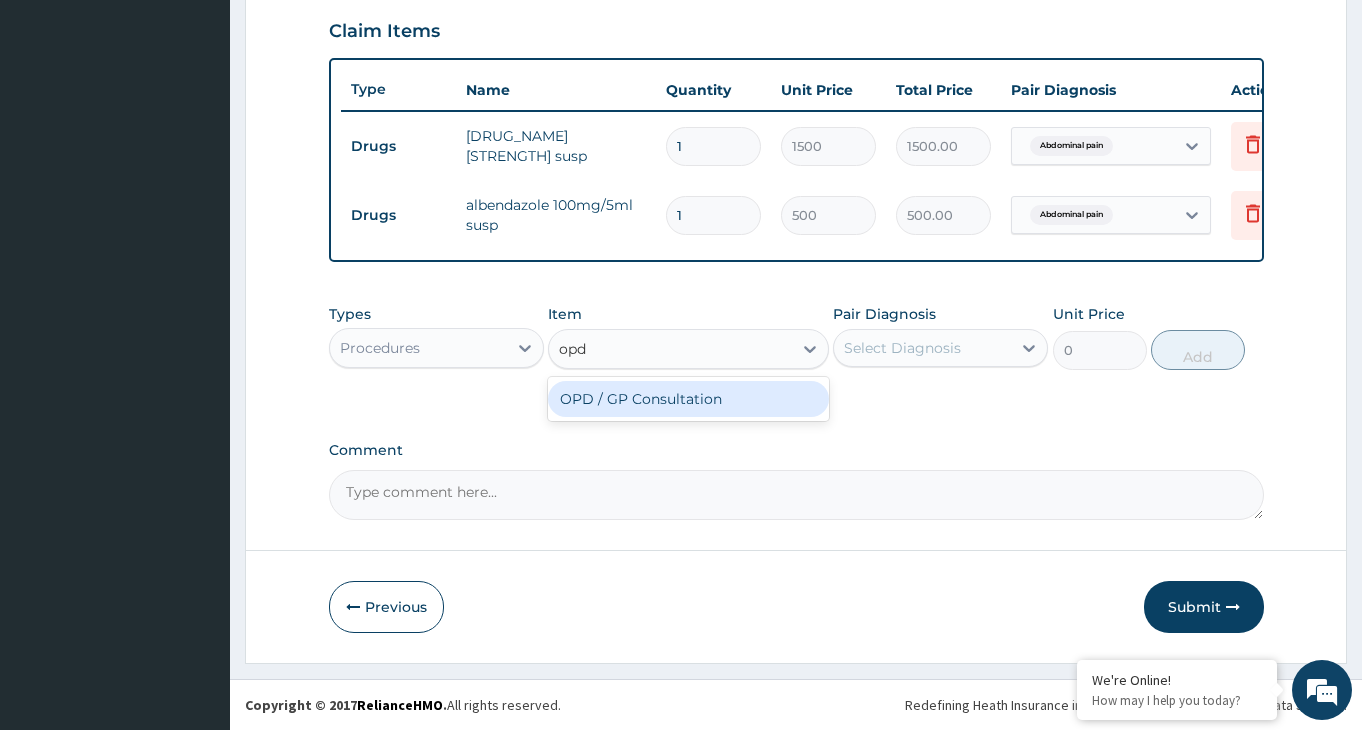 type 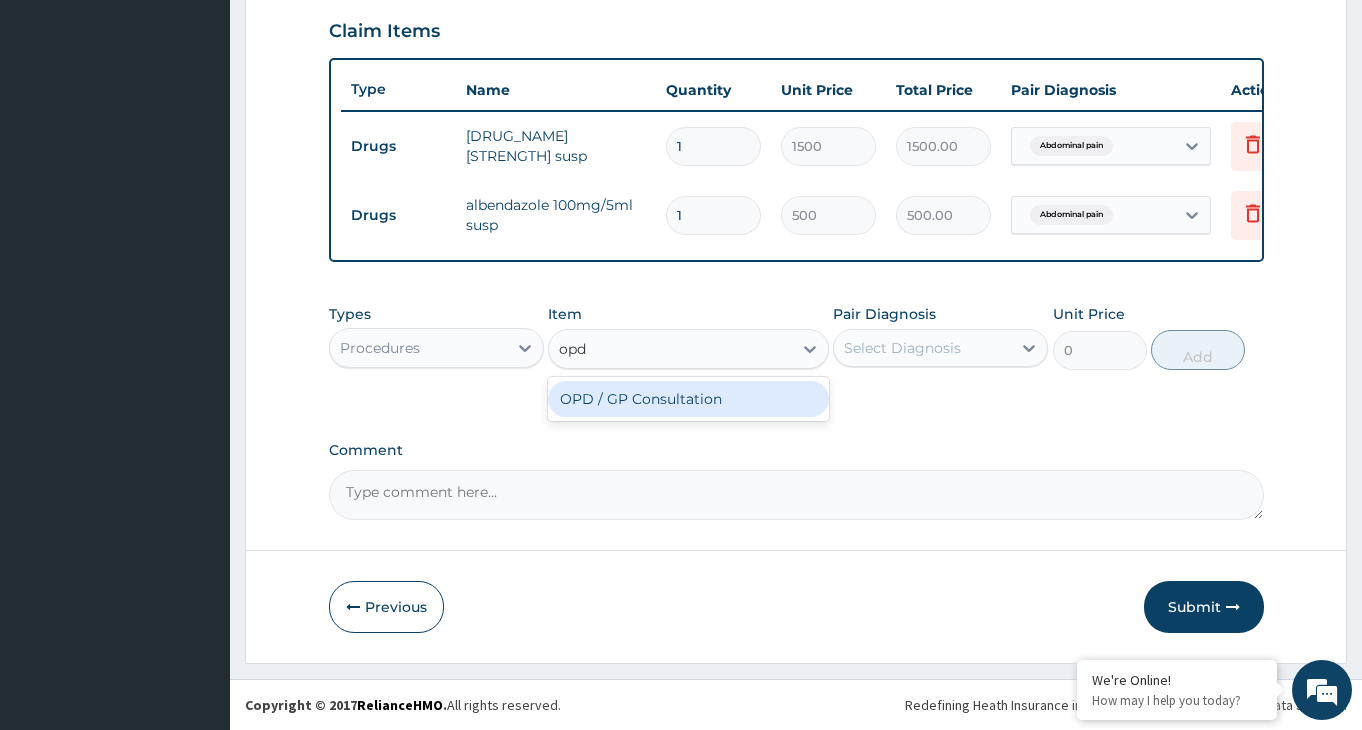 type on "4000" 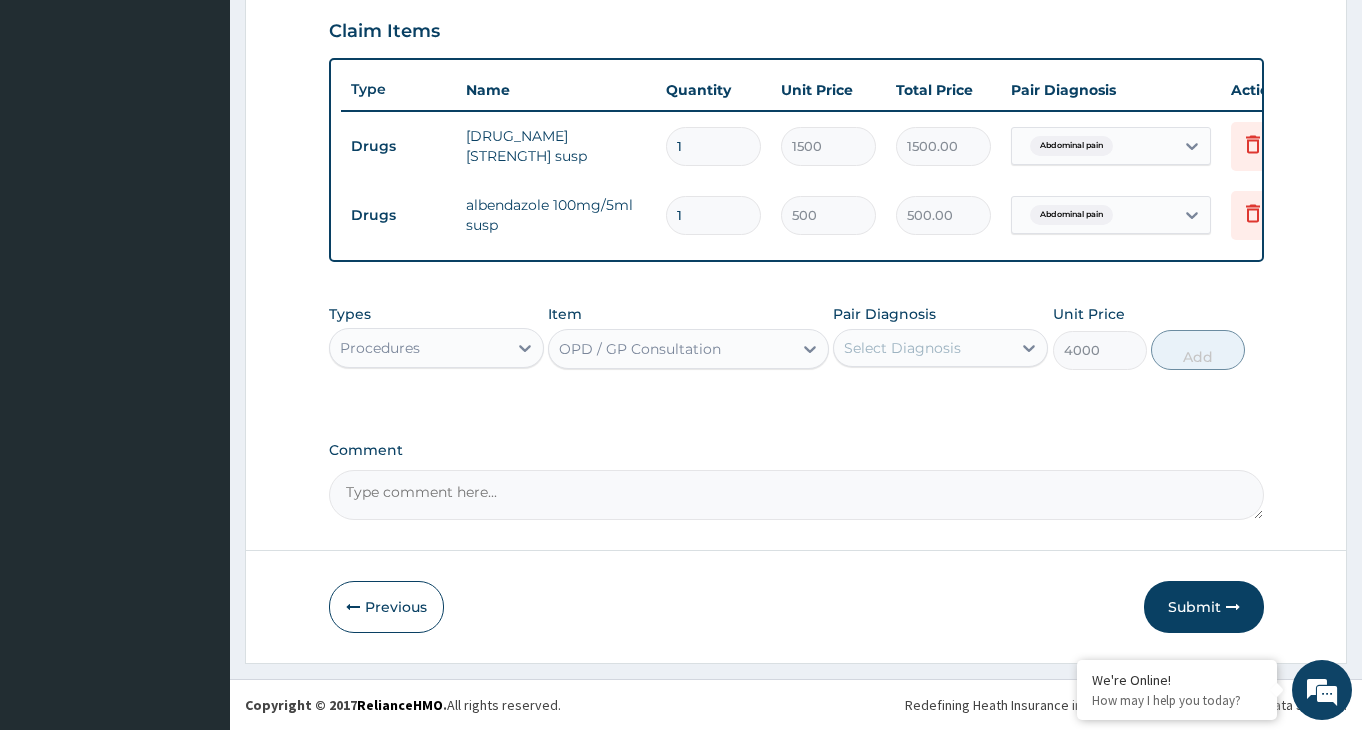 click on "Select Diagnosis" at bounding box center (922, 348) 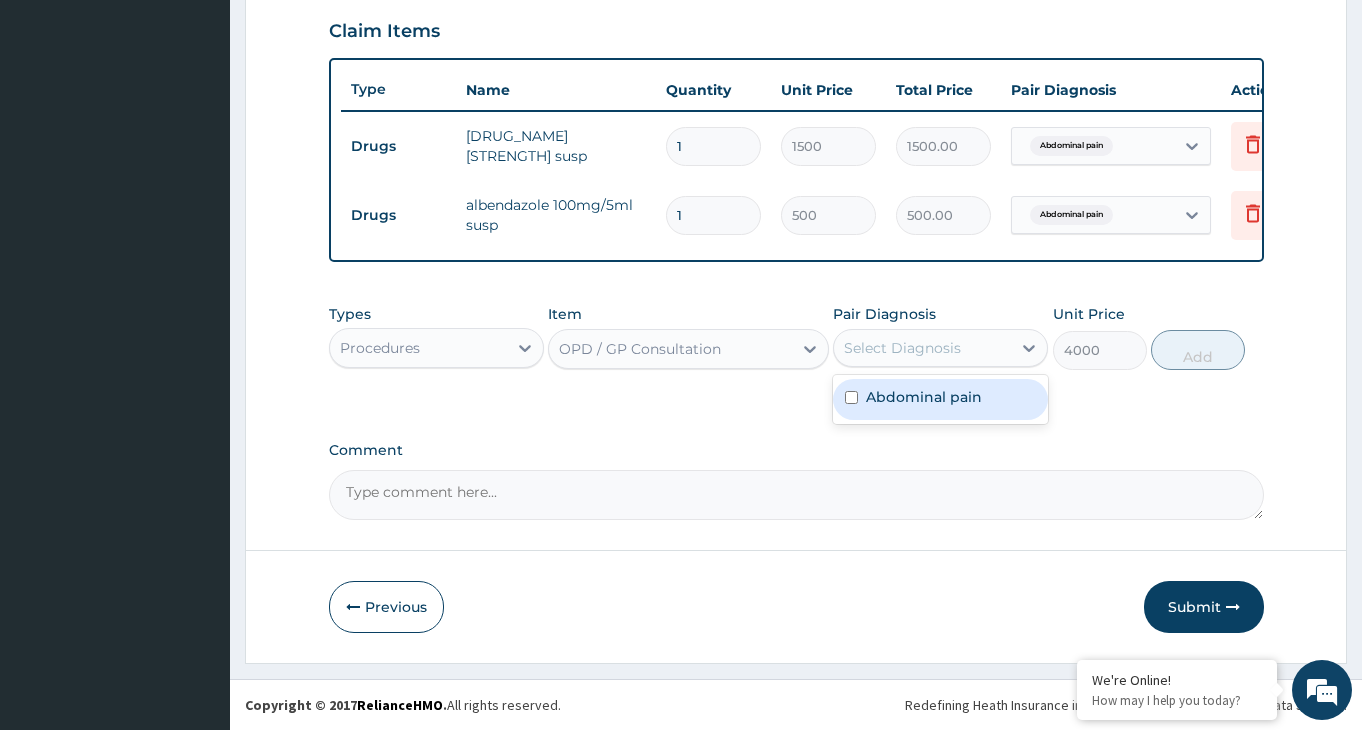 click at bounding box center [851, 397] 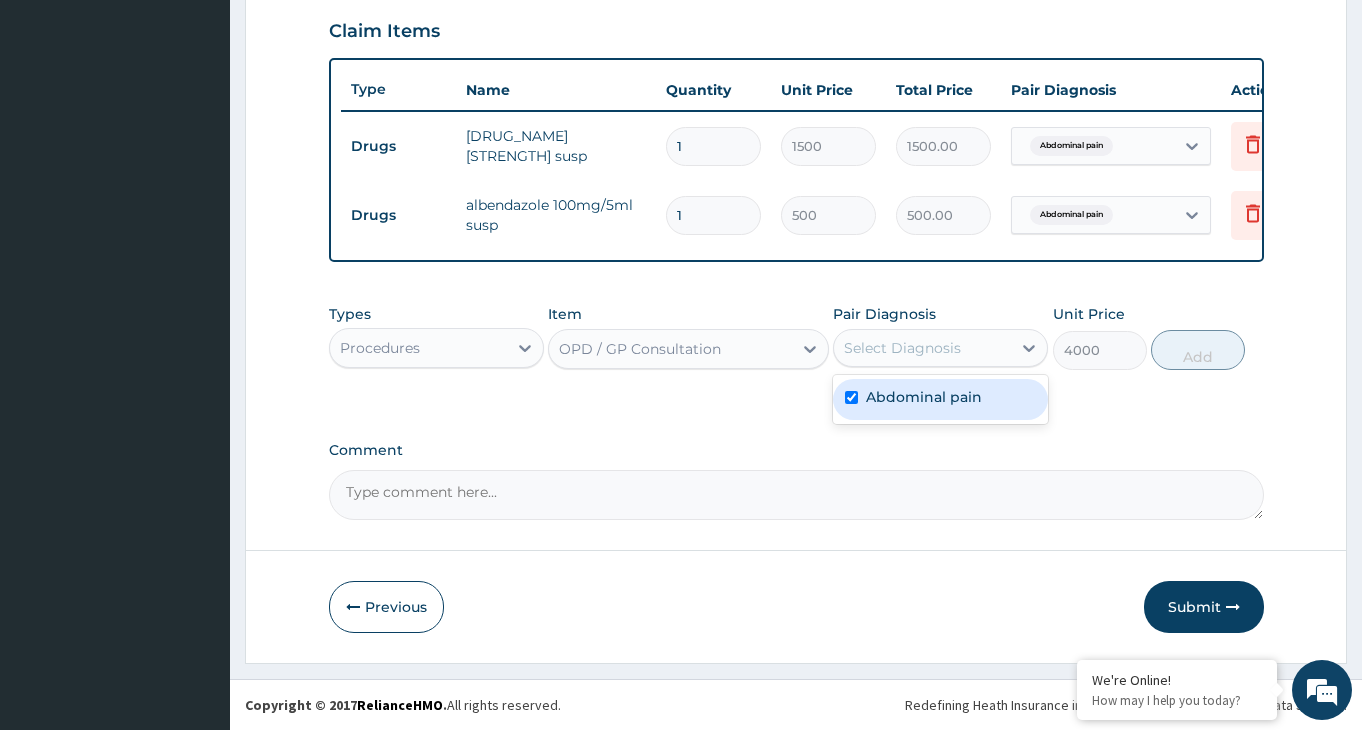 checkbox on "true" 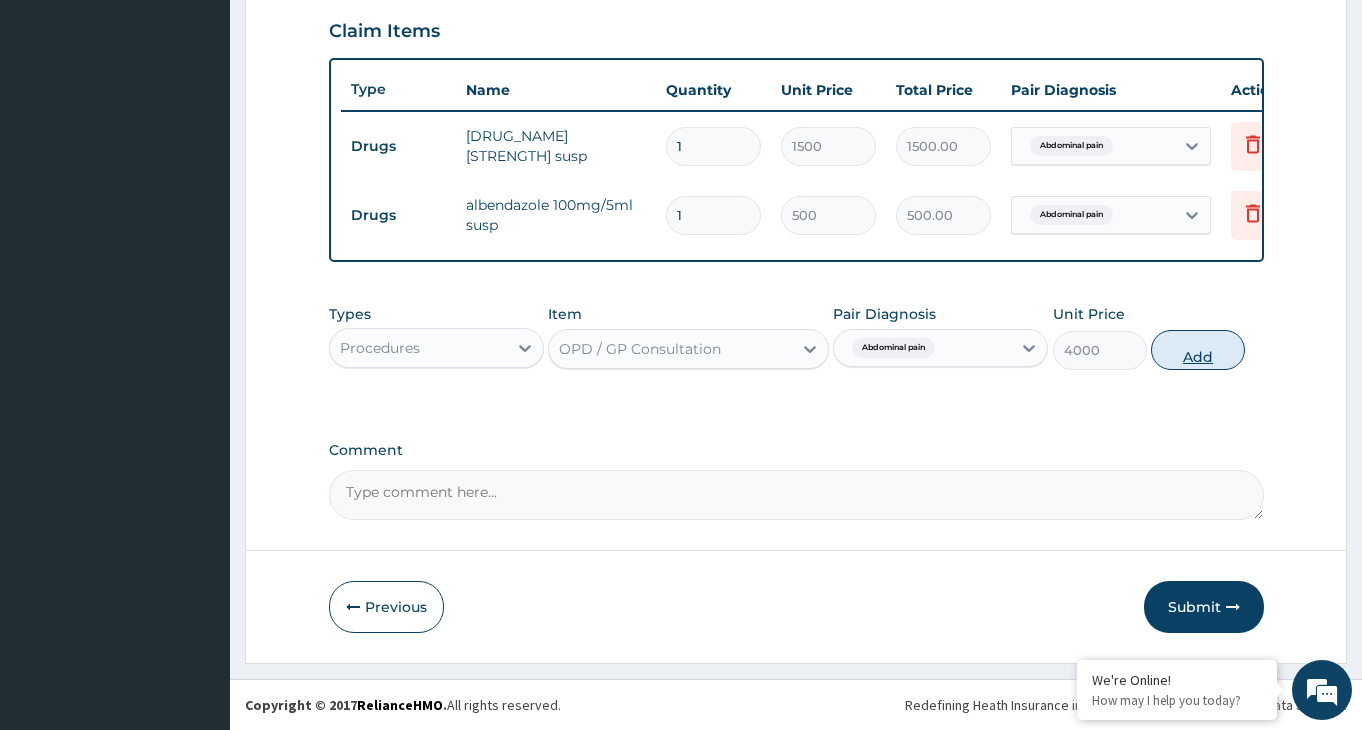 click on "Add" at bounding box center (1198, 350) 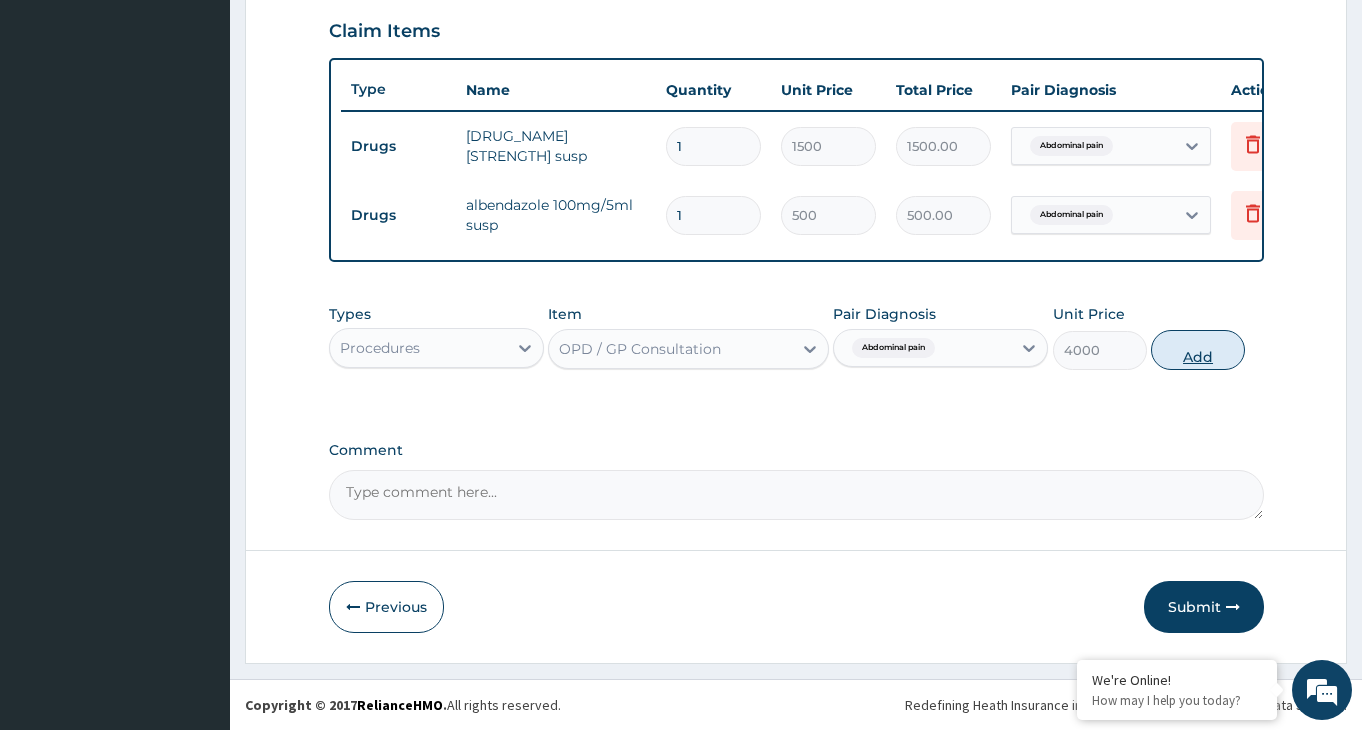 type on "0" 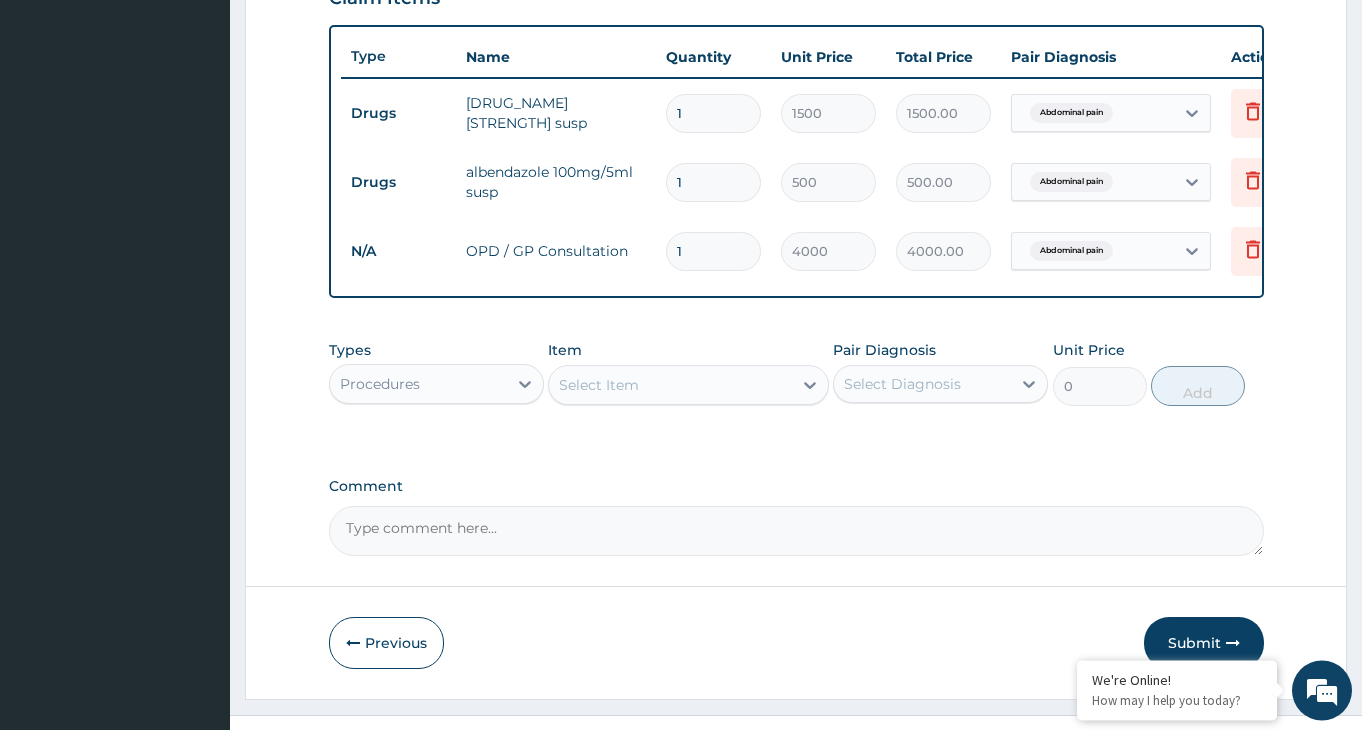 scroll, scrollTop: 772, scrollLeft: 0, axis: vertical 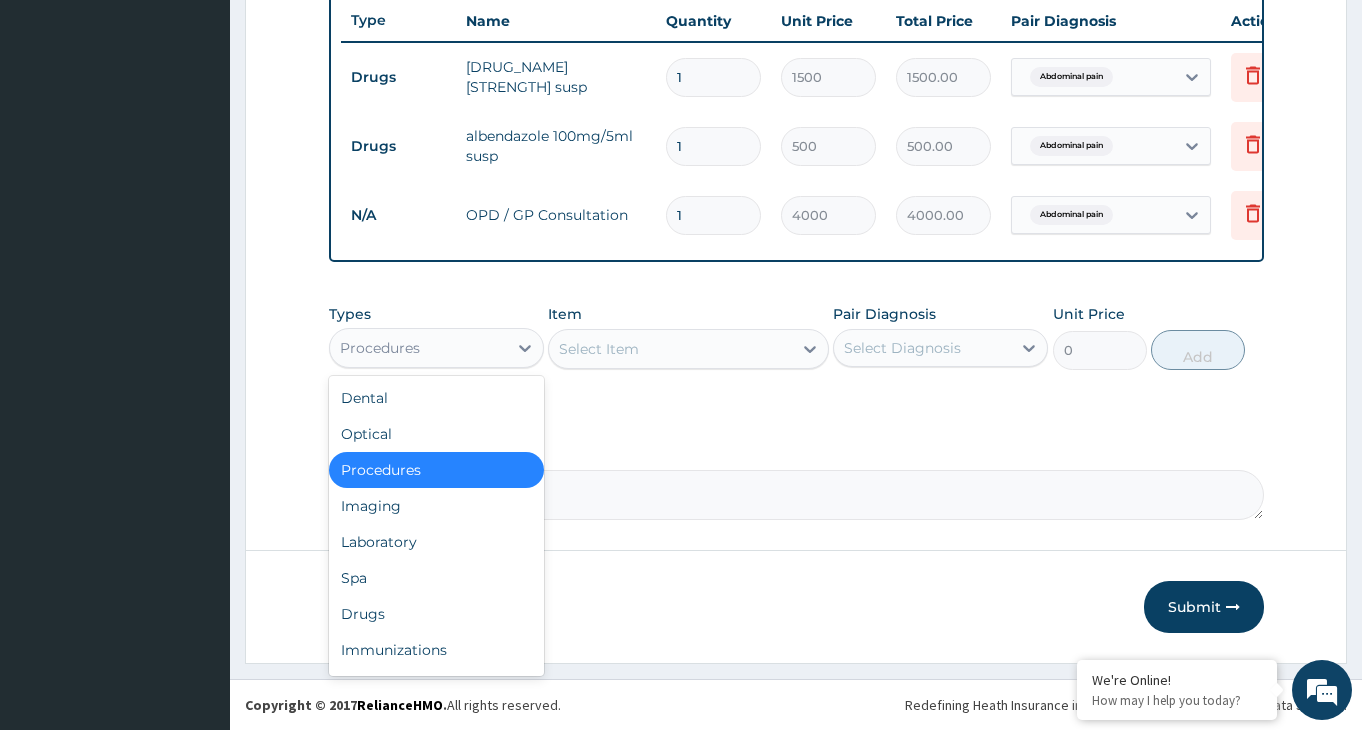 click on "Procedures" at bounding box center [418, 348] 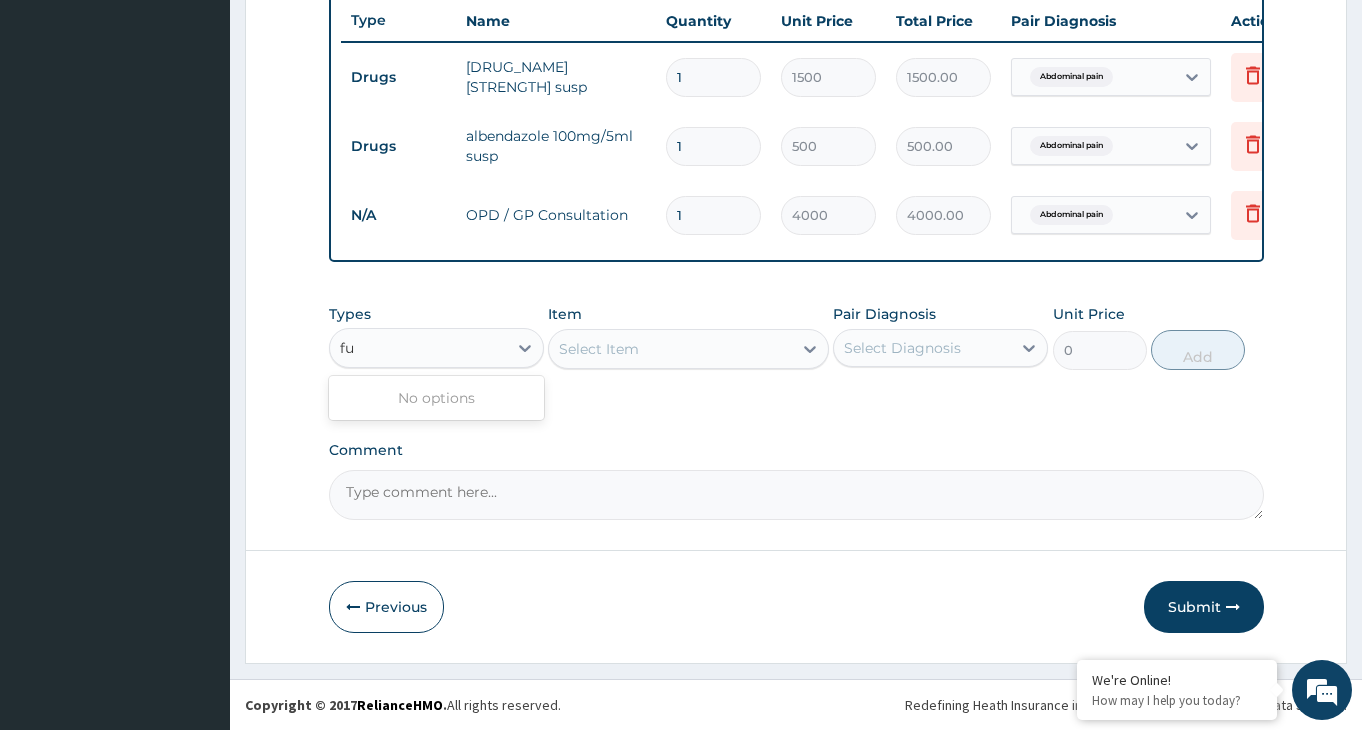 type on "f" 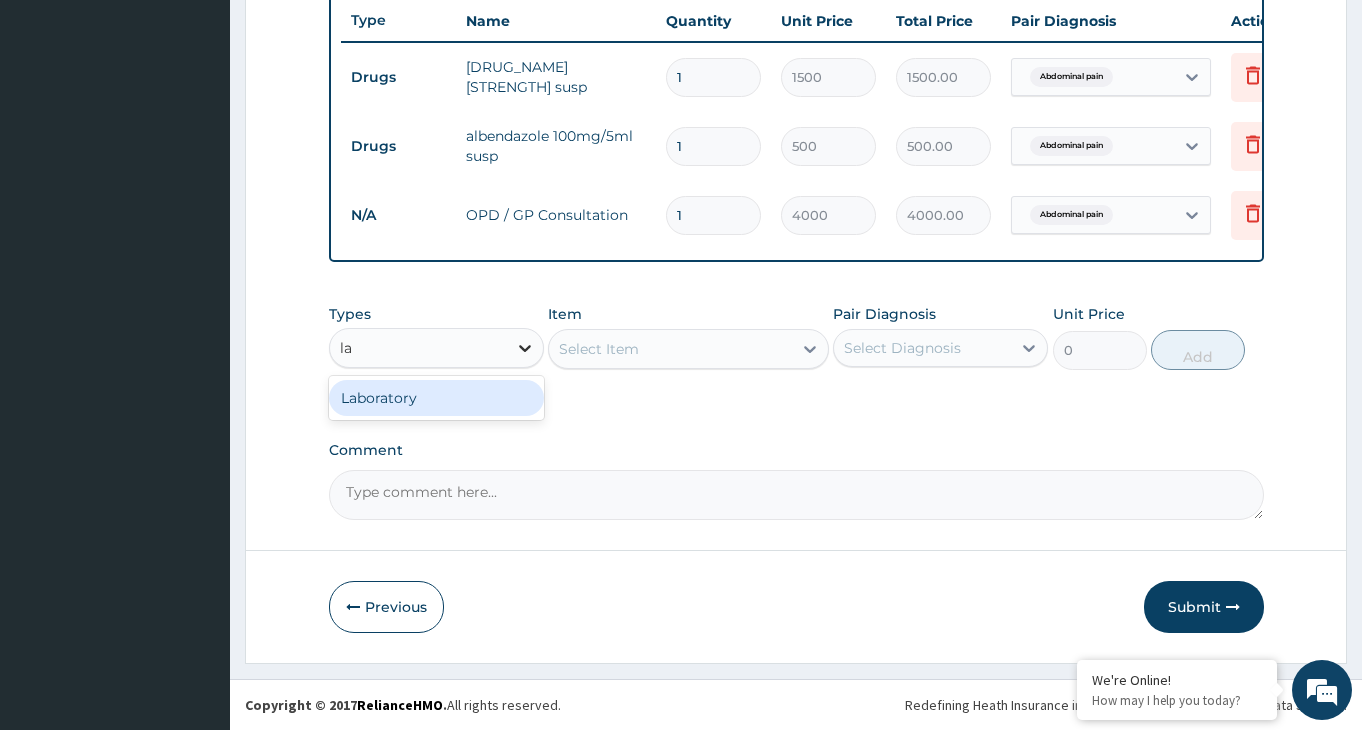 type on "lab" 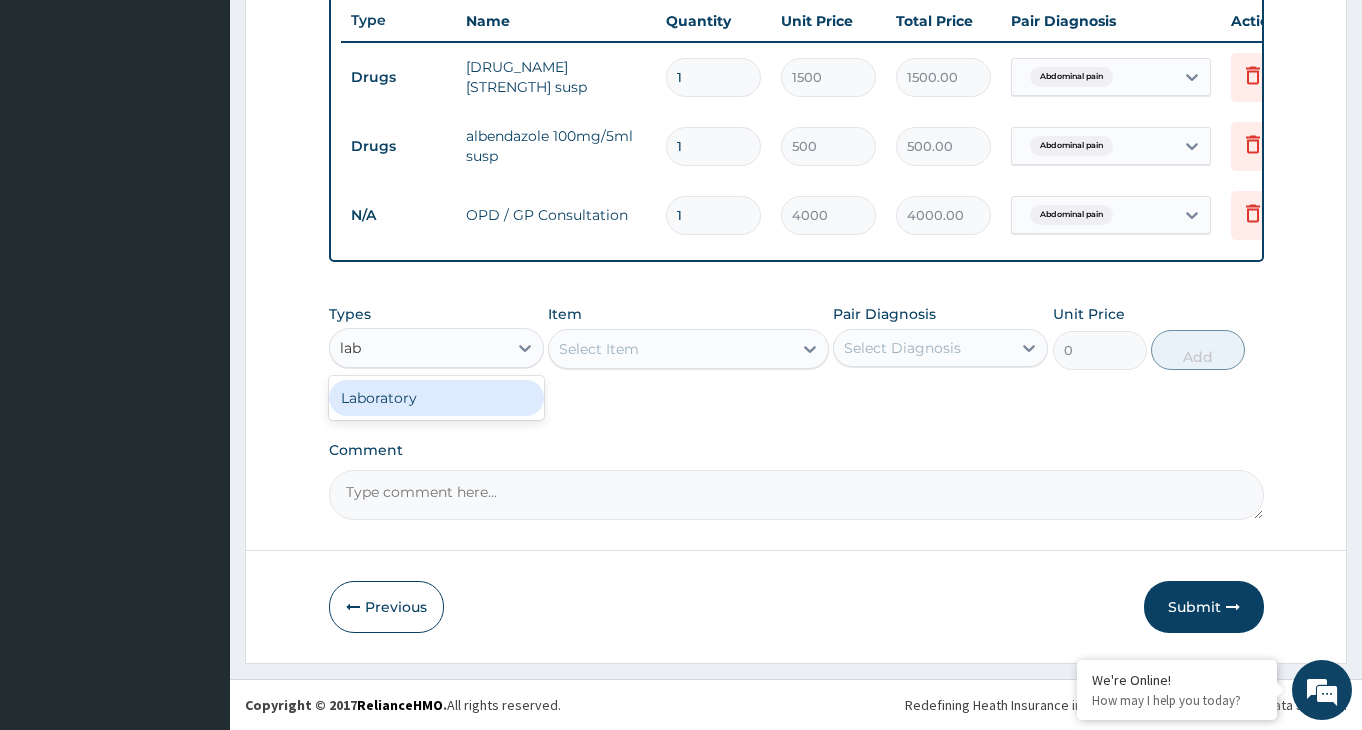 click on "Laboratory" at bounding box center [436, 398] 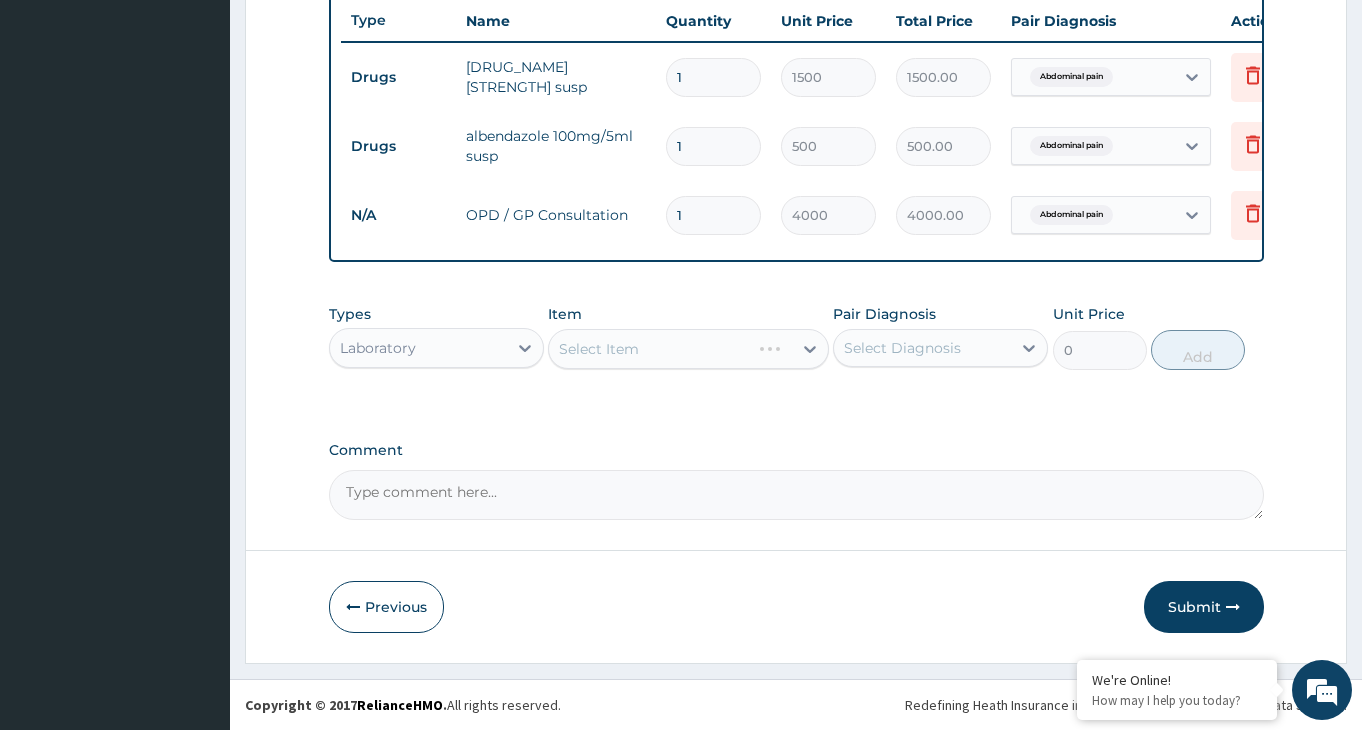 click on "Select Item" at bounding box center (688, 349) 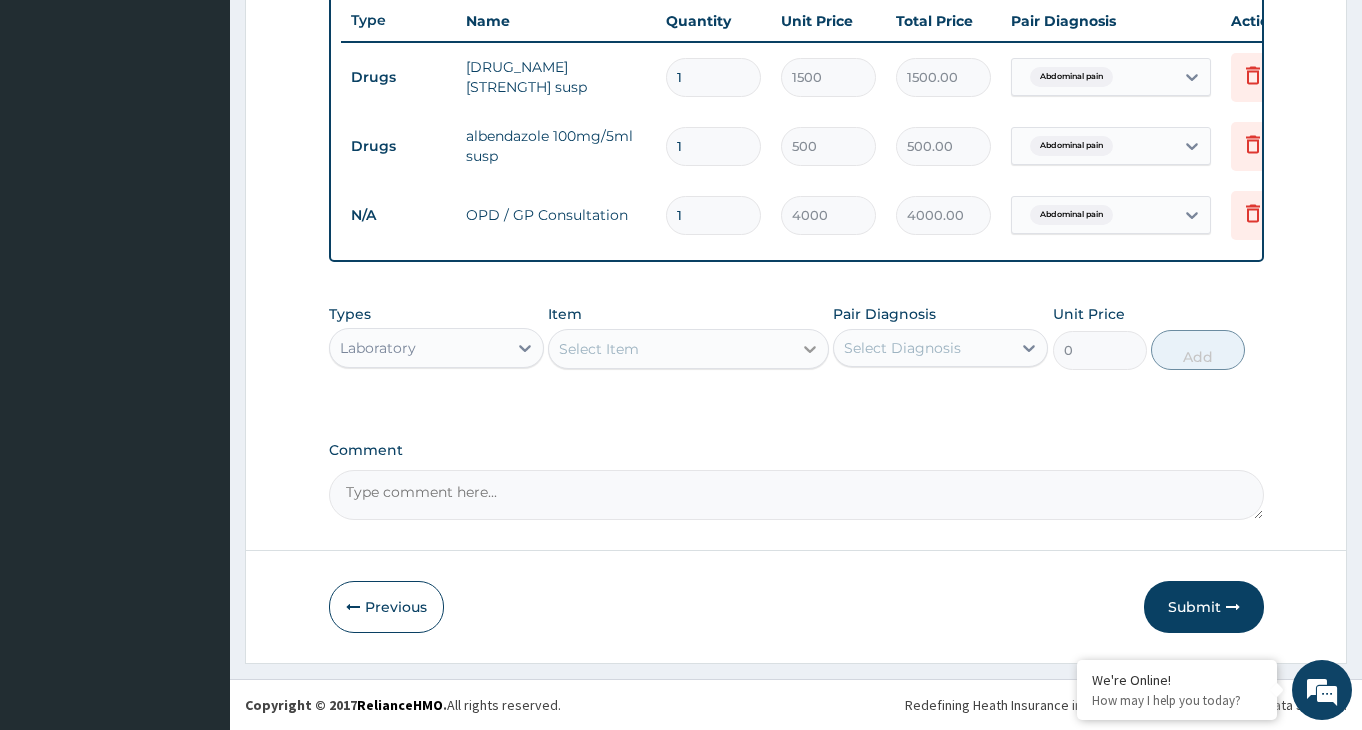 click 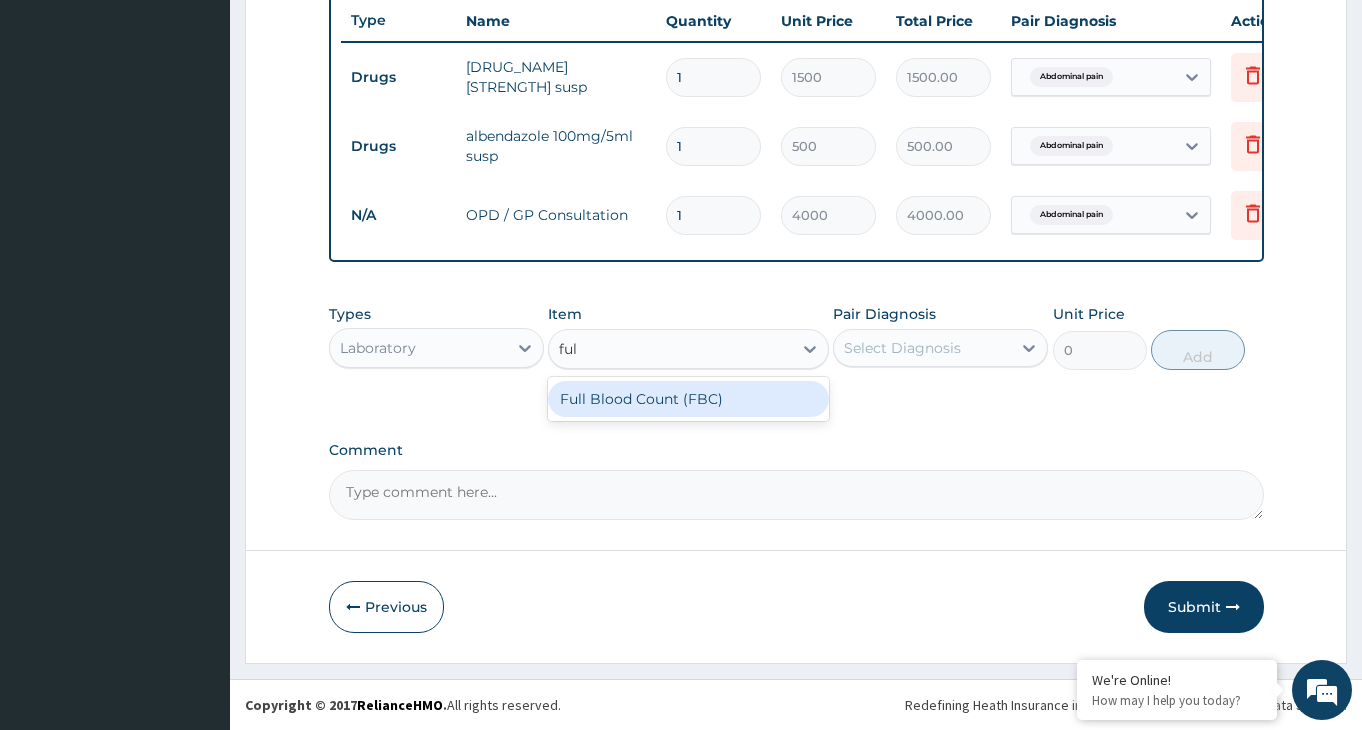 type on "full" 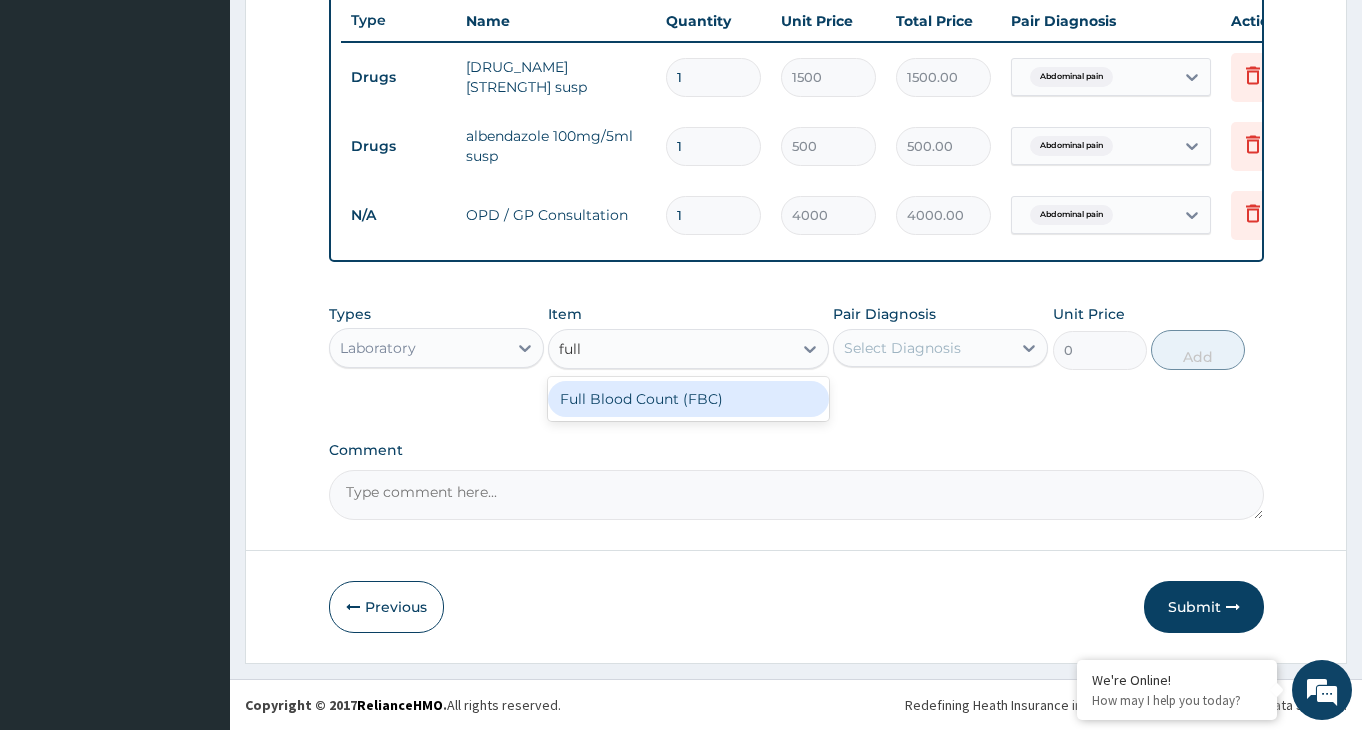 click on "Full Blood Count (FBC)" at bounding box center (688, 399) 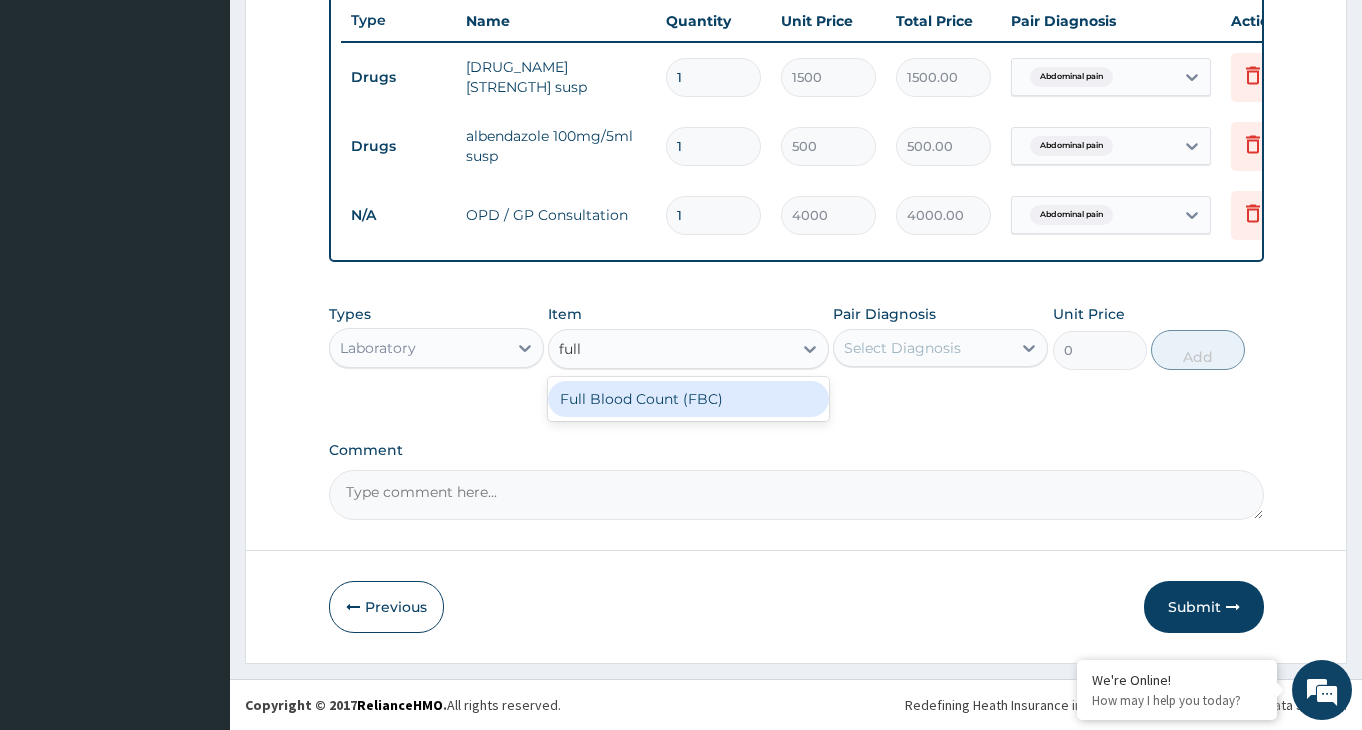 type 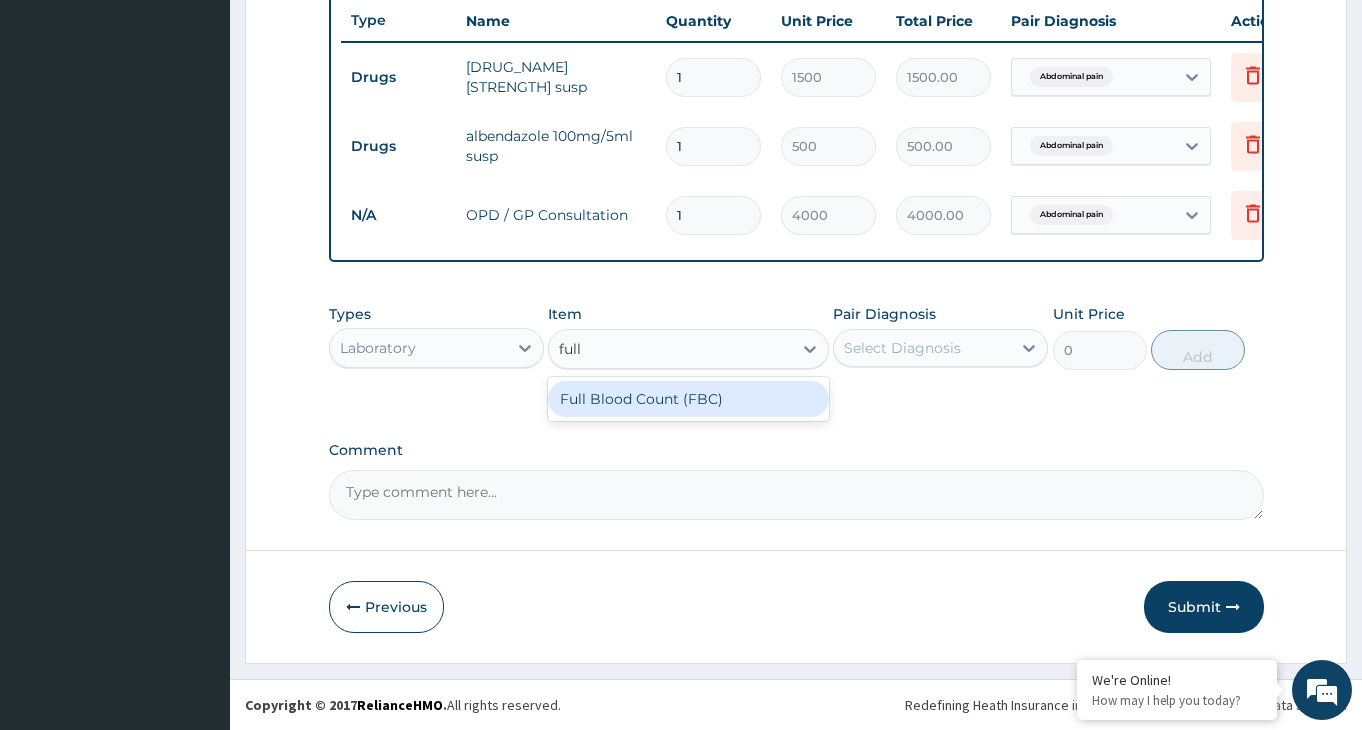 type on "6000" 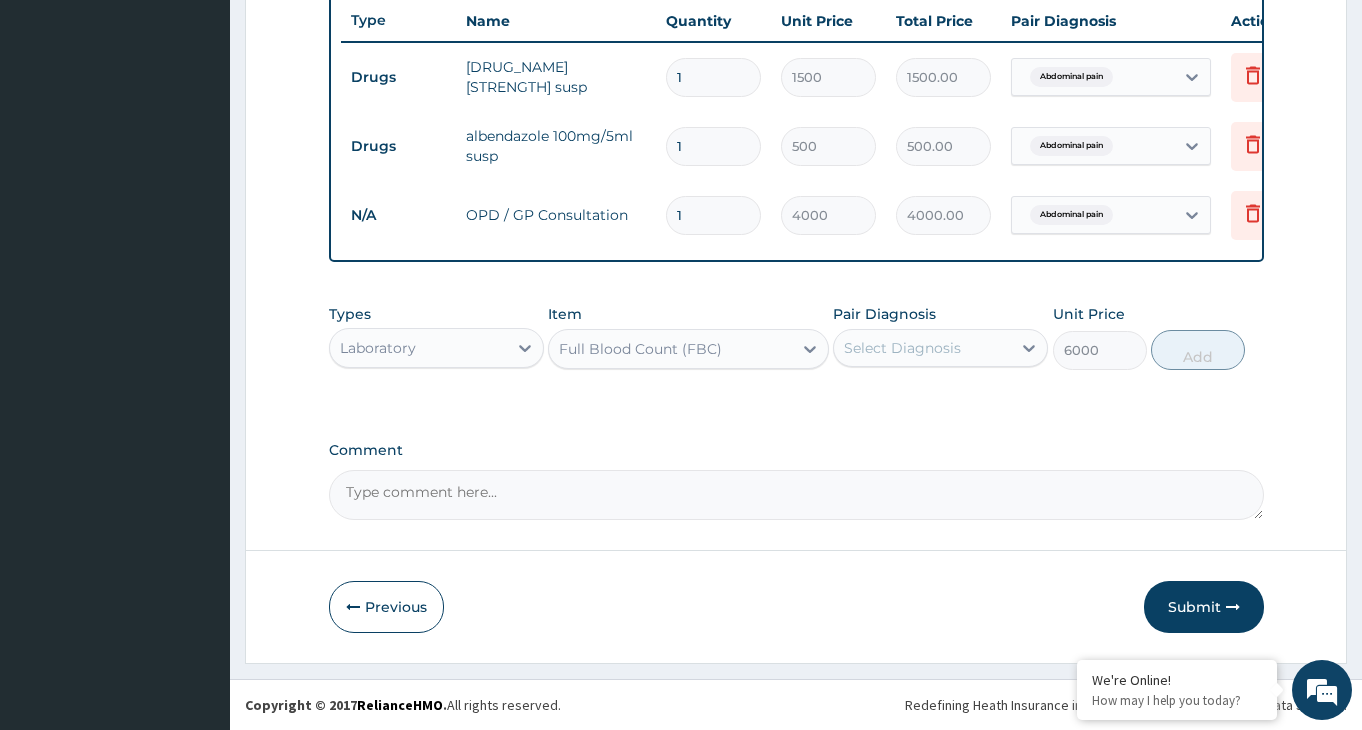 click on "Select Diagnosis" at bounding box center (902, 348) 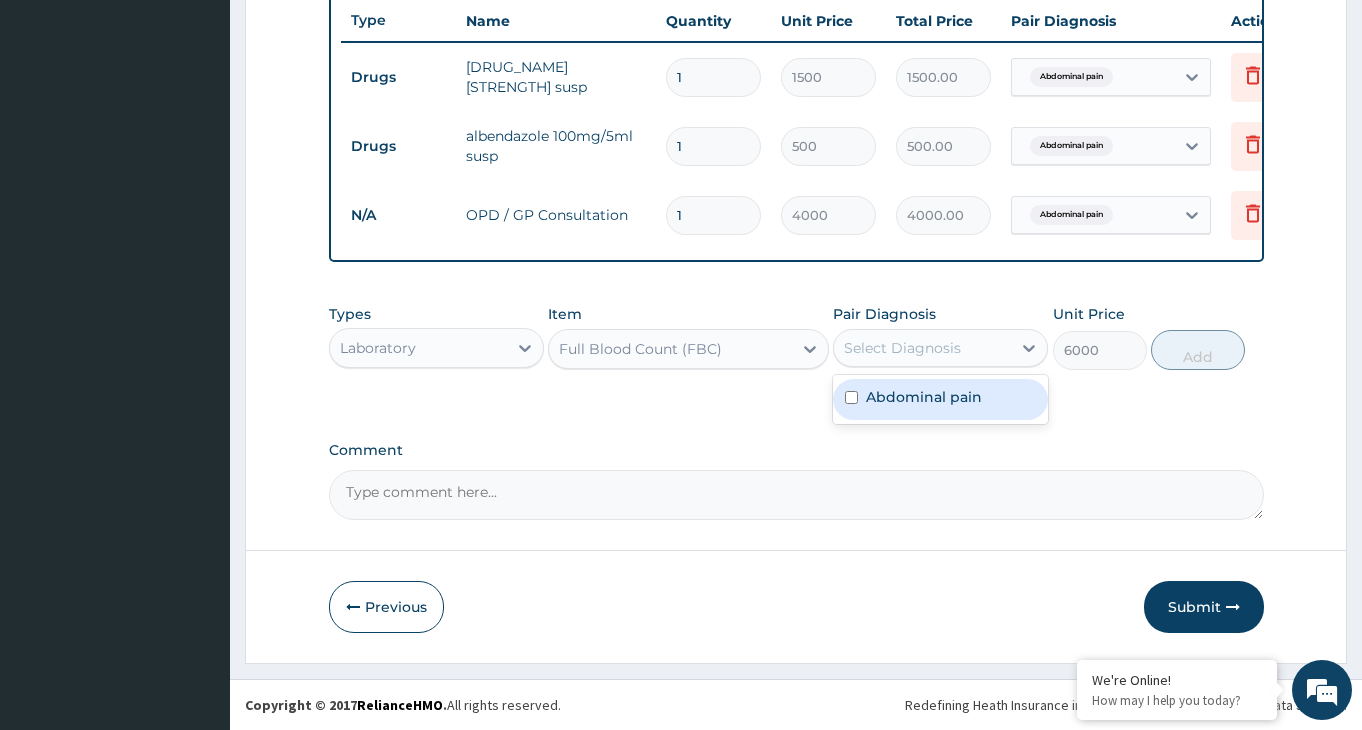click on "Abdominal pain" at bounding box center (924, 397) 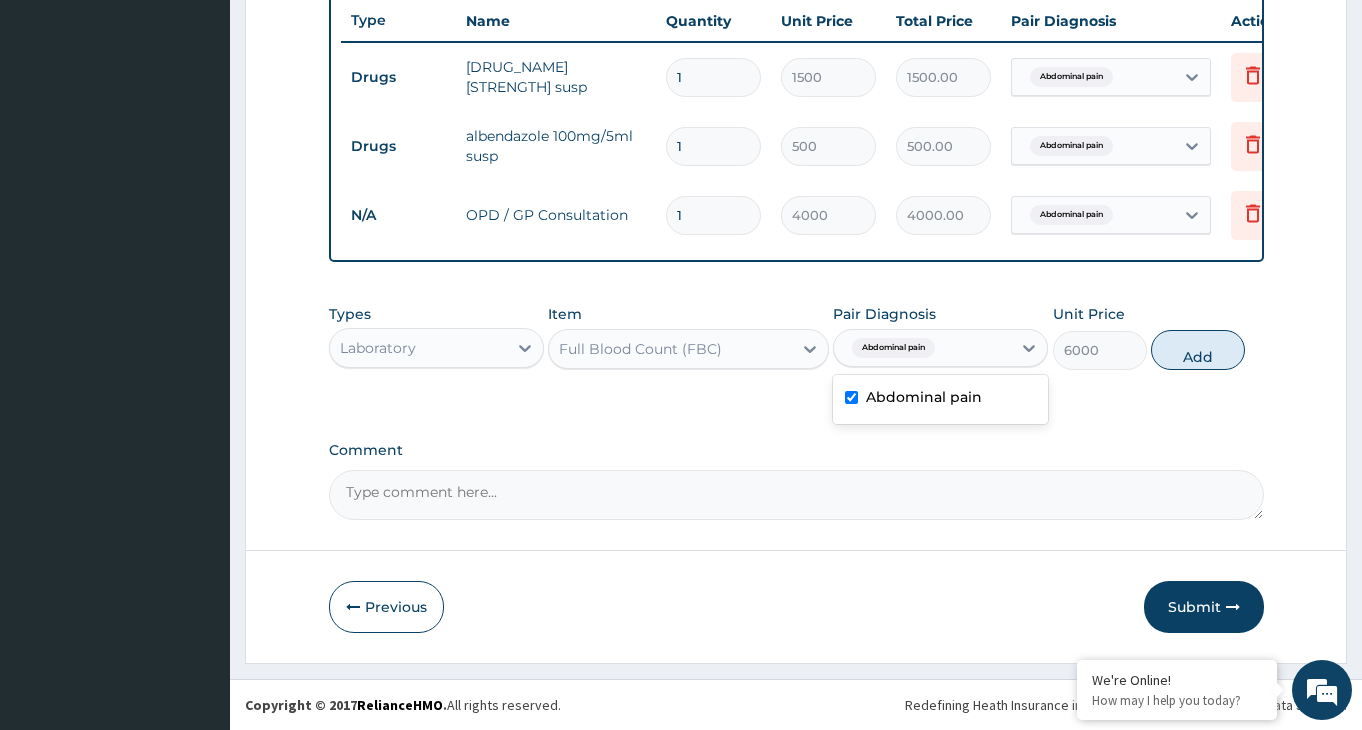 checkbox on "true" 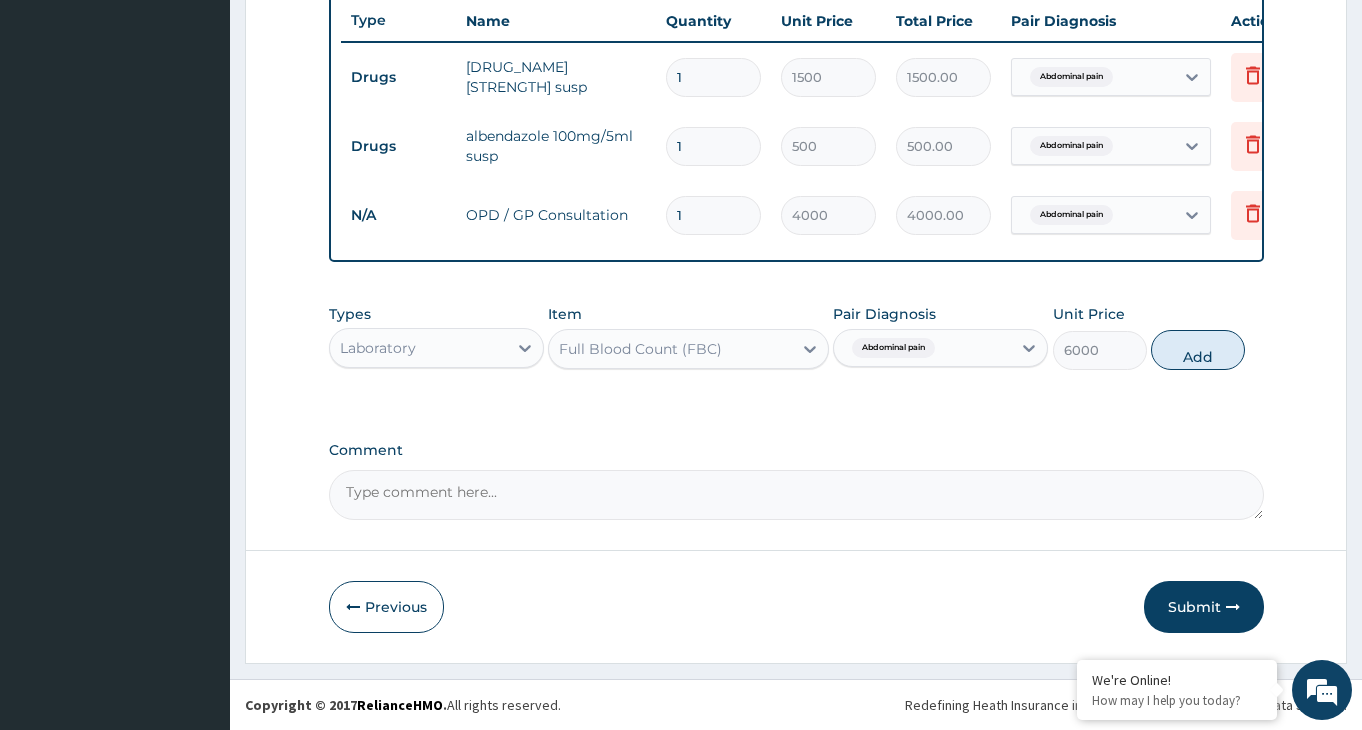 click on "Comment" at bounding box center (796, 495) 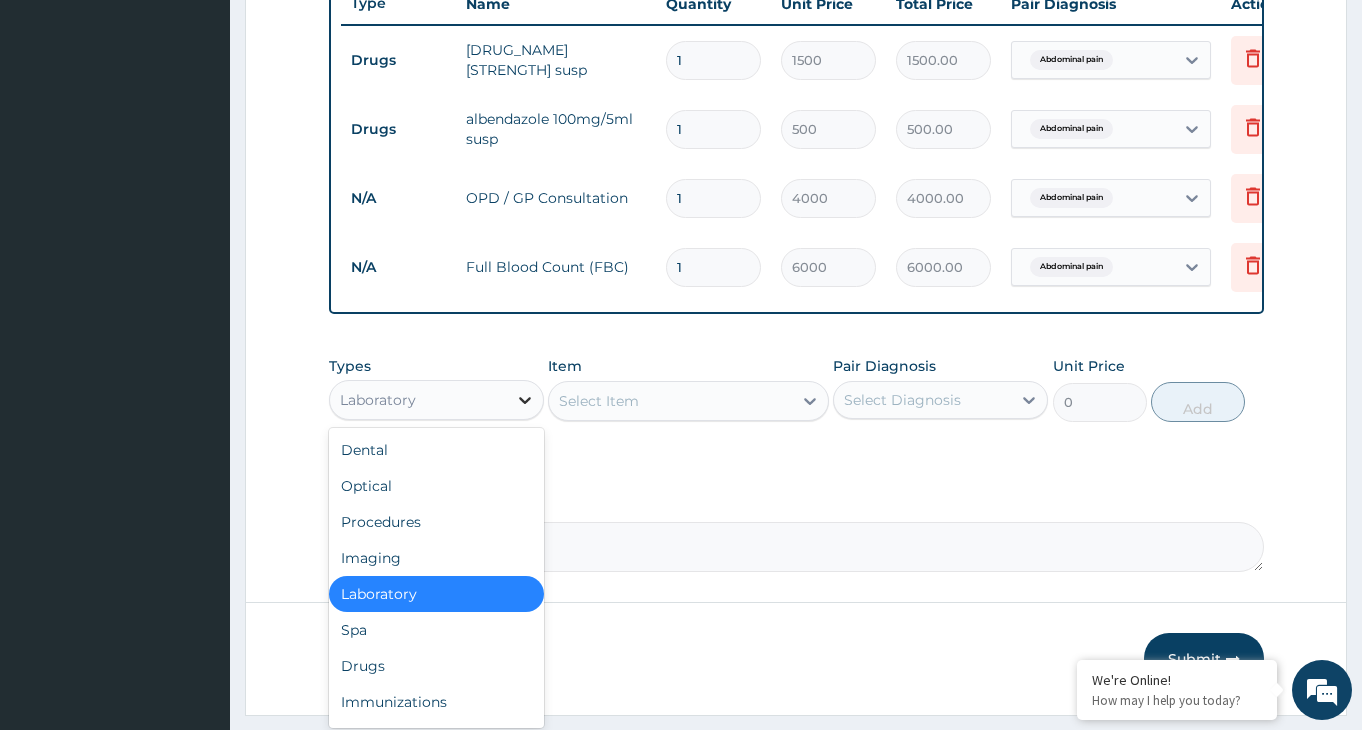 click 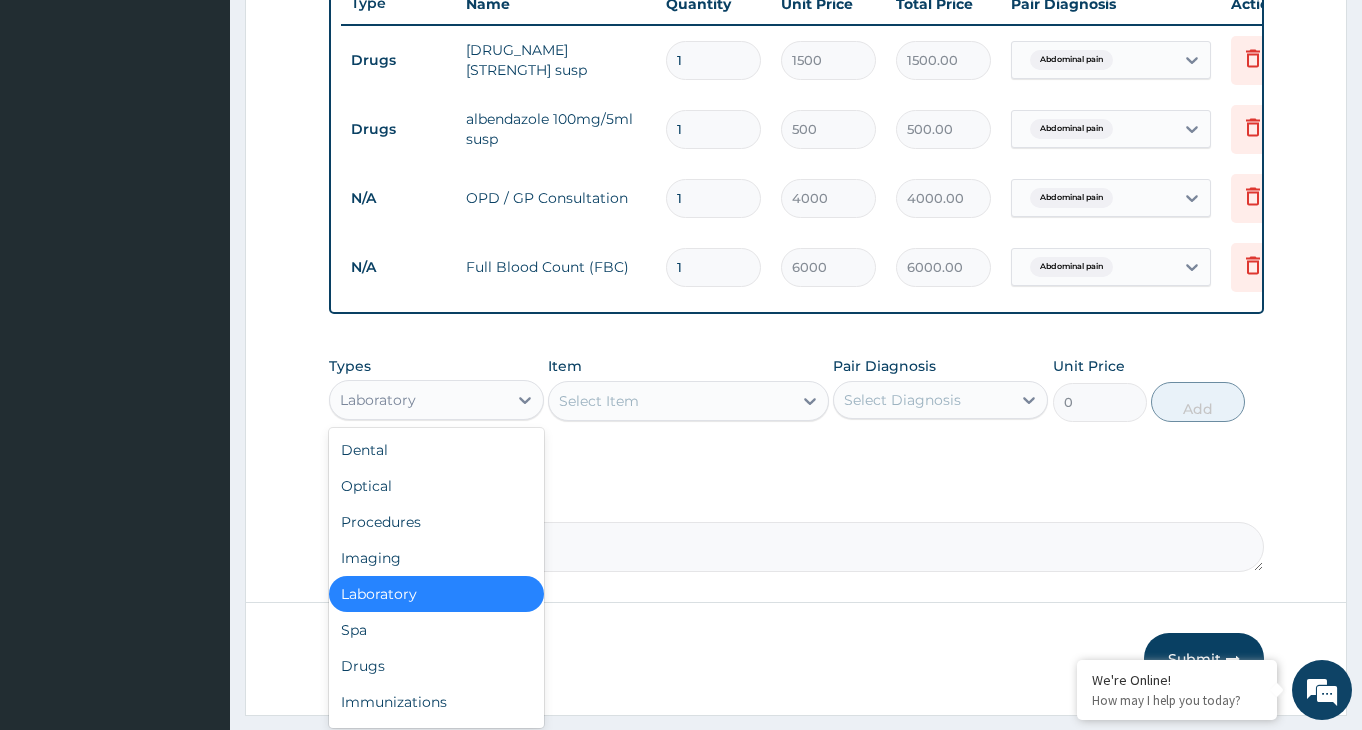 click on "Select Item" at bounding box center (670, 401) 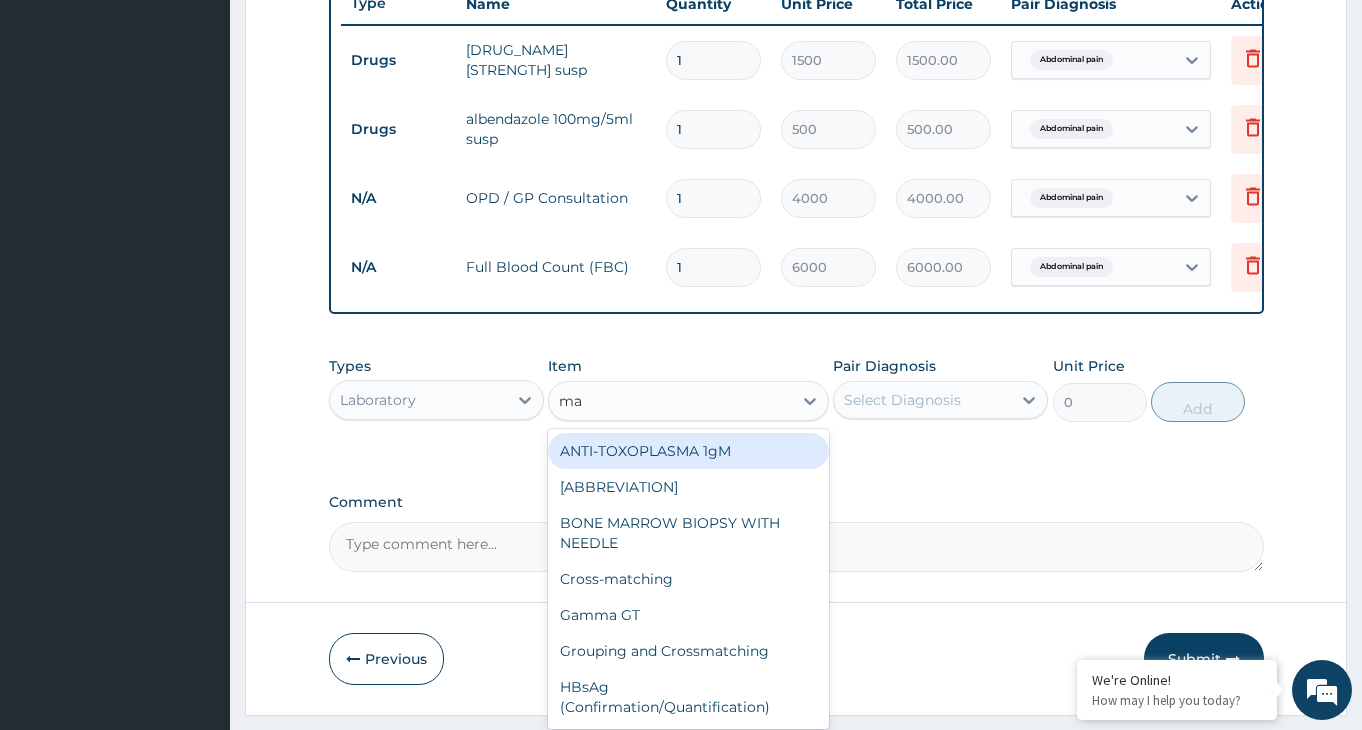 type on "mal" 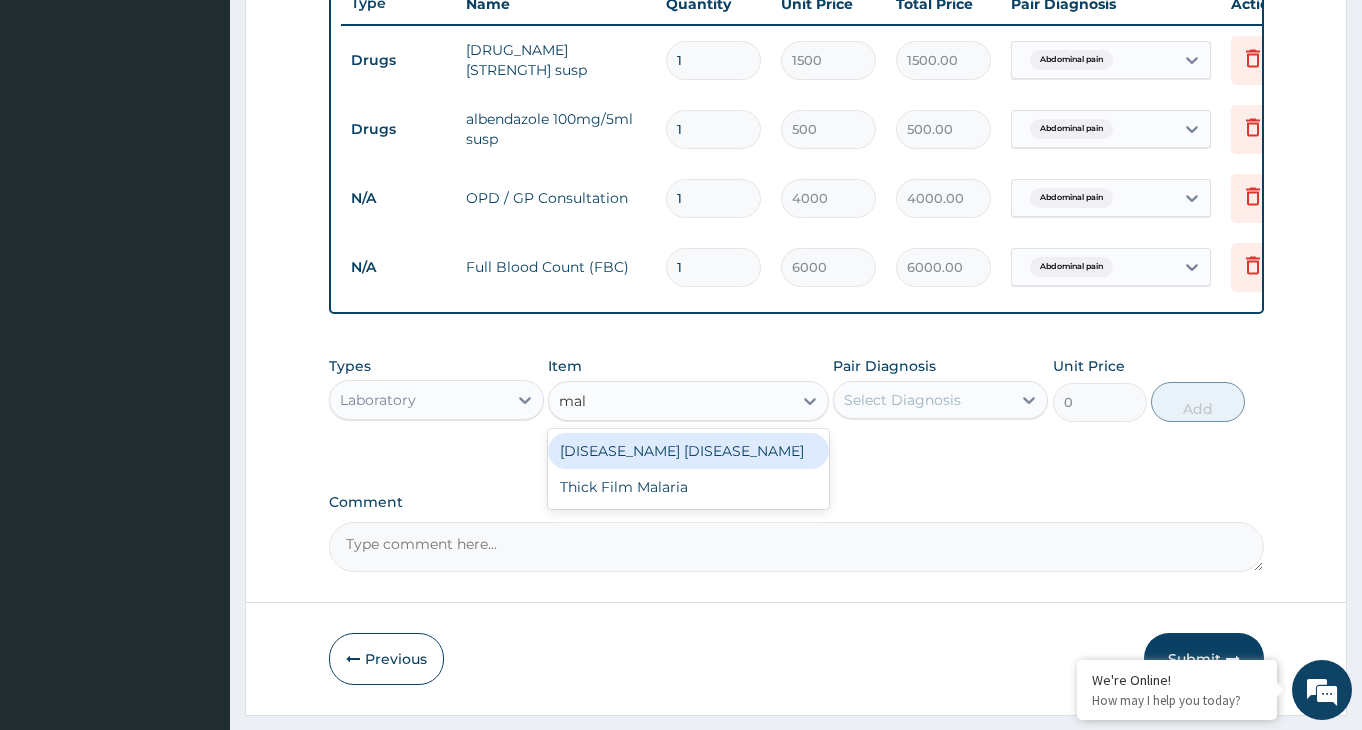 click on "QBC Malaria" at bounding box center [688, 451] 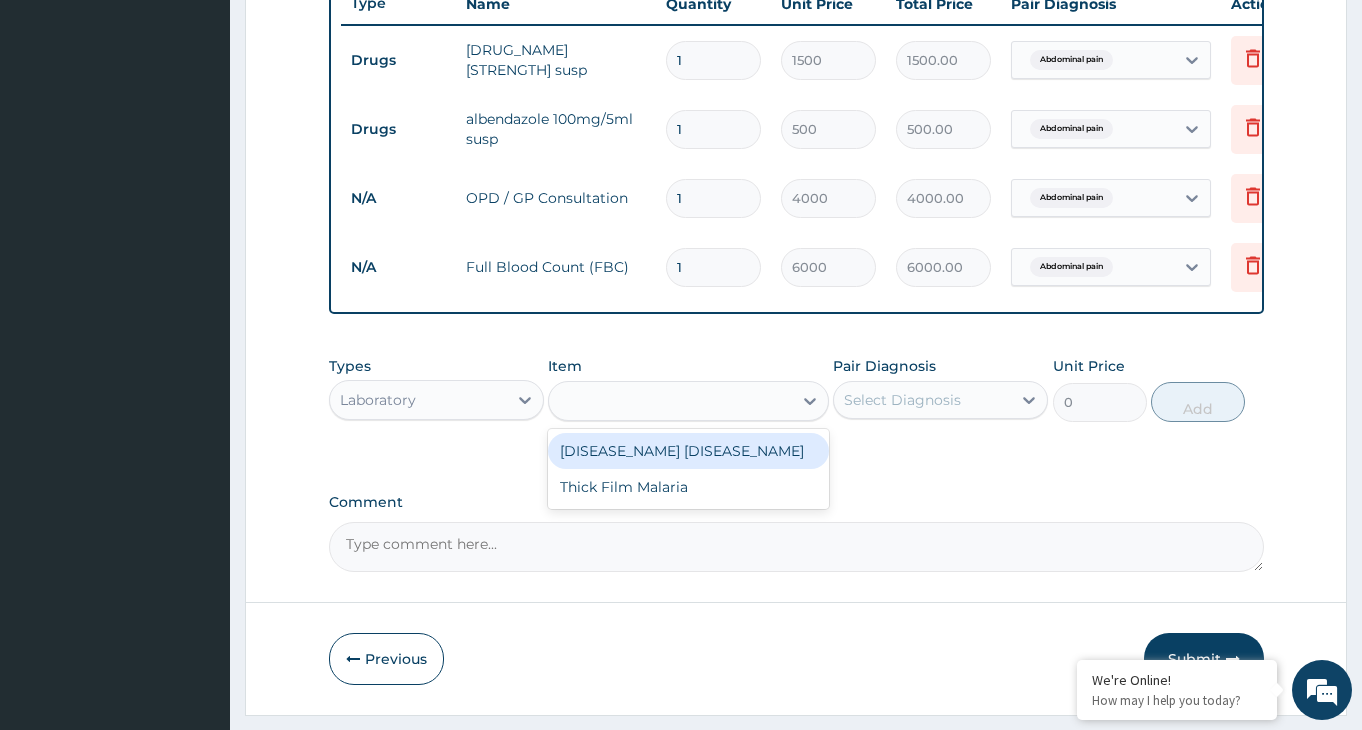type on "2000" 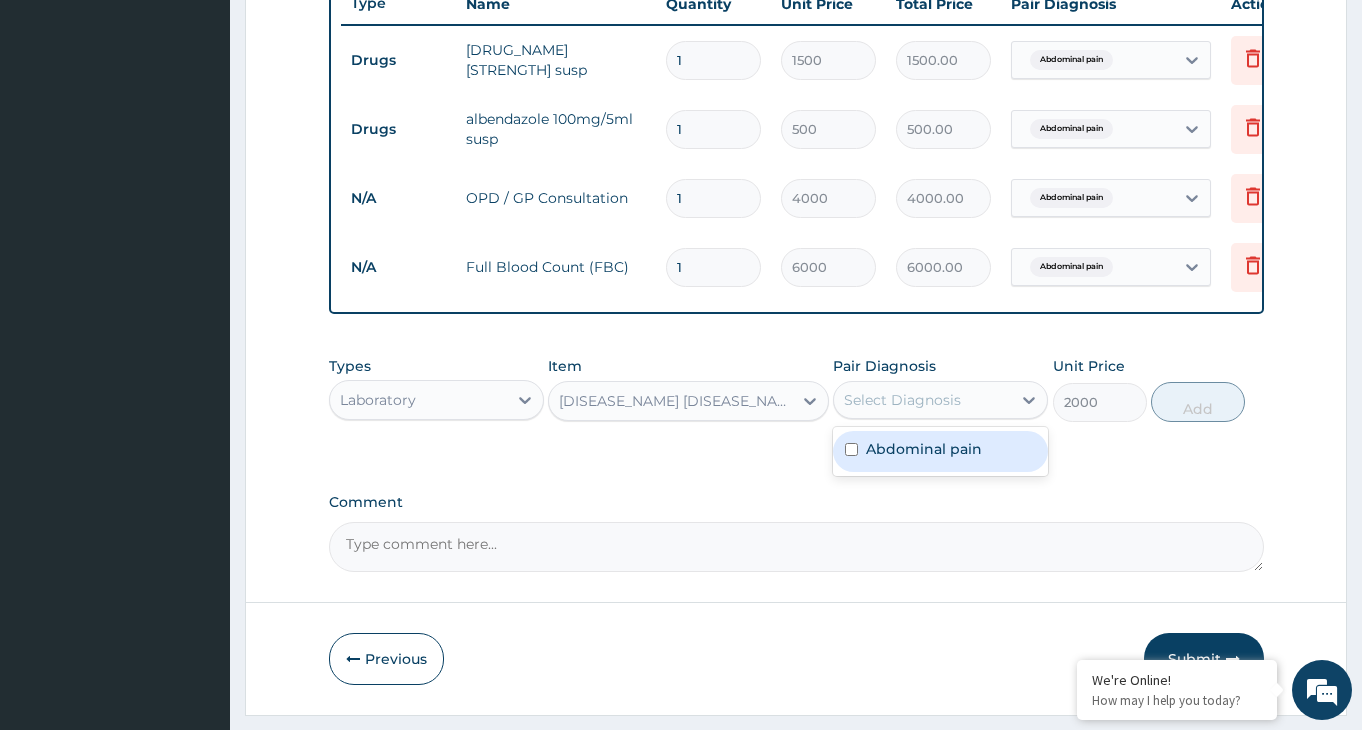 click on "Select Diagnosis" at bounding box center (922, 400) 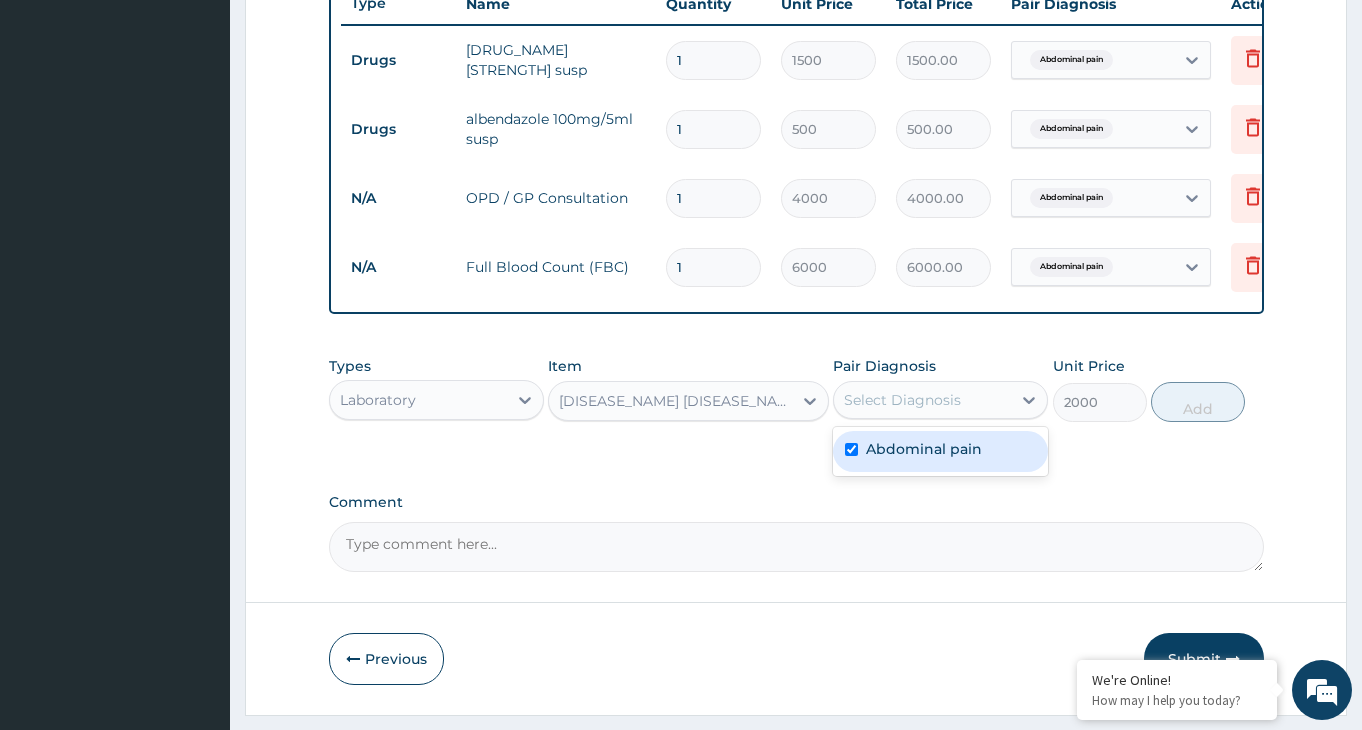 checkbox on "true" 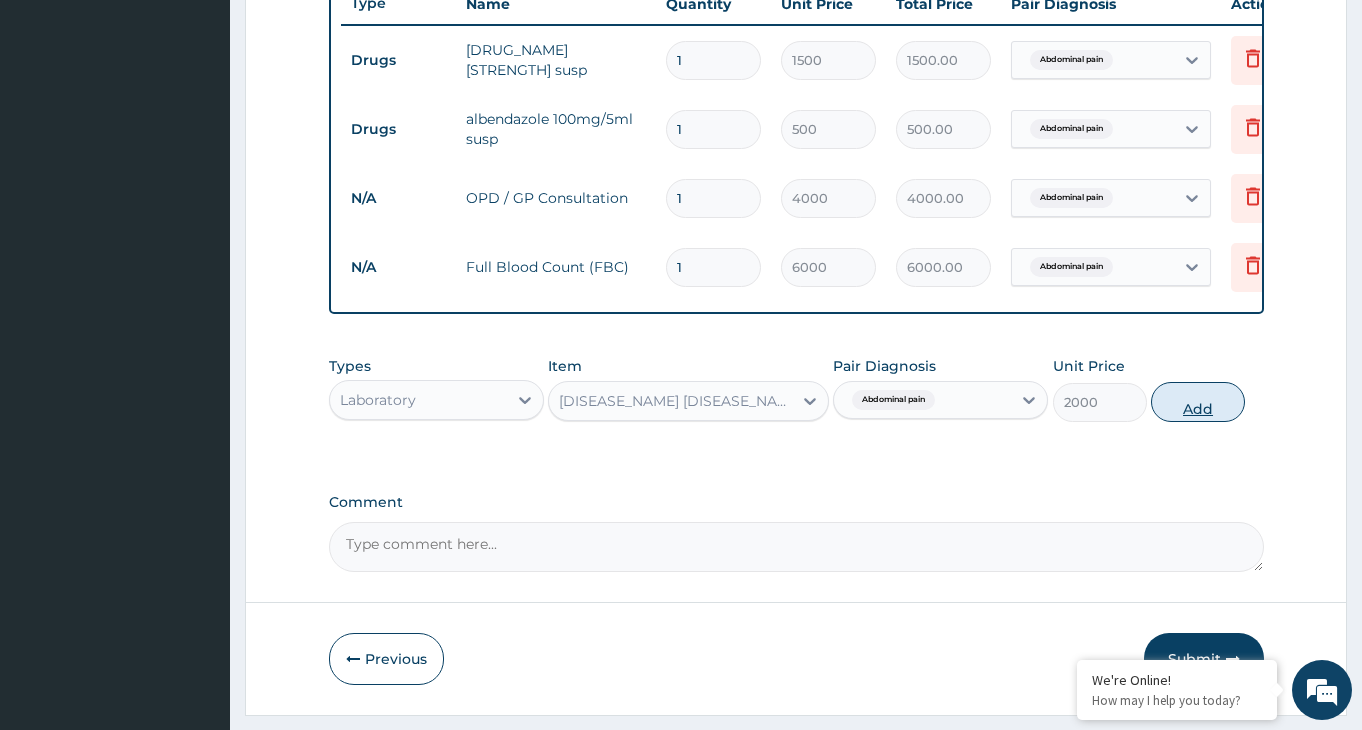 click on "Add" at bounding box center [1198, 402] 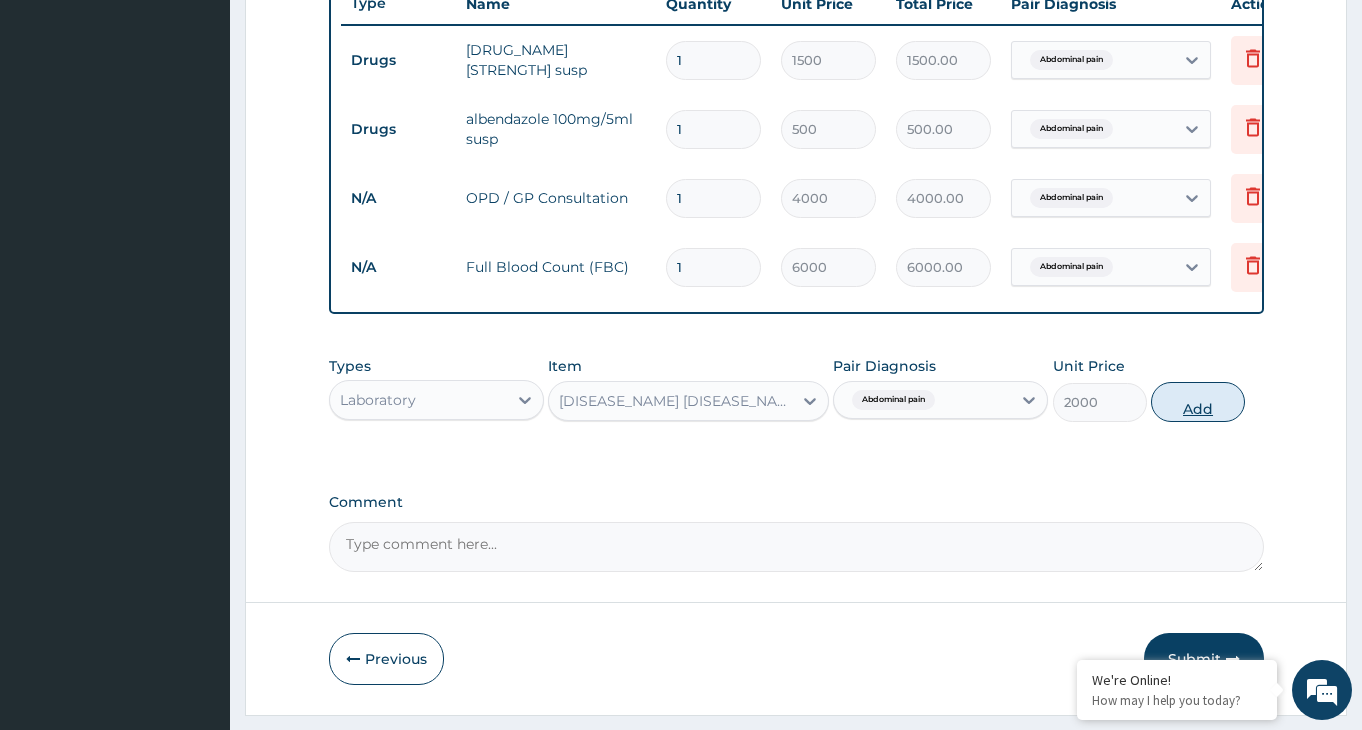 type on "0" 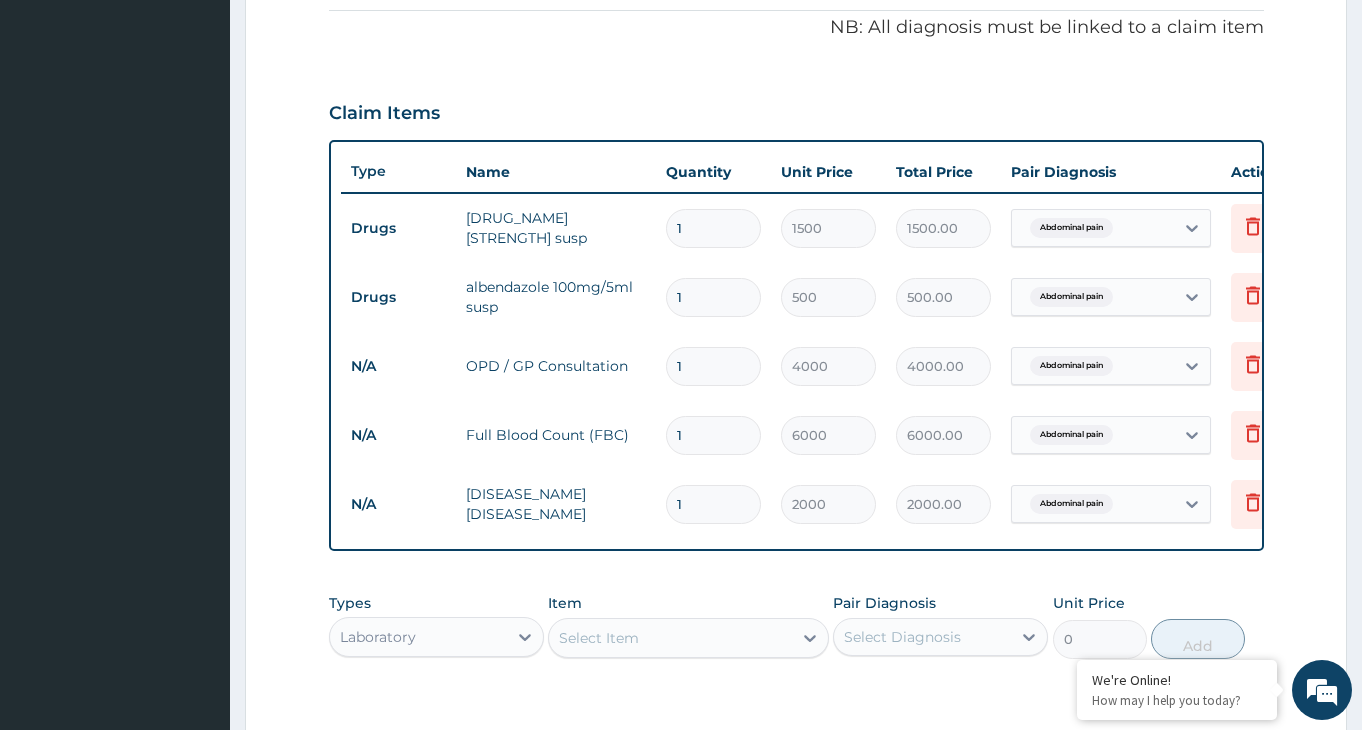 scroll, scrollTop: 910, scrollLeft: 0, axis: vertical 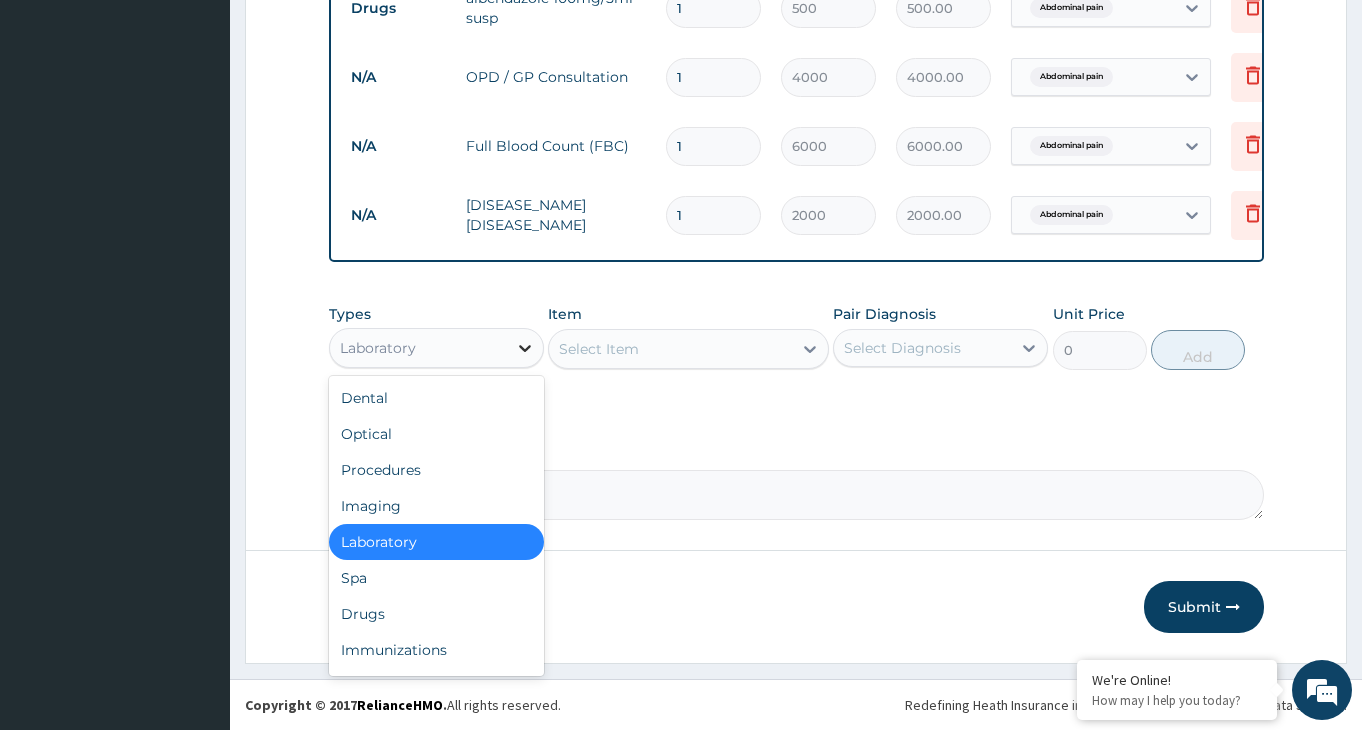 click at bounding box center [525, 348] 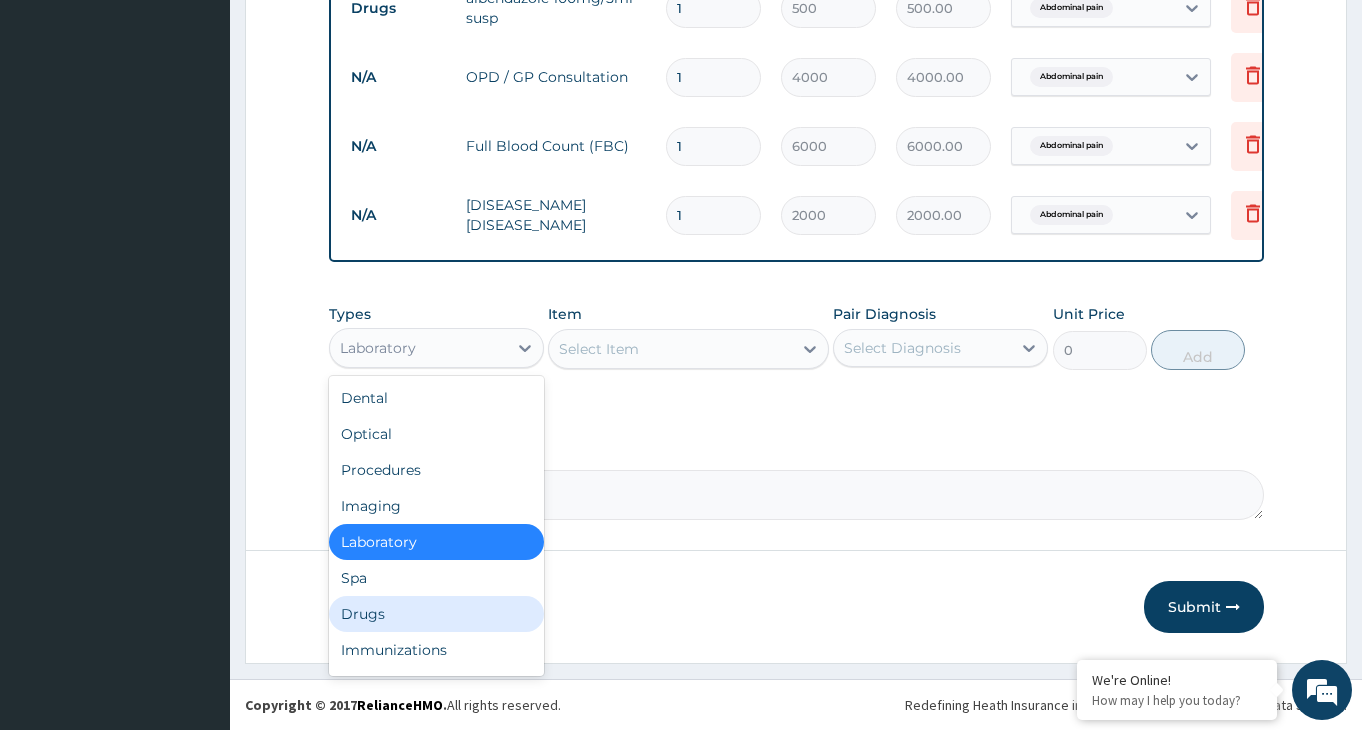 click on "Drugs" at bounding box center (436, 614) 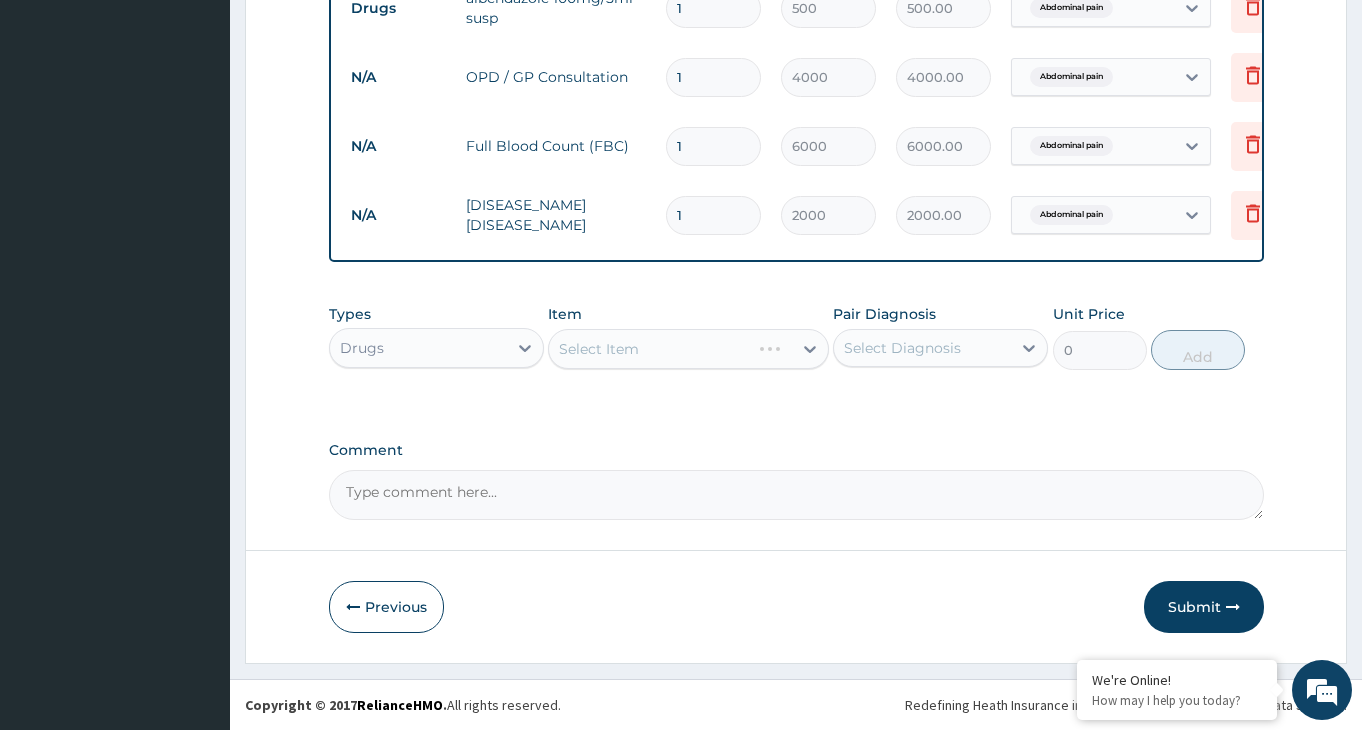 click on "Select Item" at bounding box center [688, 349] 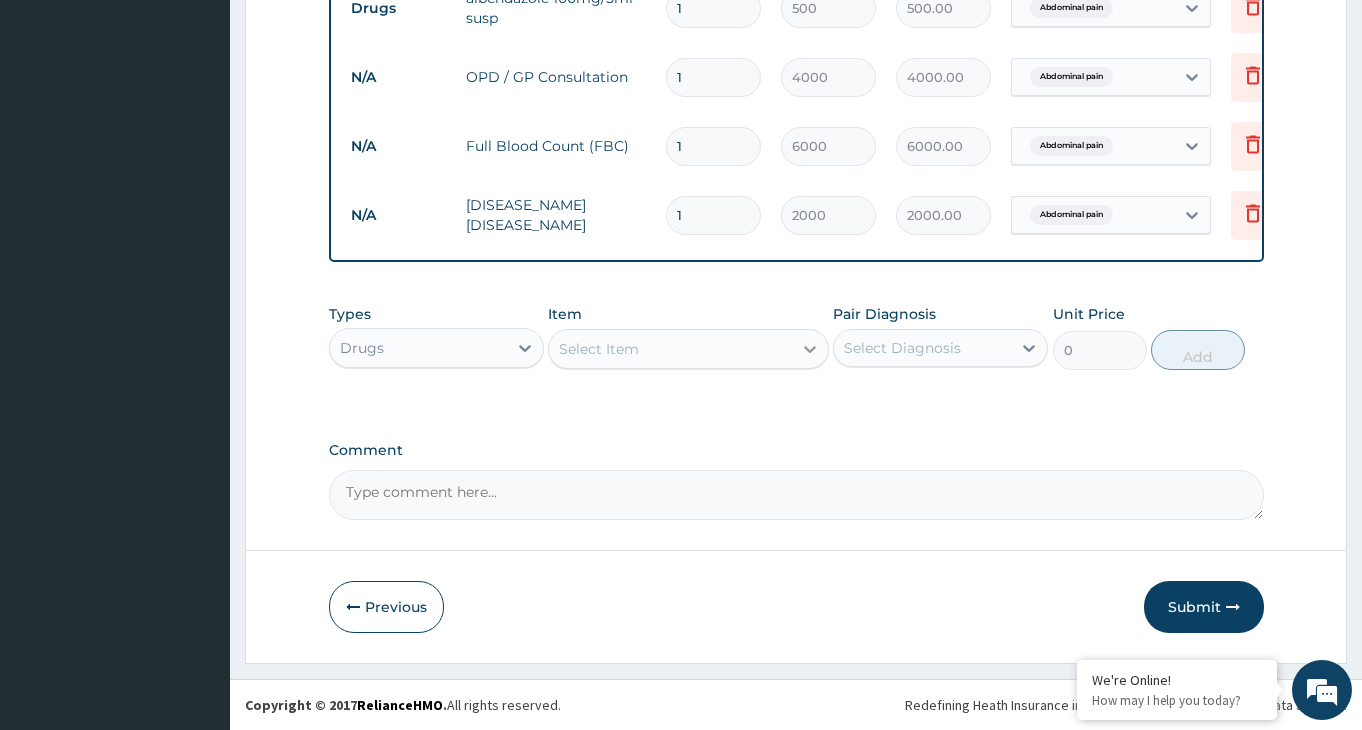 click at bounding box center (810, 349) 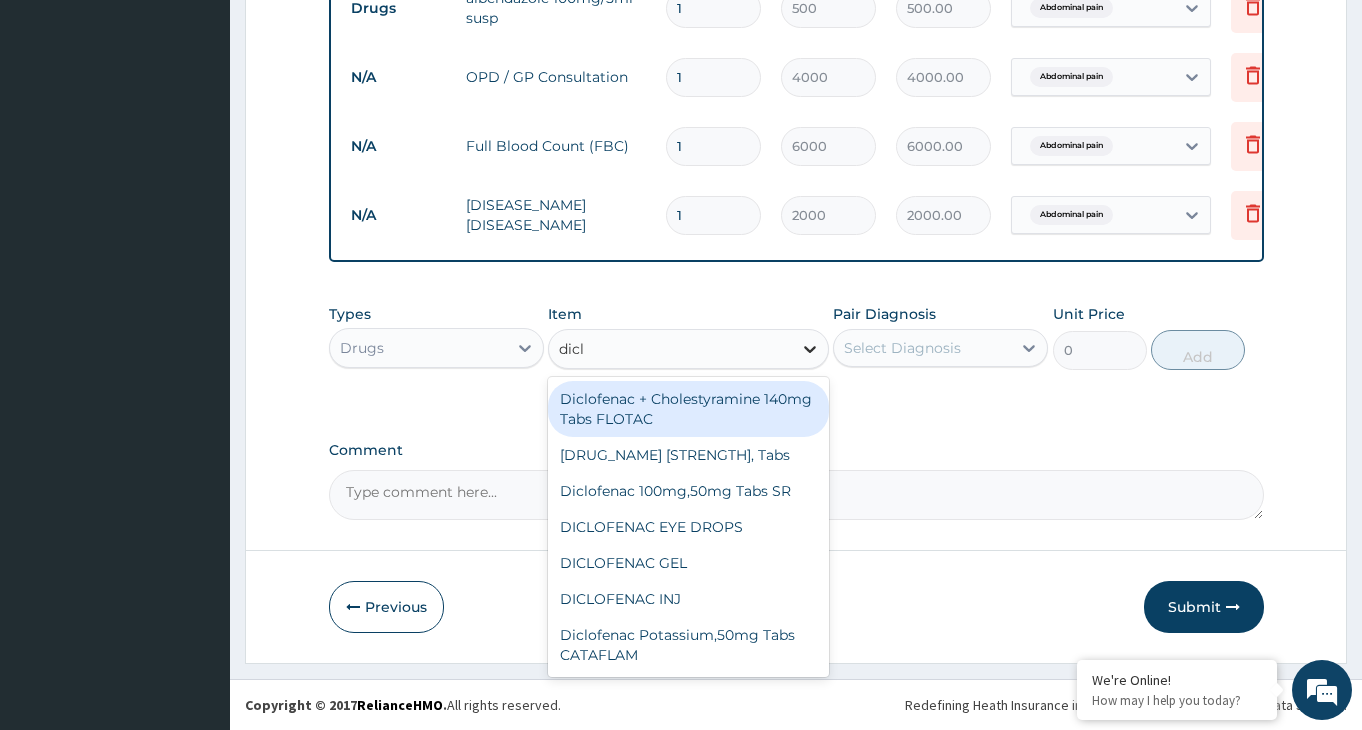type on "diclo" 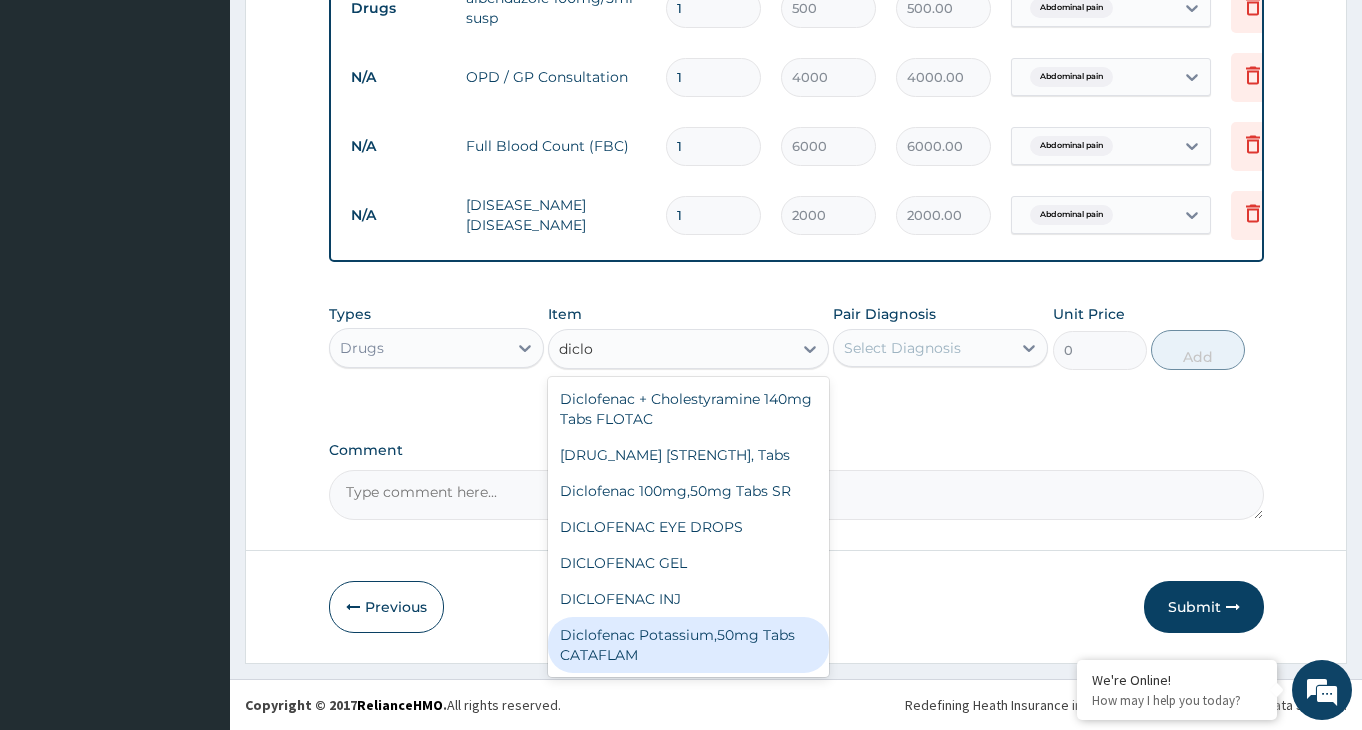 scroll, scrollTop: 324, scrollLeft: 0, axis: vertical 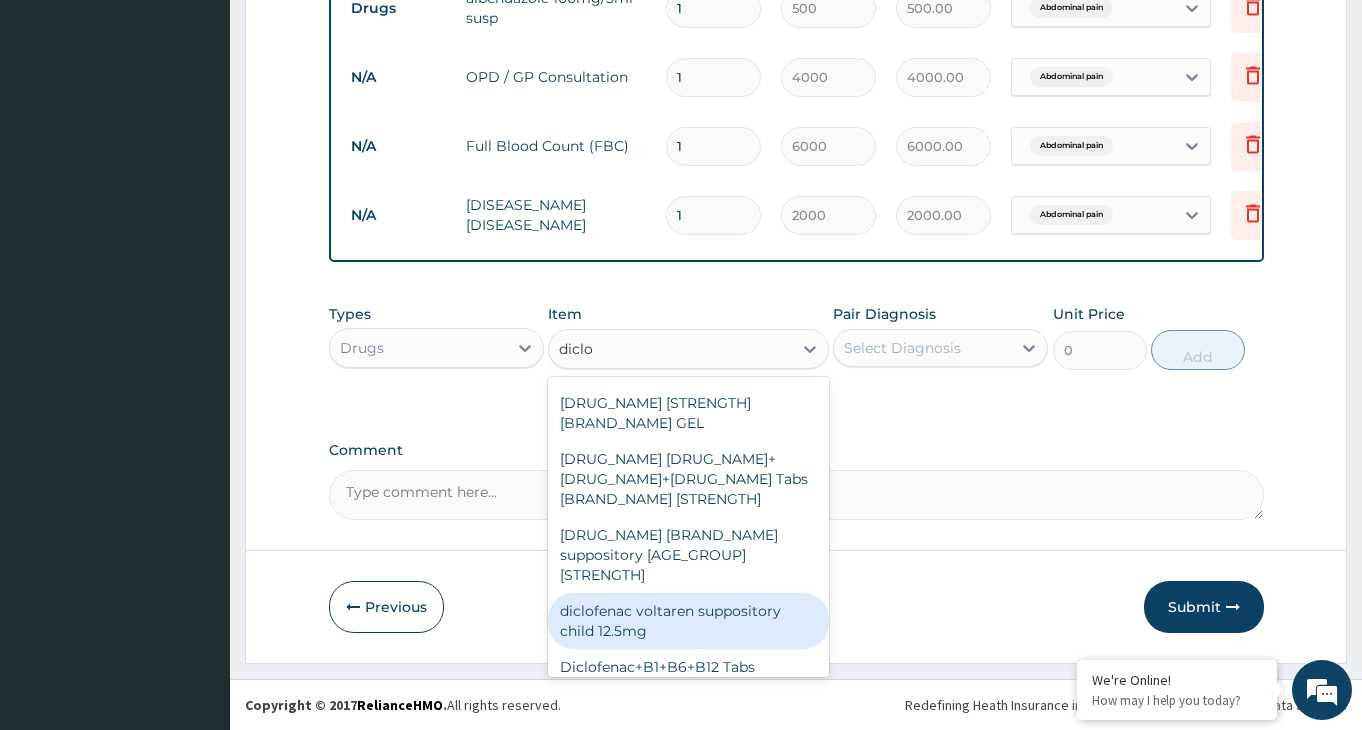 click on "diclofenac voltaren suppository child 12.5mg" at bounding box center (688, 621) 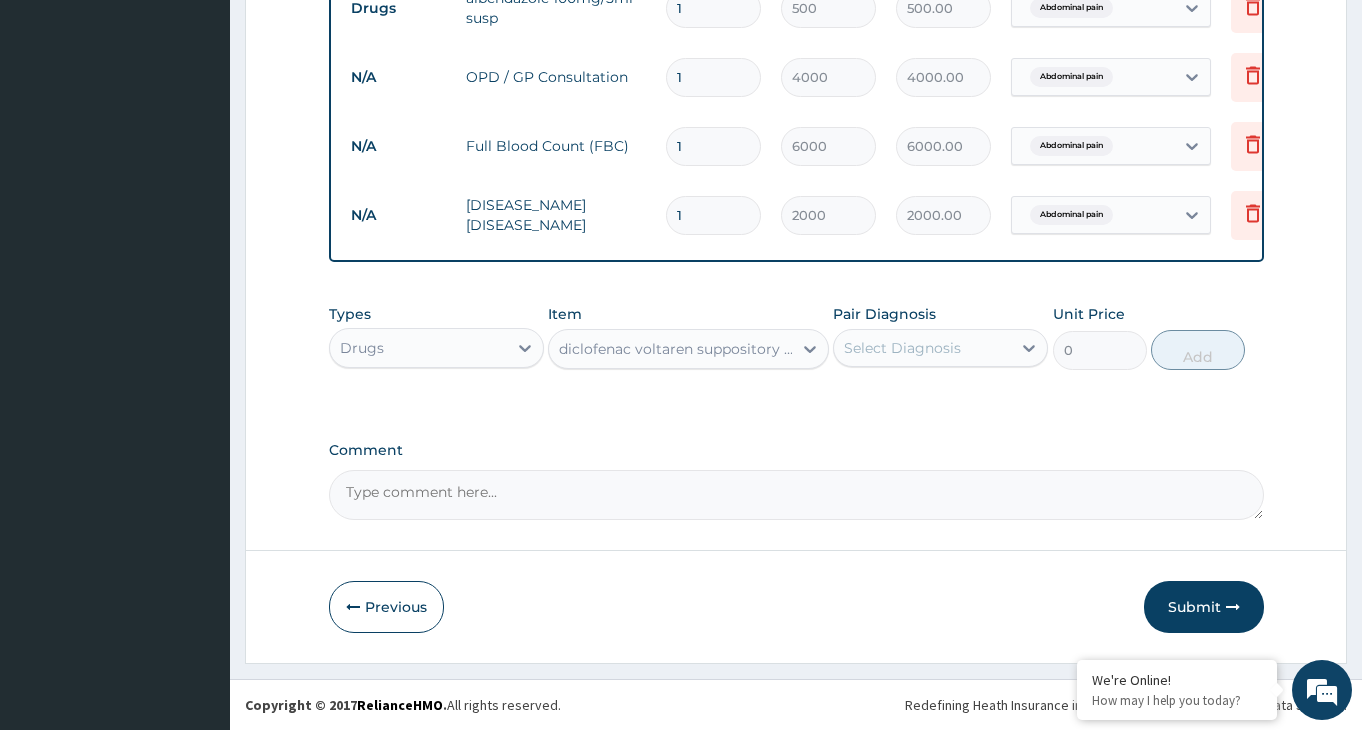 type 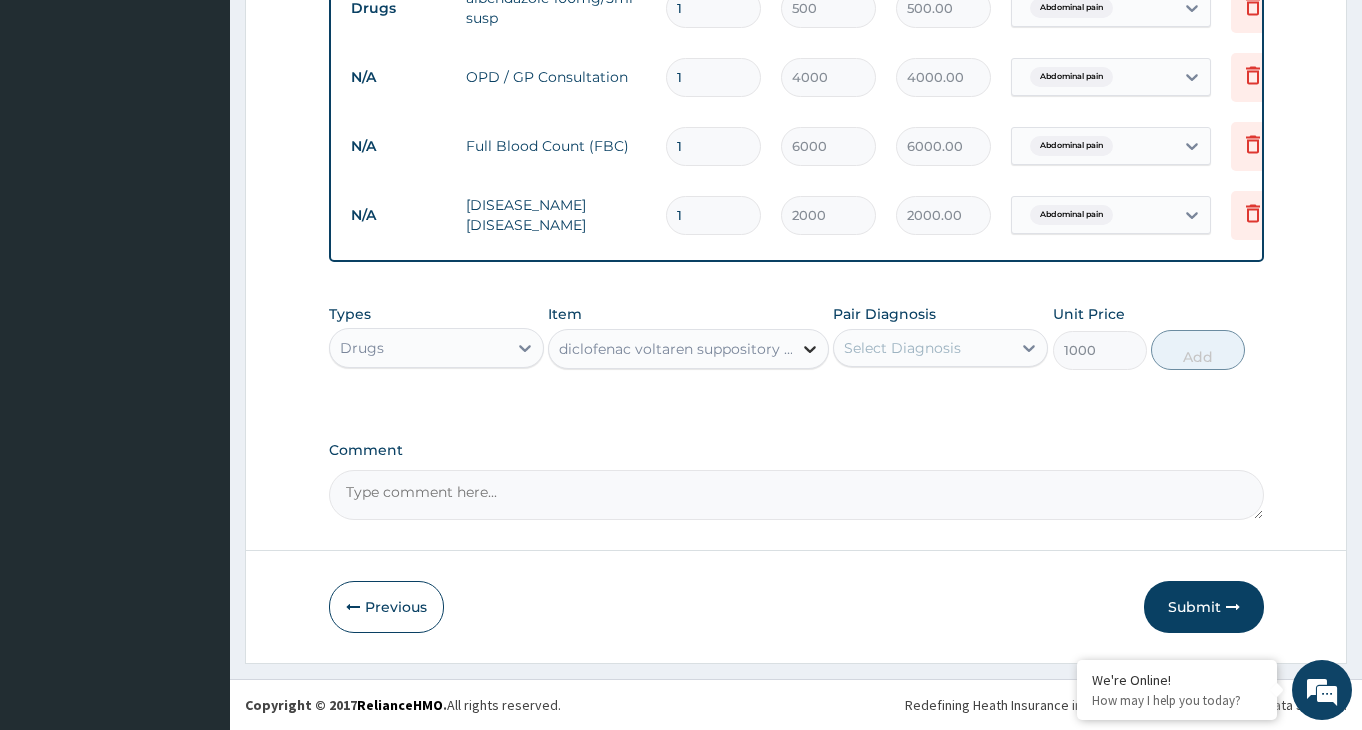 click 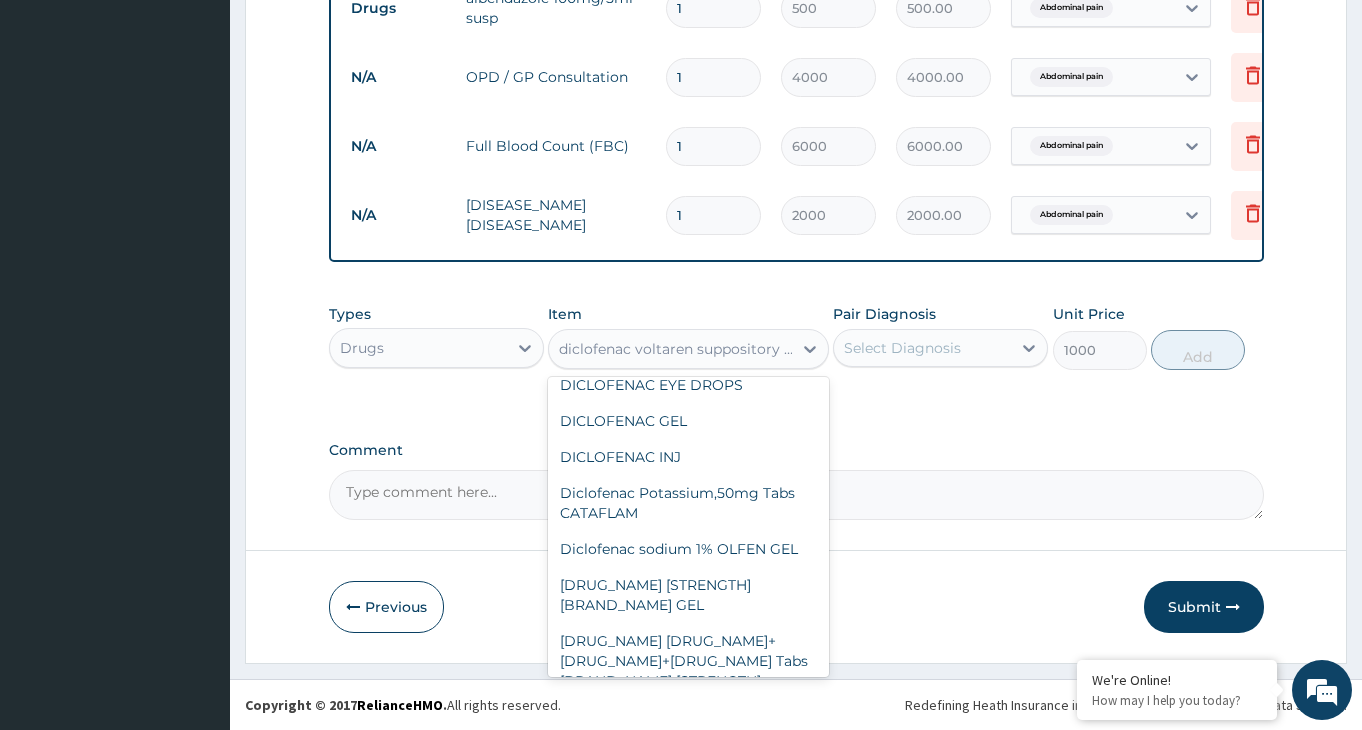 scroll, scrollTop: 10742, scrollLeft: 0, axis: vertical 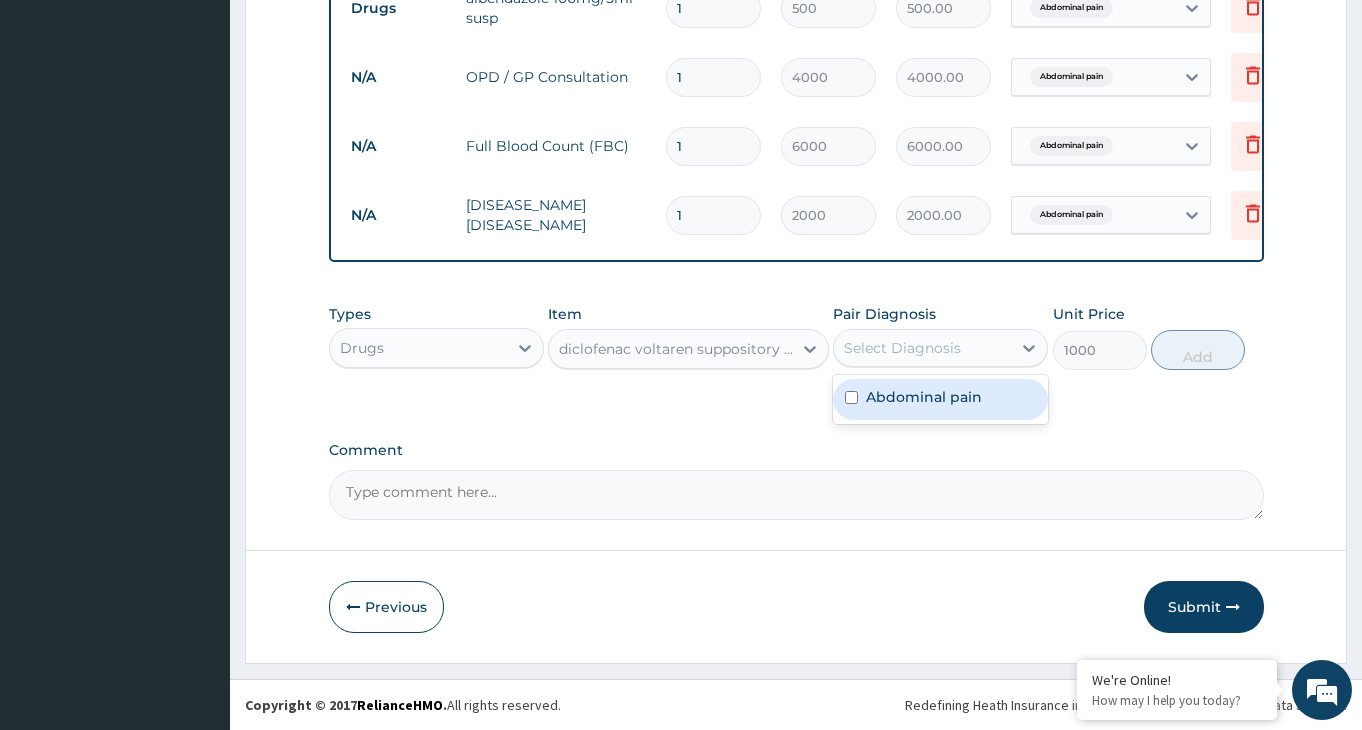 click on "Select Diagnosis" at bounding box center (922, 348) 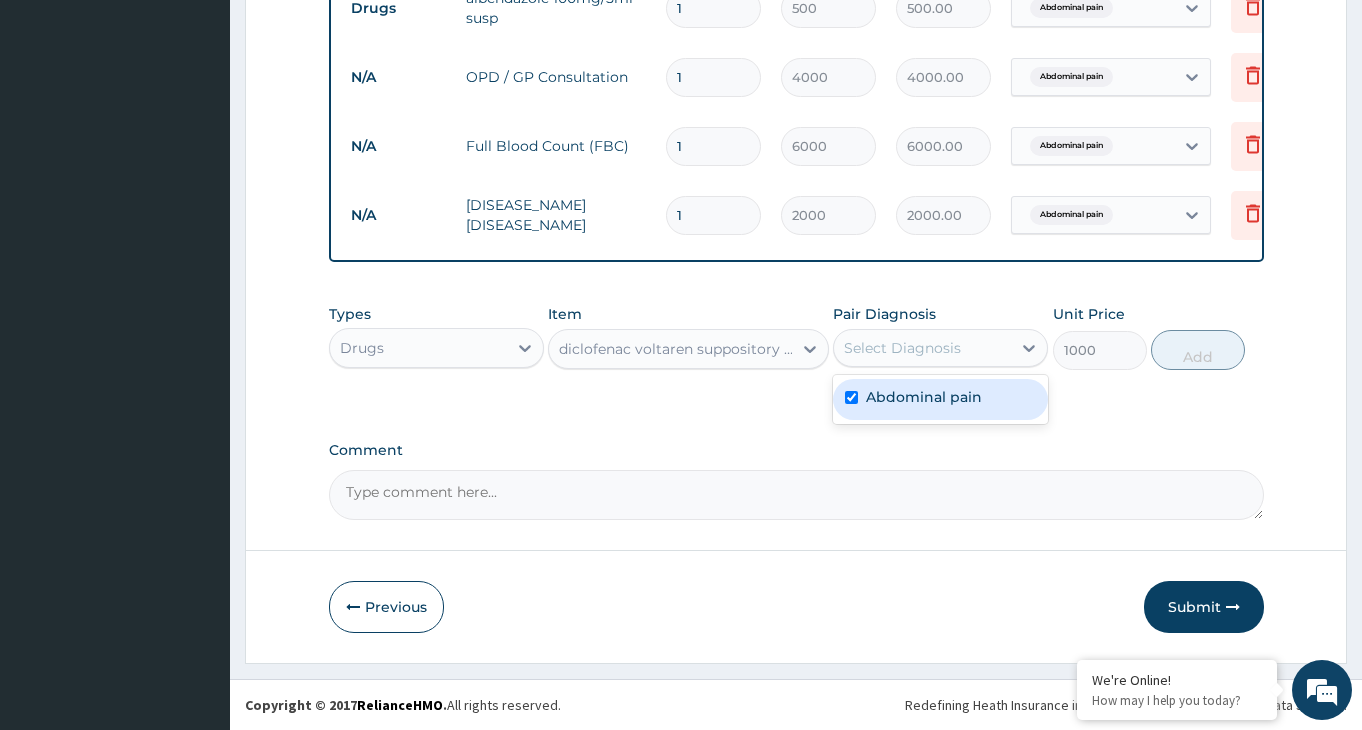 checkbox on "true" 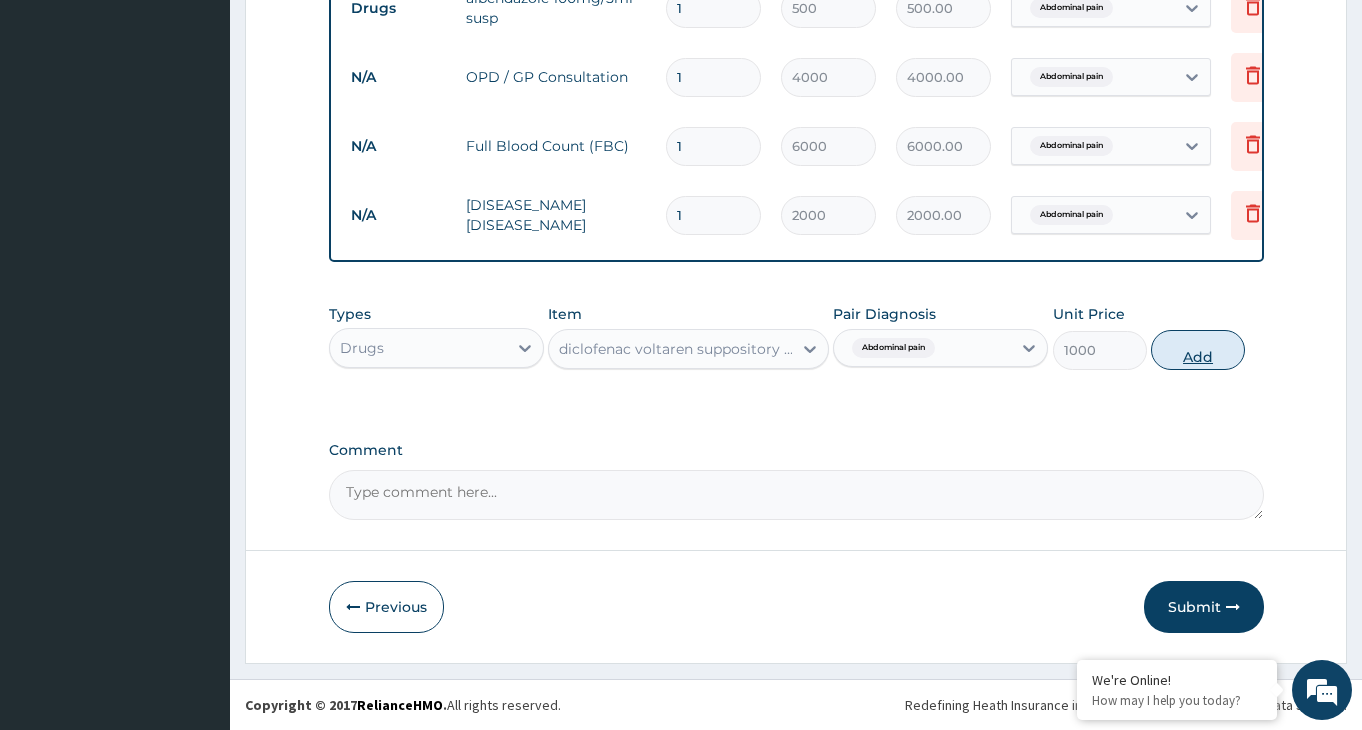 click on "Add" at bounding box center [1198, 350] 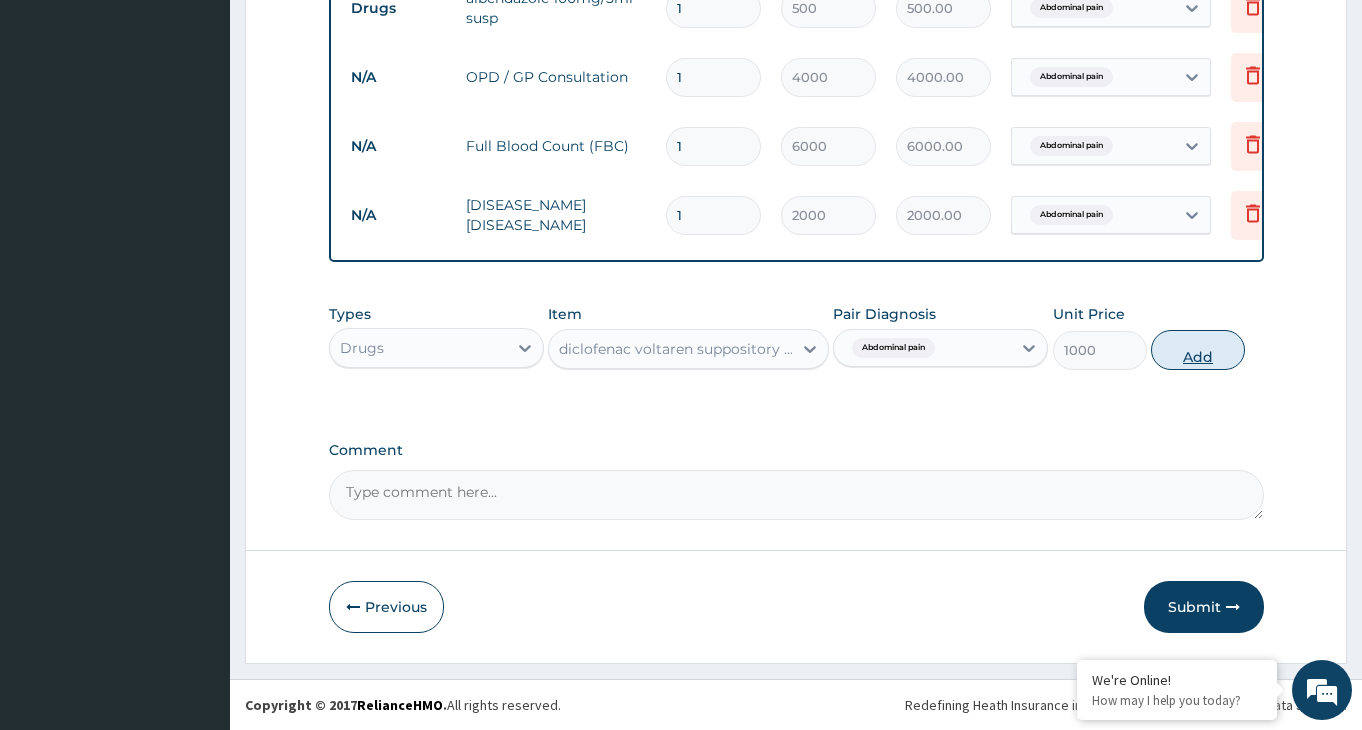 type on "0" 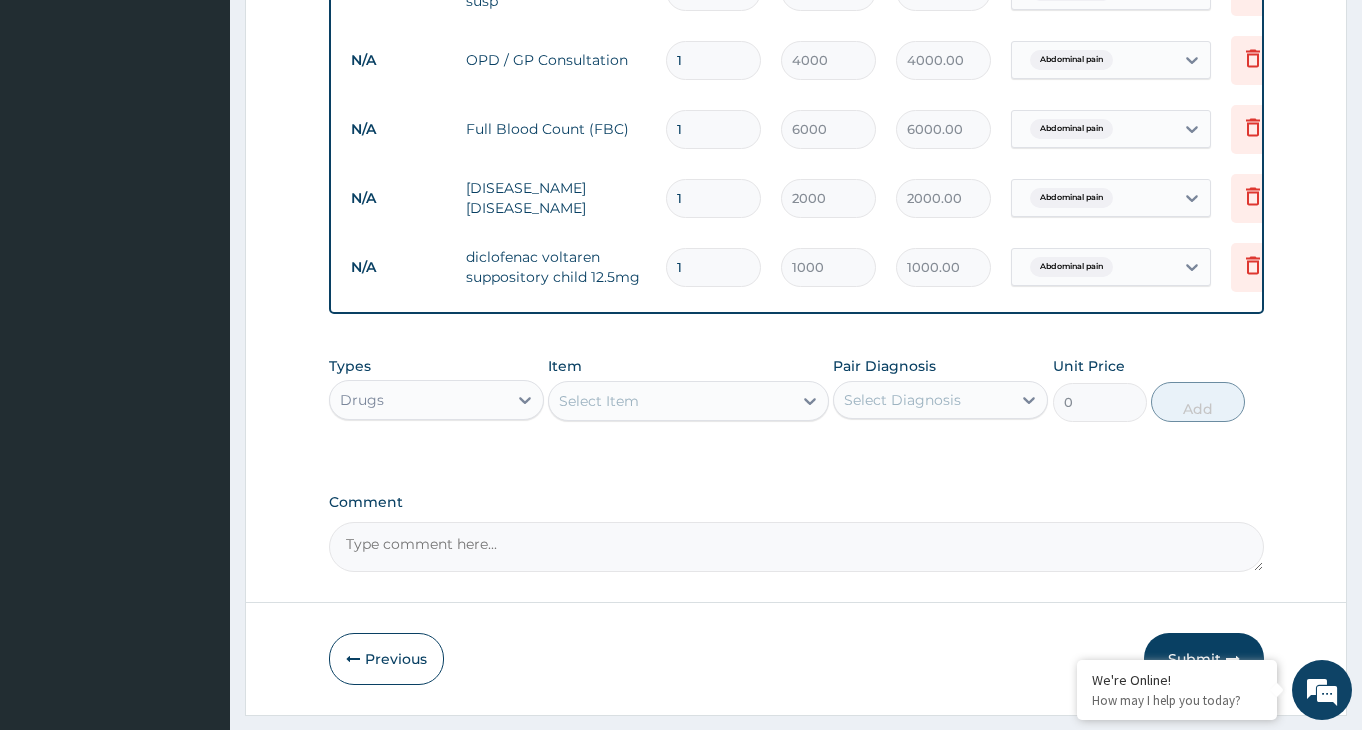 type 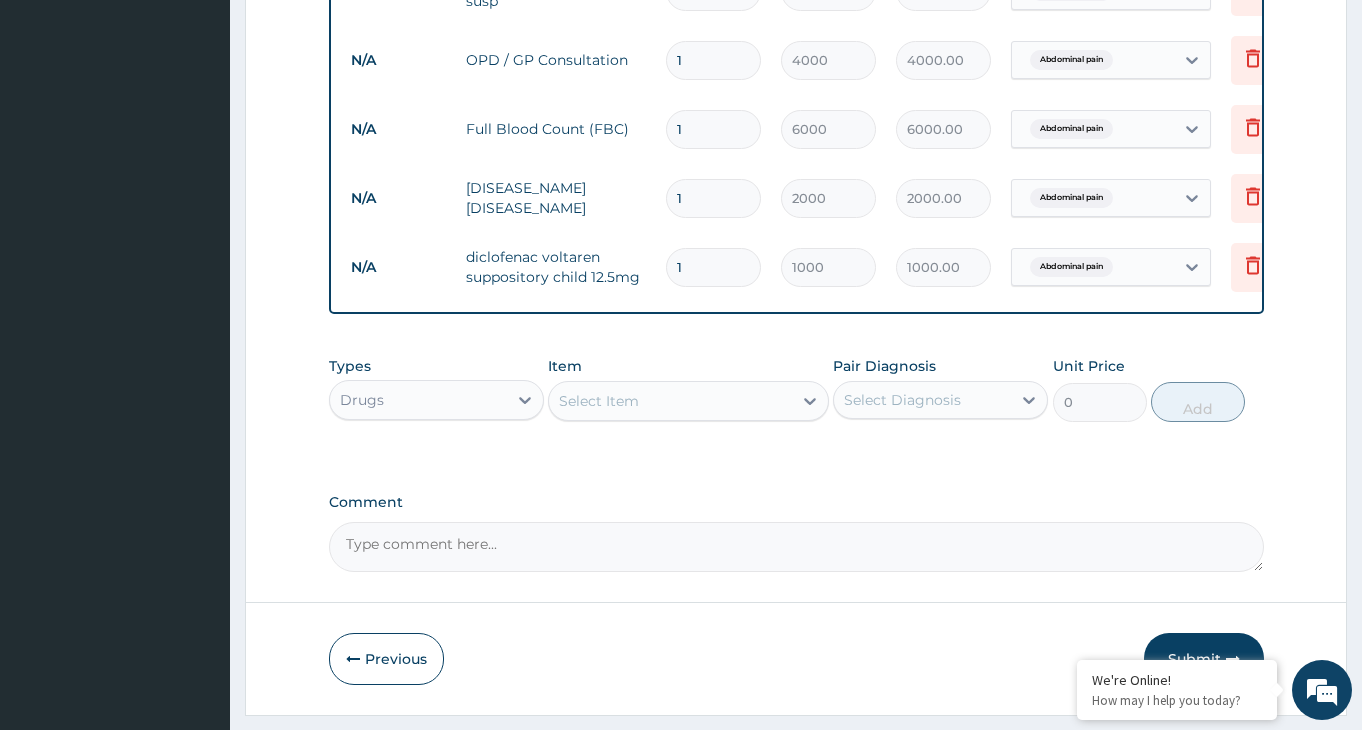 type on "0.00" 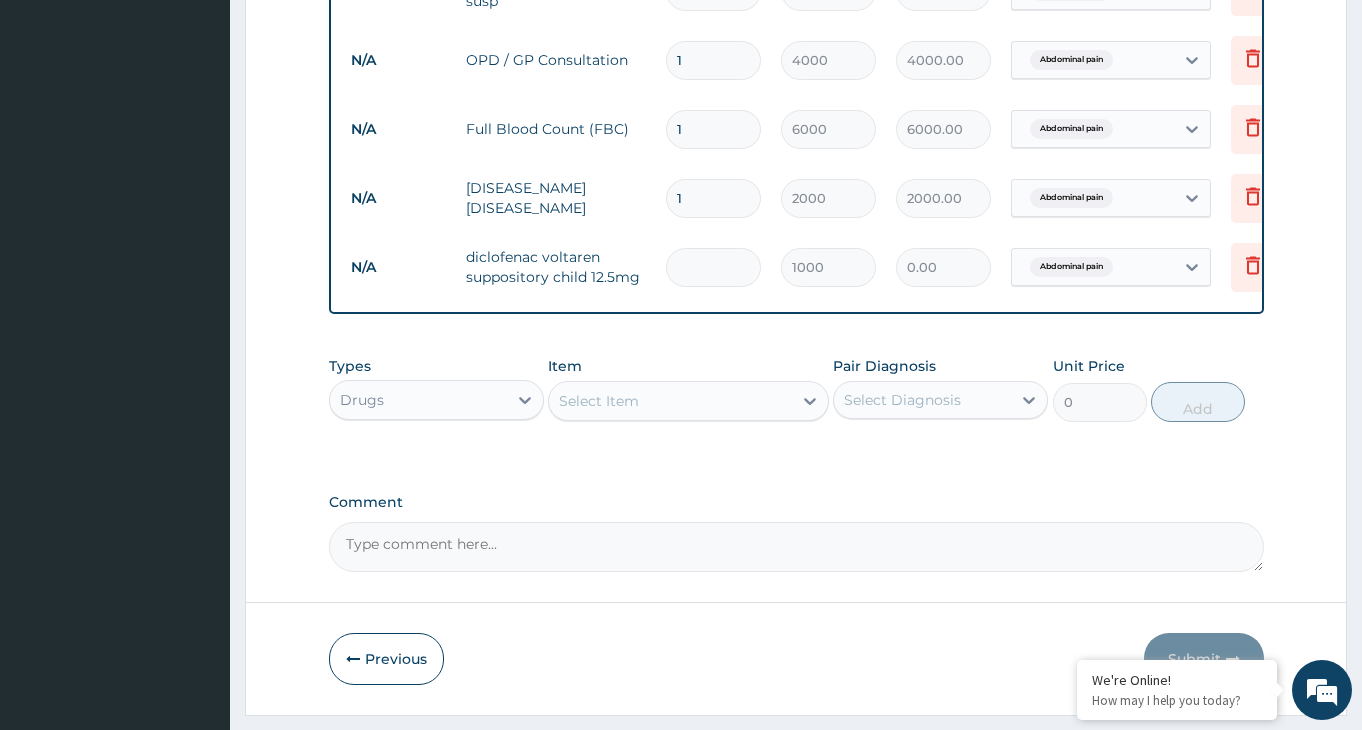 type on "2" 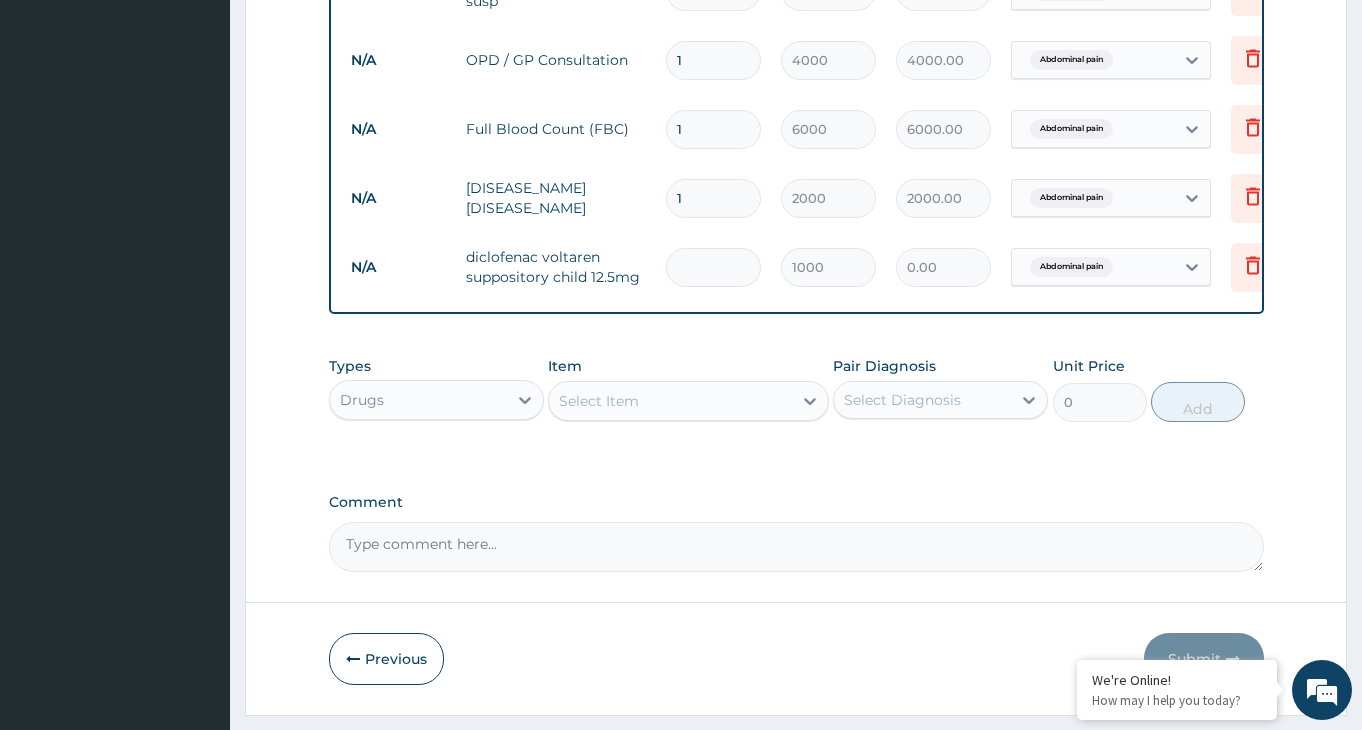 type on "2000.00" 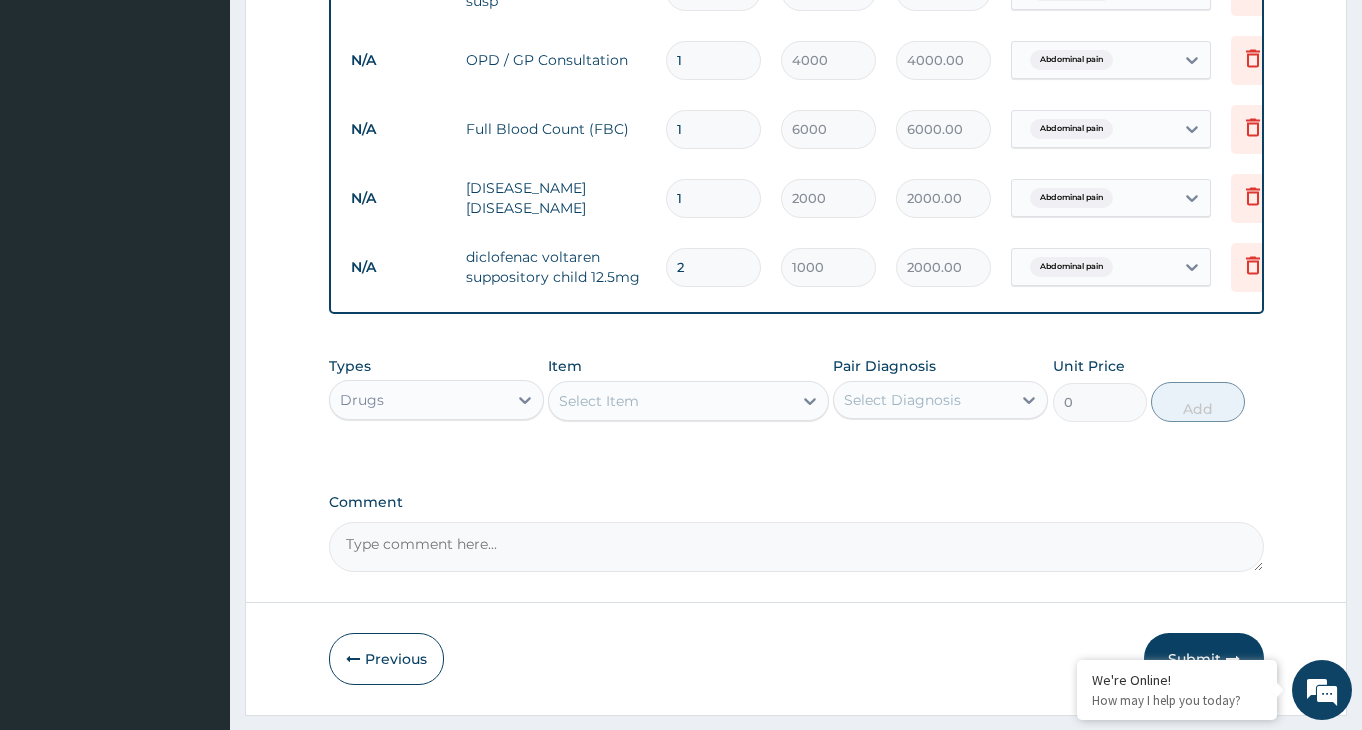 type 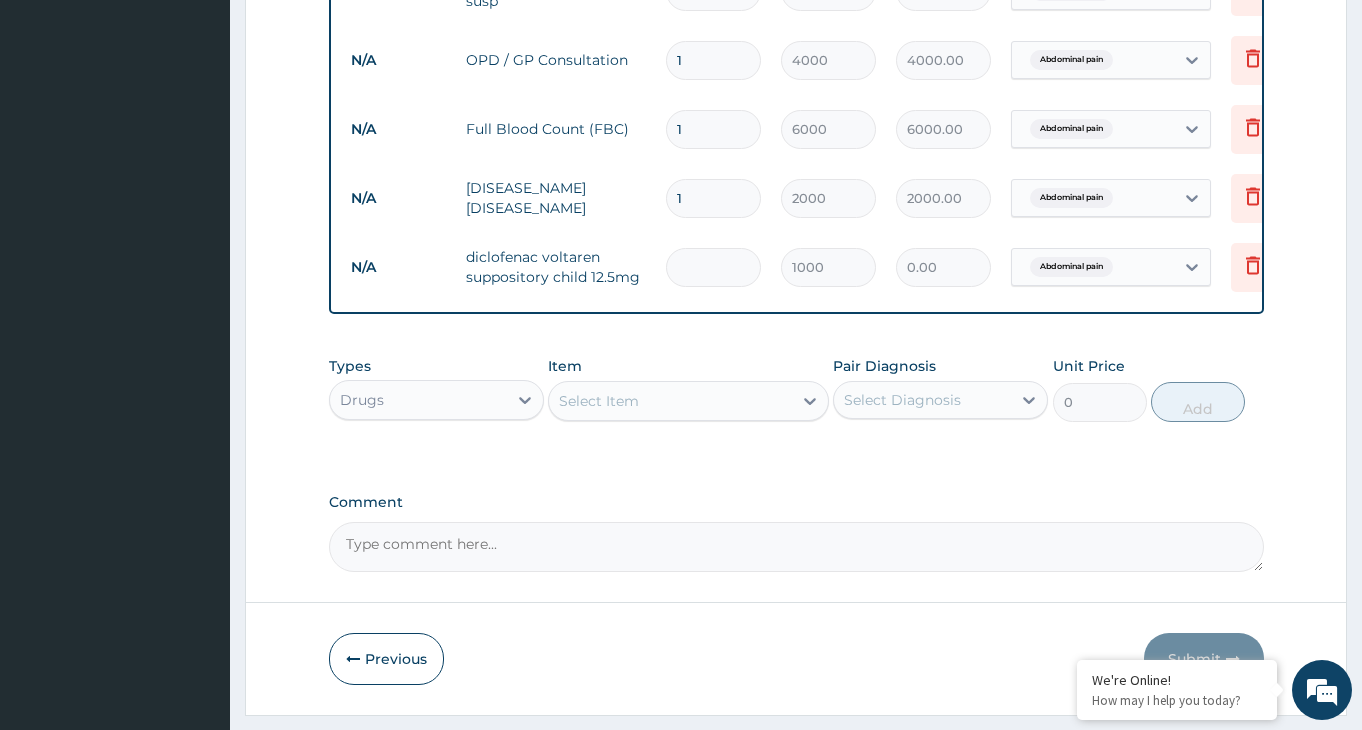 type on "1" 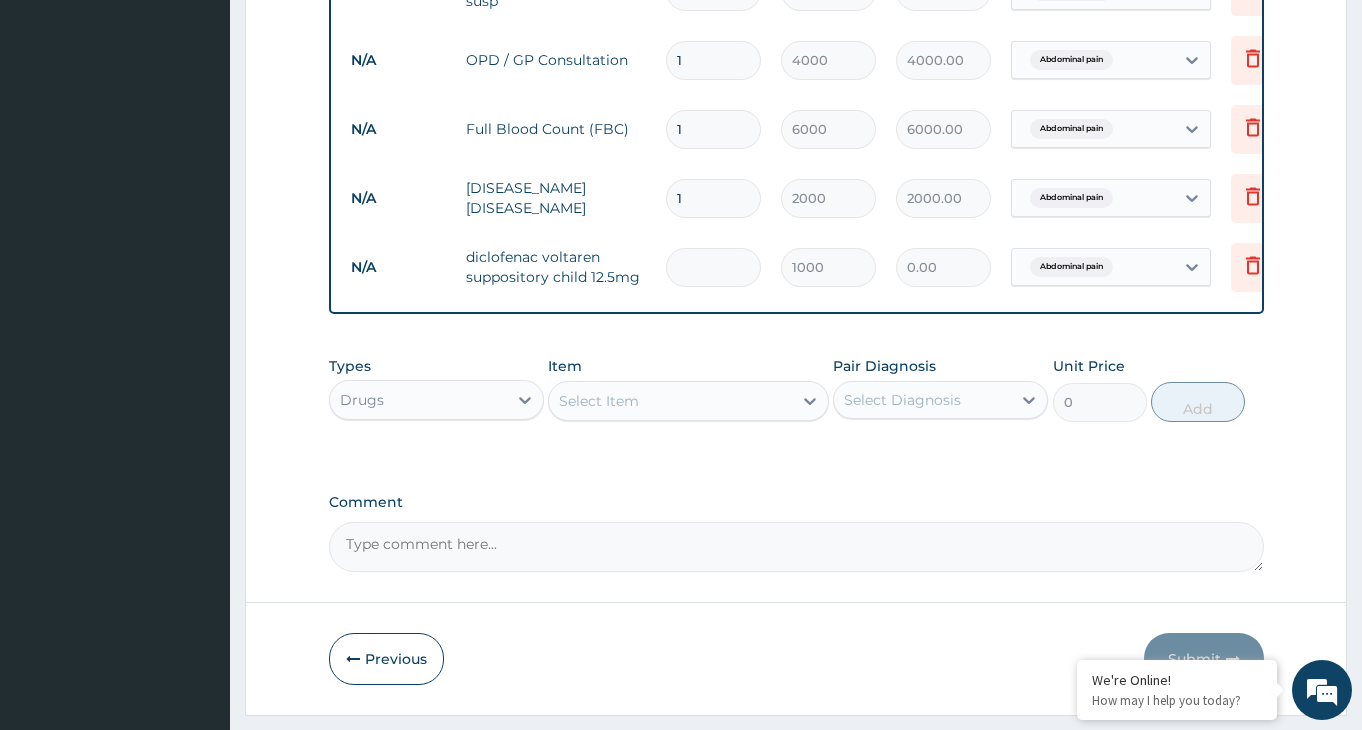 type on "1000.00" 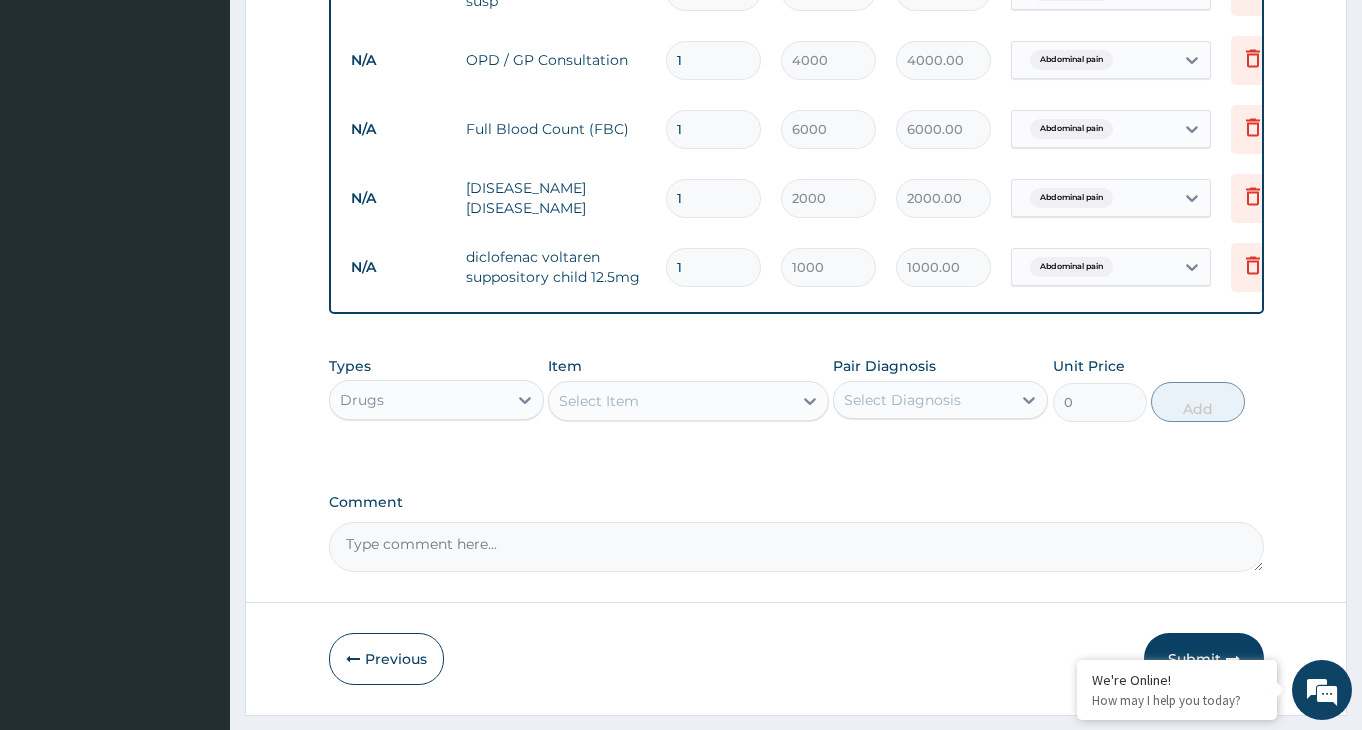 scroll, scrollTop: 979, scrollLeft: 0, axis: vertical 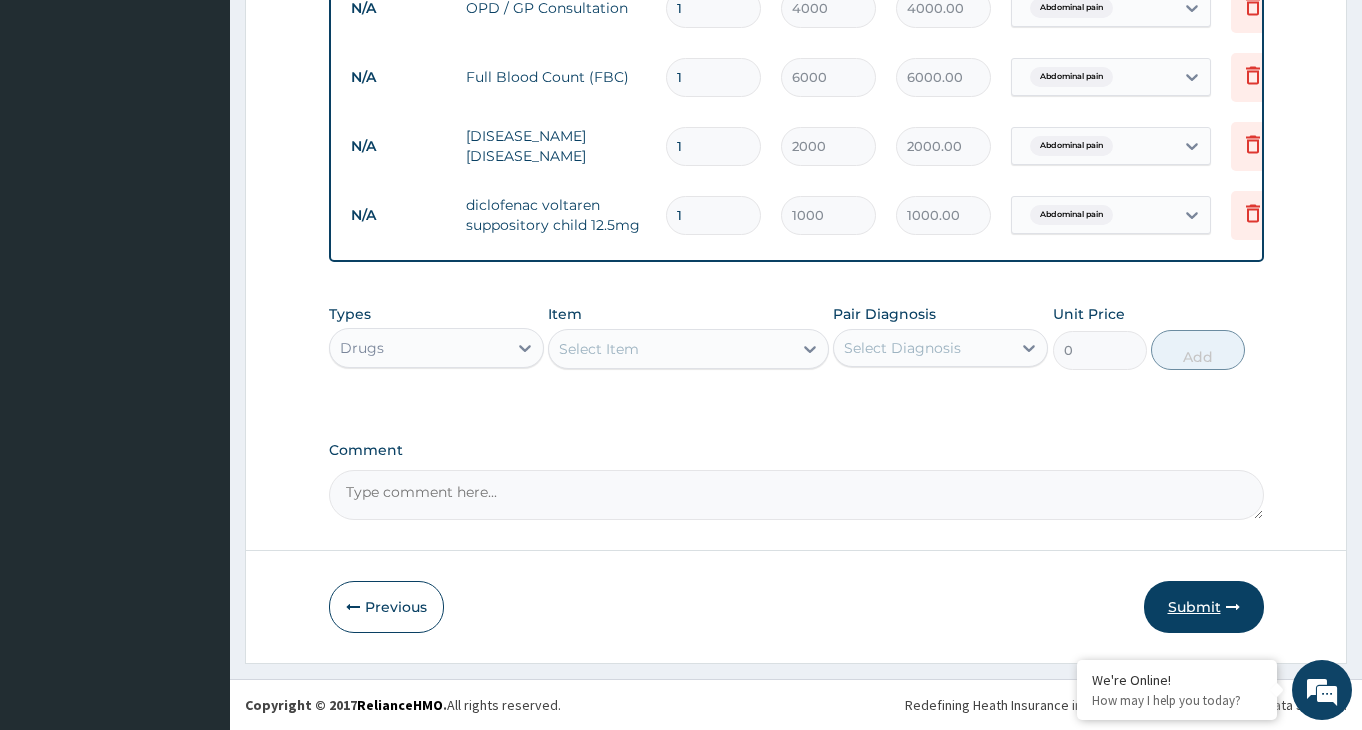 click on "Submit" at bounding box center [1204, 607] 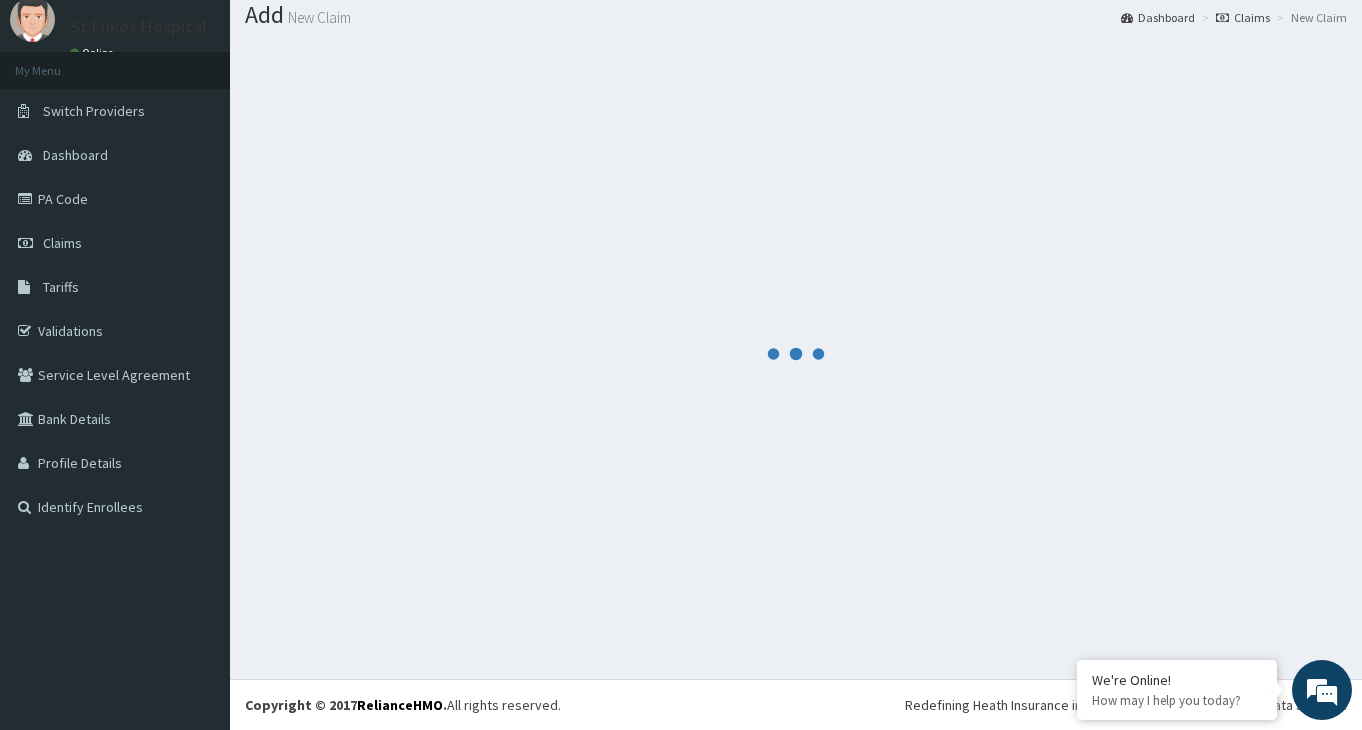 scroll, scrollTop: 63, scrollLeft: 0, axis: vertical 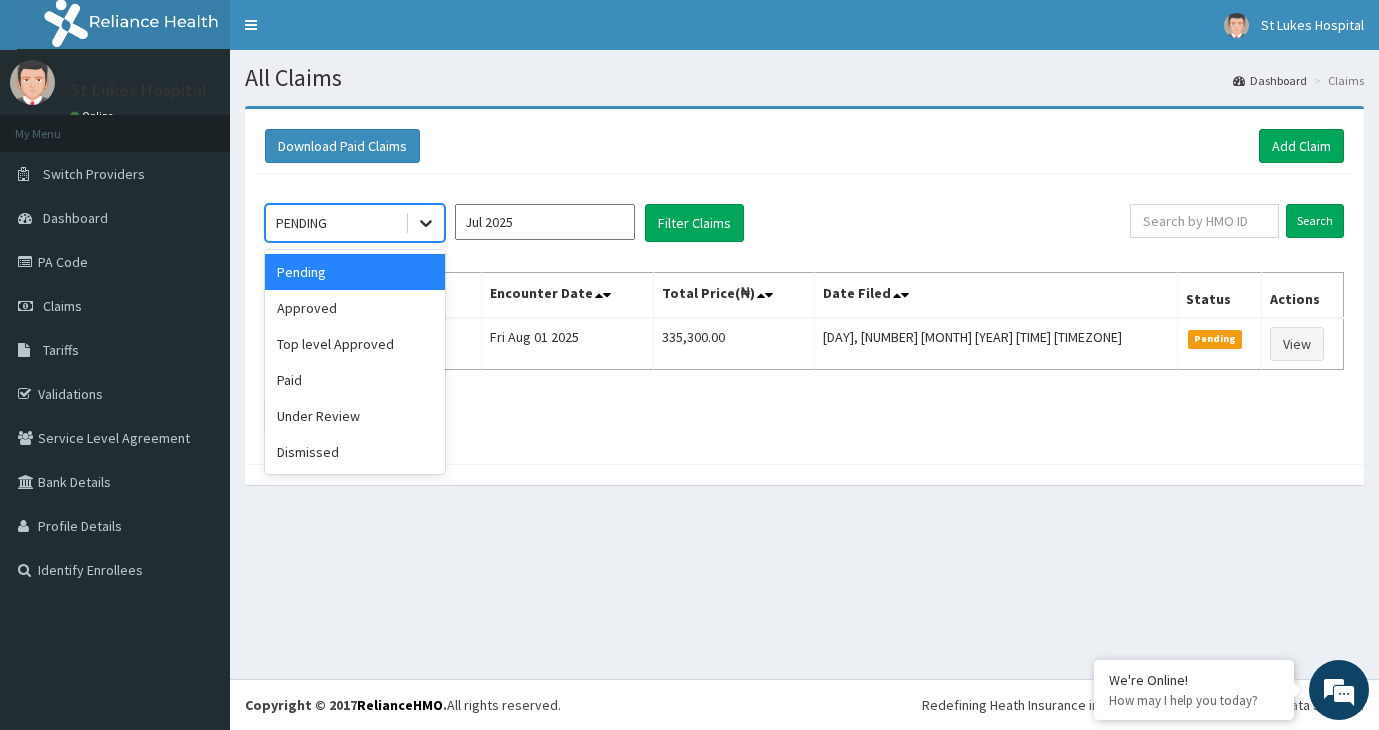 click 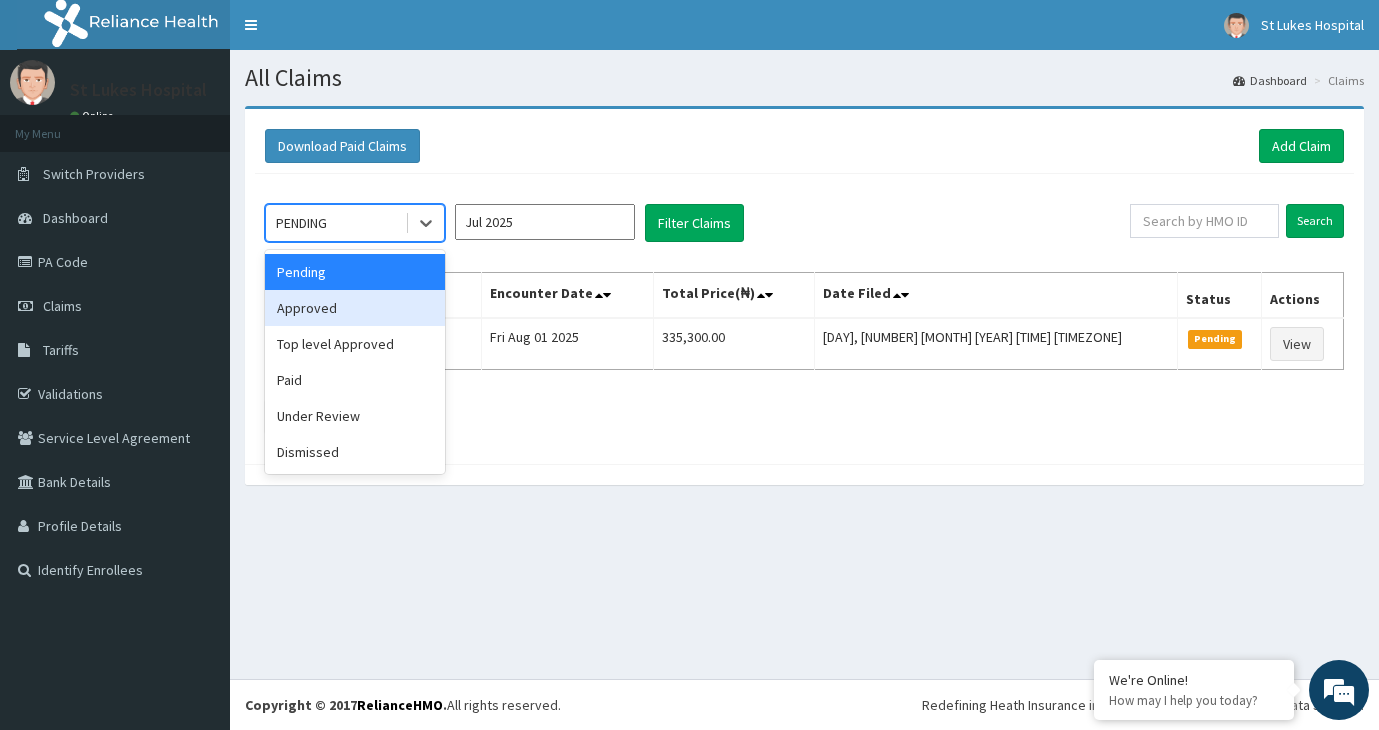 click on "Approved" at bounding box center (355, 308) 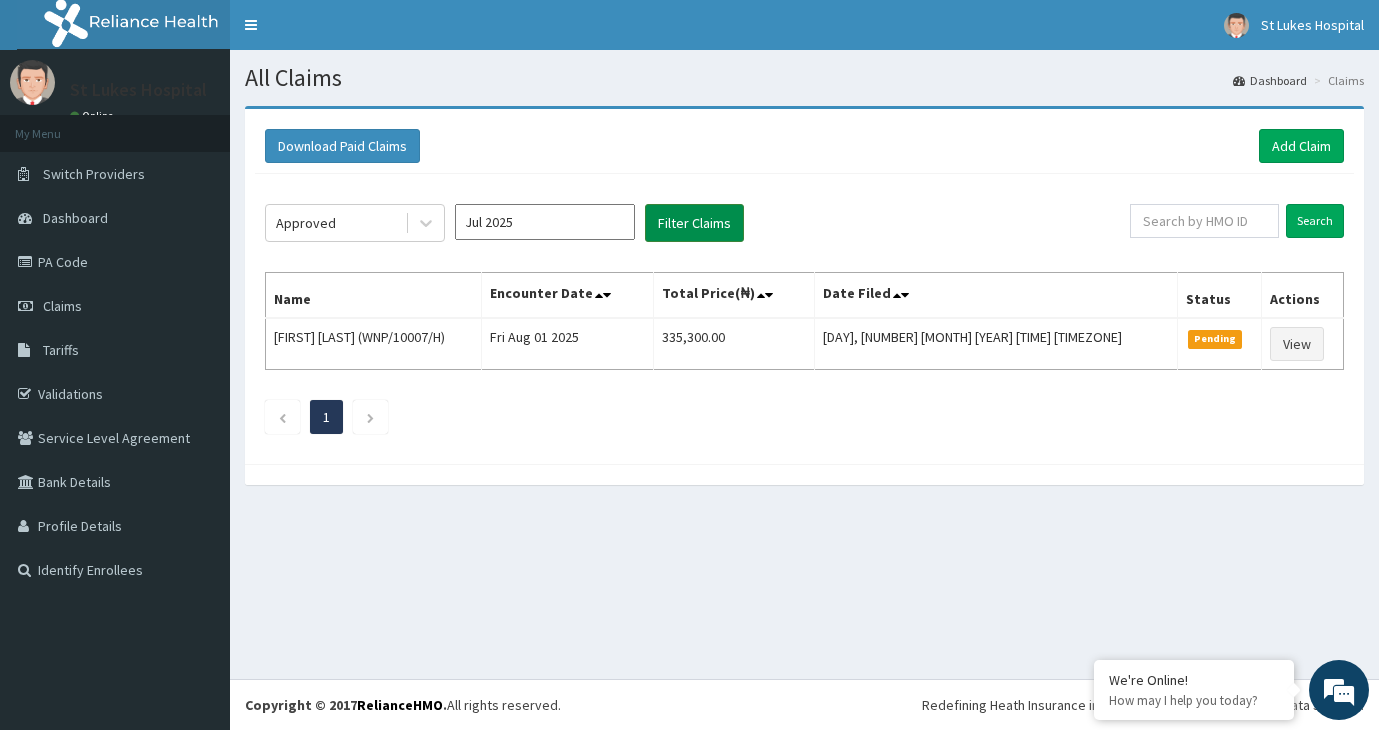click on "Filter Claims" at bounding box center (694, 223) 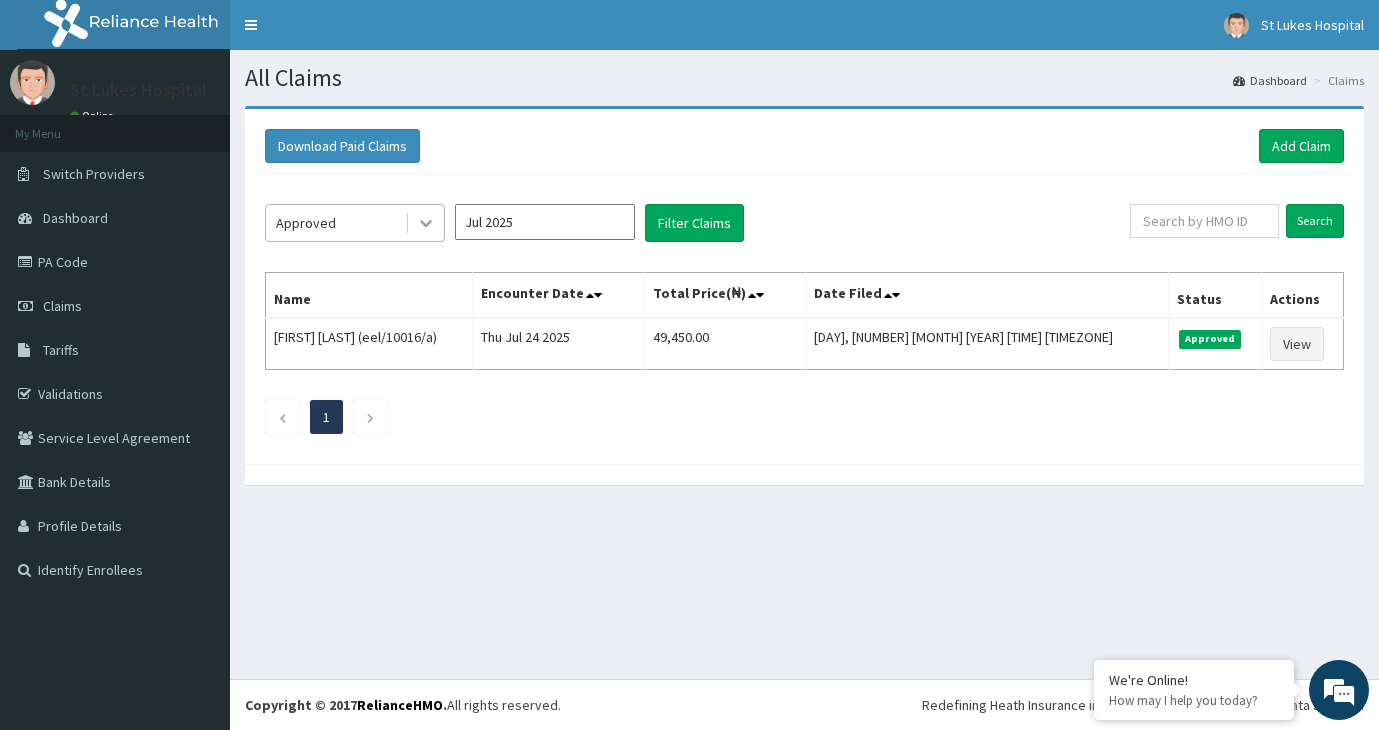 click 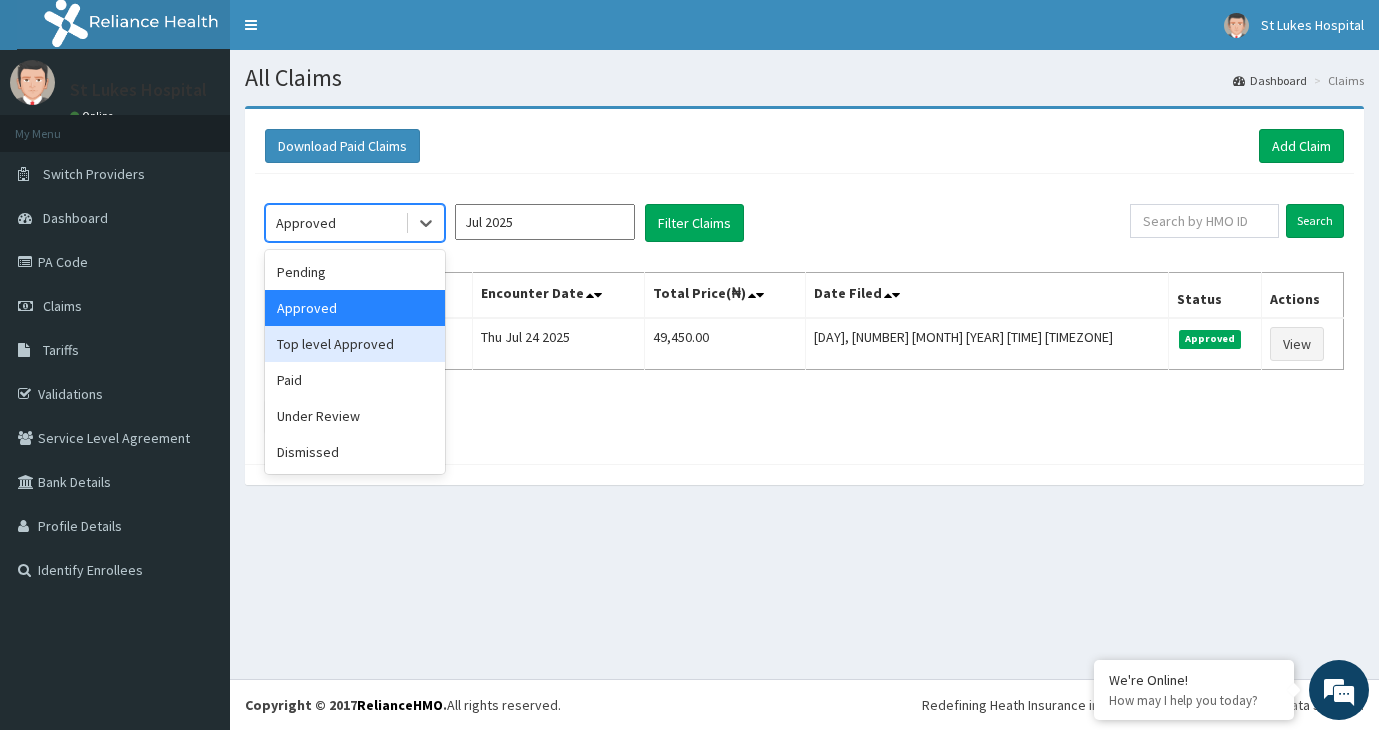 click on "Top level Approved" at bounding box center [355, 344] 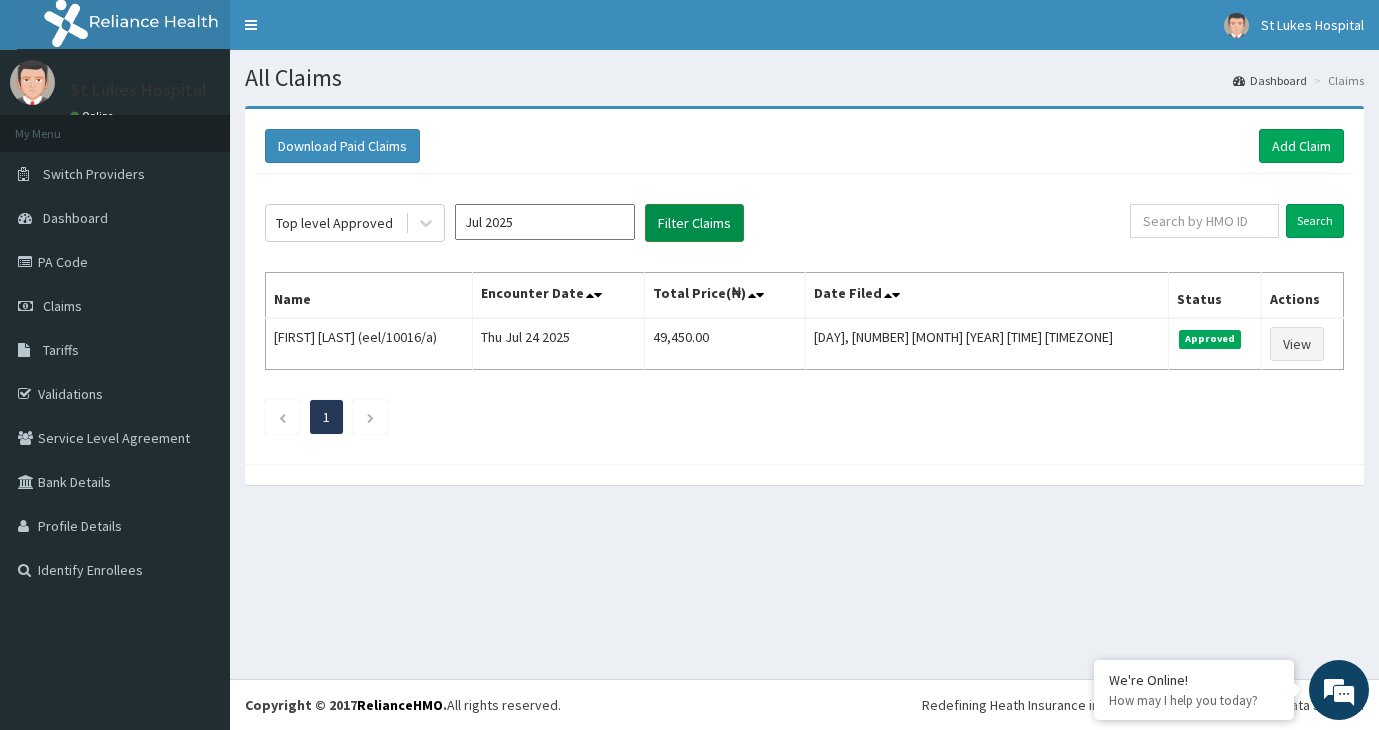 click on "Filter Claims" at bounding box center (694, 223) 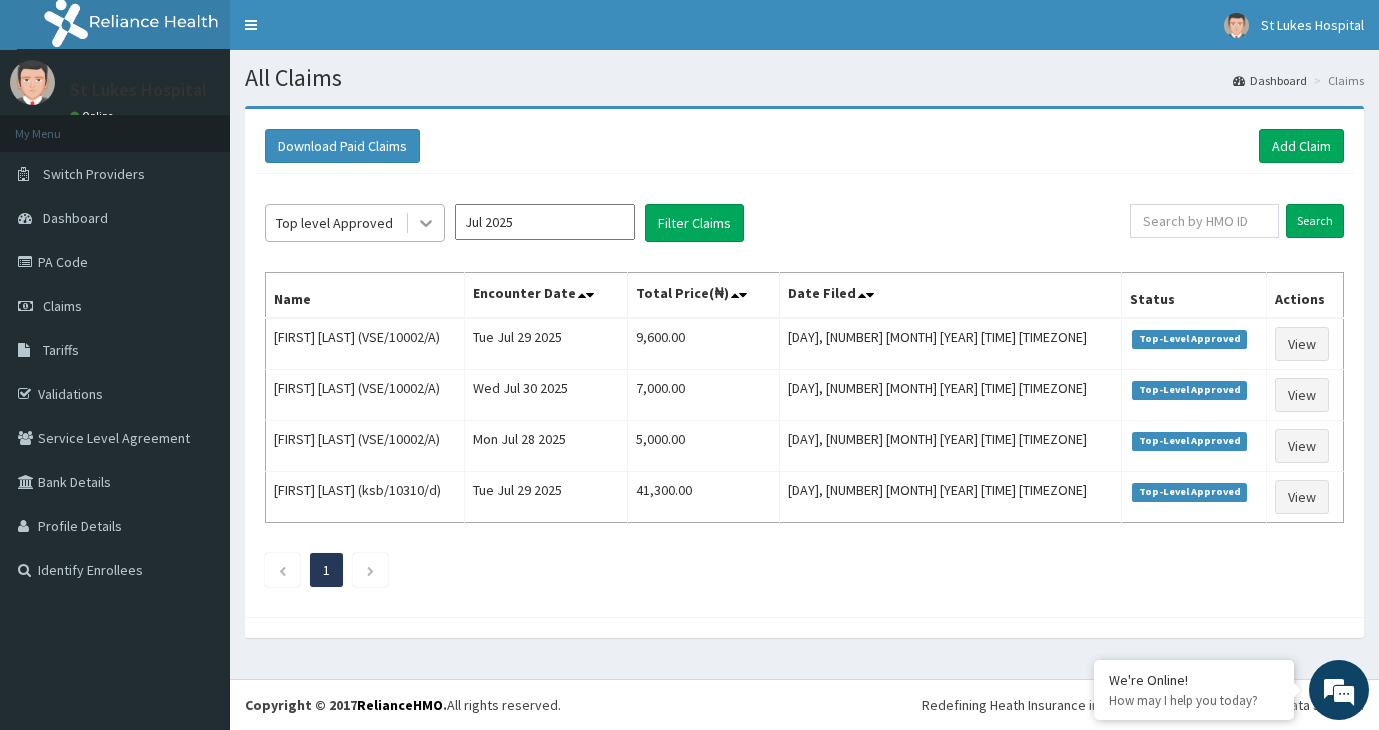 click 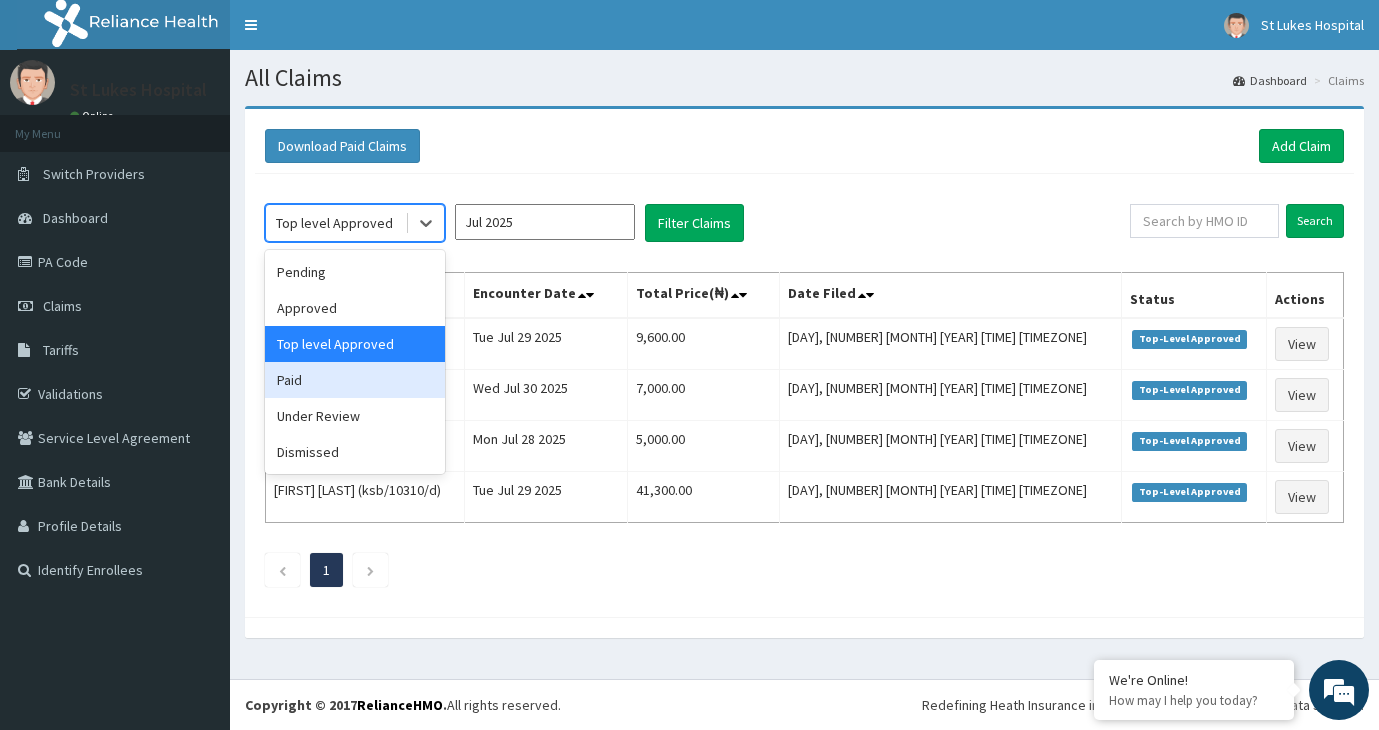 click on "Paid" at bounding box center [355, 380] 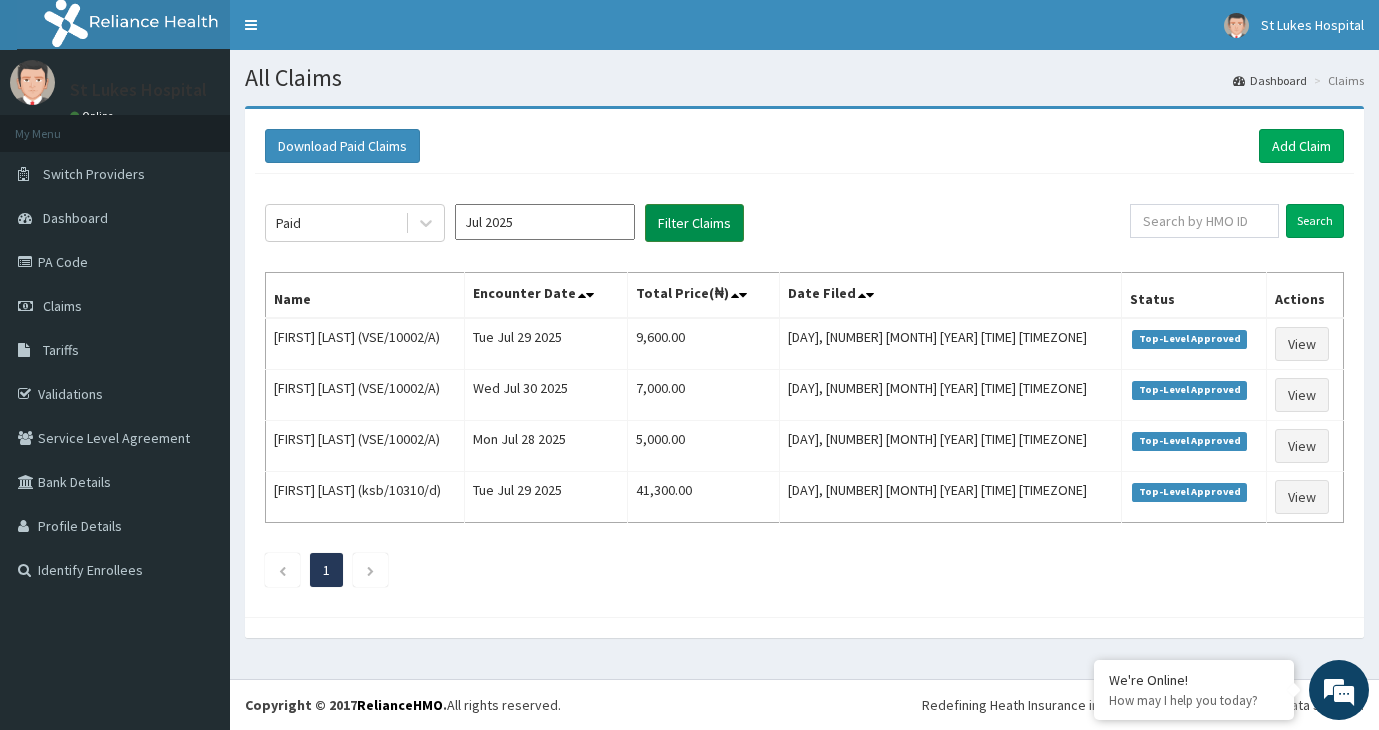 click on "Filter Claims" at bounding box center (694, 223) 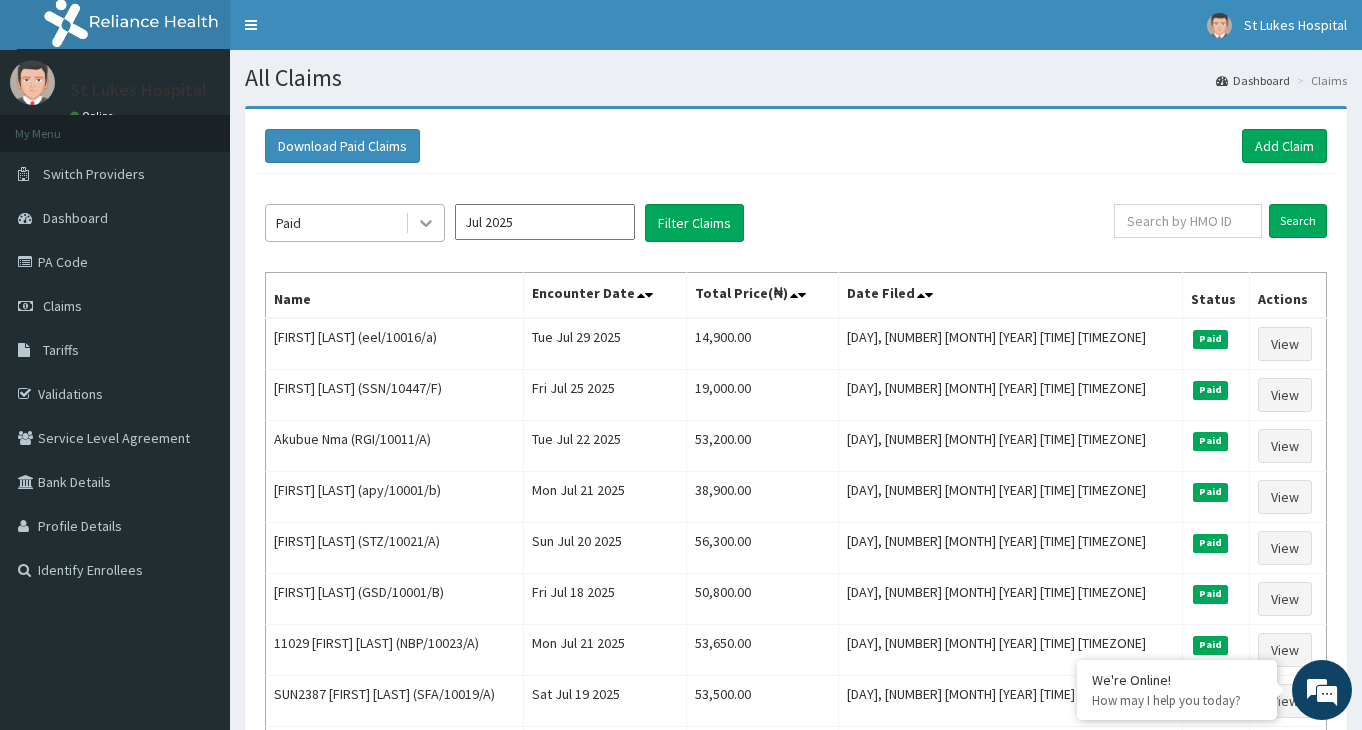 click 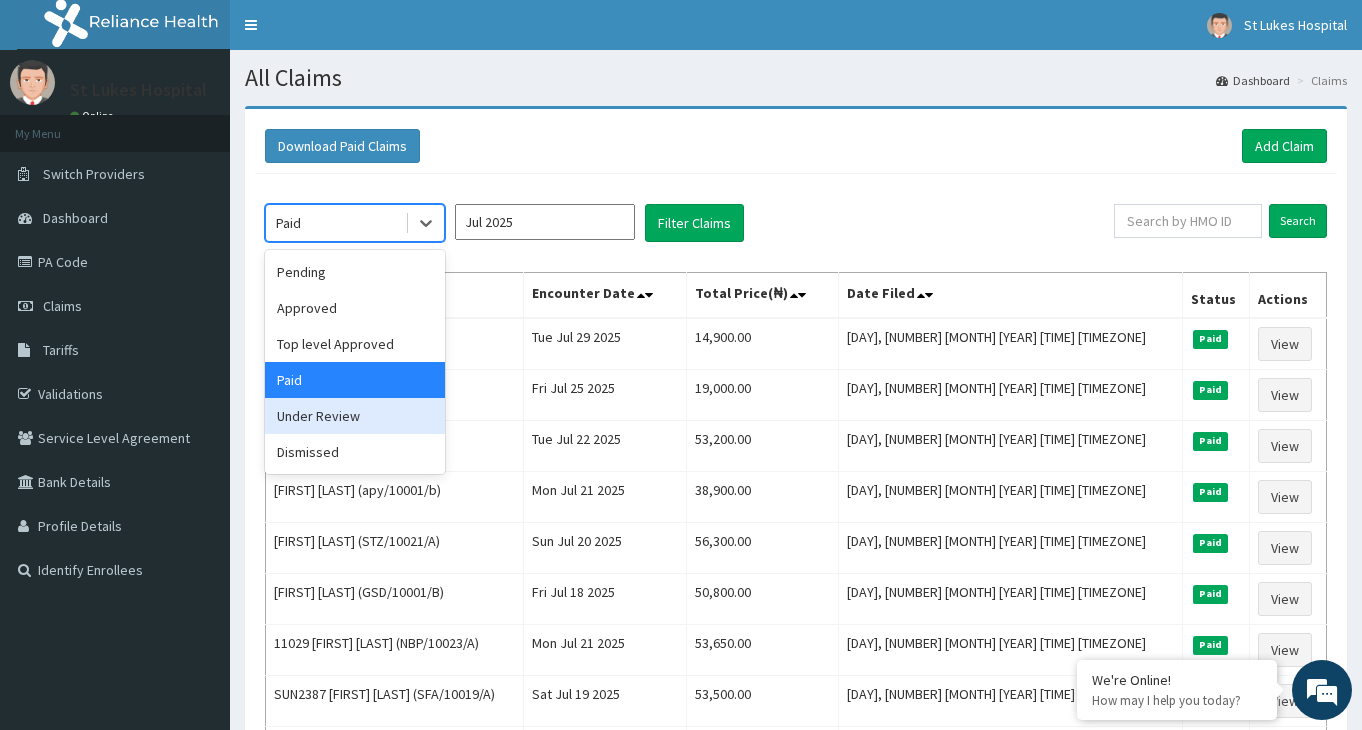 click on "Under Review" at bounding box center (355, 416) 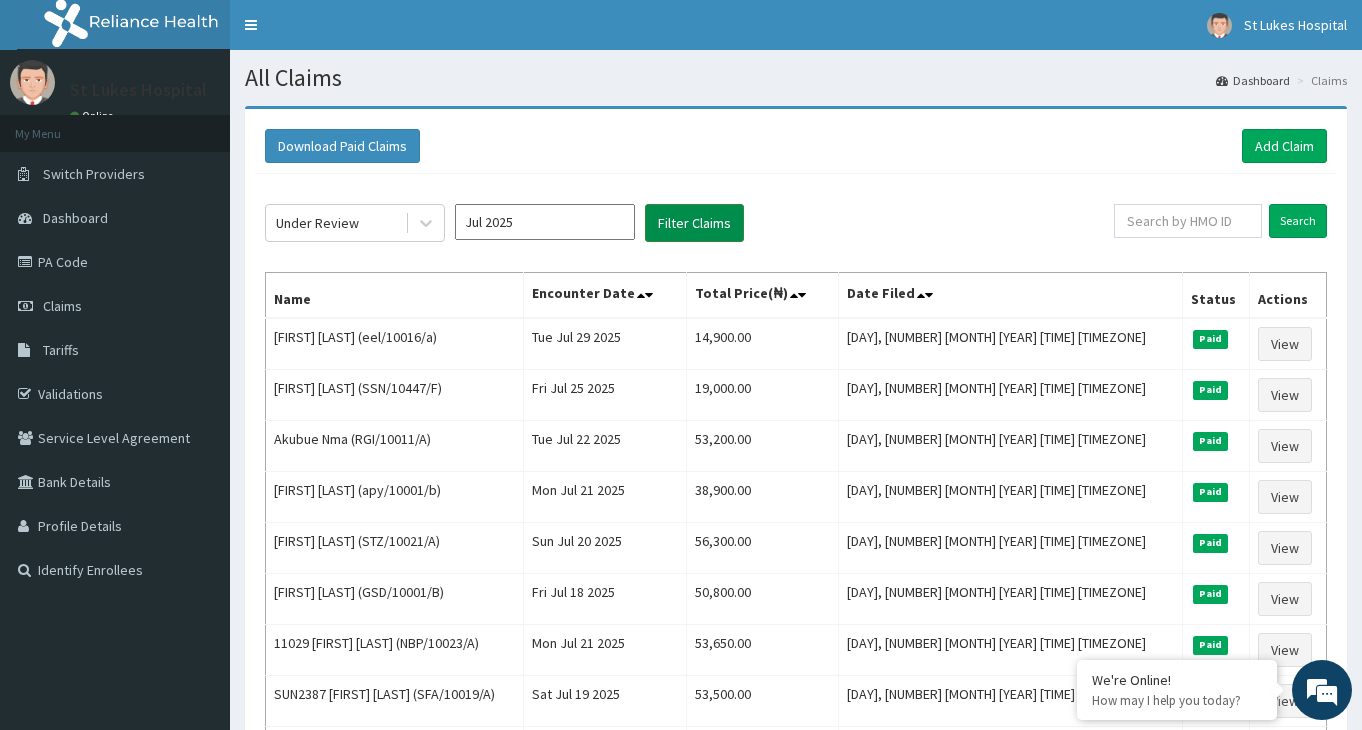 click on "Filter Claims" at bounding box center [694, 223] 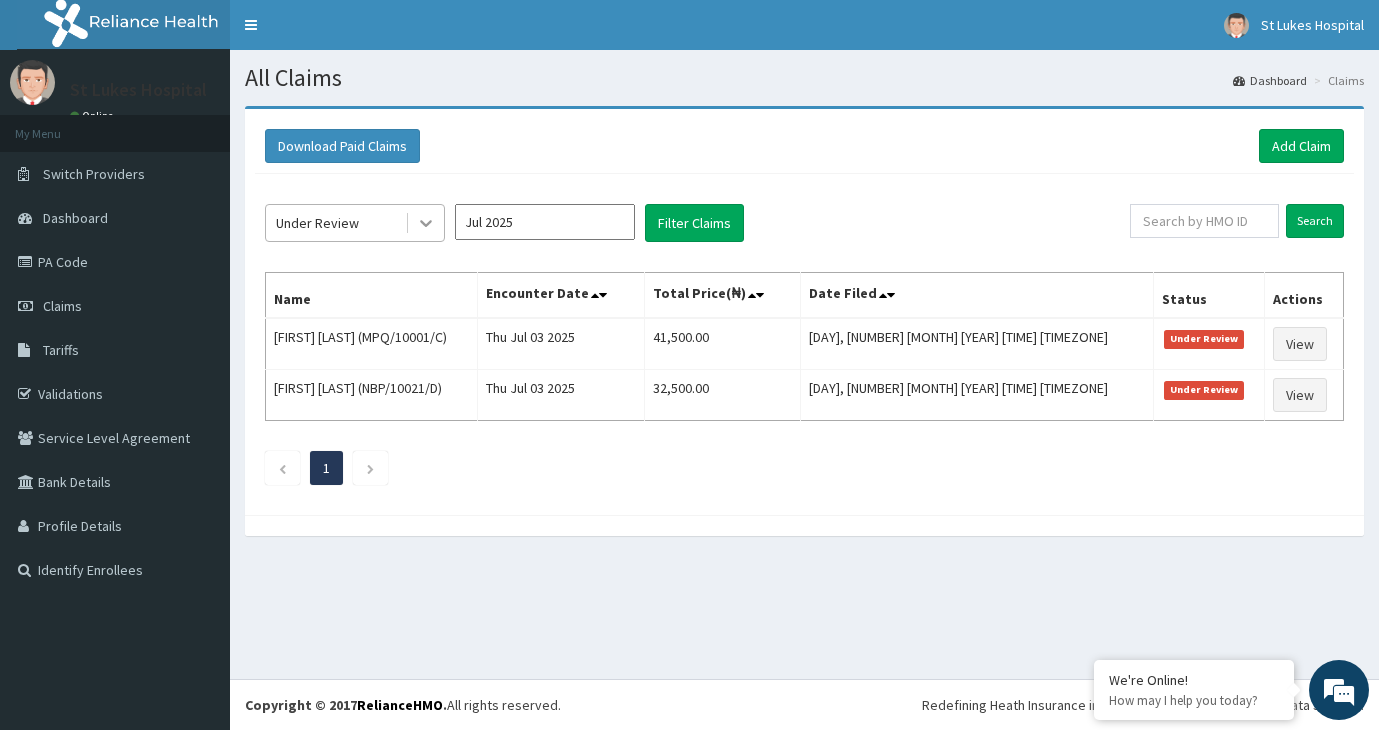 click 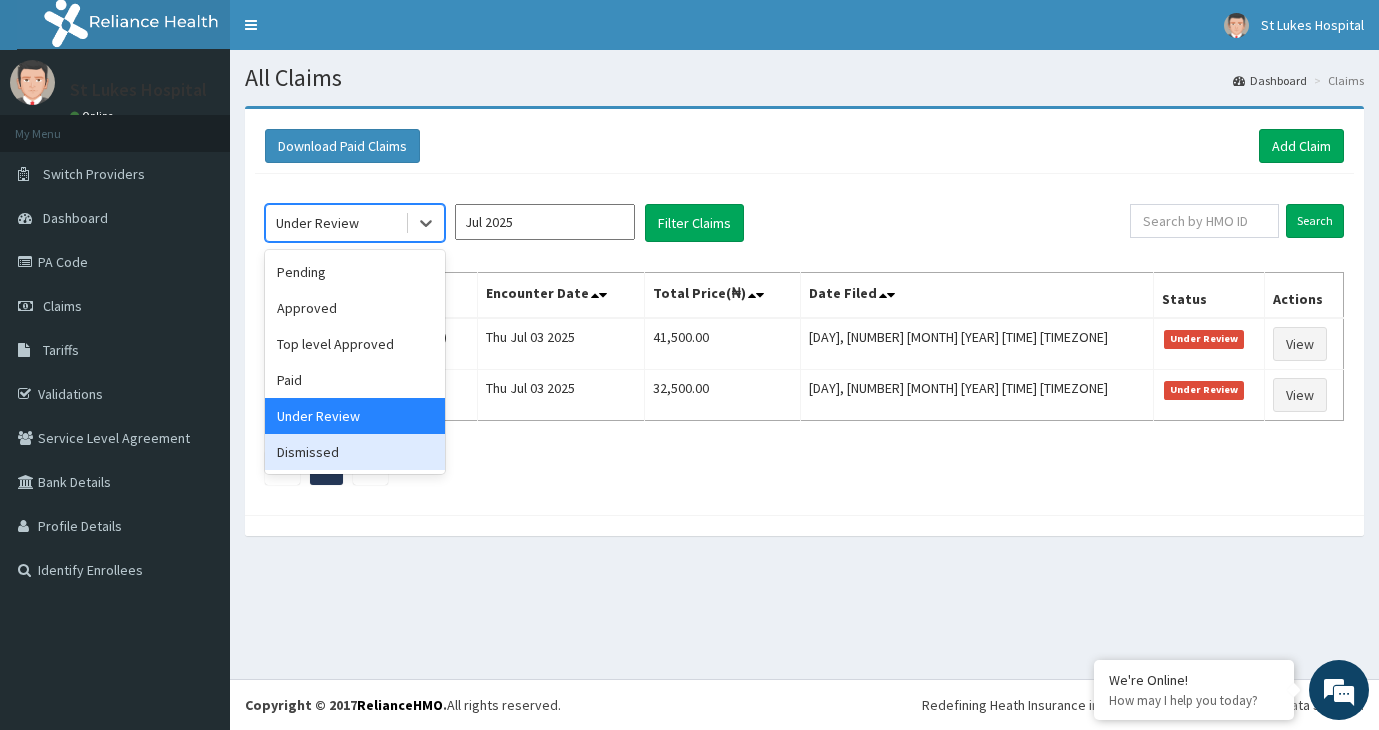 click on "Dismissed" at bounding box center (355, 452) 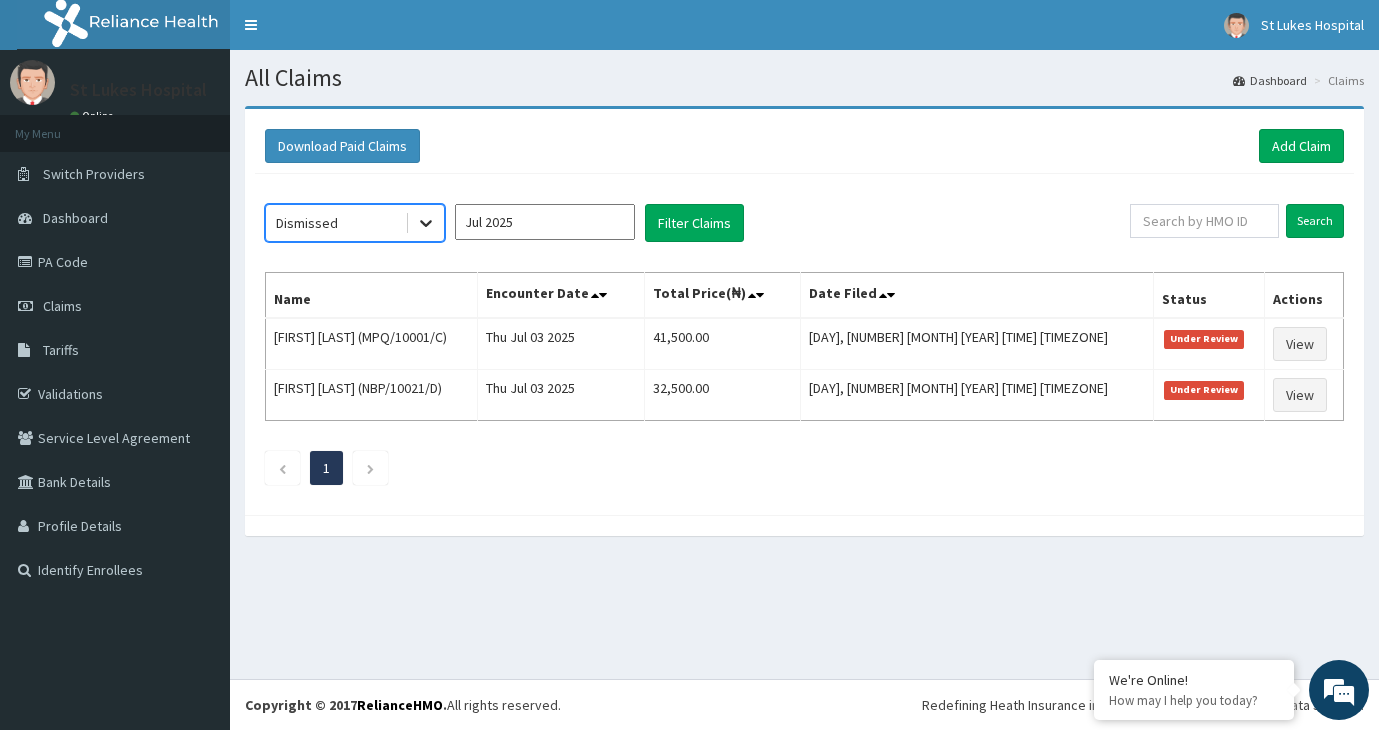 click at bounding box center [426, 223] 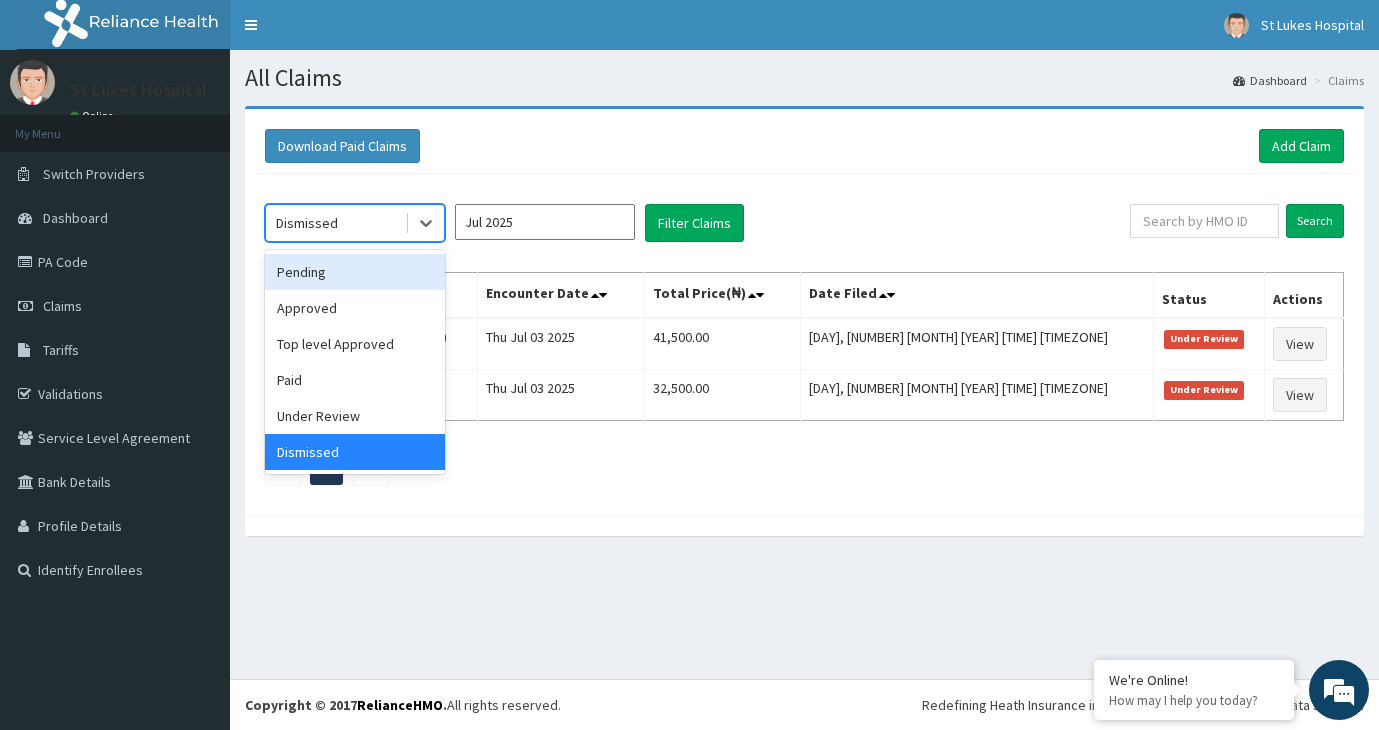 click on "Pending" at bounding box center (355, 272) 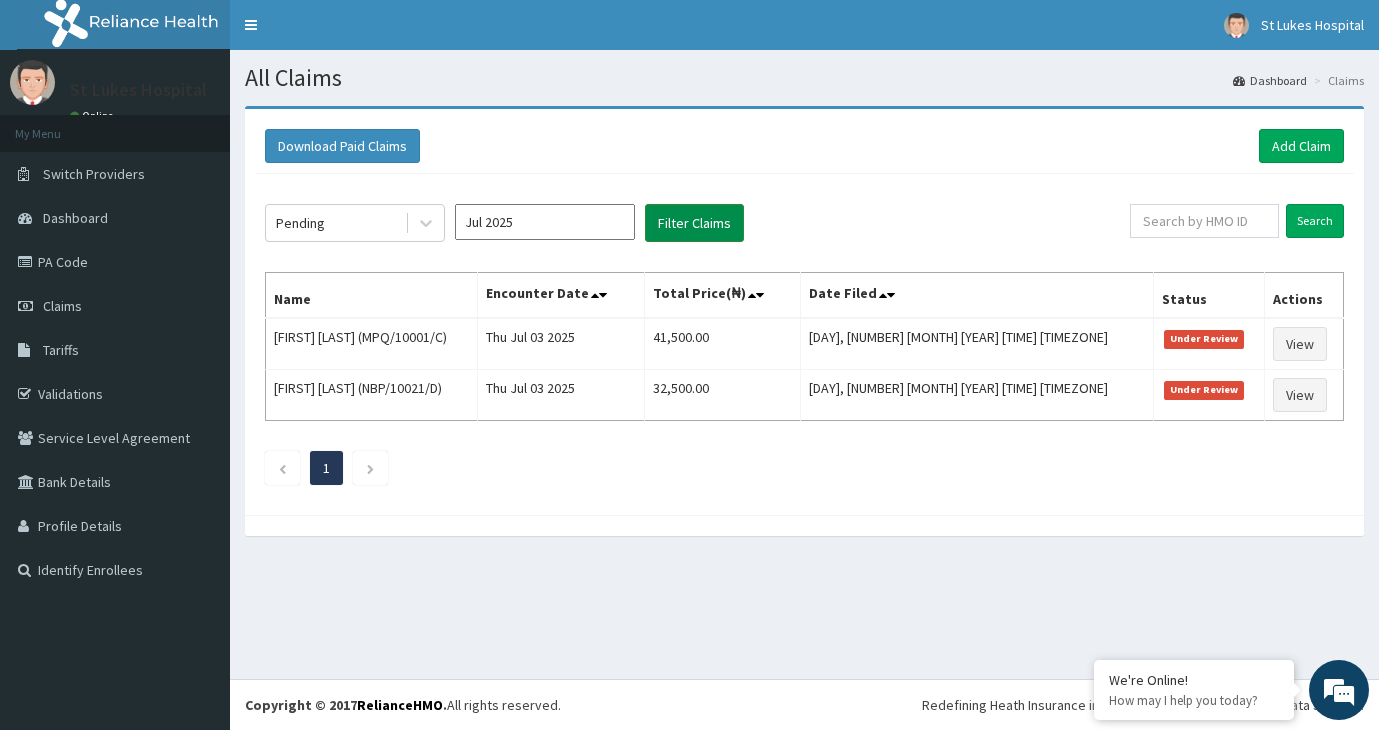 click on "Filter Claims" at bounding box center [694, 223] 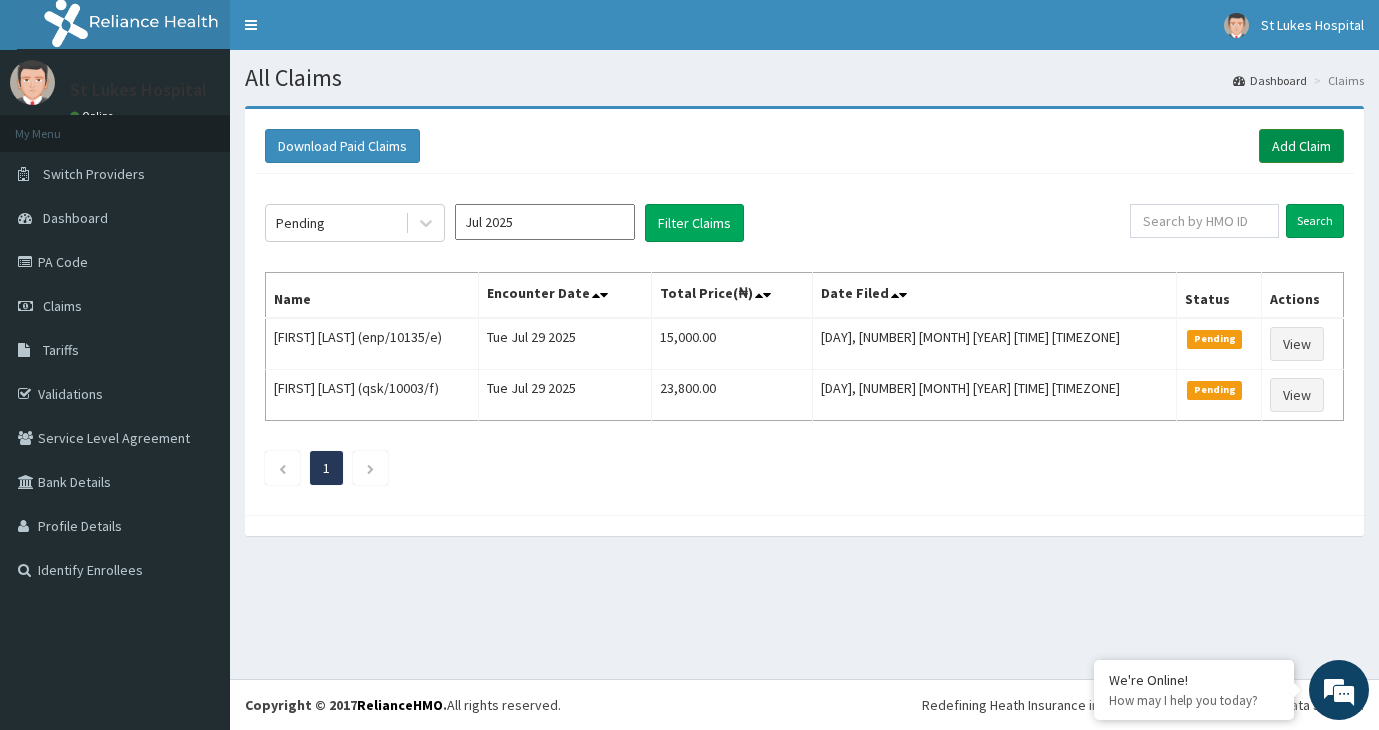 click on "Add Claim" at bounding box center (1301, 146) 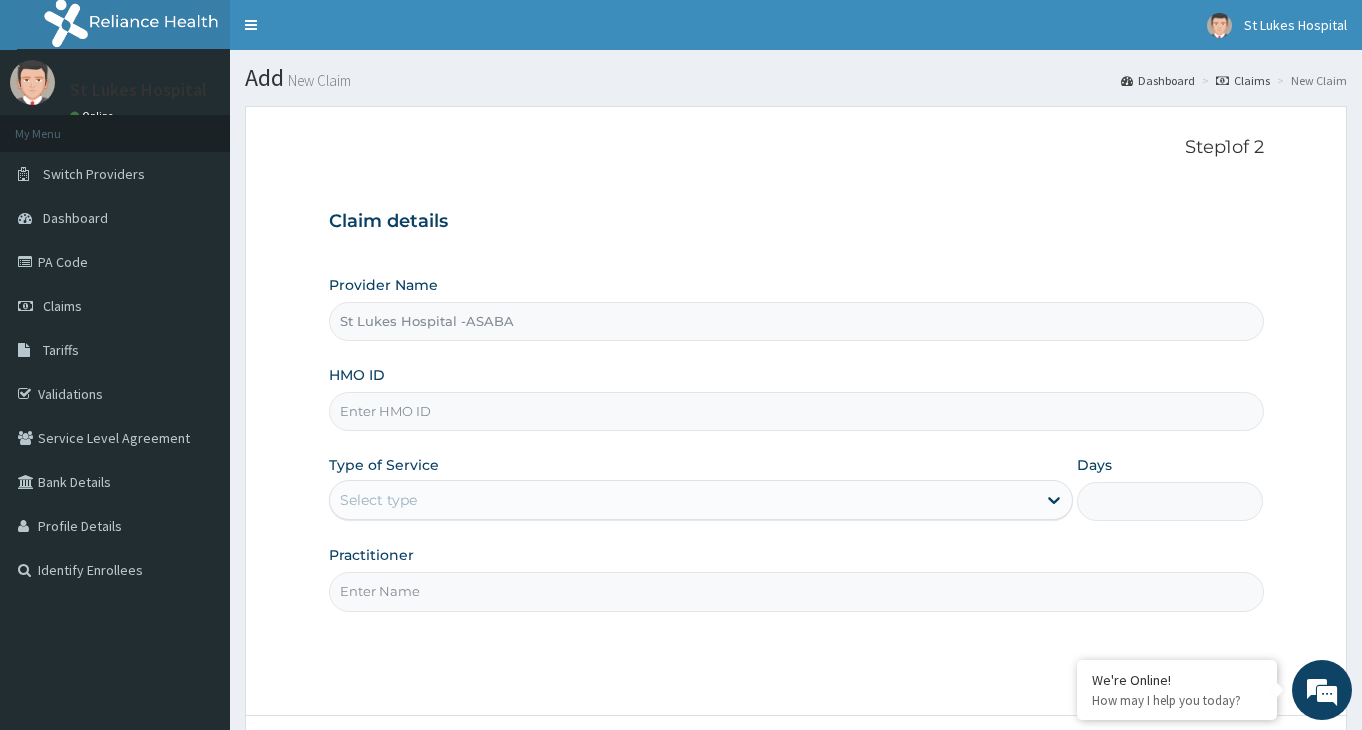 scroll, scrollTop: 0, scrollLeft: 0, axis: both 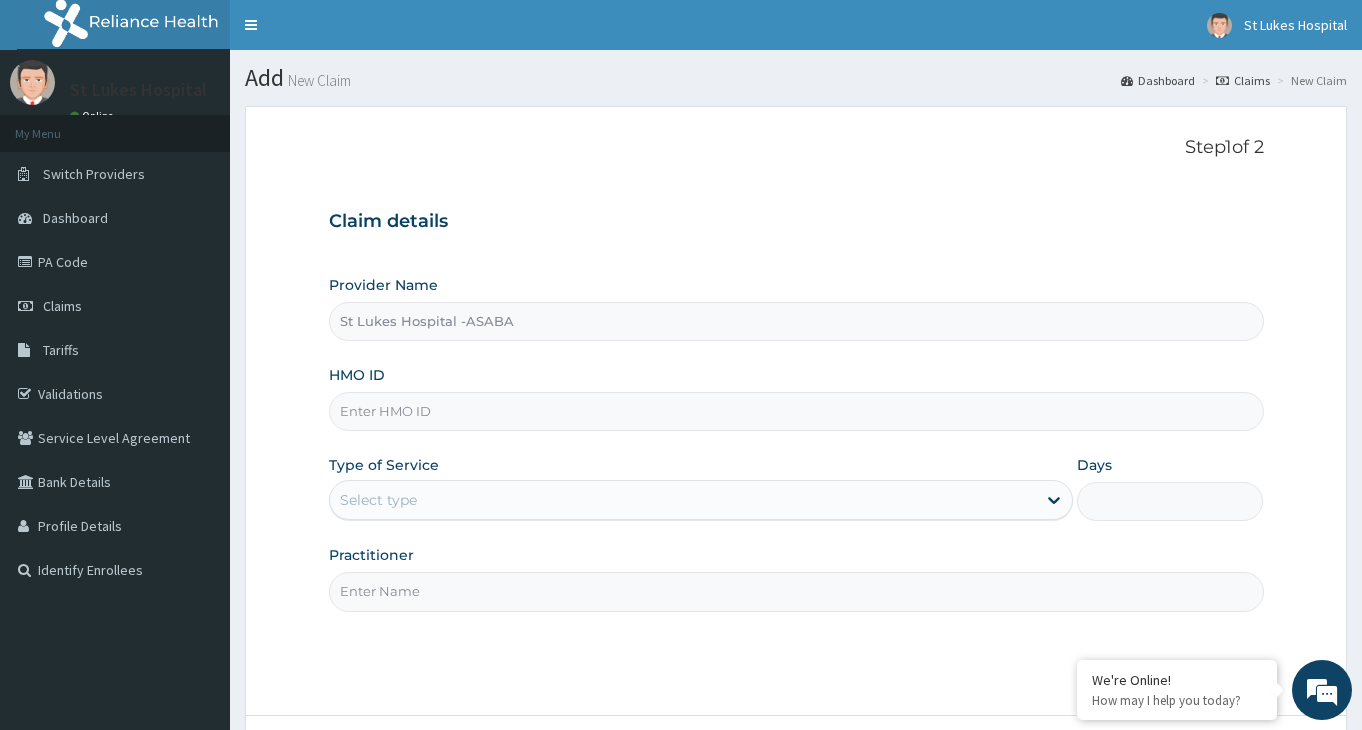 click on "HMO ID" at bounding box center [796, 411] 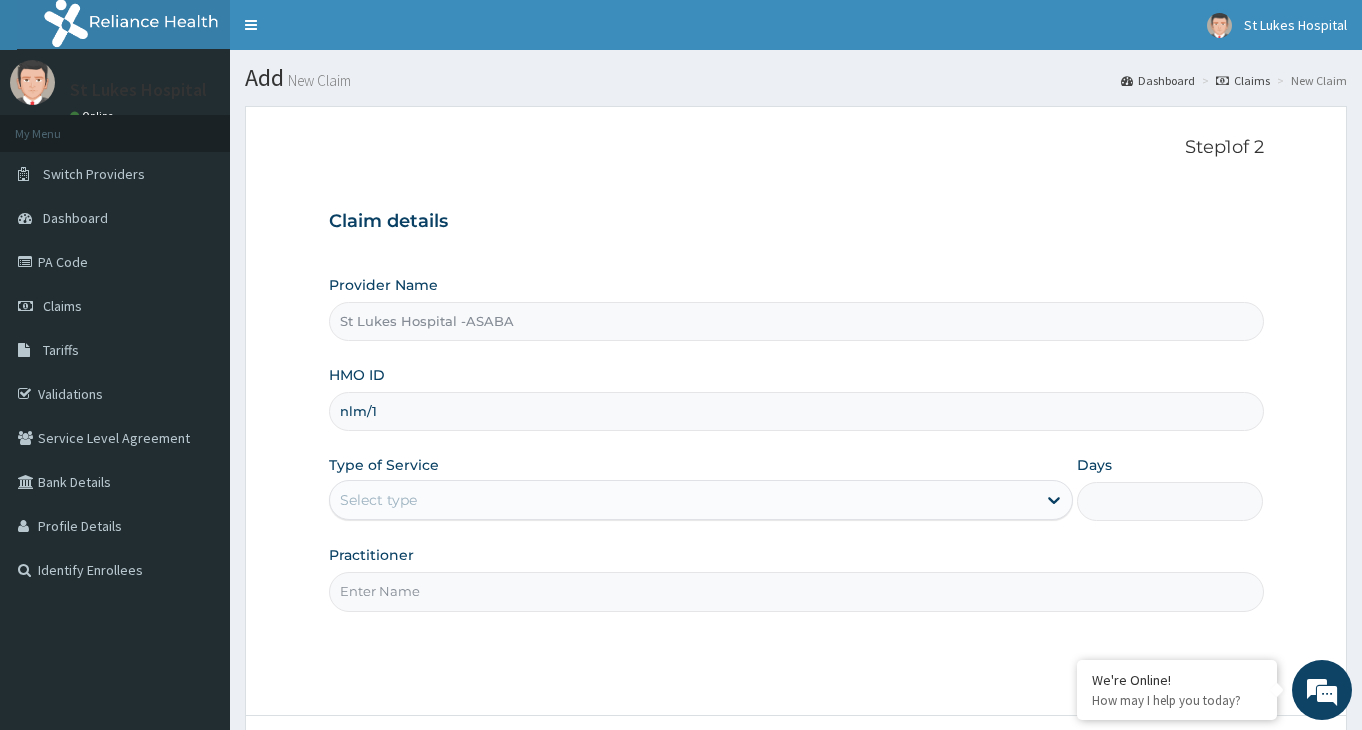 scroll, scrollTop: 0, scrollLeft: 0, axis: both 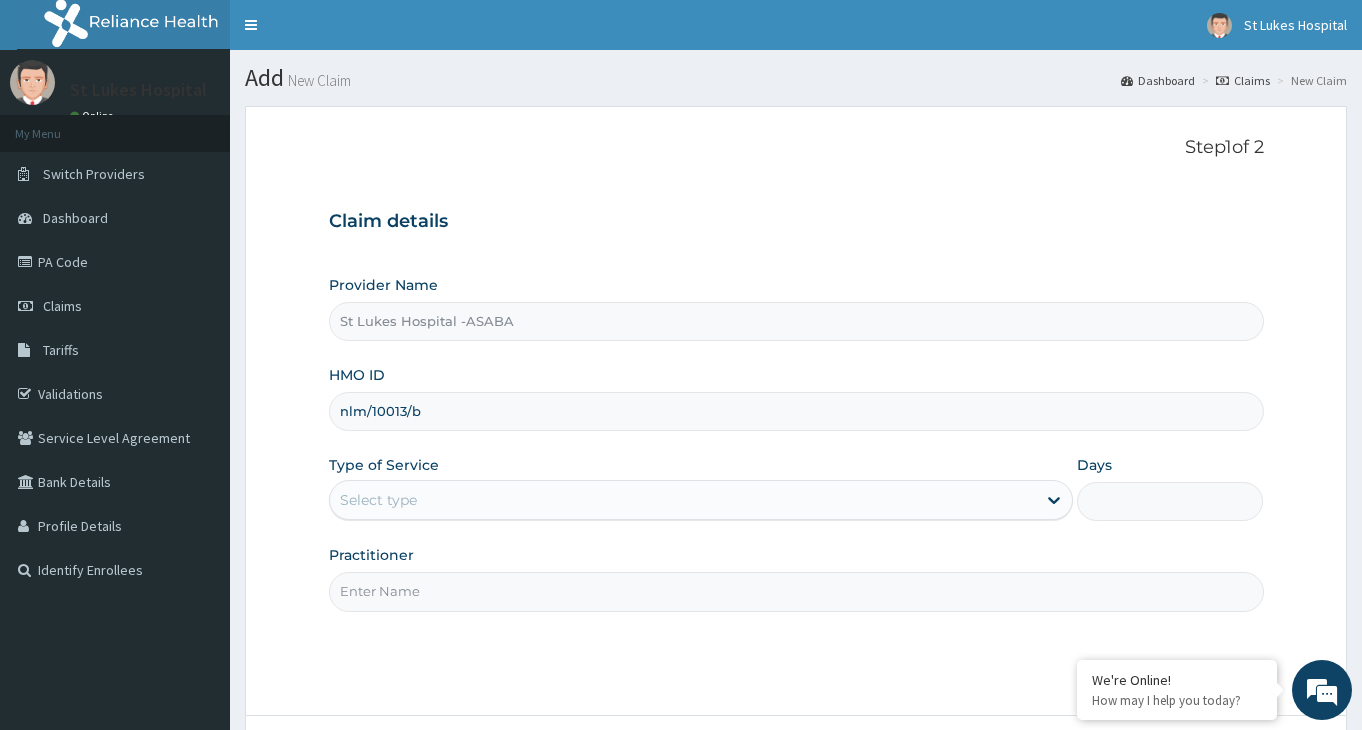 type on "nlm/10013/b" 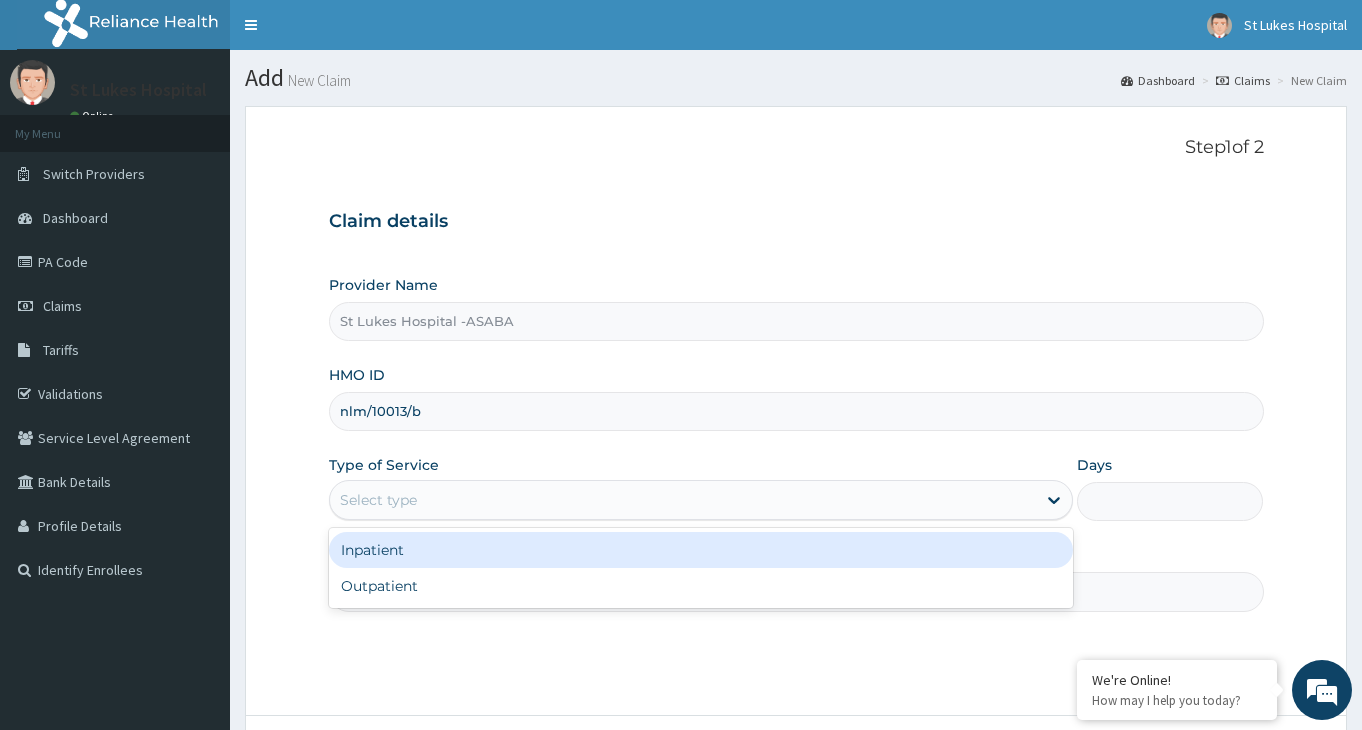 click on "Select type" at bounding box center [378, 500] 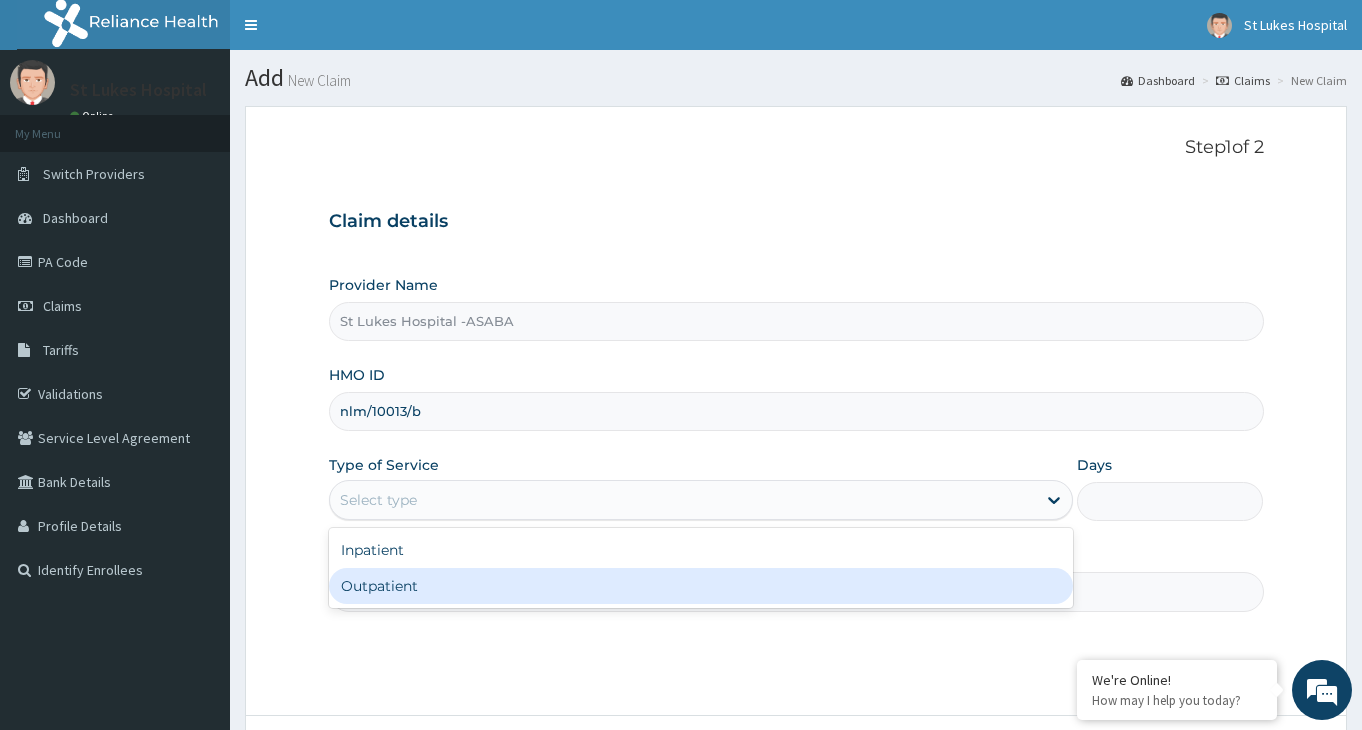 click on "Outpatient" at bounding box center (701, 586) 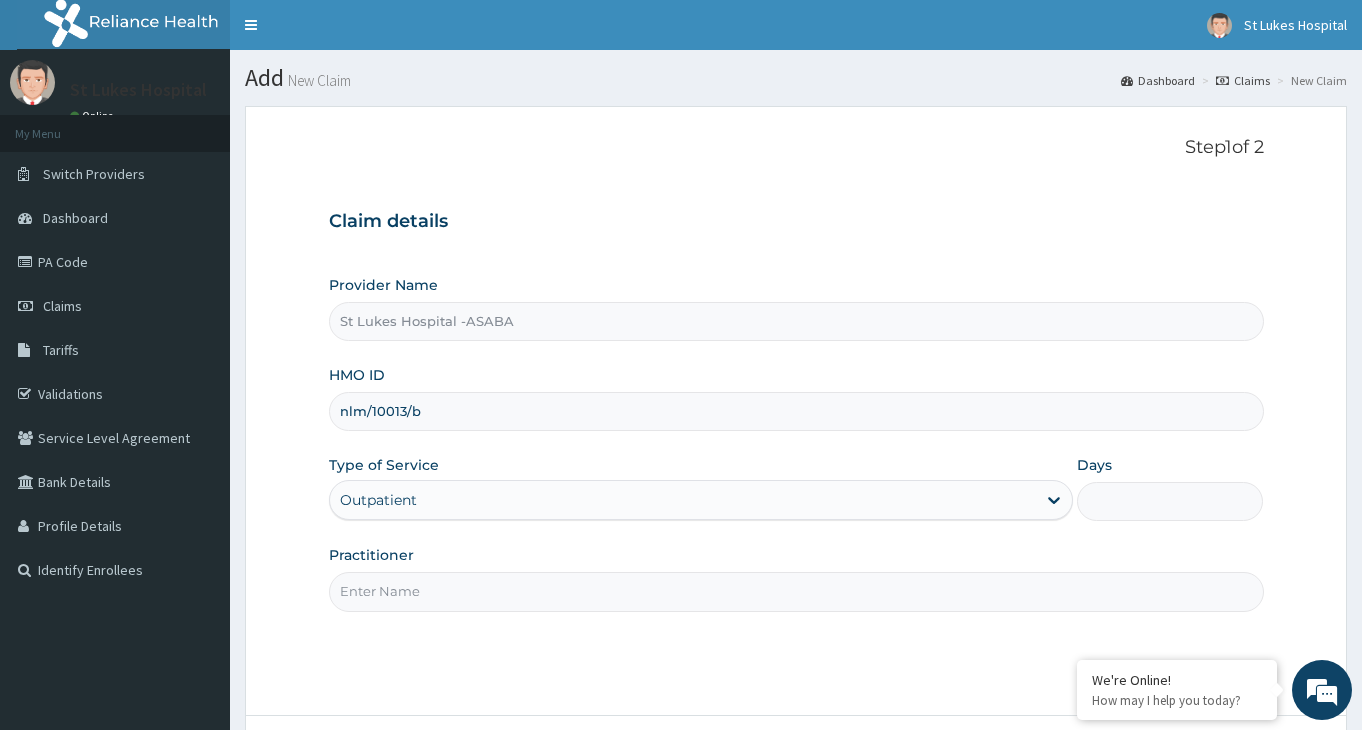 type on "1" 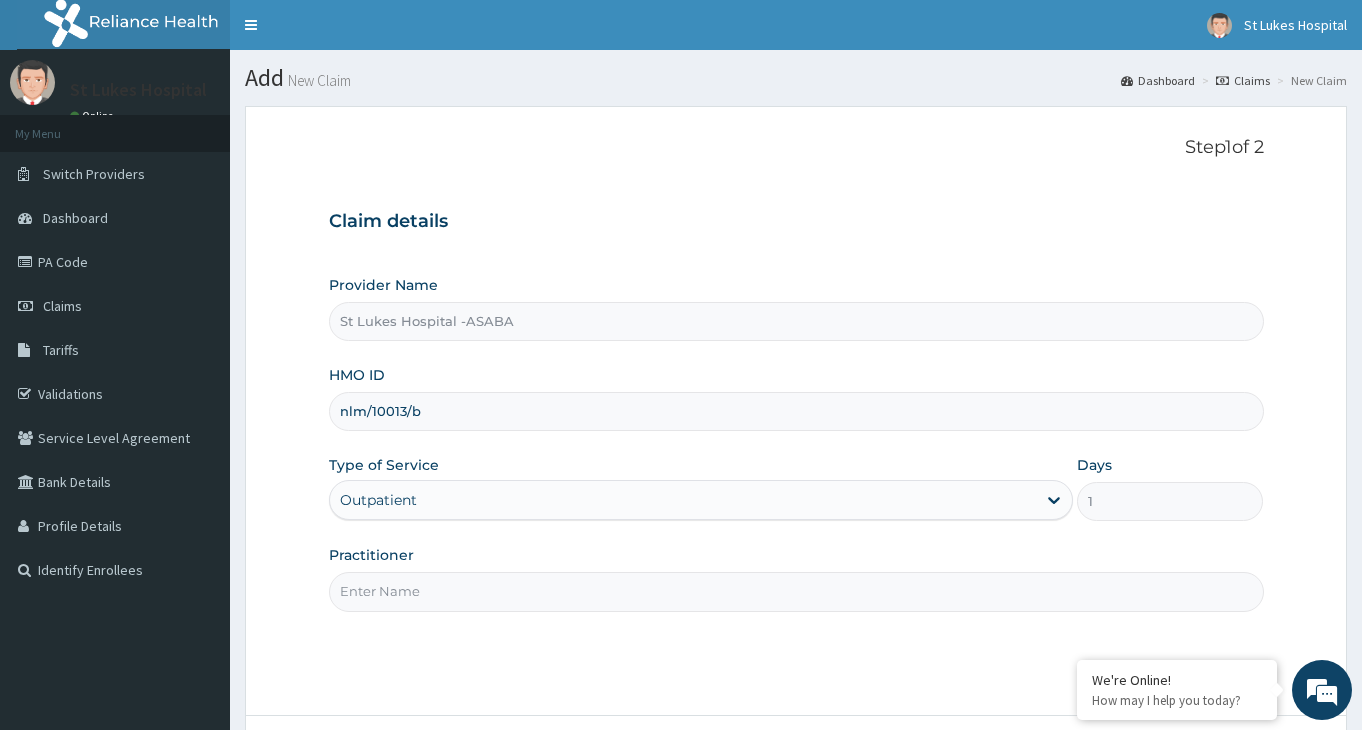 click on "Practitioner" at bounding box center (796, 591) 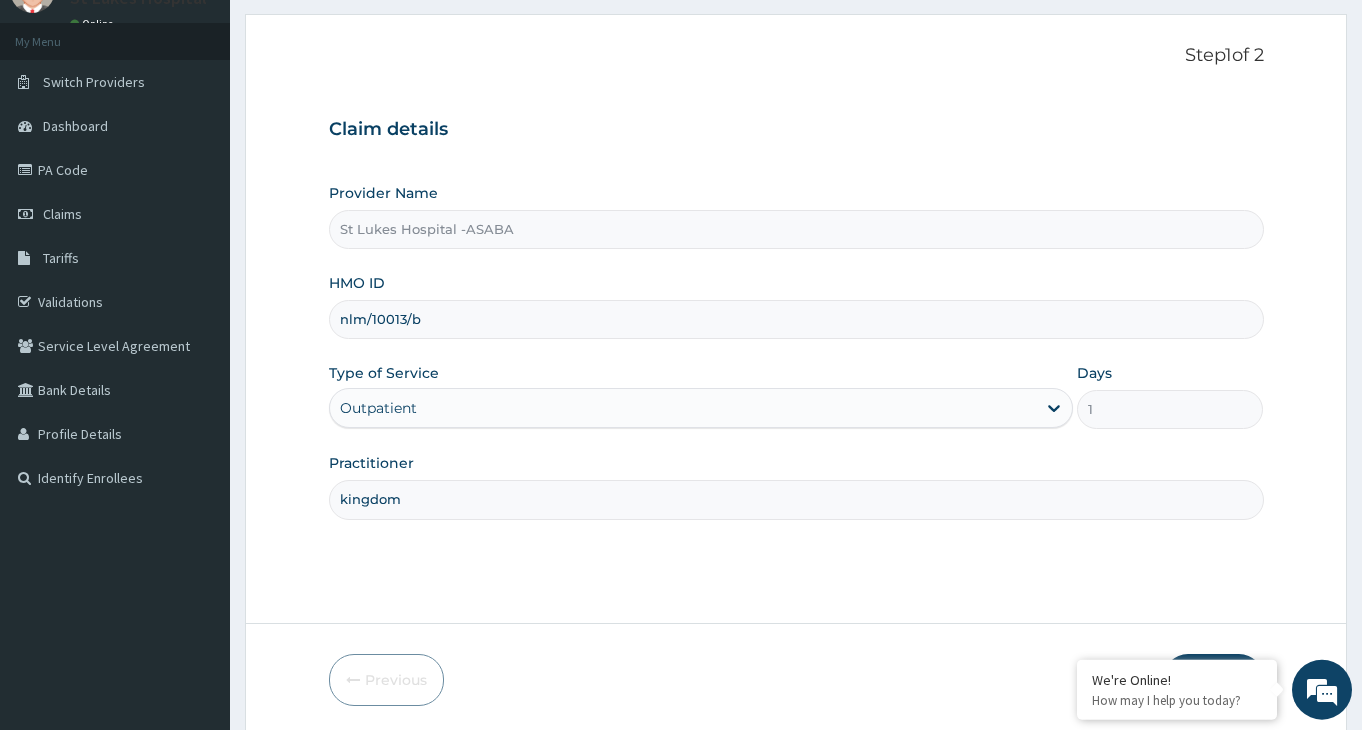 scroll, scrollTop: 165, scrollLeft: 0, axis: vertical 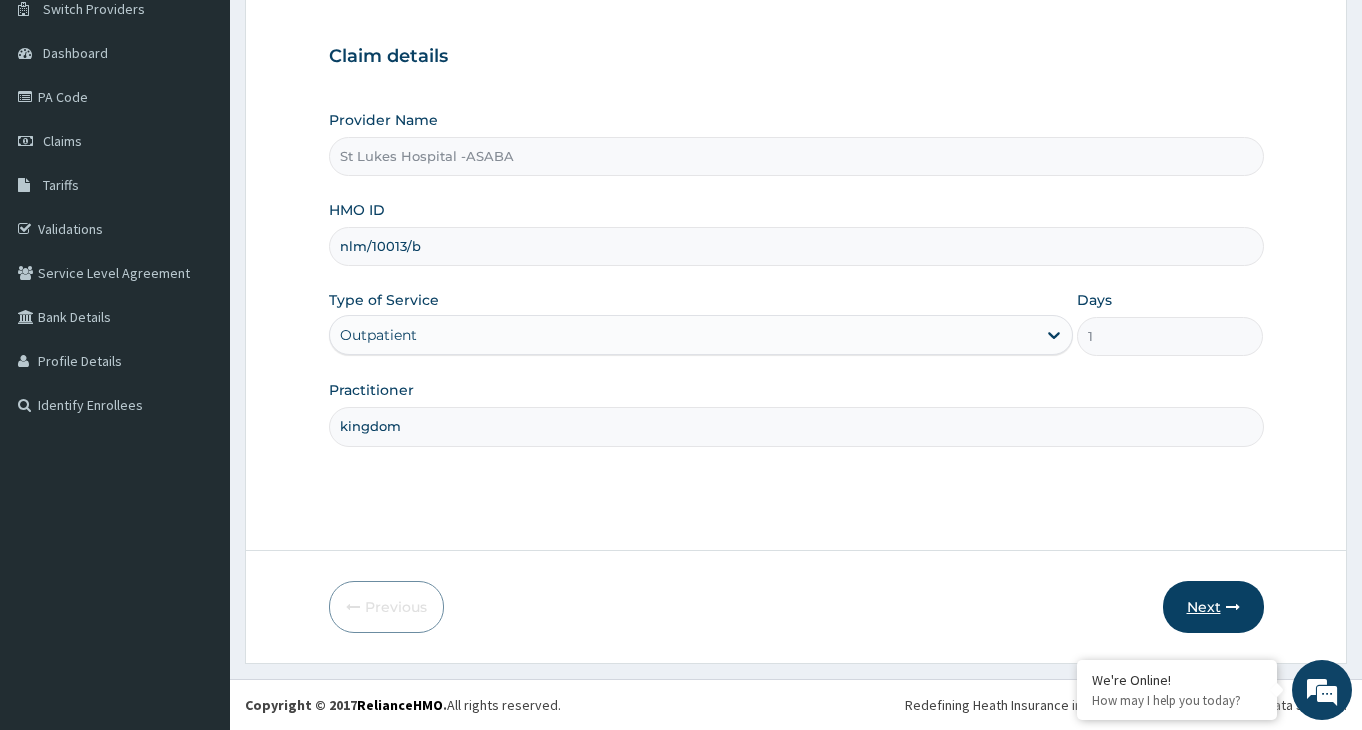 type on "kingdom" 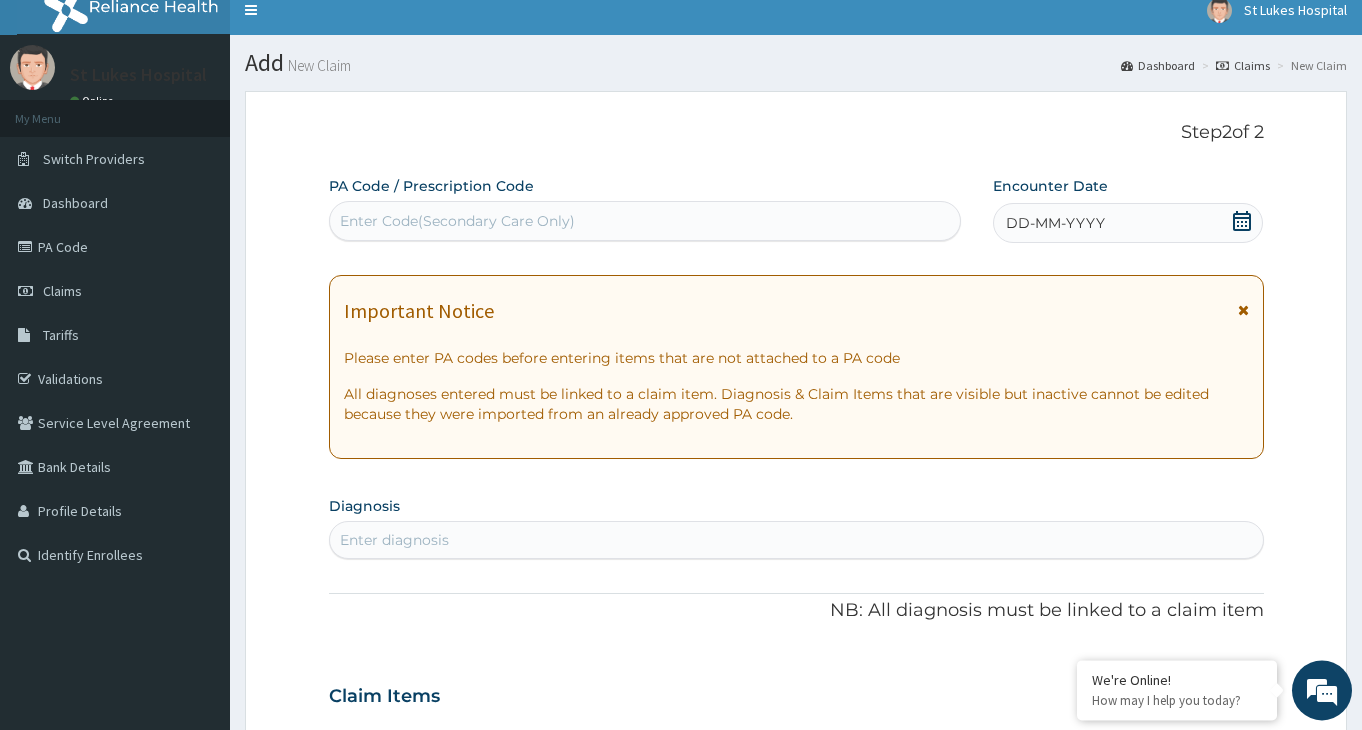 scroll, scrollTop: 0, scrollLeft: 0, axis: both 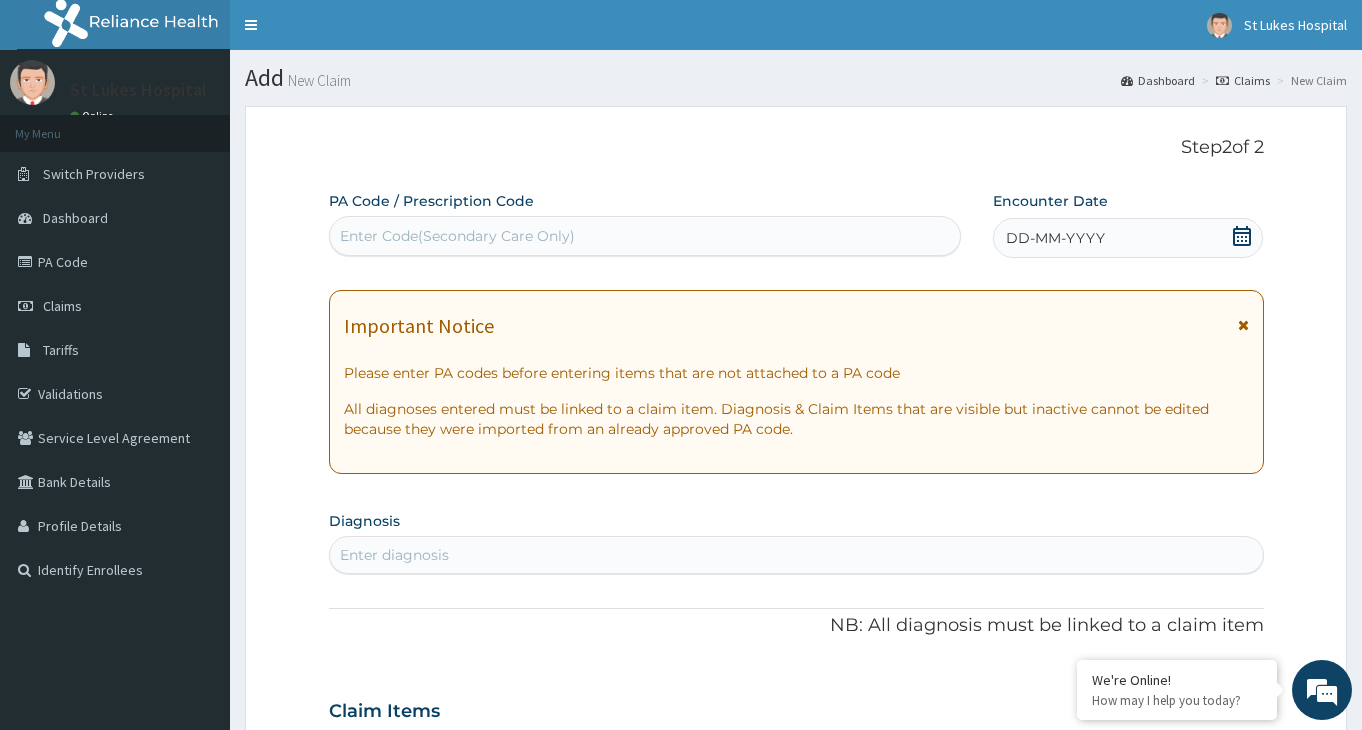 click on "Enter Code(Secondary Care Only)" at bounding box center [645, 236] 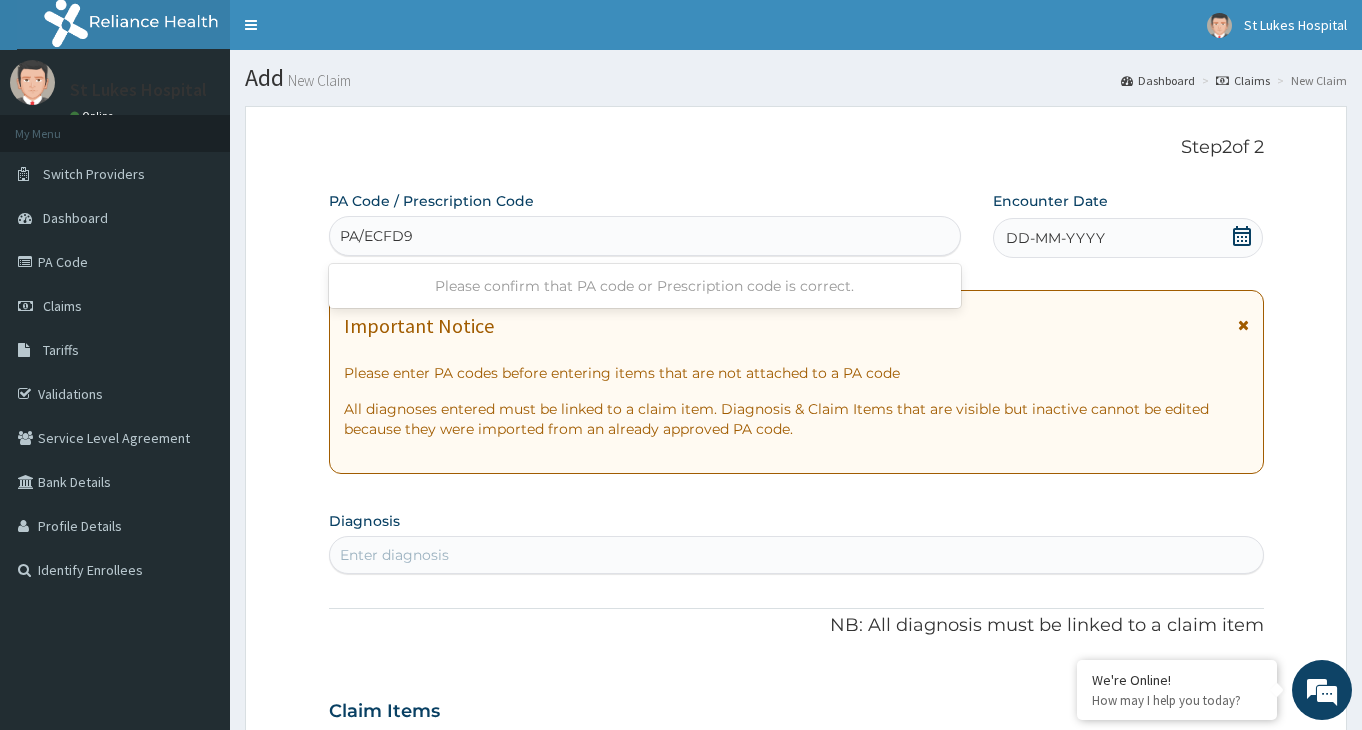 type on "PA/ECFD99" 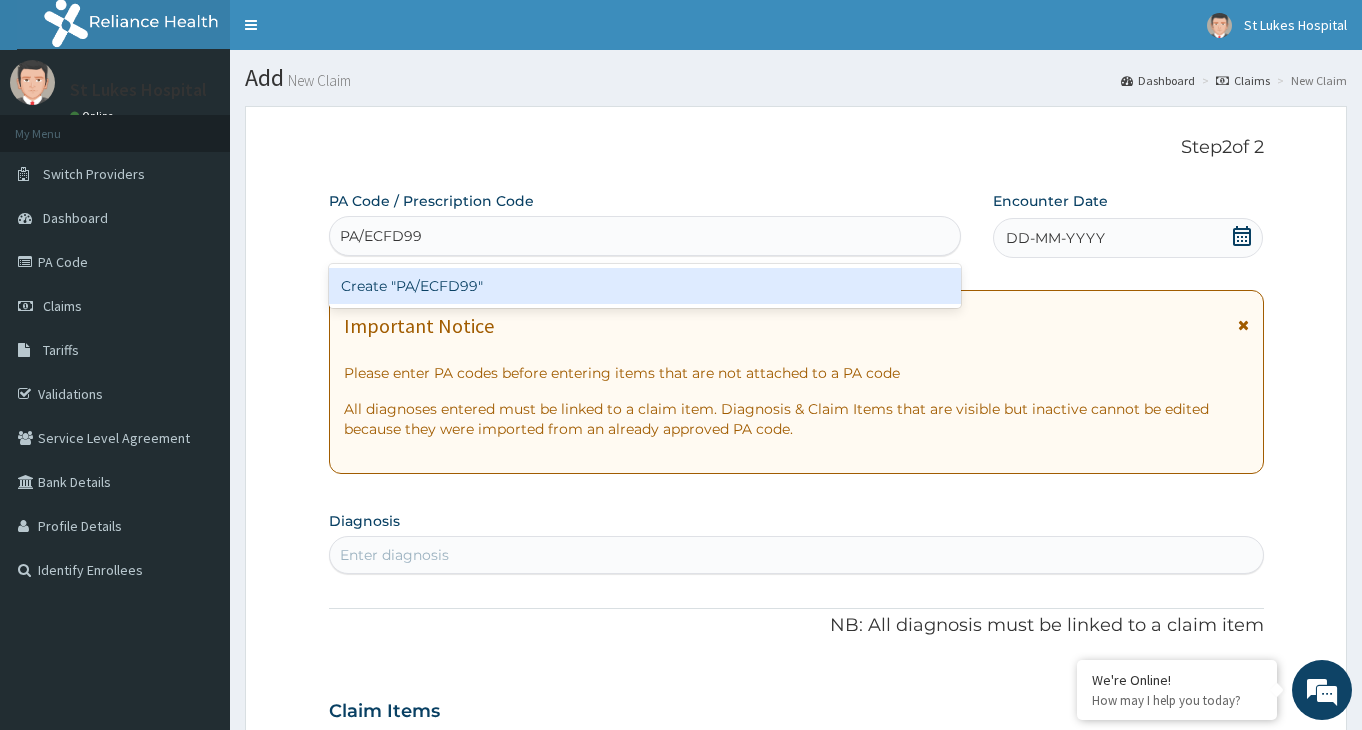 type 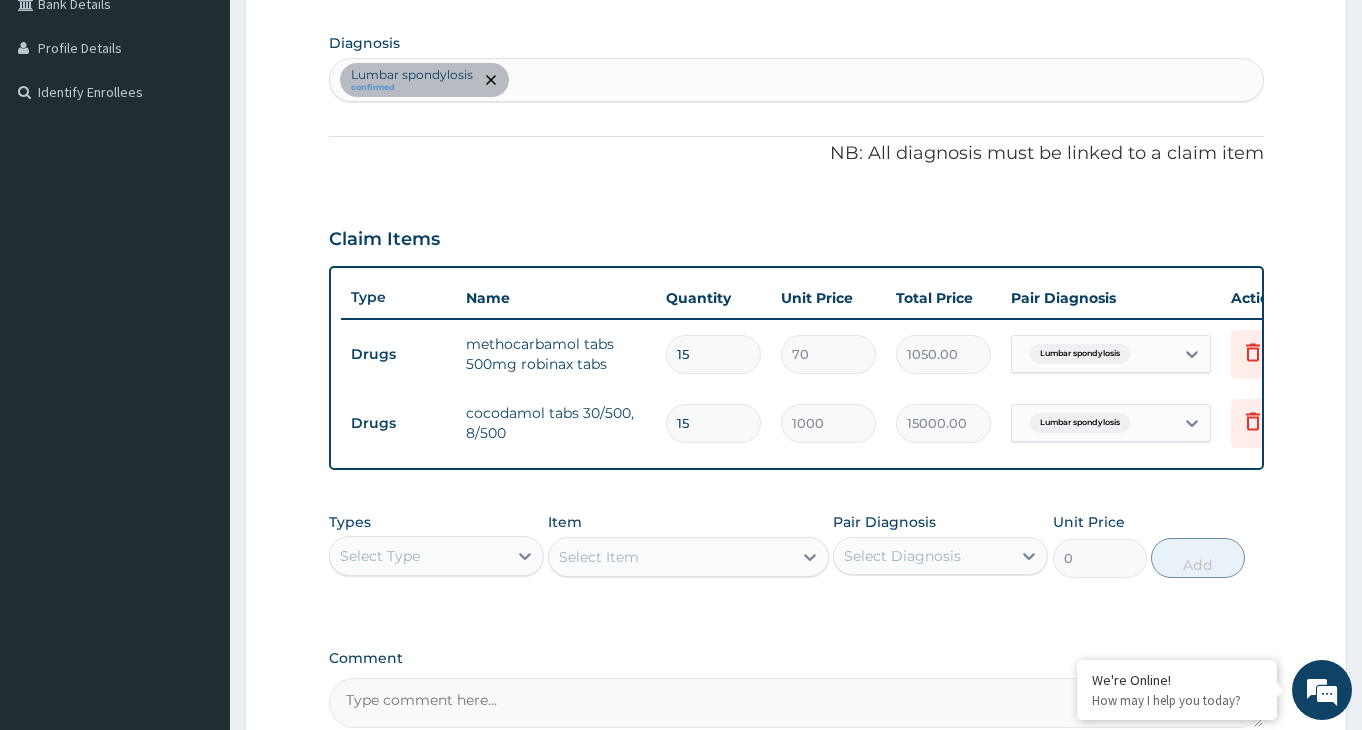 scroll, scrollTop: 497, scrollLeft: 0, axis: vertical 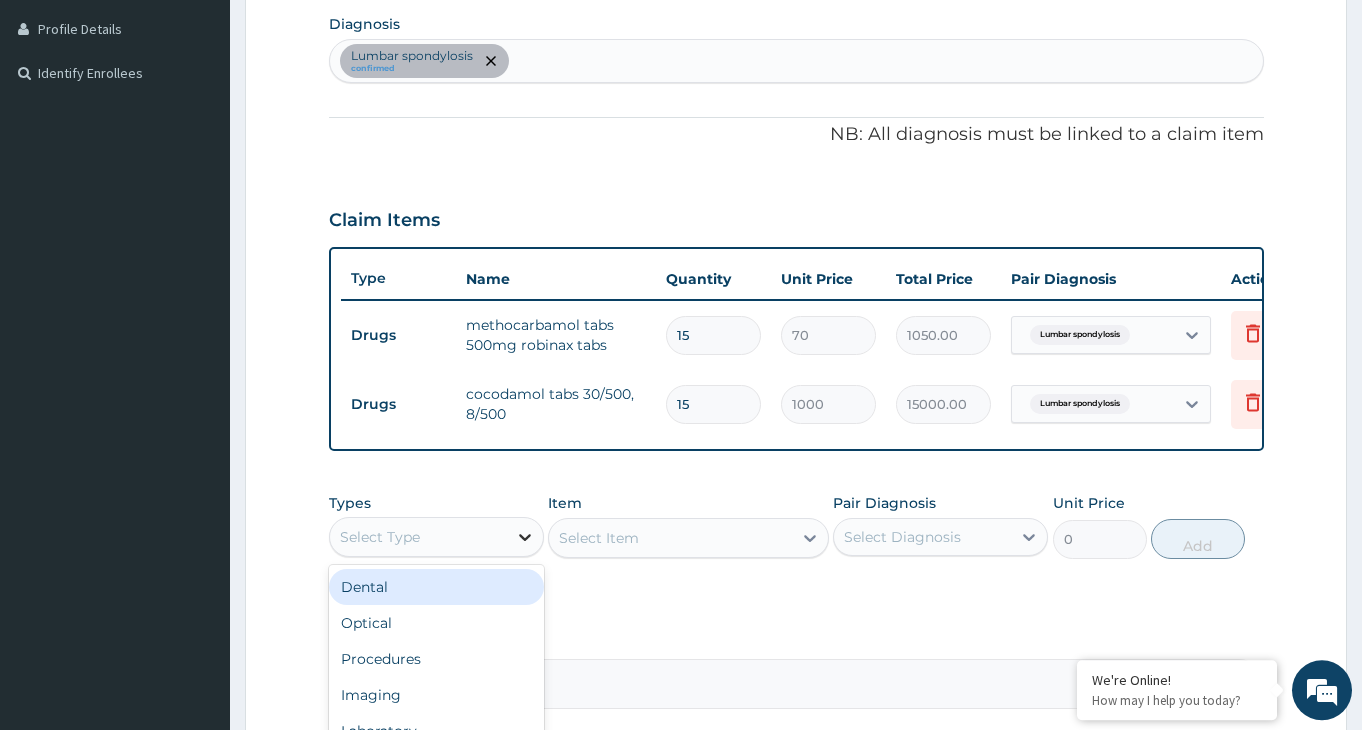 click at bounding box center [525, 537] 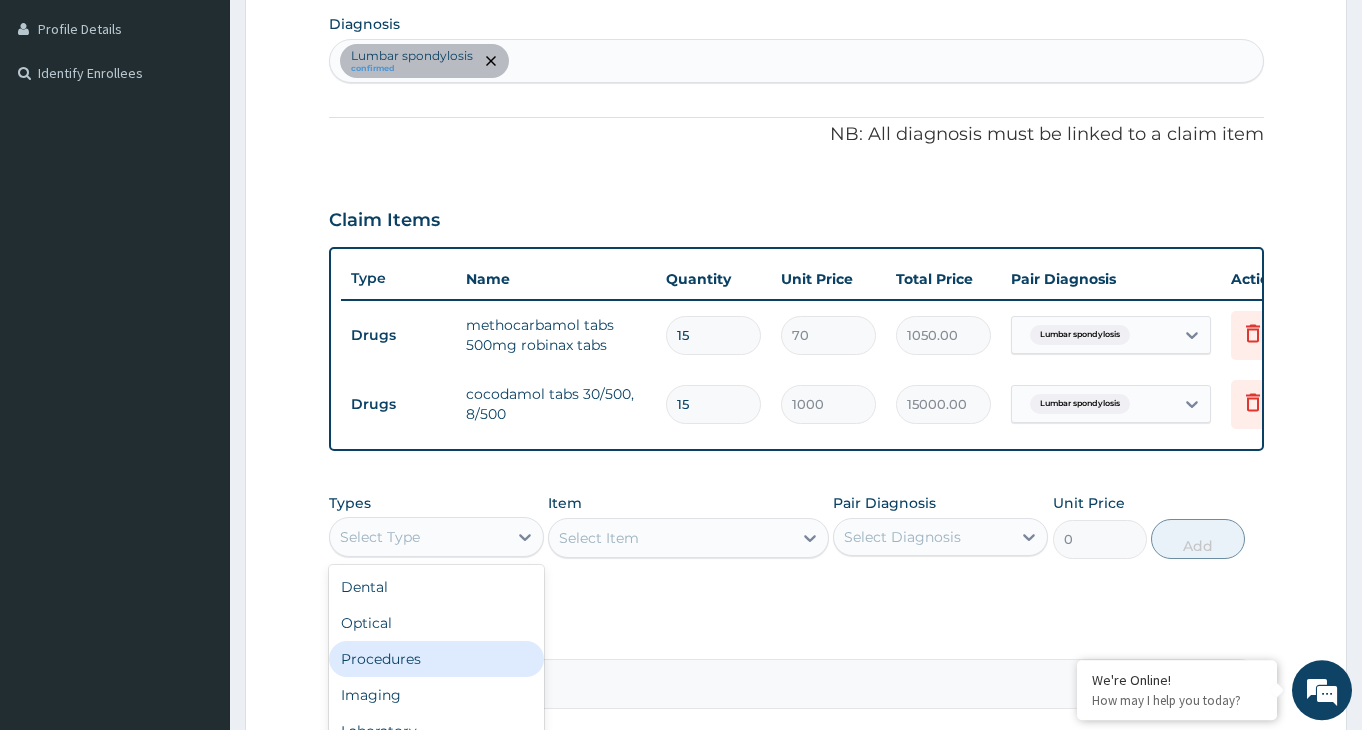 click on "Procedures" at bounding box center [436, 659] 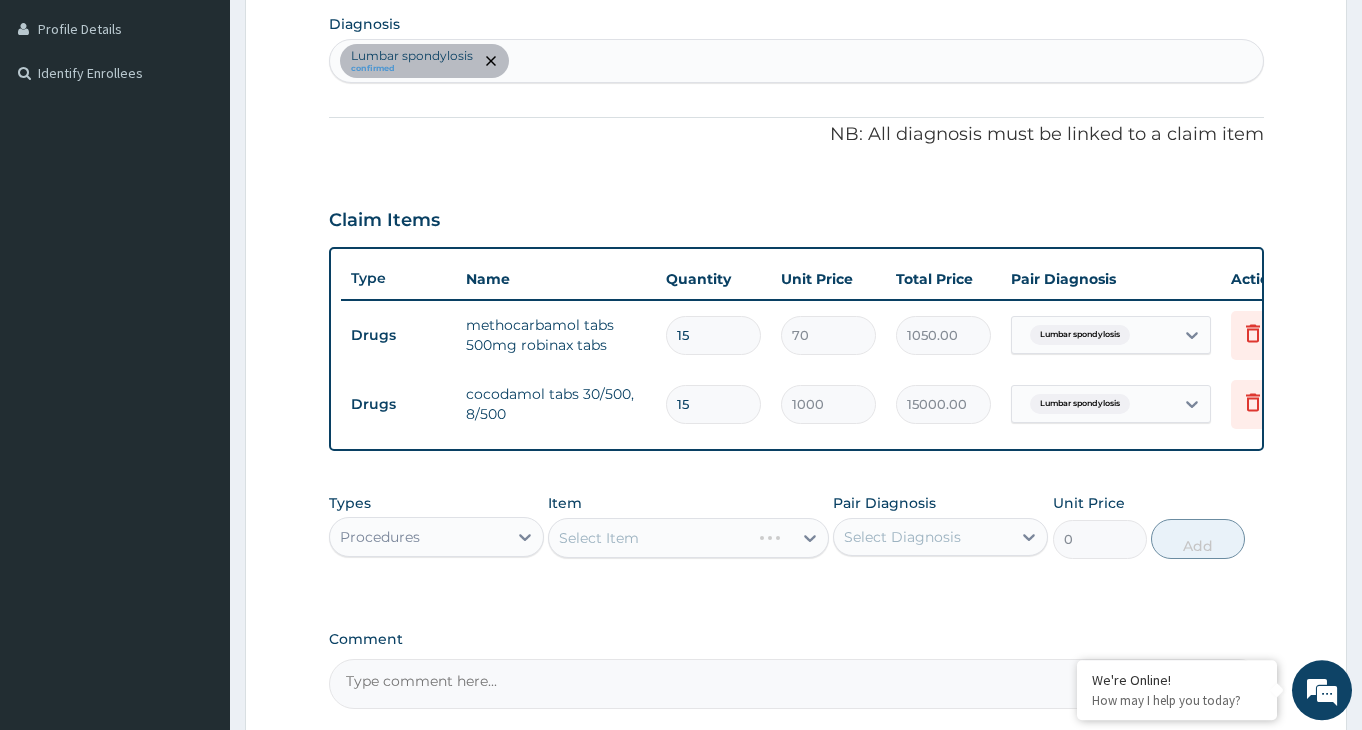 click on "Select Item" at bounding box center [688, 538] 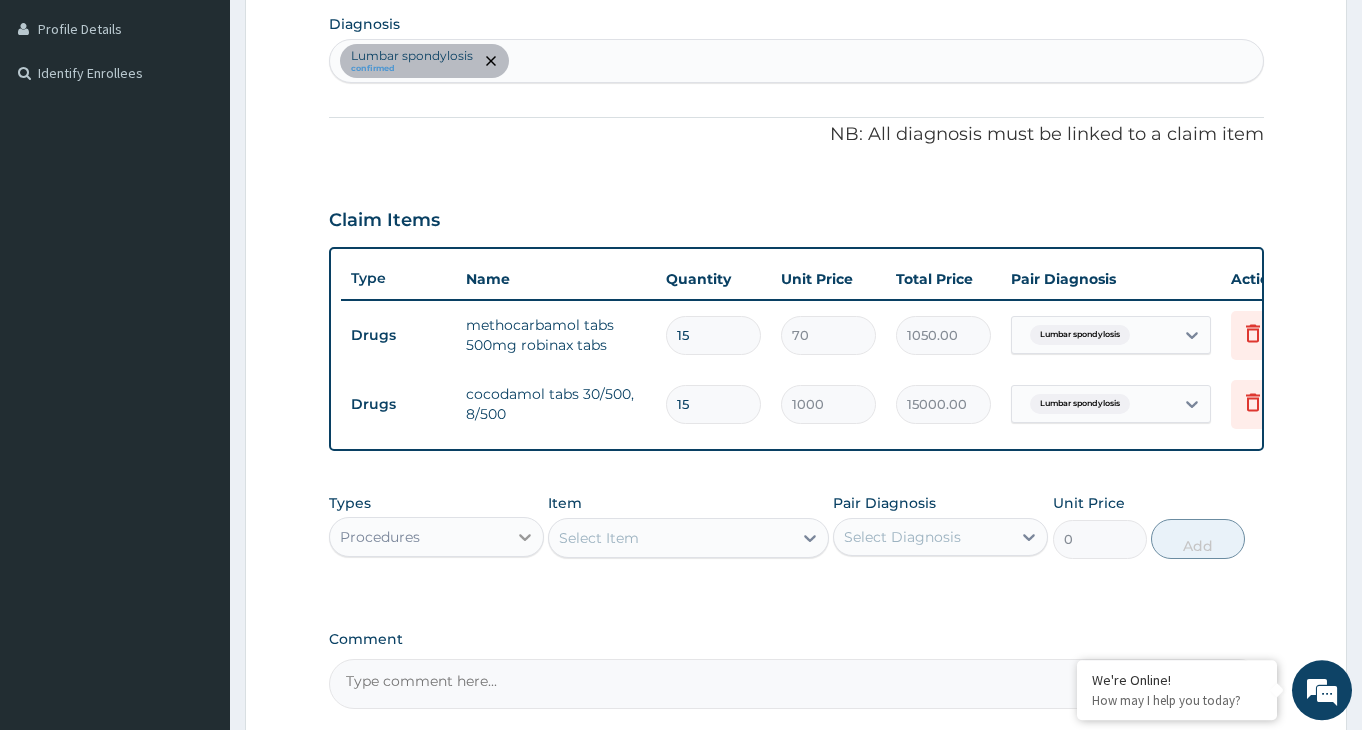 click 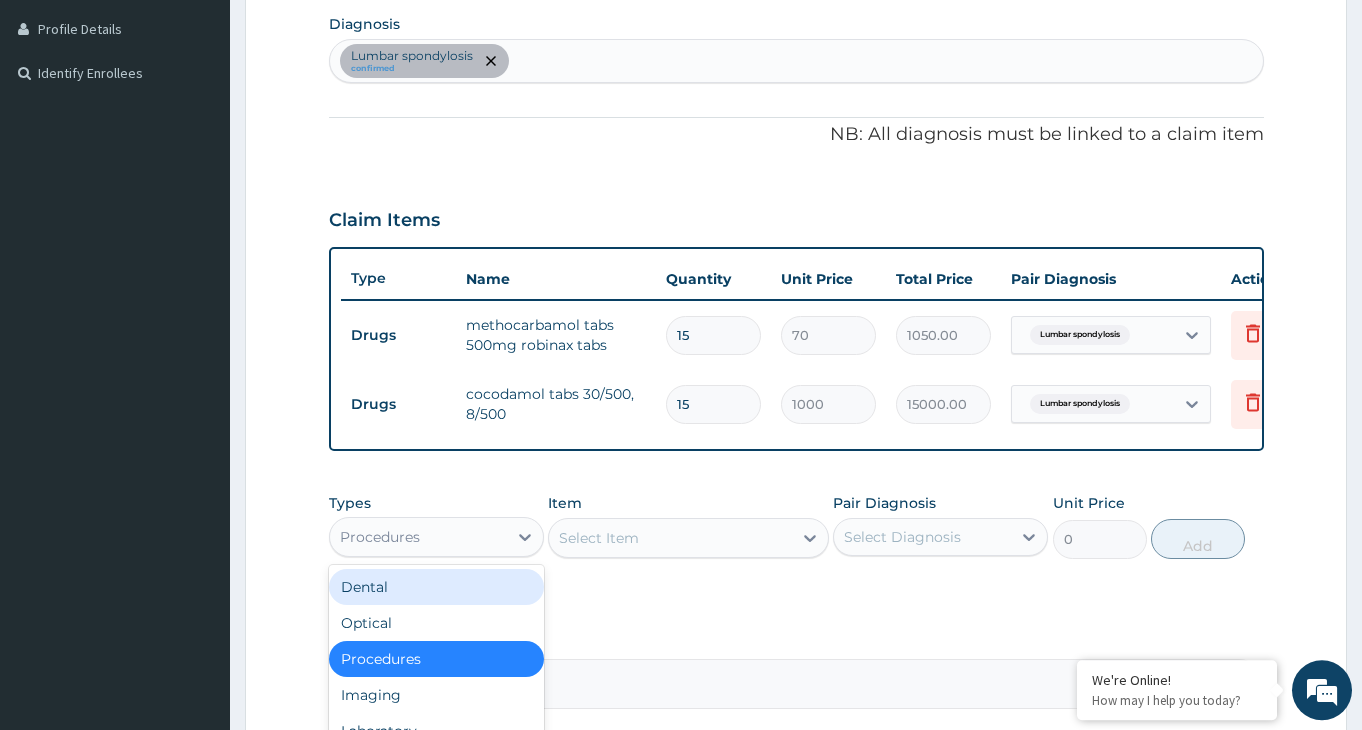 scroll, scrollTop: 599, scrollLeft: 0, axis: vertical 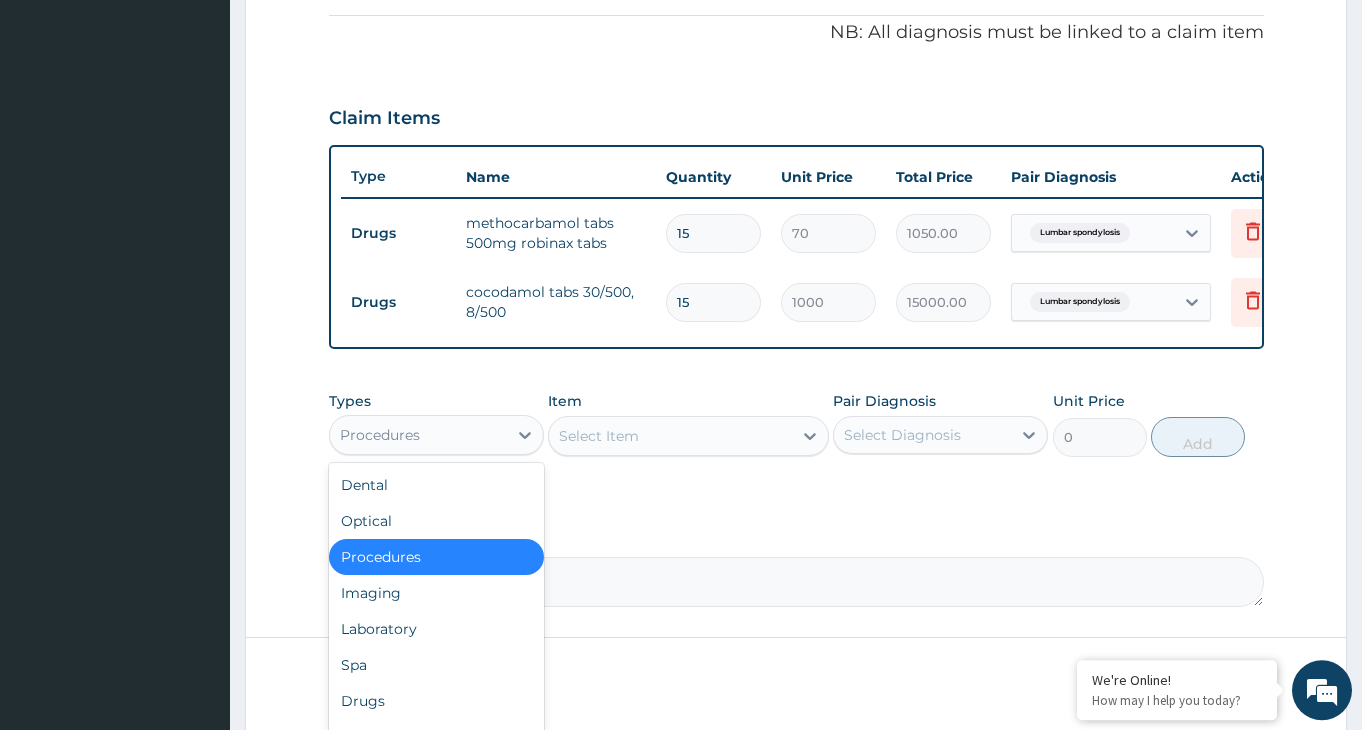 click on "Procedures" at bounding box center (436, 557) 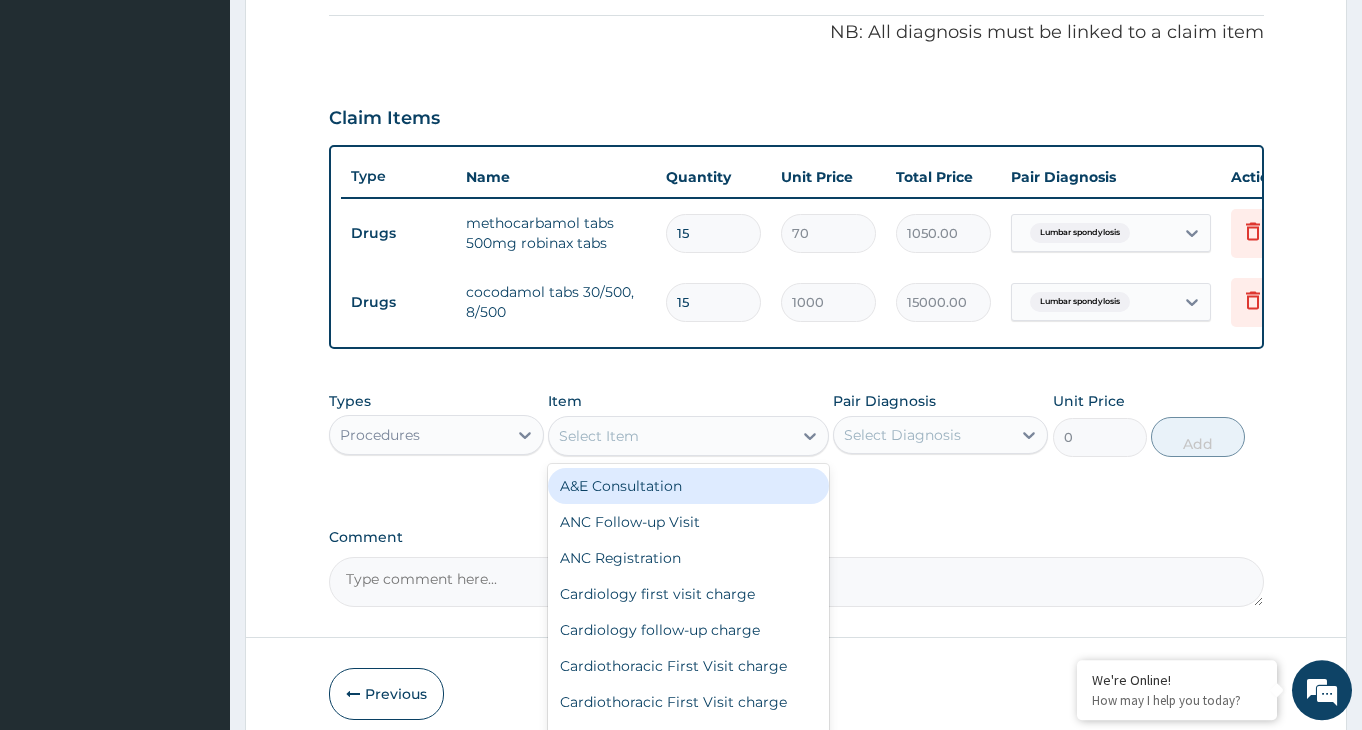 click on "Select Item" at bounding box center [670, 436] 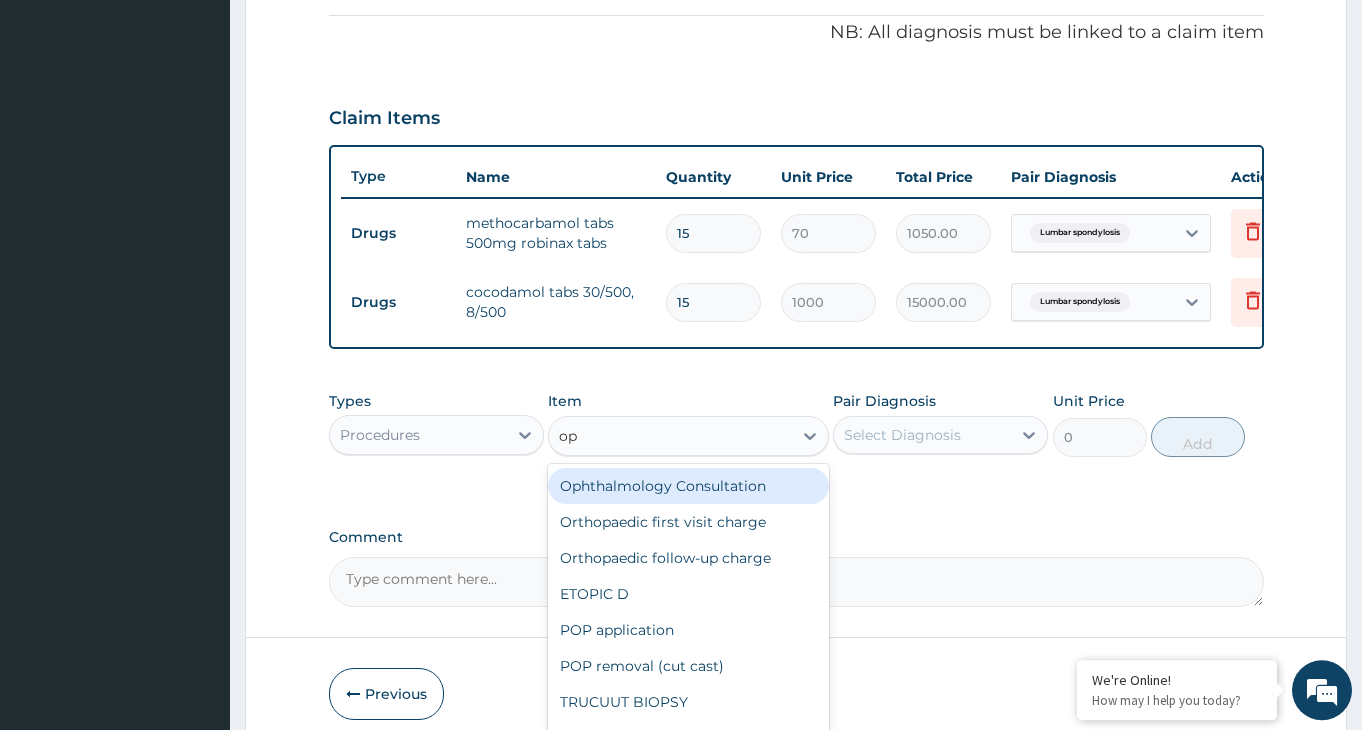 type on "opd" 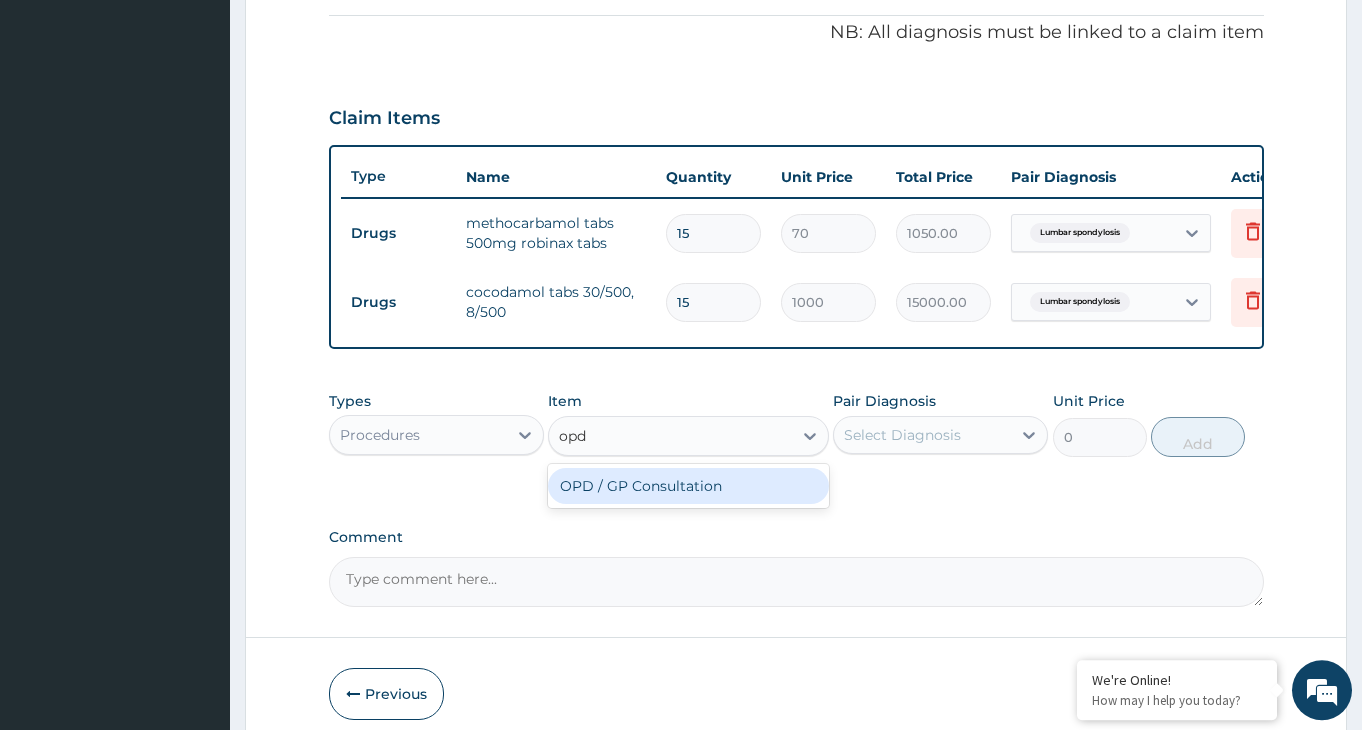 click on "OPD / GP Consultation" at bounding box center [688, 486] 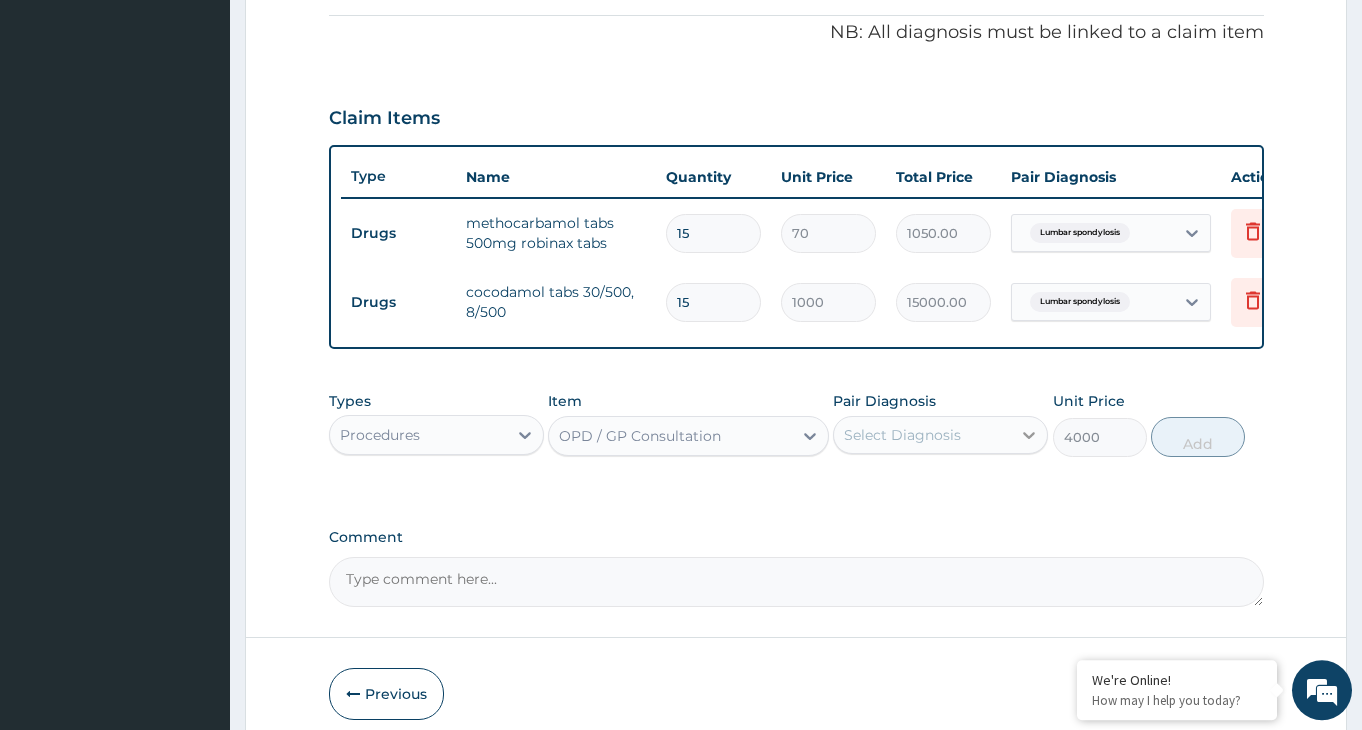 click 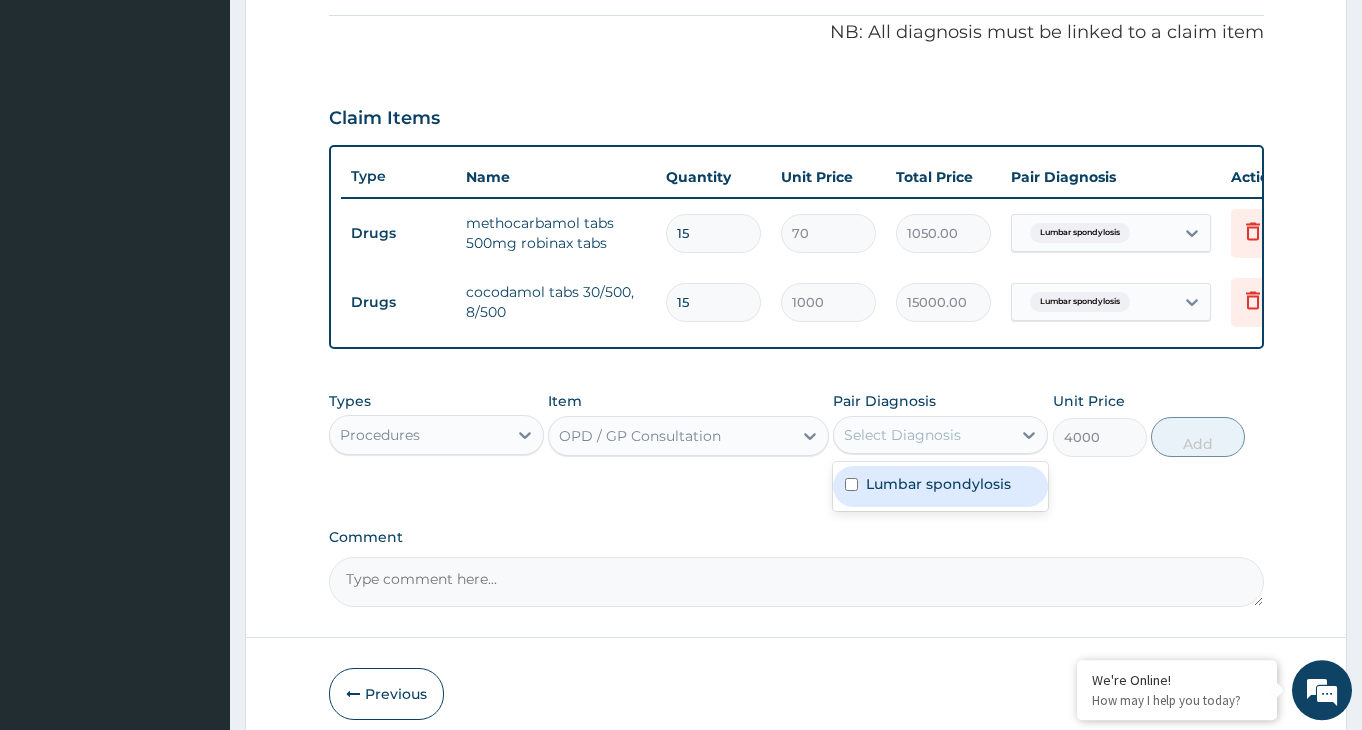 click at bounding box center [851, 484] 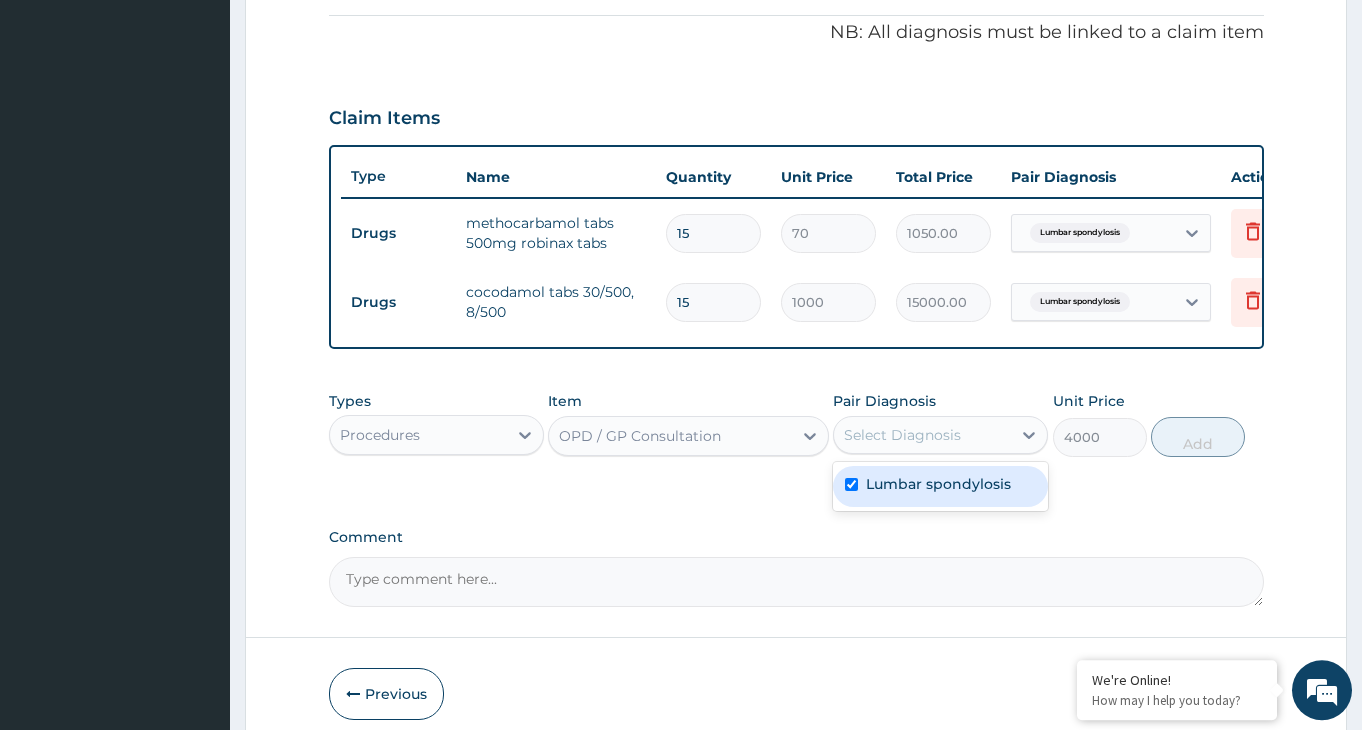 checkbox on "true" 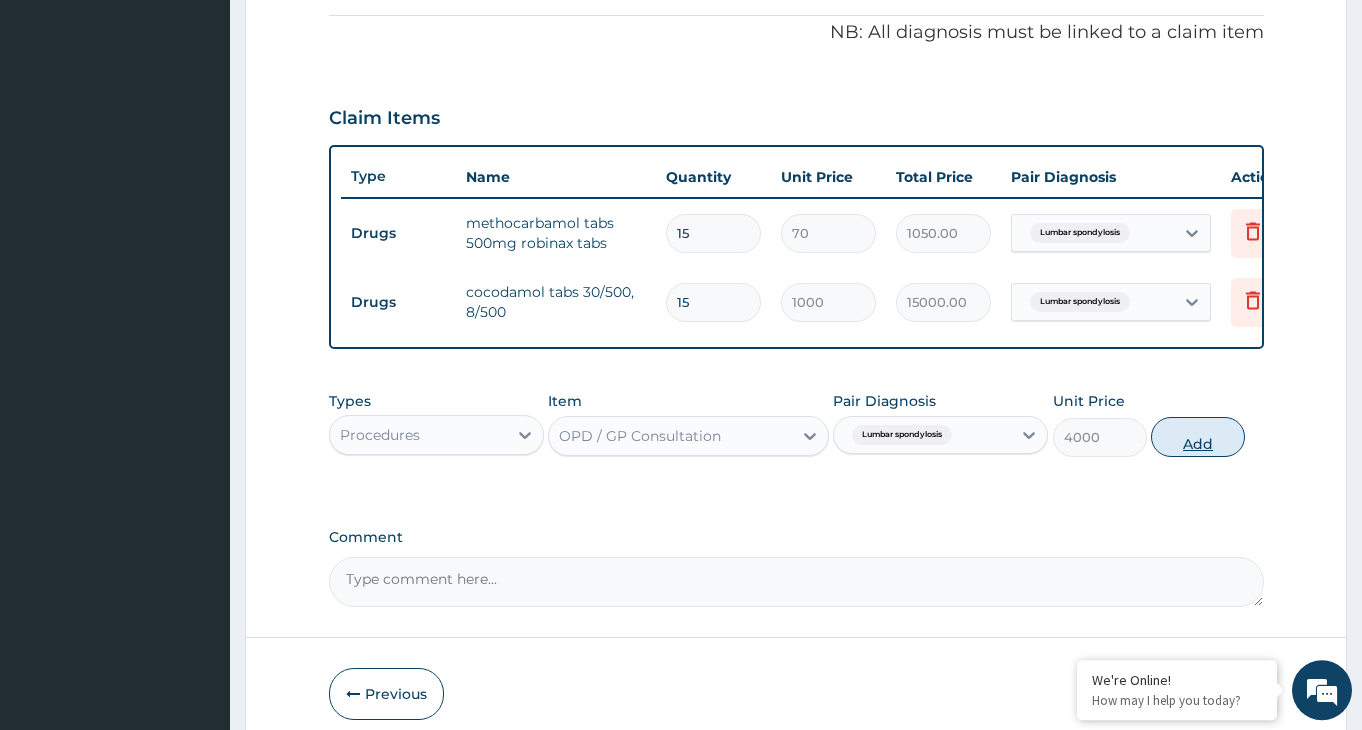click on "Add" at bounding box center (1198, 437) 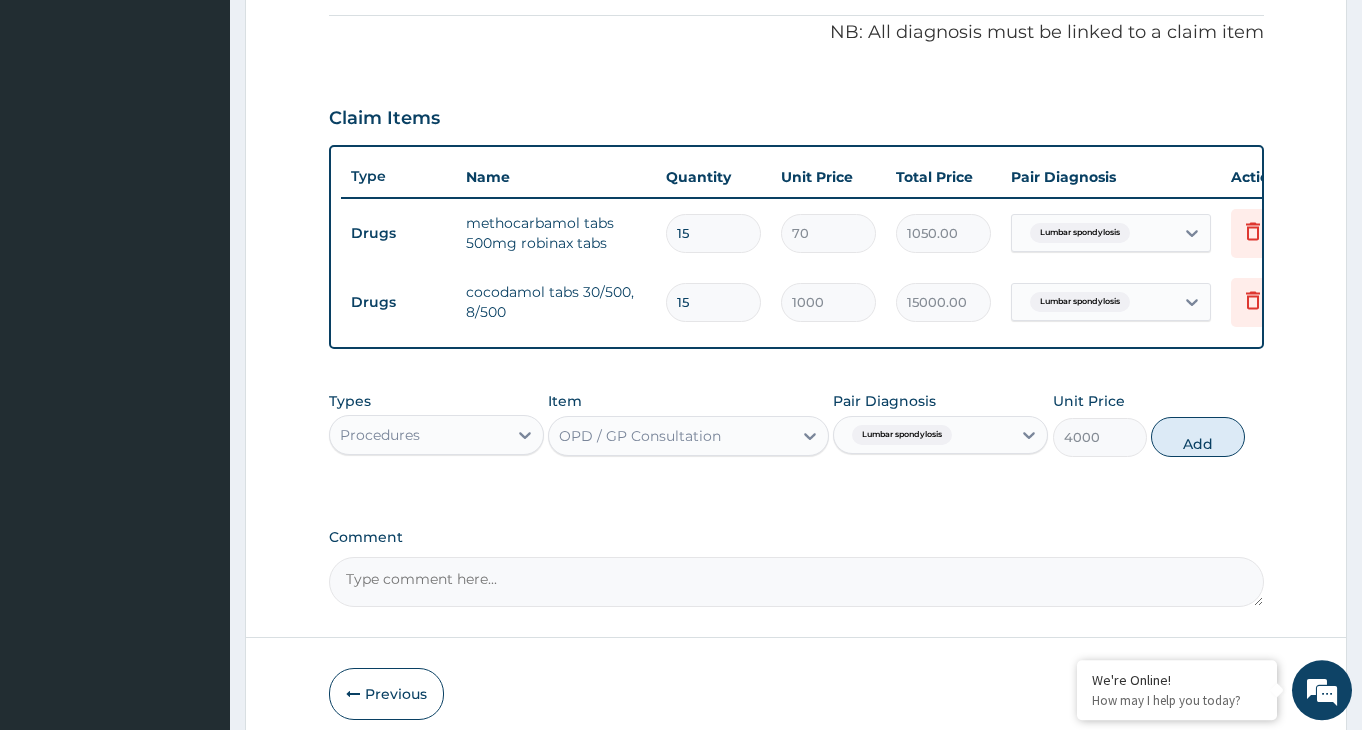 type on "0" 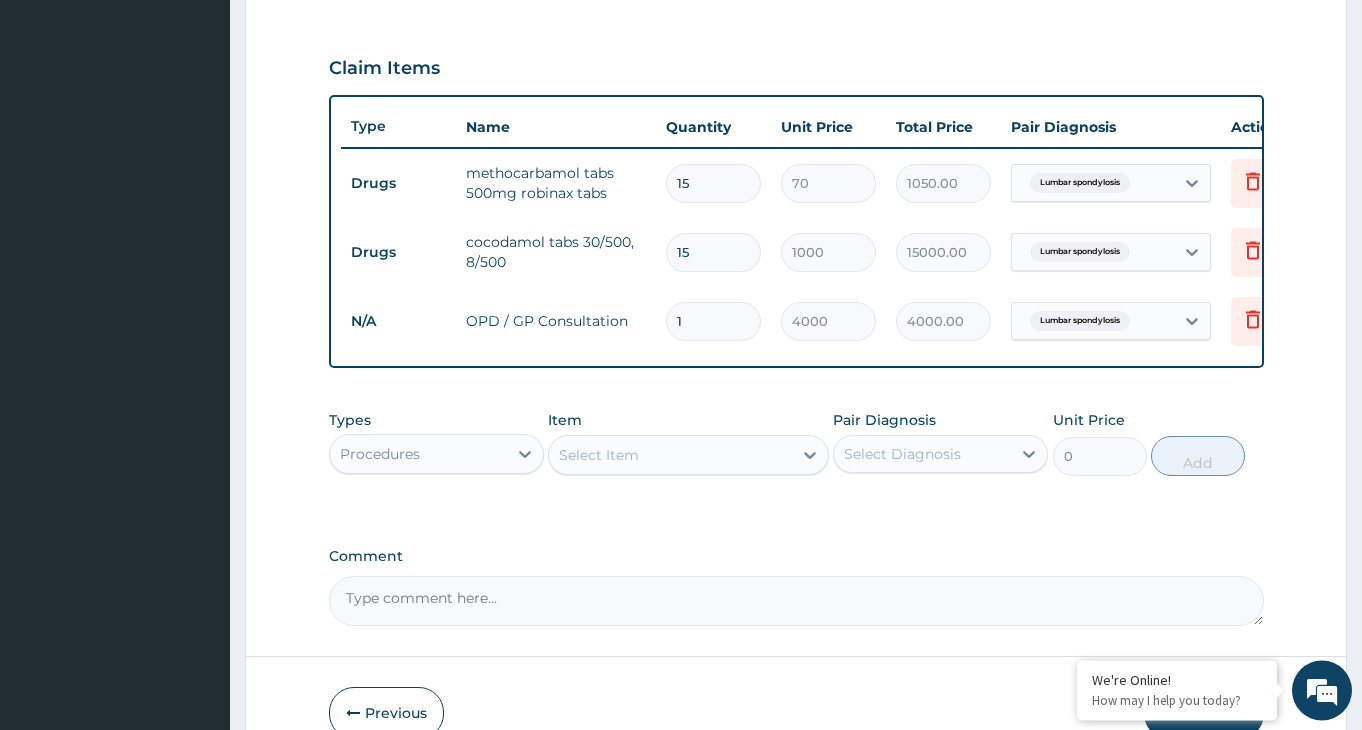 scroll, scrollTop: 701, scrollLeft: 0, axis: vertical 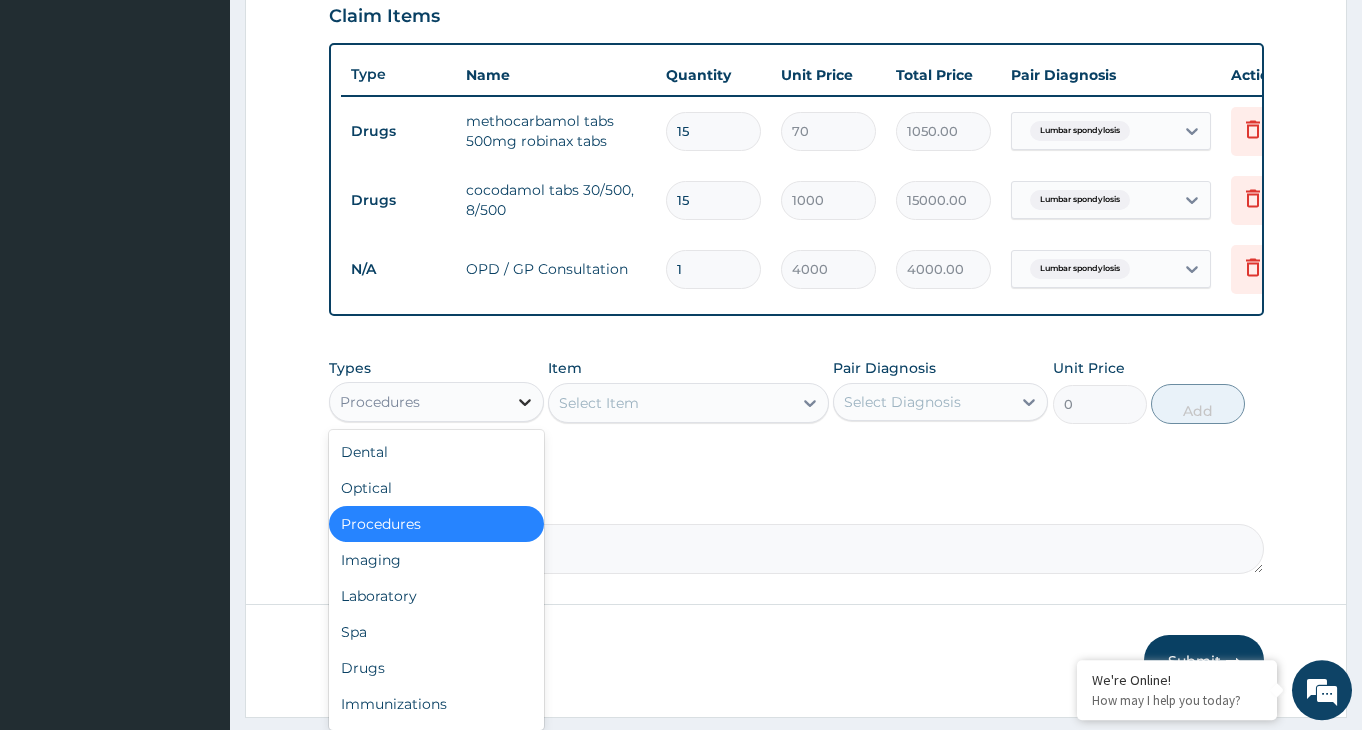 click 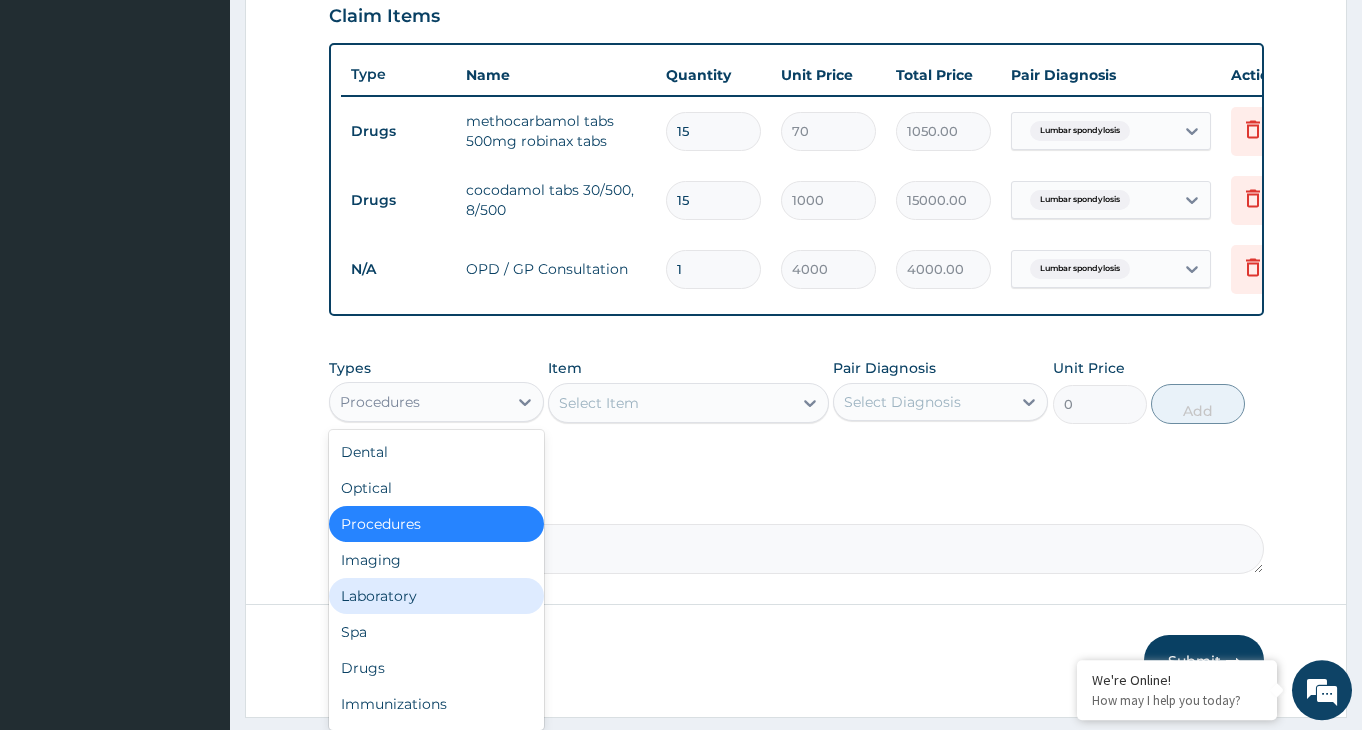 click on "Laboratory" at bounding box center (436, 596) 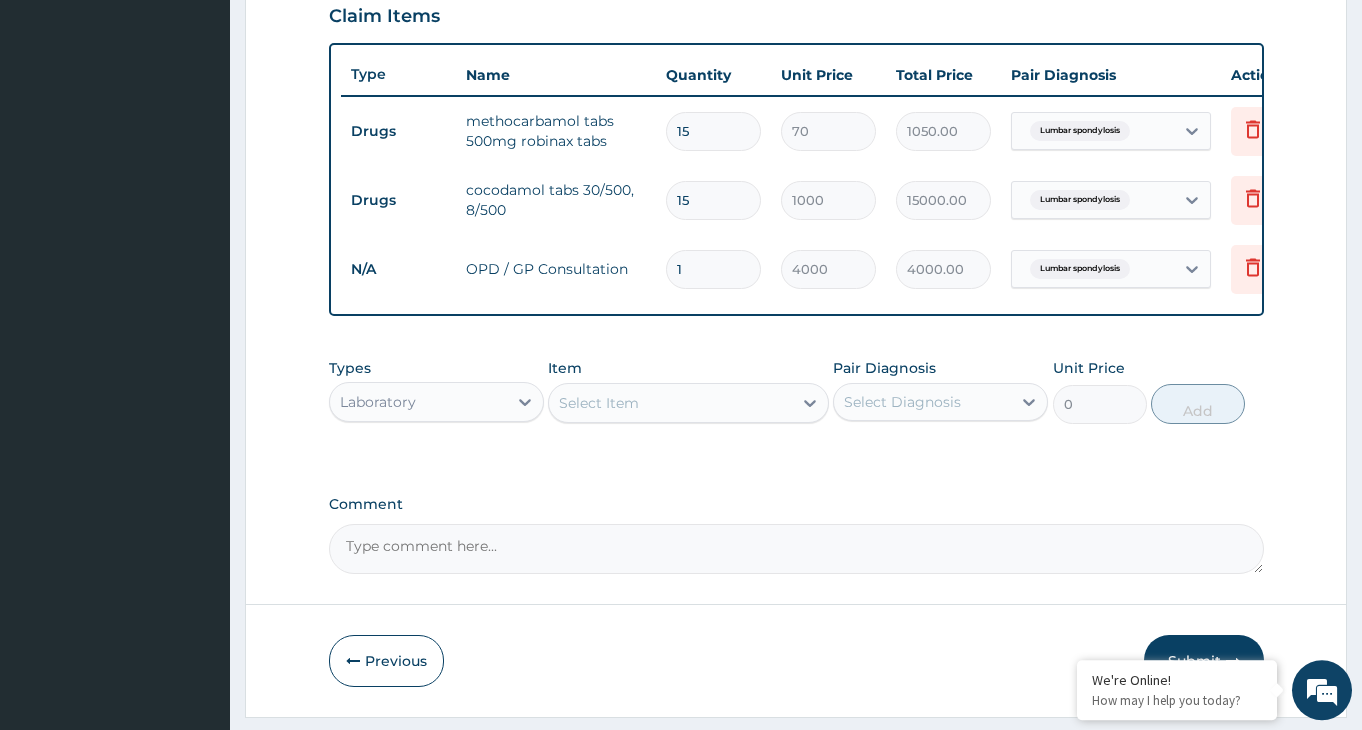 click on "Select Item" at bounding box center [670, 403] 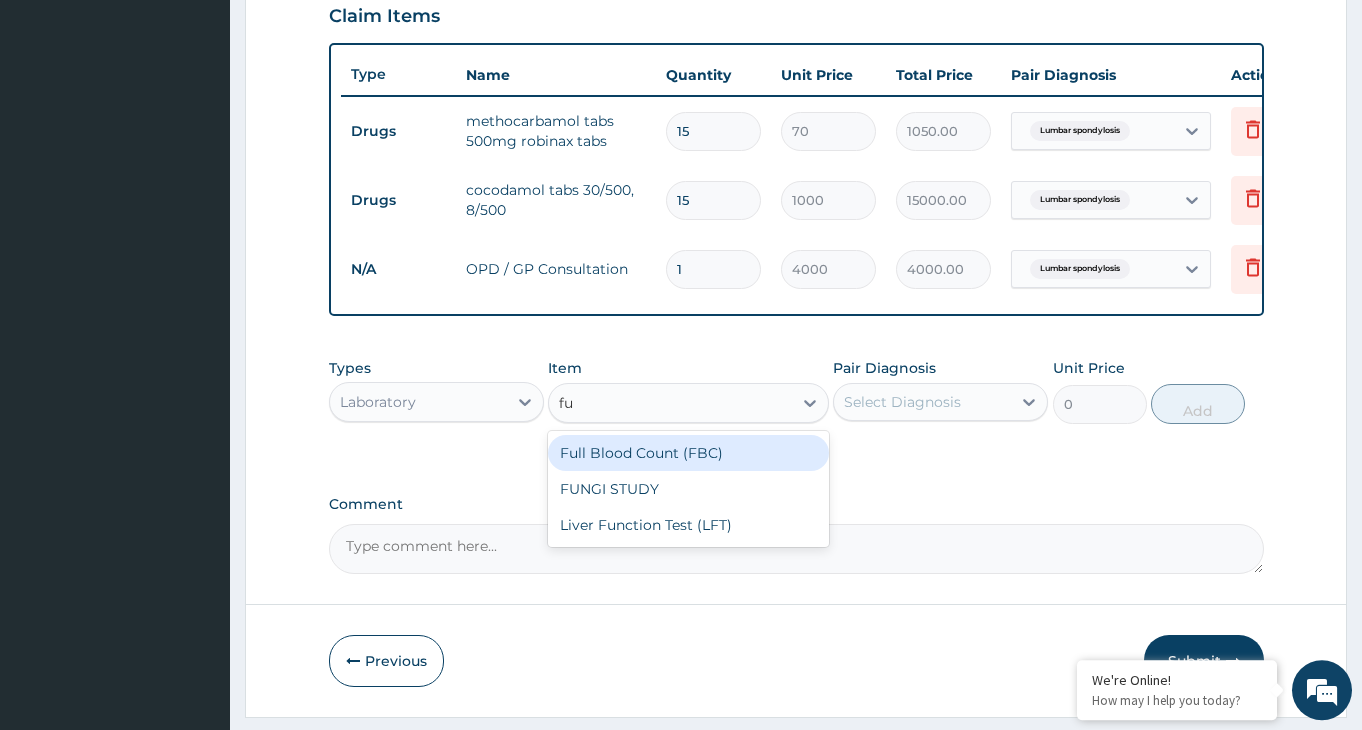 type on "ful" 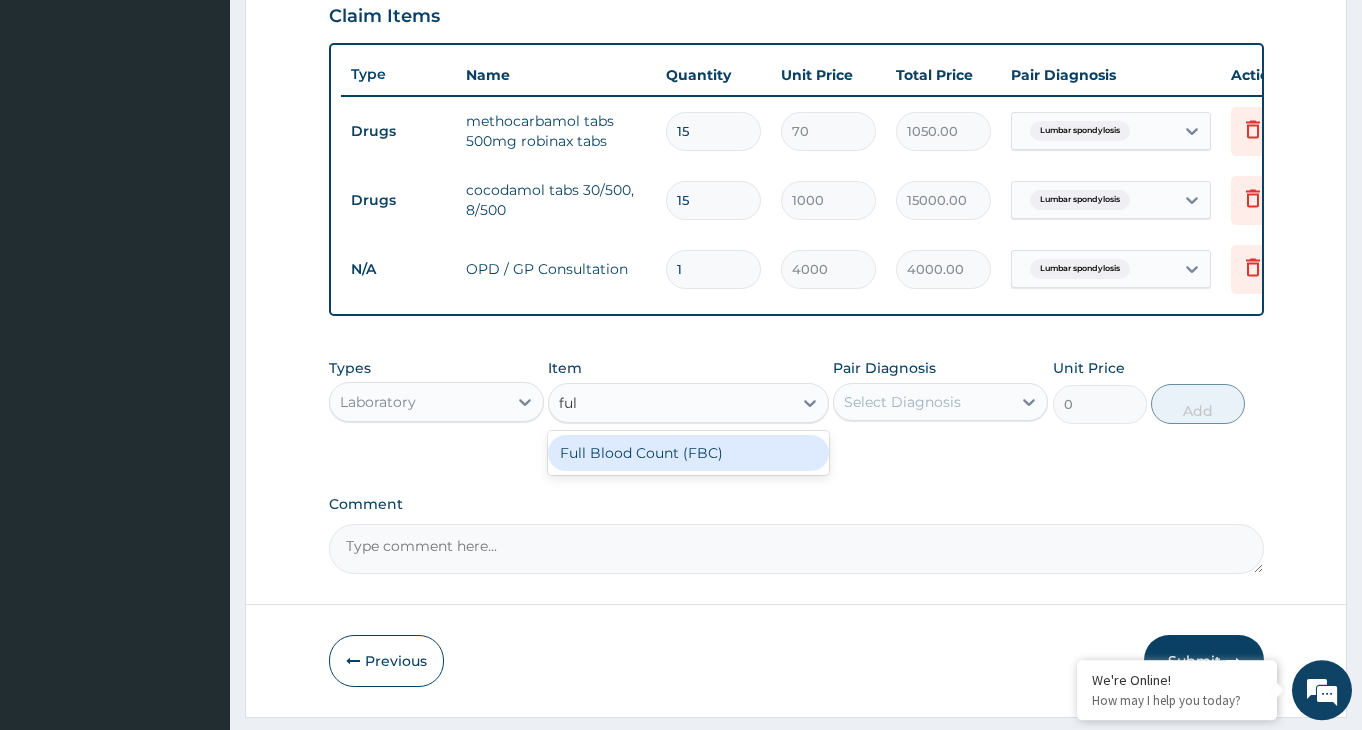 click on "Full Blood Count (FBC)" at bounding box center (688, 453) 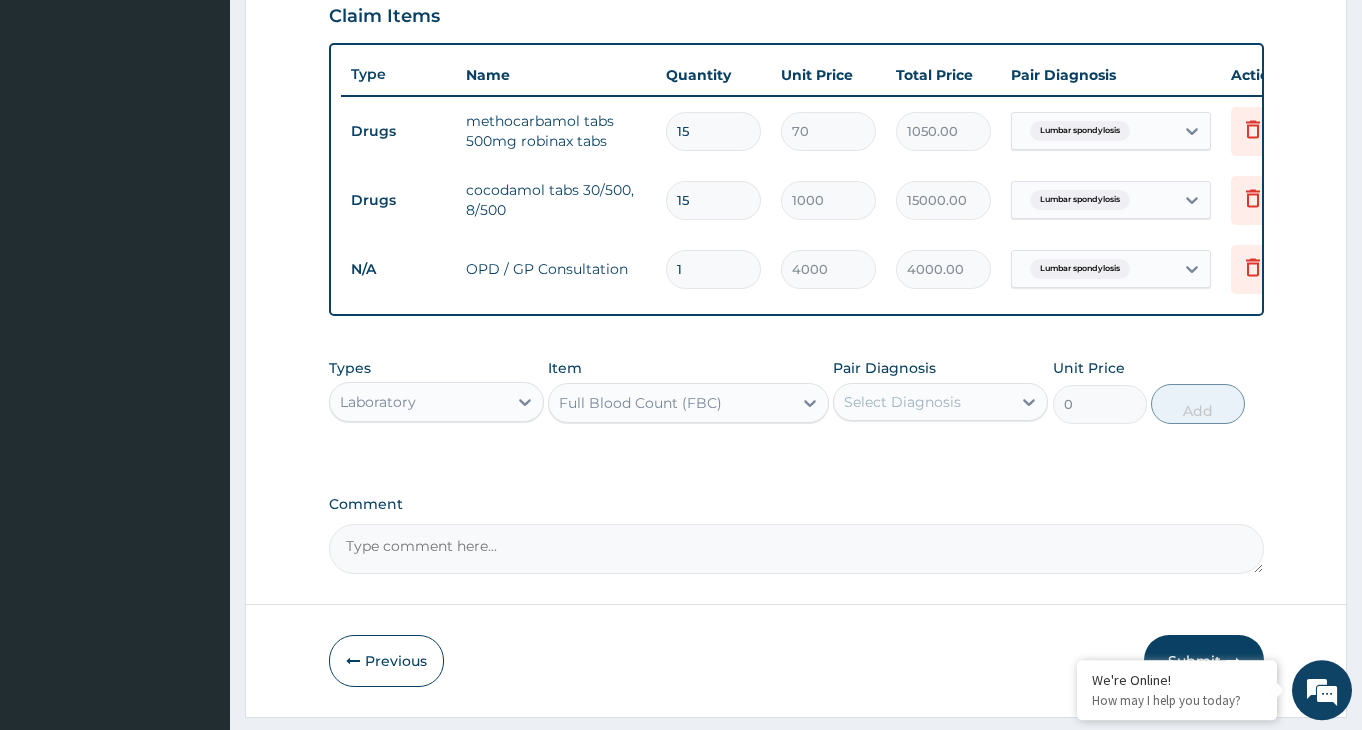 type 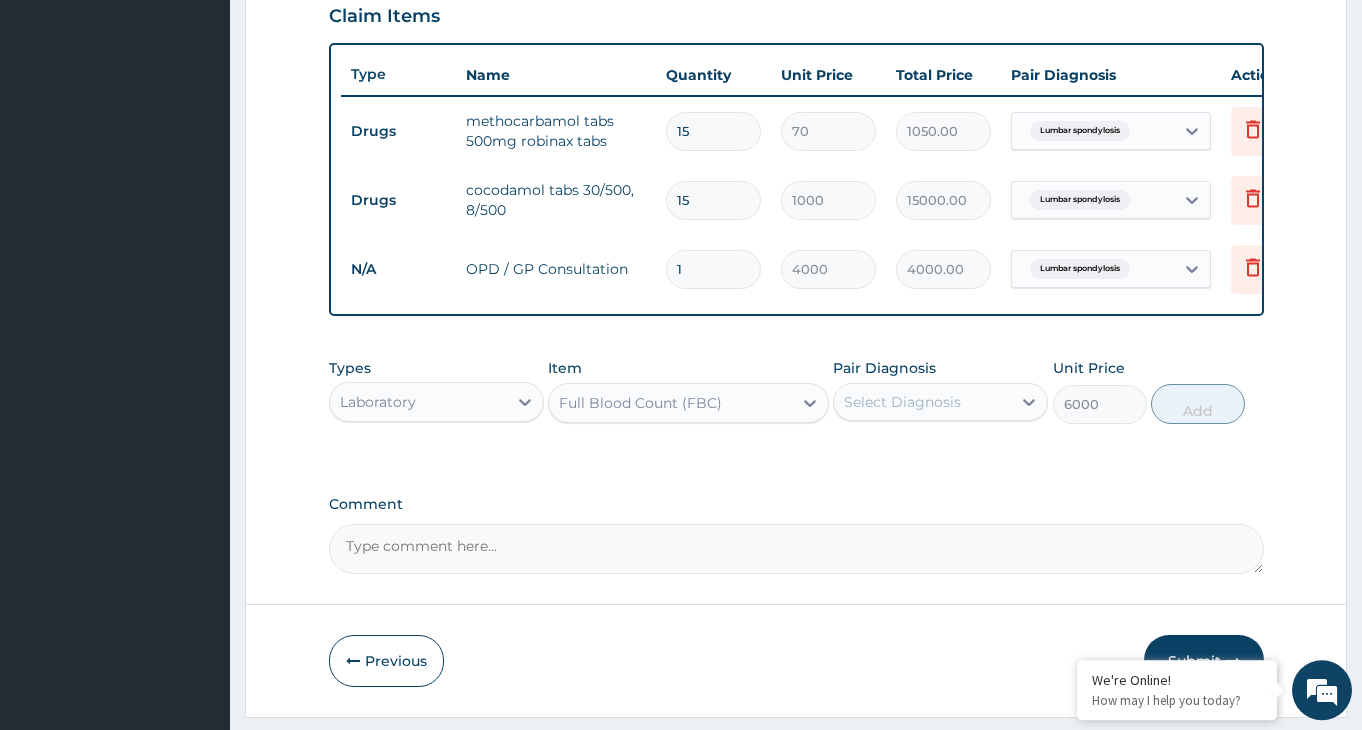 click on "Select Diagnosis" at bounding box center (922, 402) 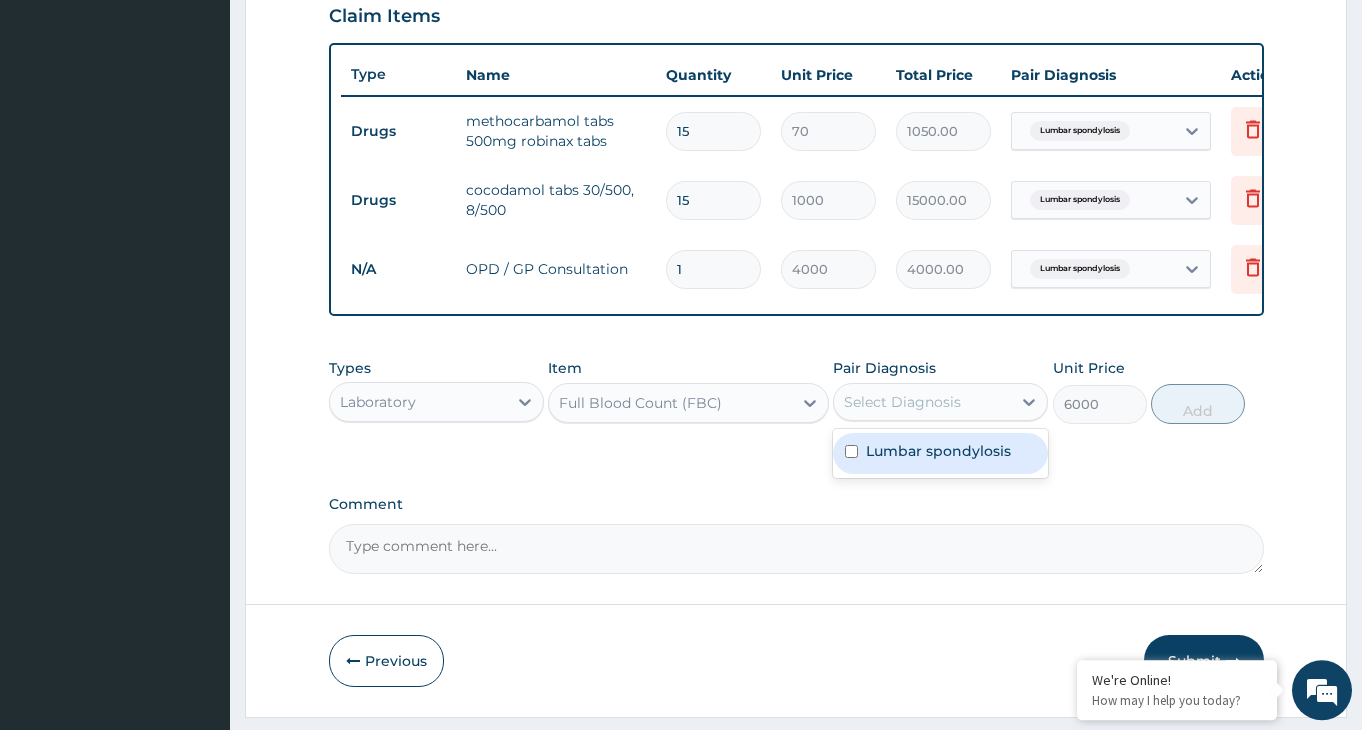 click on "Lumbar spondylosis" at bounding box center (938, 451) 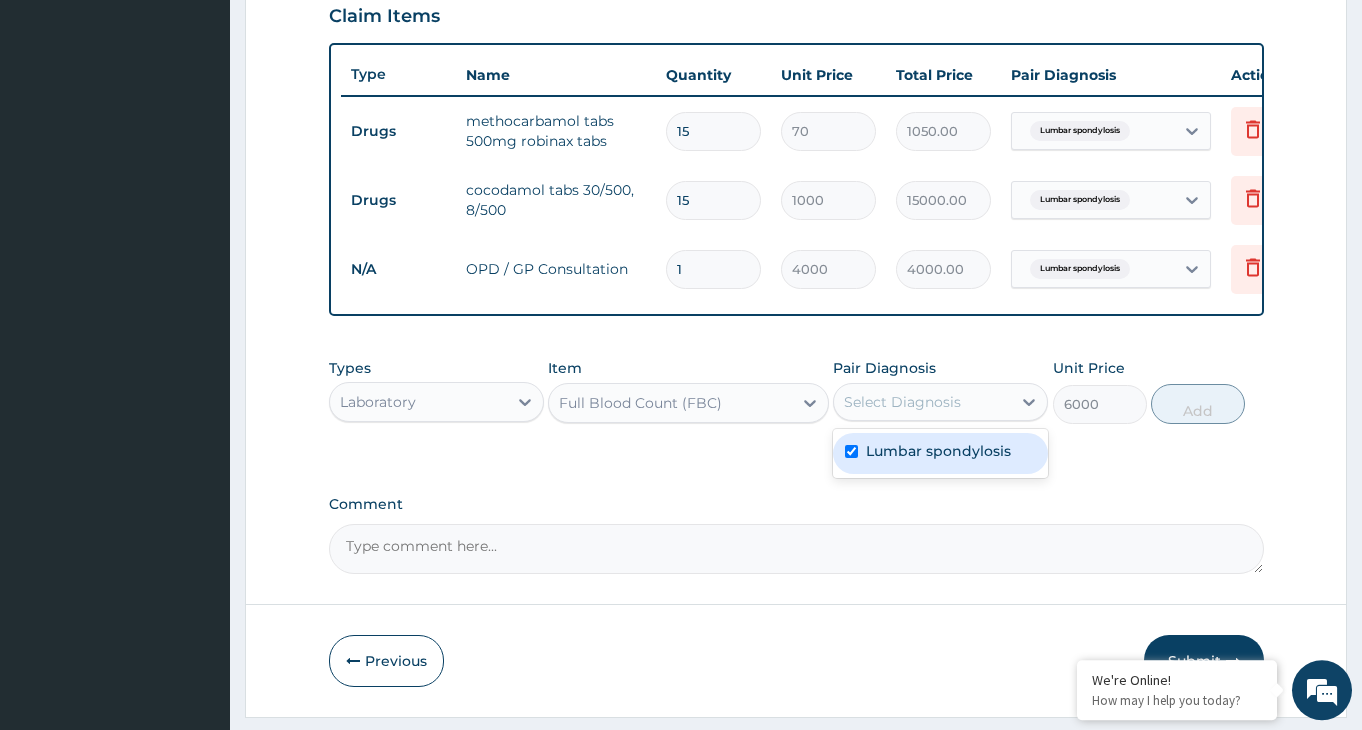 checkbox on "true" 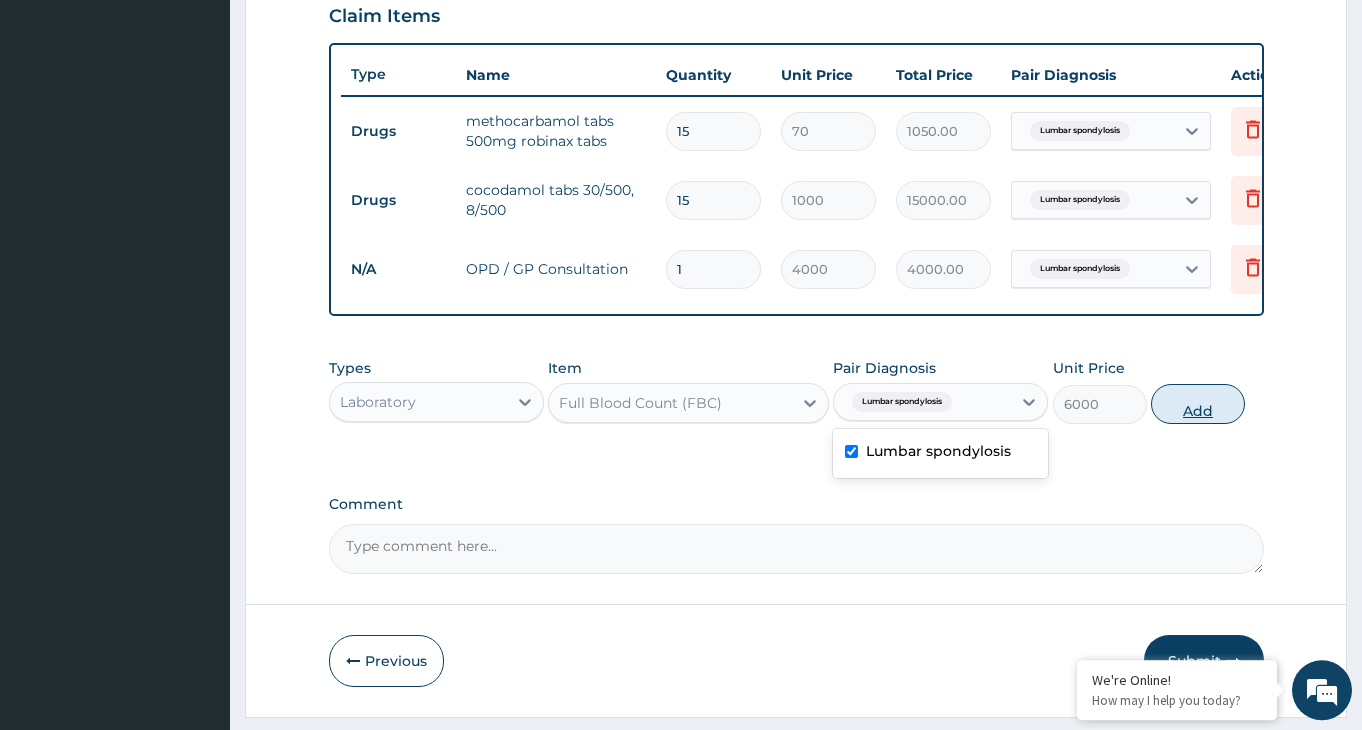 click on "Add" at bounding box center [1198, 404] 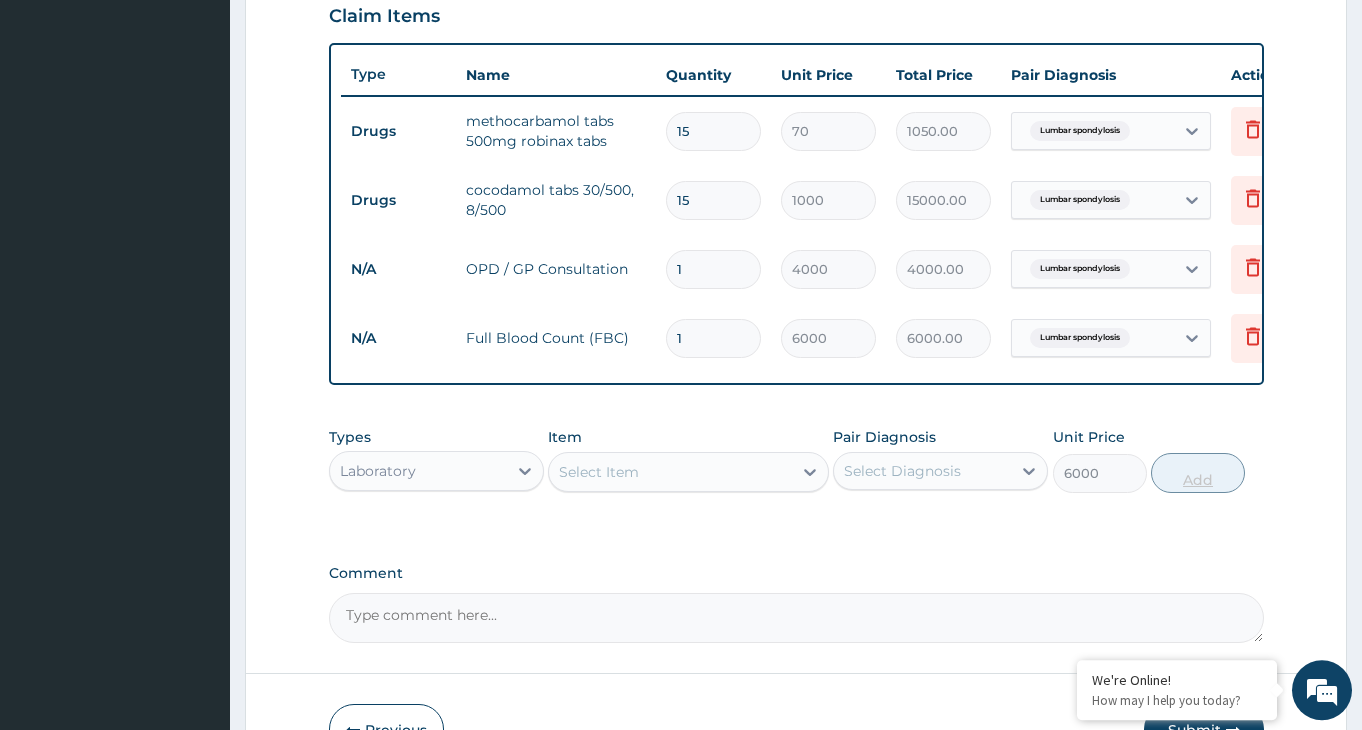 type on "0" 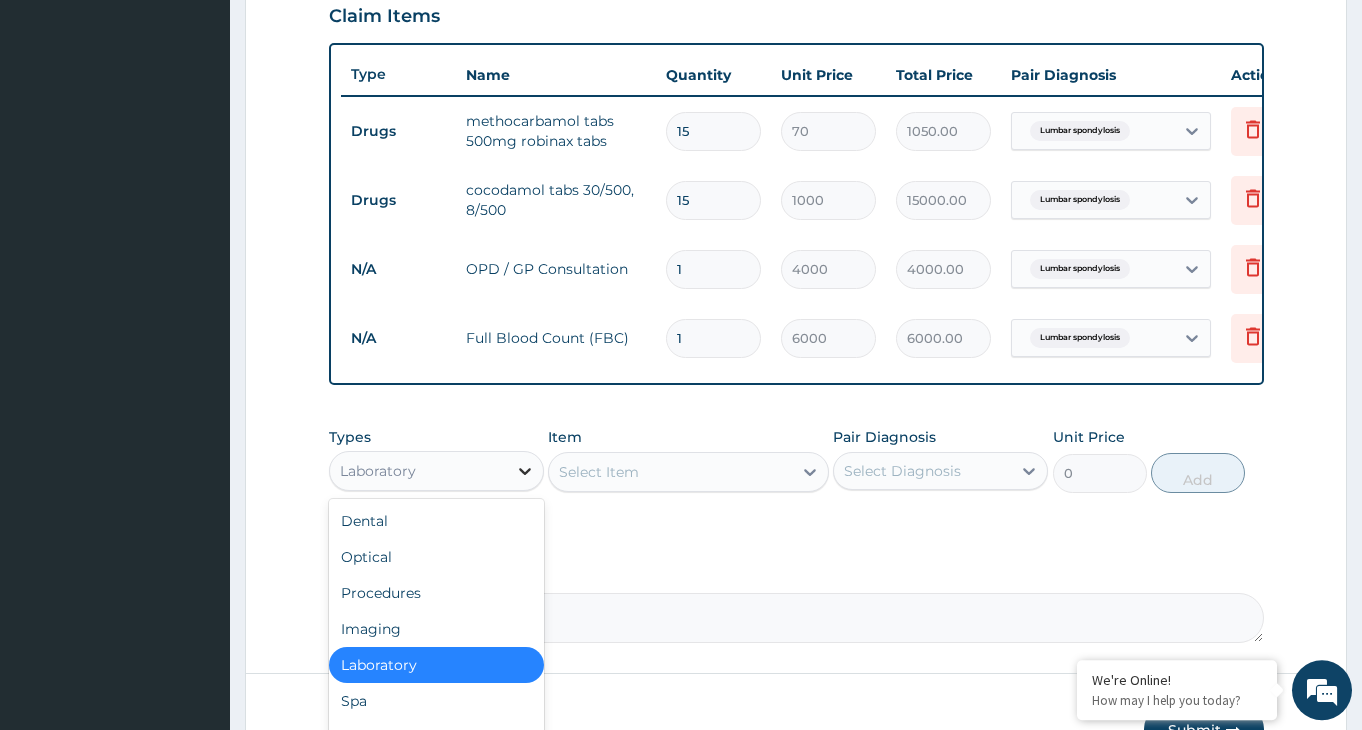 click 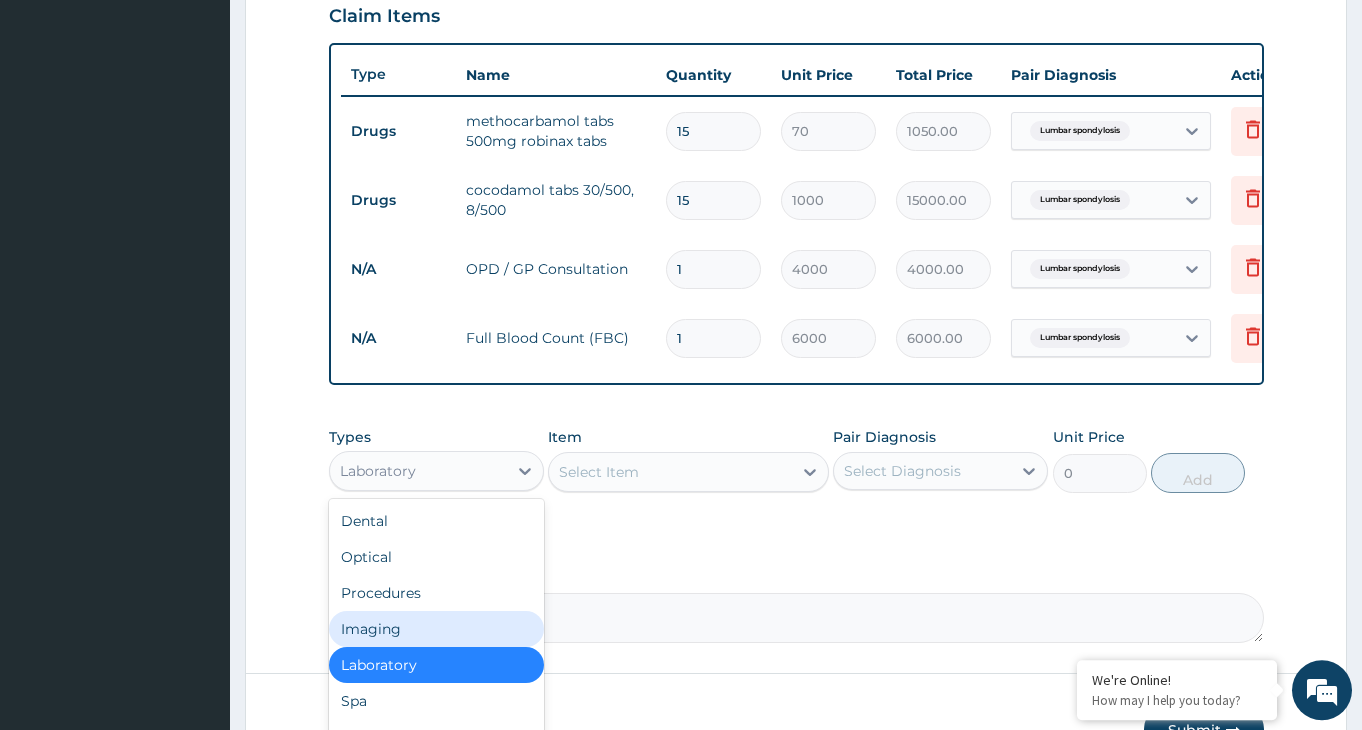 scroll, scrollTop: 68, scrollLeft: 0, axis: vertical 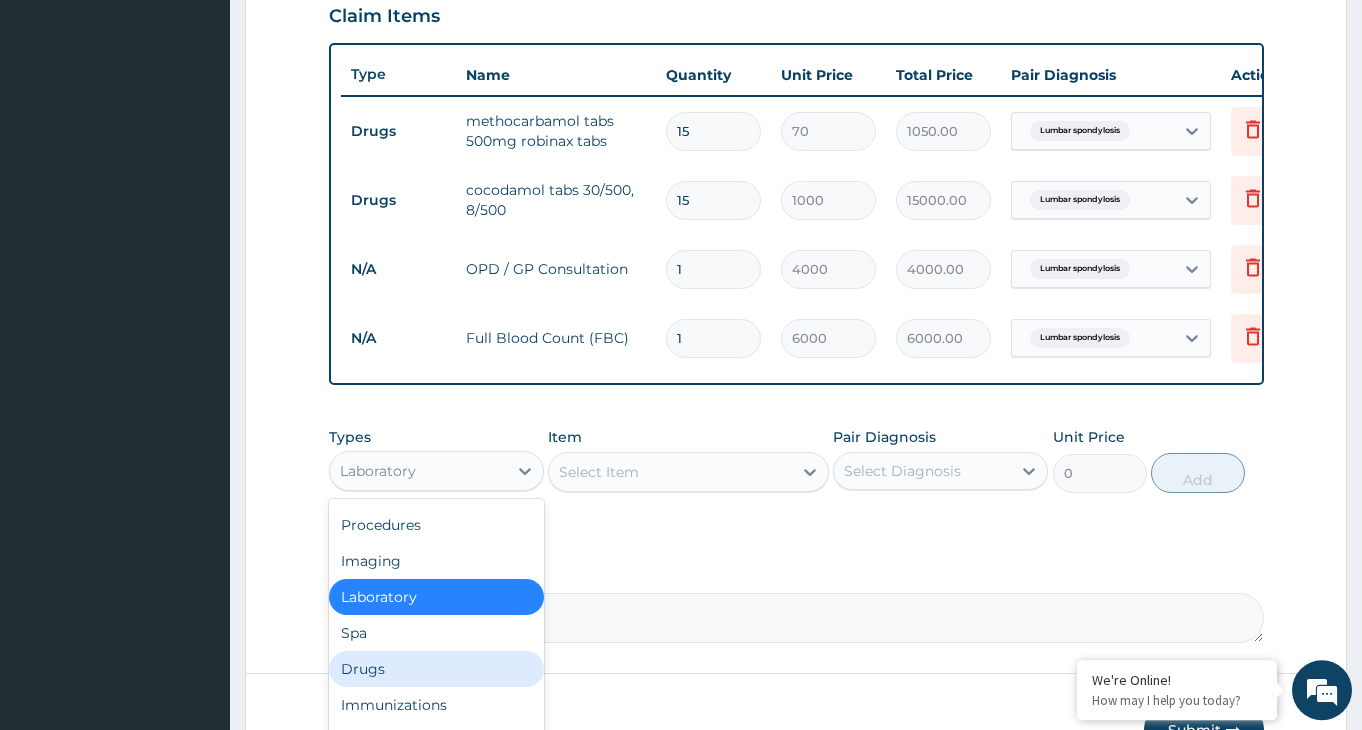 click on "Drugs" at bounding box center (436, 669) 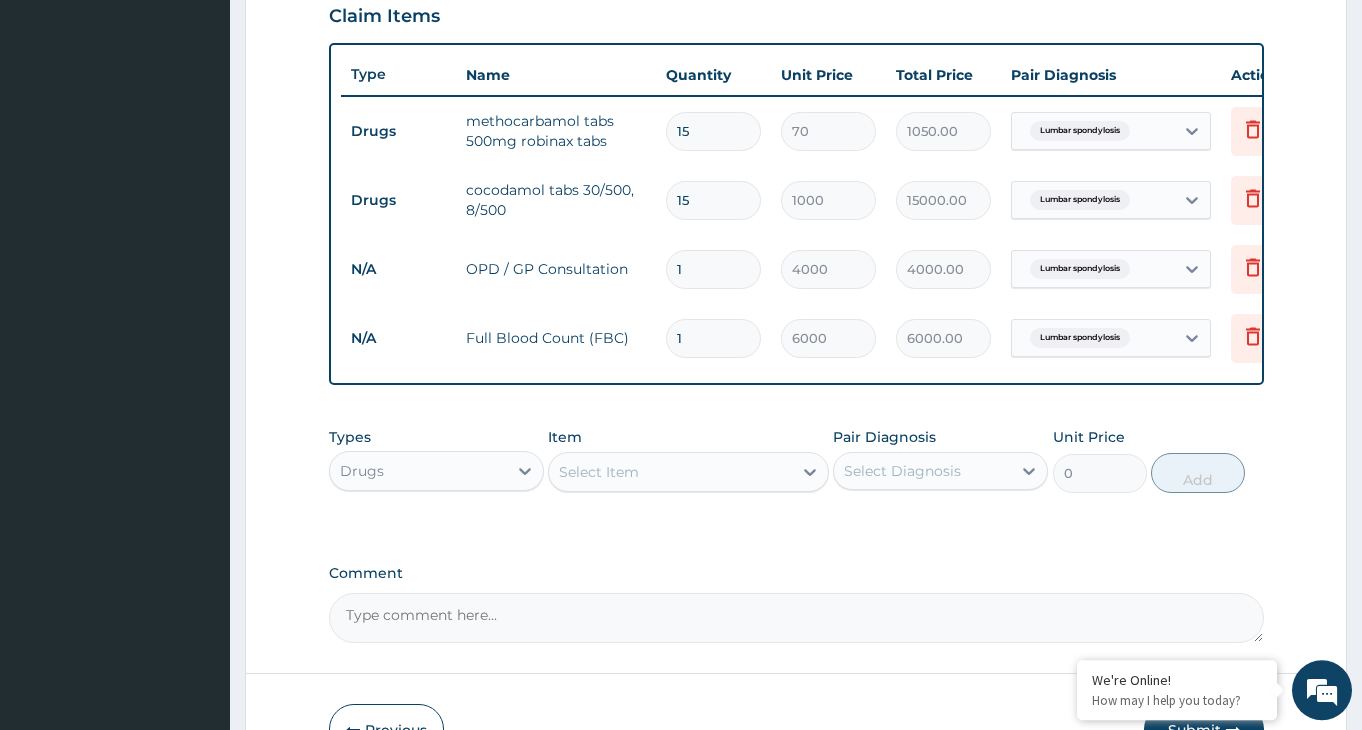 click on "Select Item" at bounding box center [670, 472] 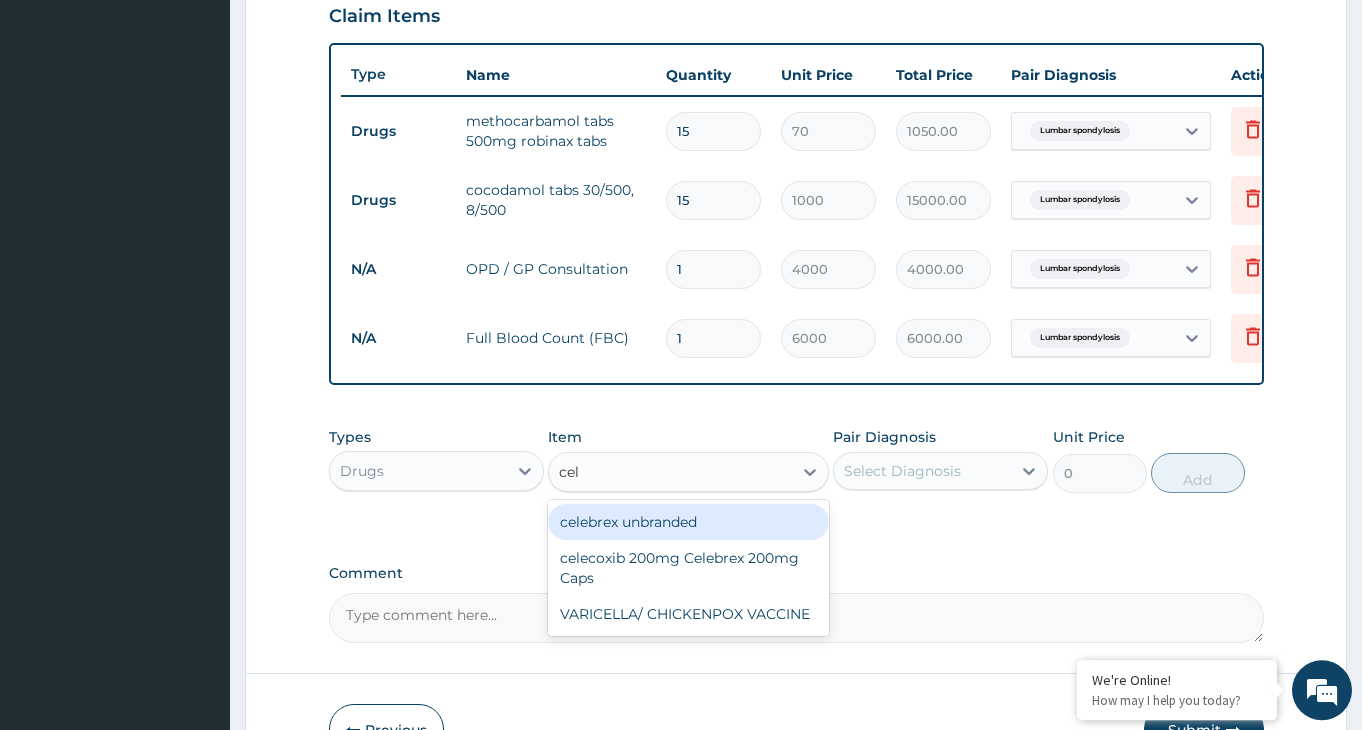 type on "cele" 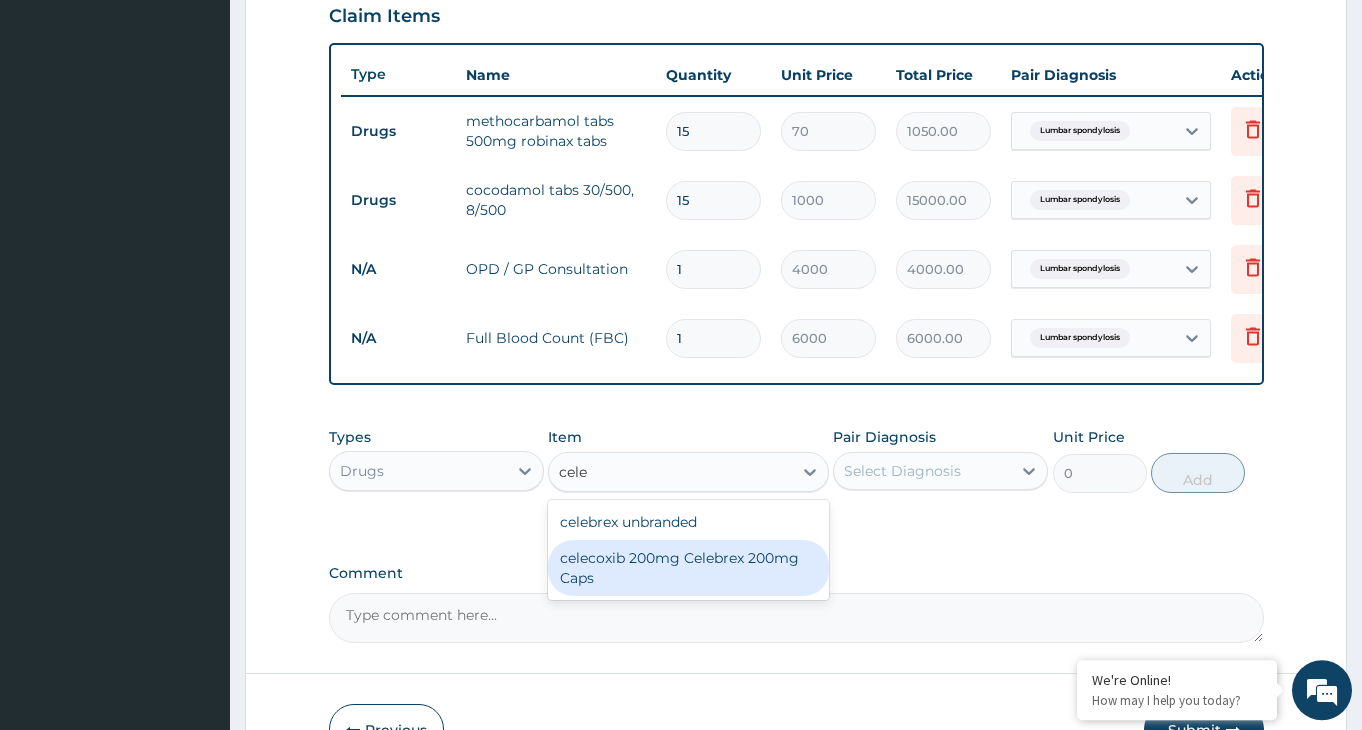 click on "celecoxib 200mg Celebrex 200mg Caps" at bounding box center [688, 568] 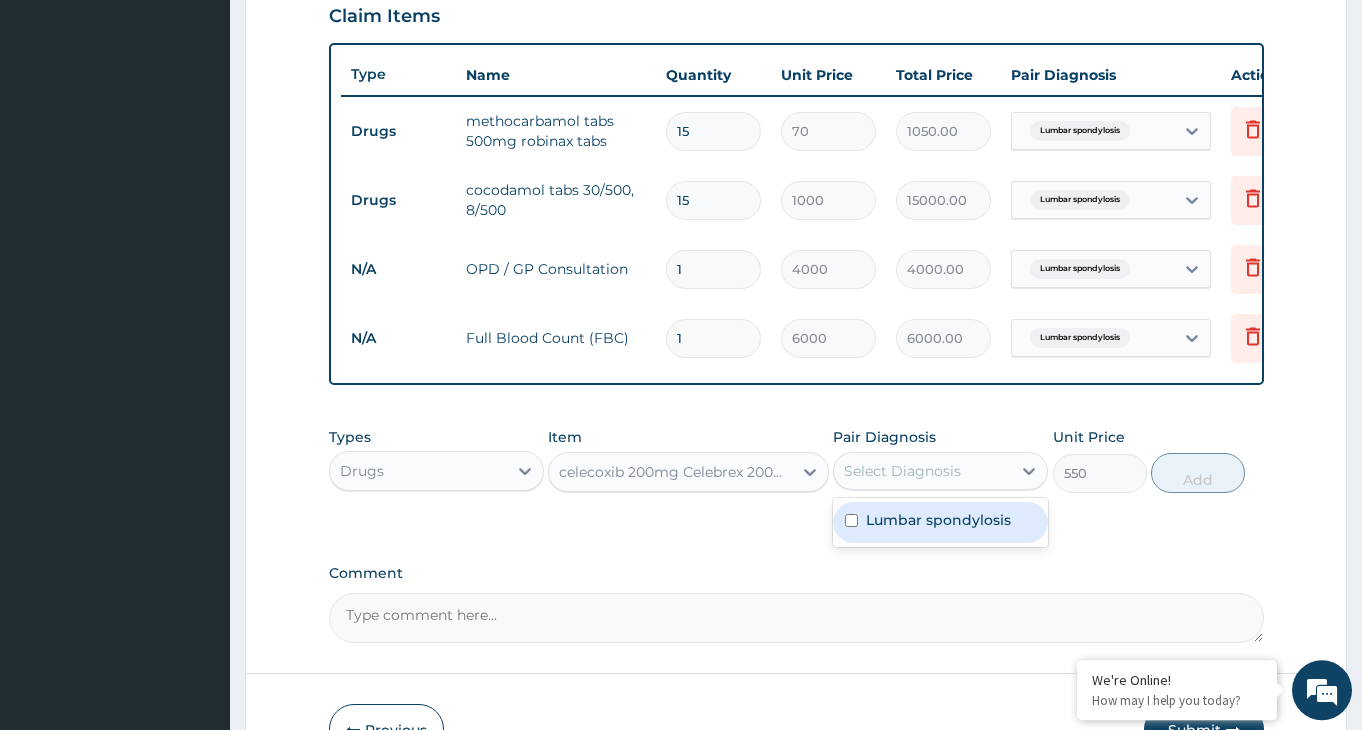 click on "Select Diagnosis" at bounding box center [922, 471] 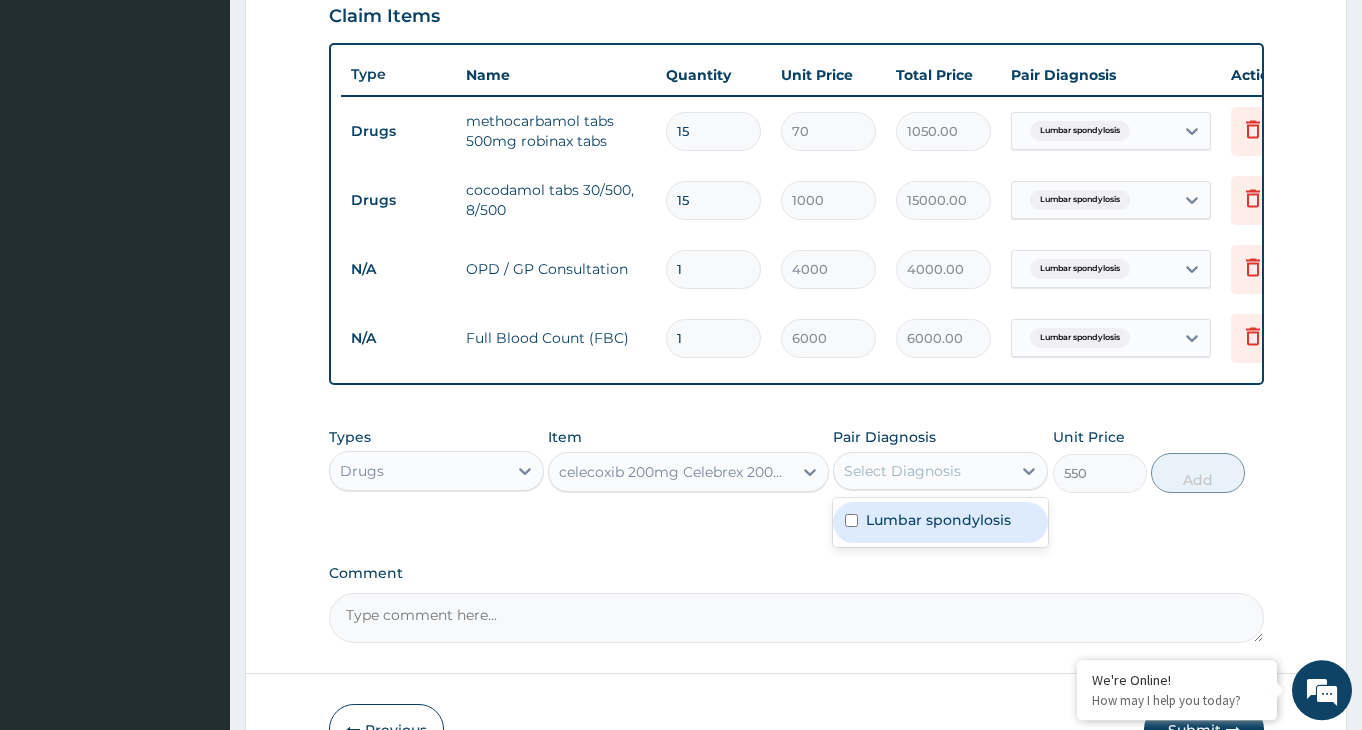 click at bounding box center [851, 520] 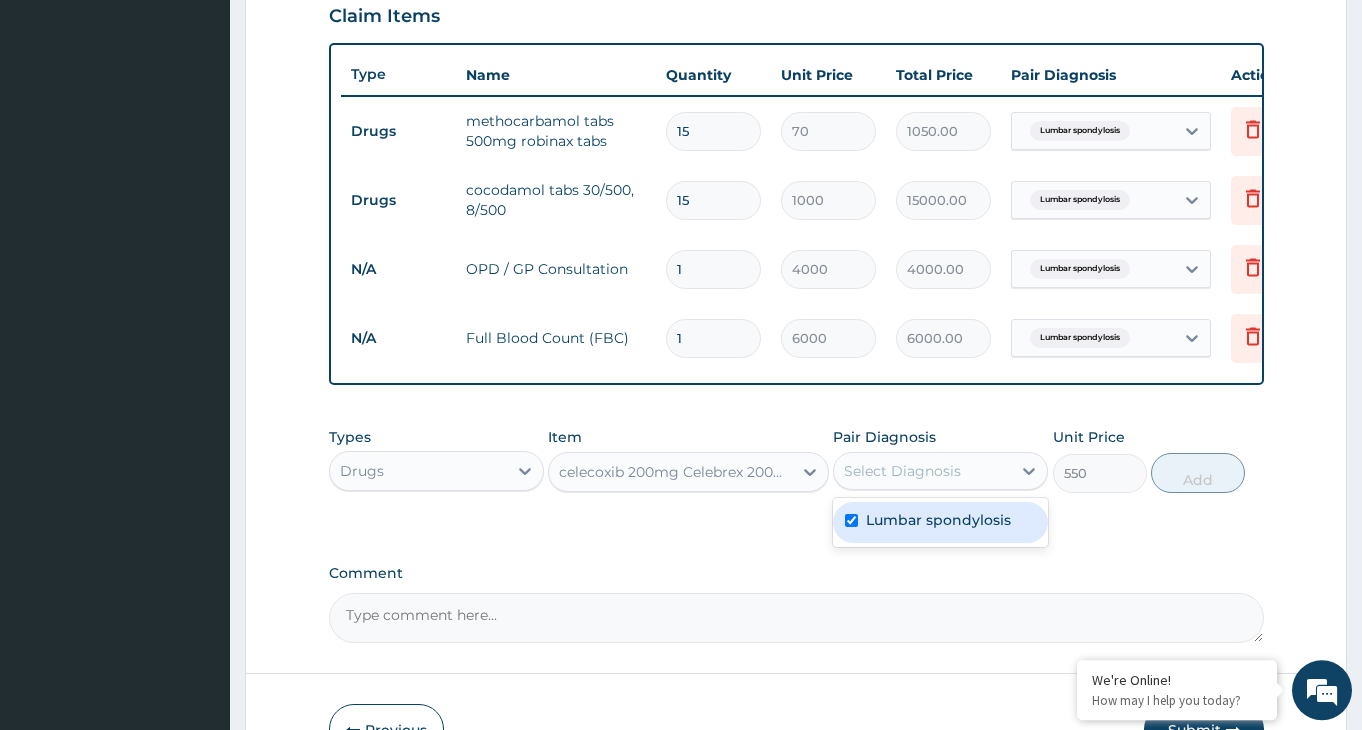 checkbox on "true" 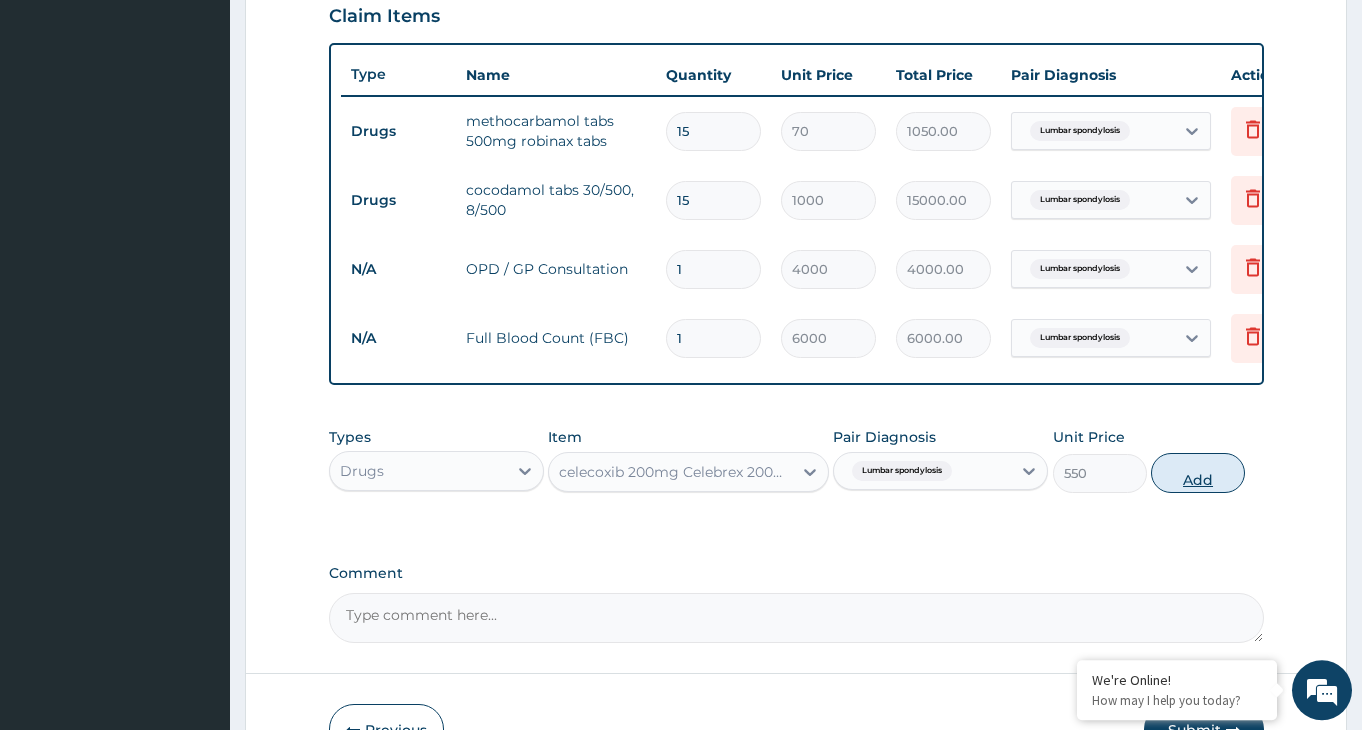 click on "Add" at bounding box center [1198, 473] 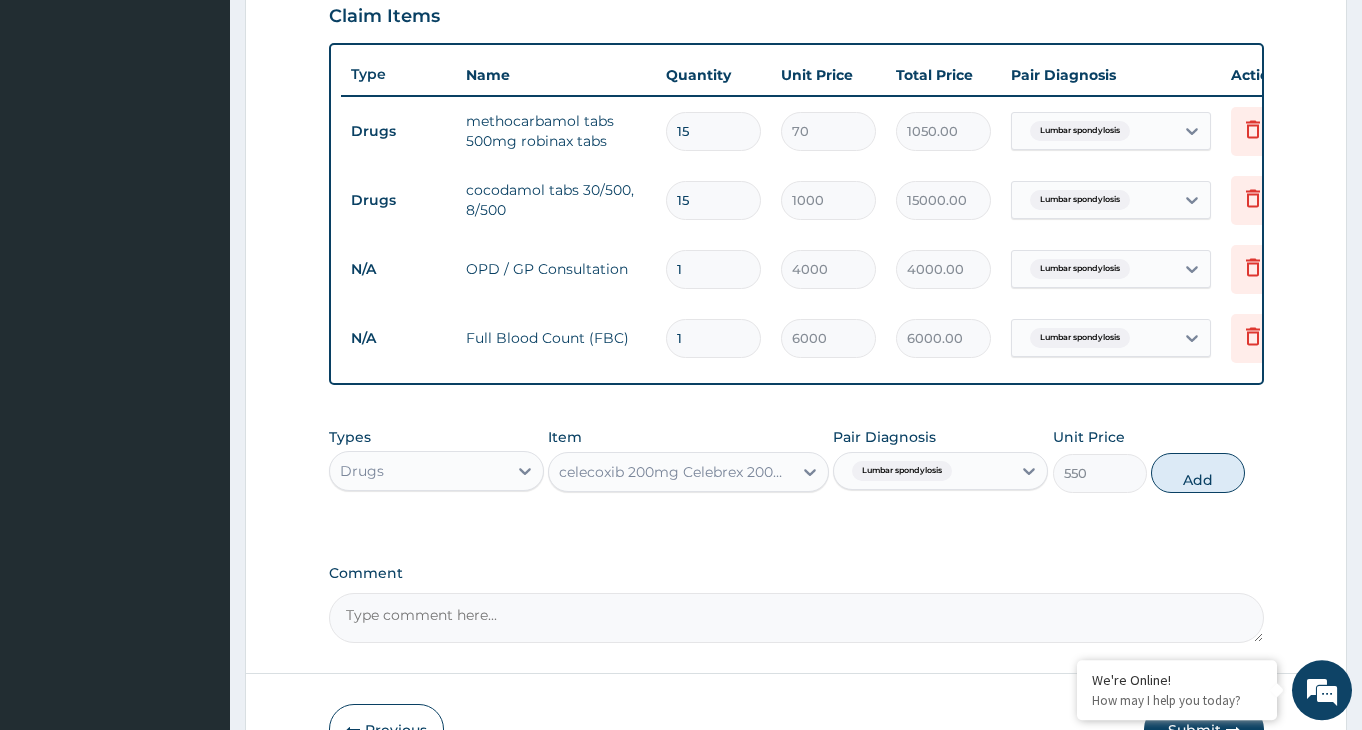 type on "0" 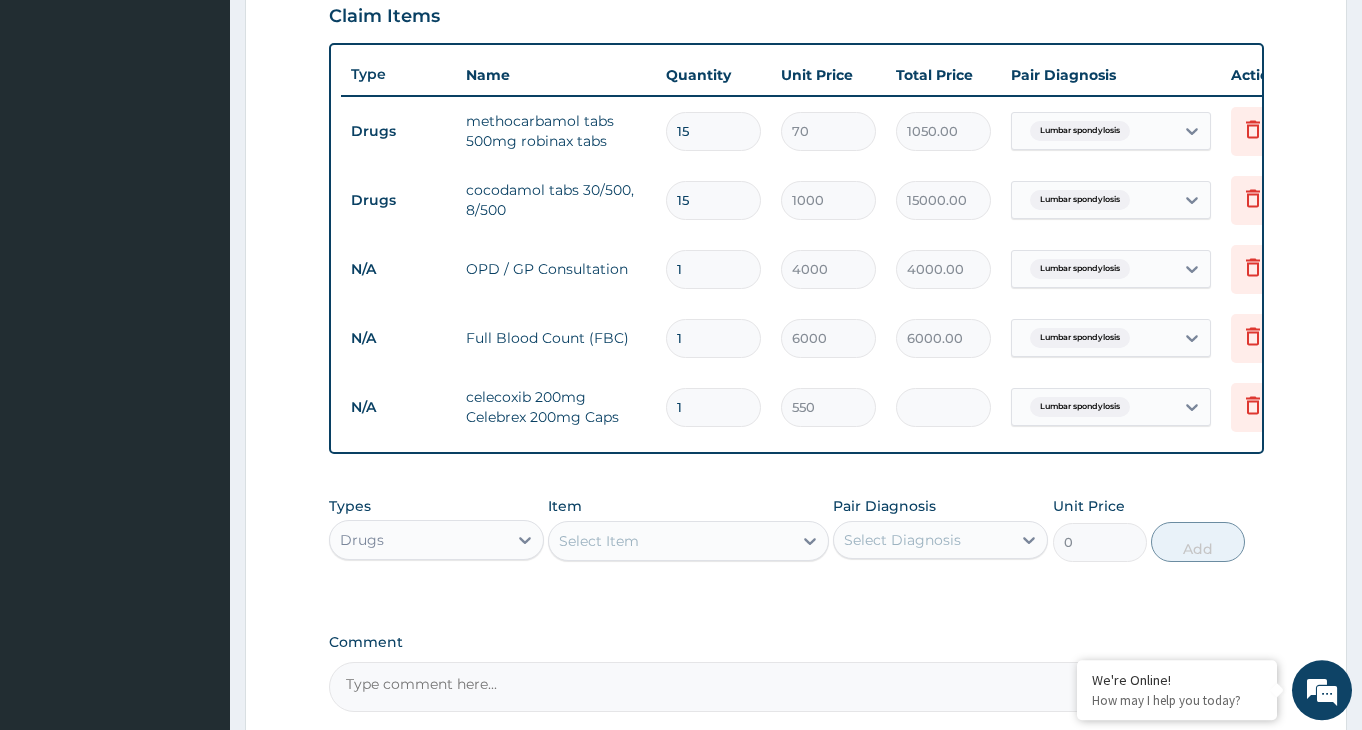 type on "10" 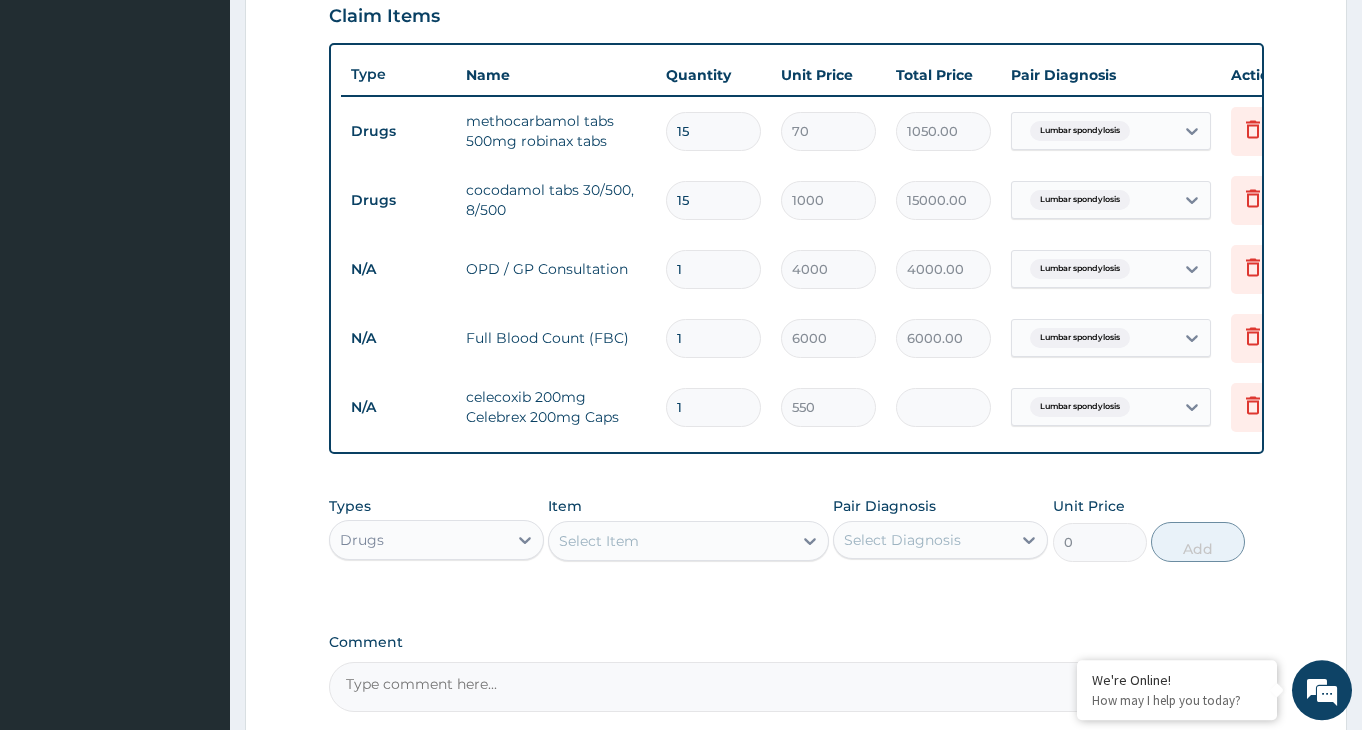 type on "5500.00" 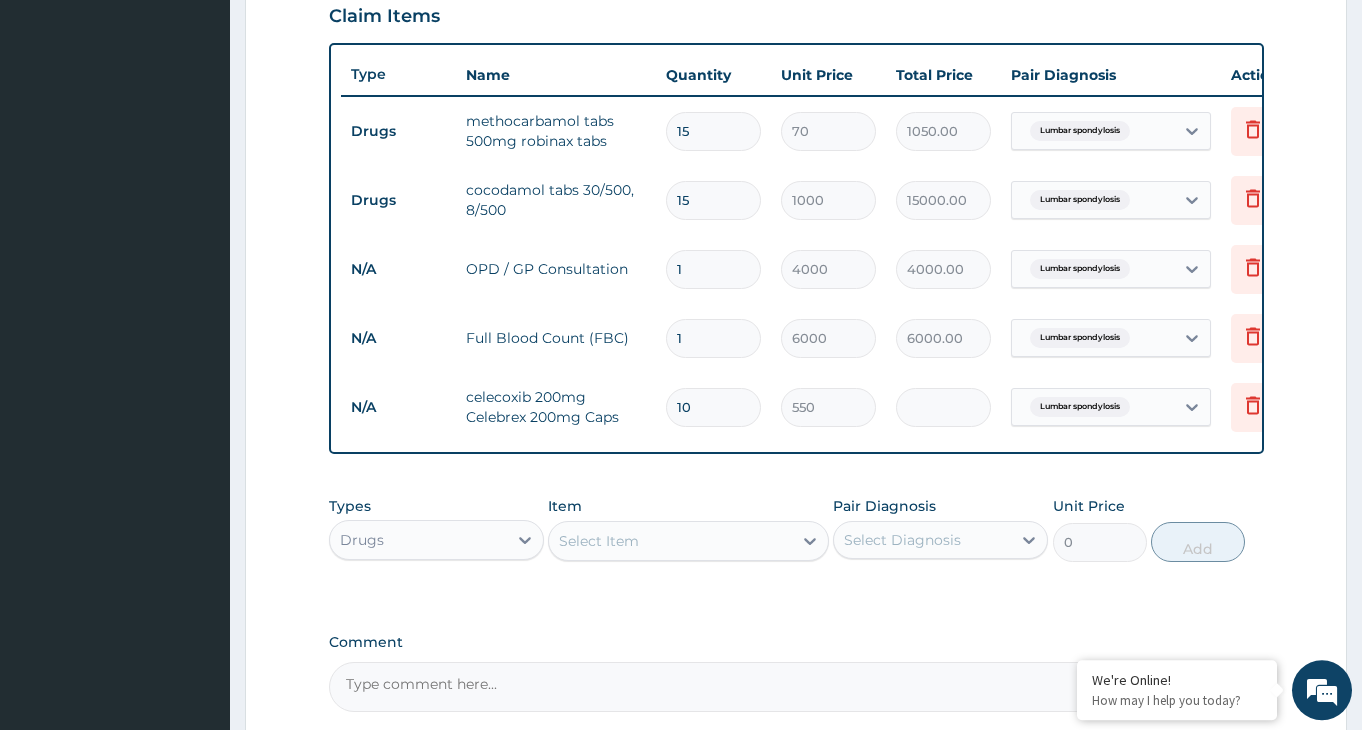 type on "1" 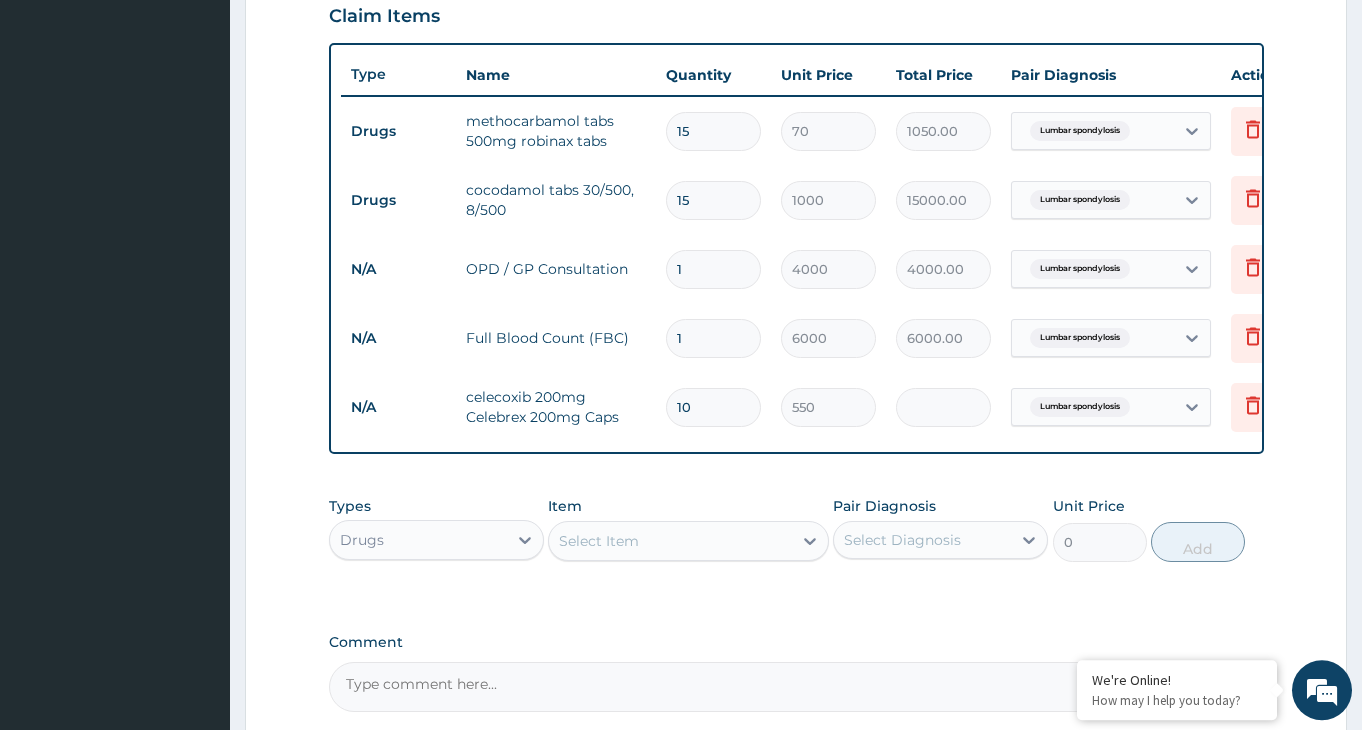 type on "550.00" 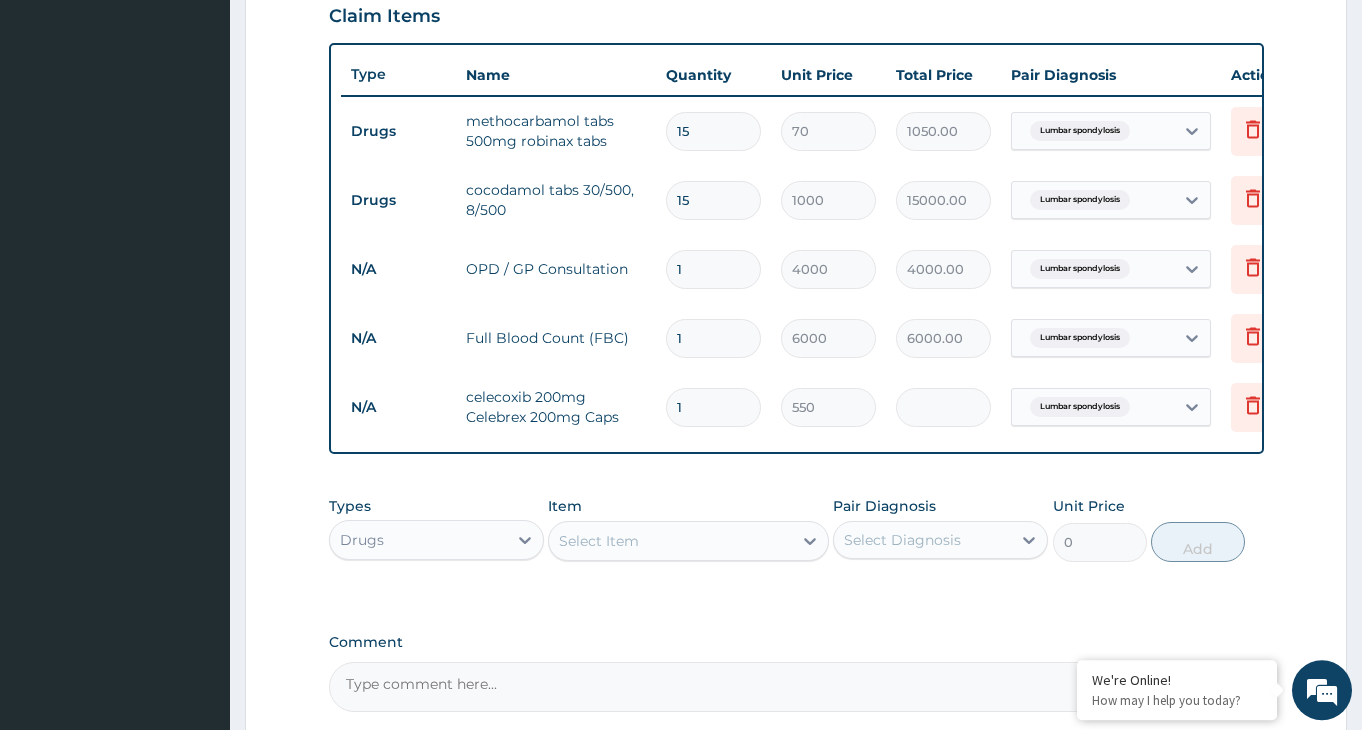 type on "15" 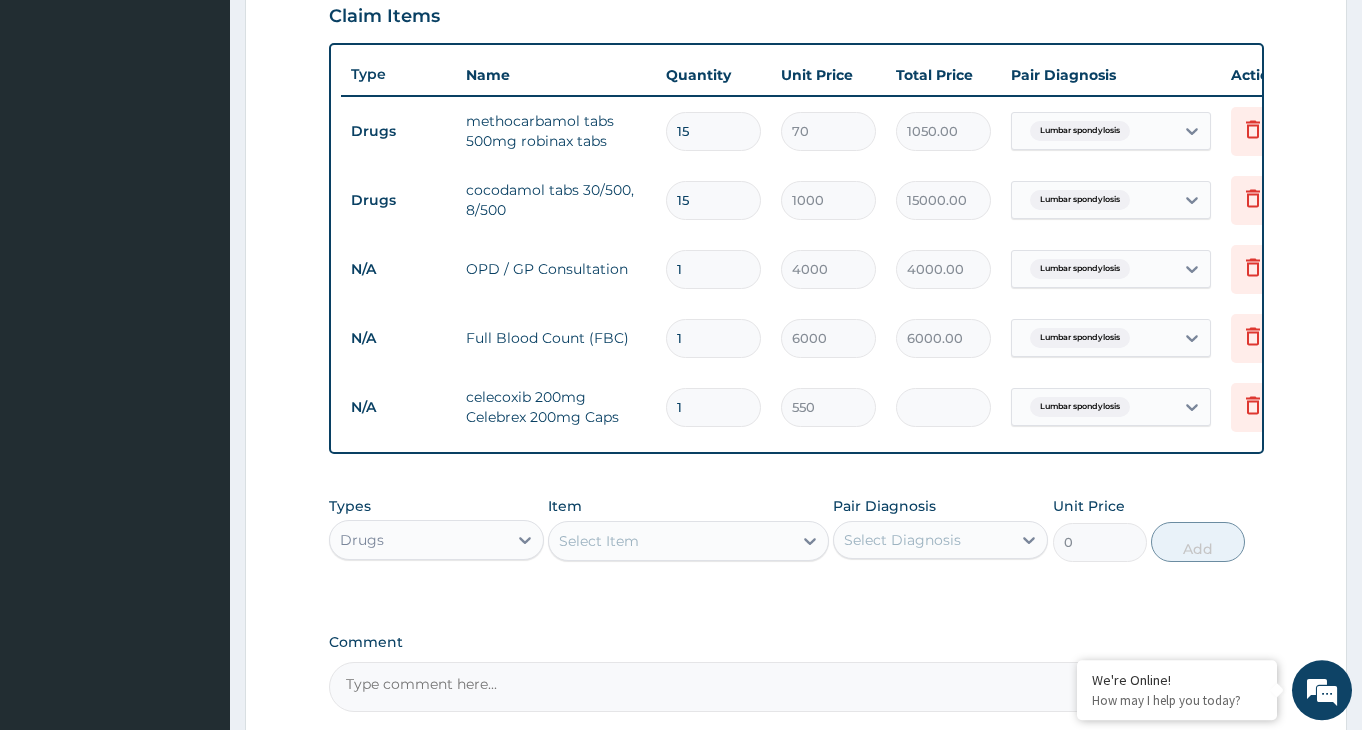 type on "8250.00" 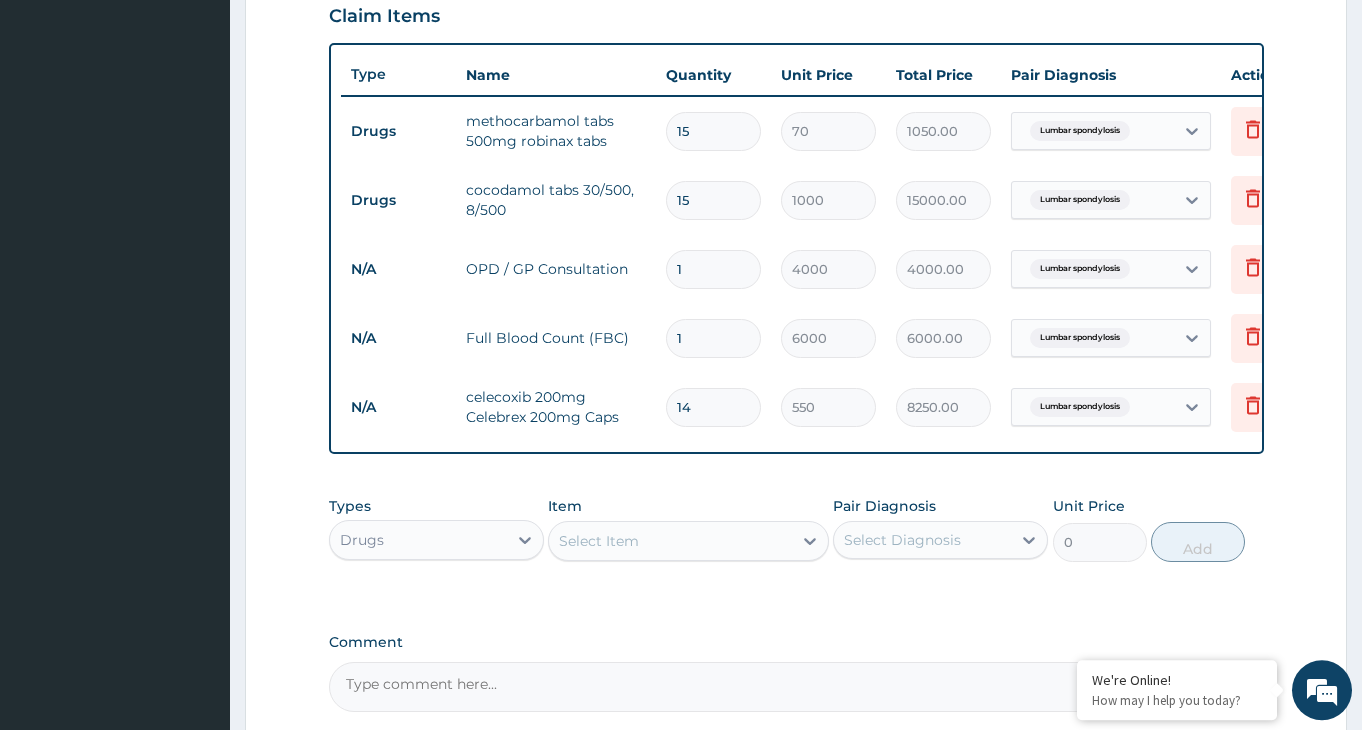 type on "13" 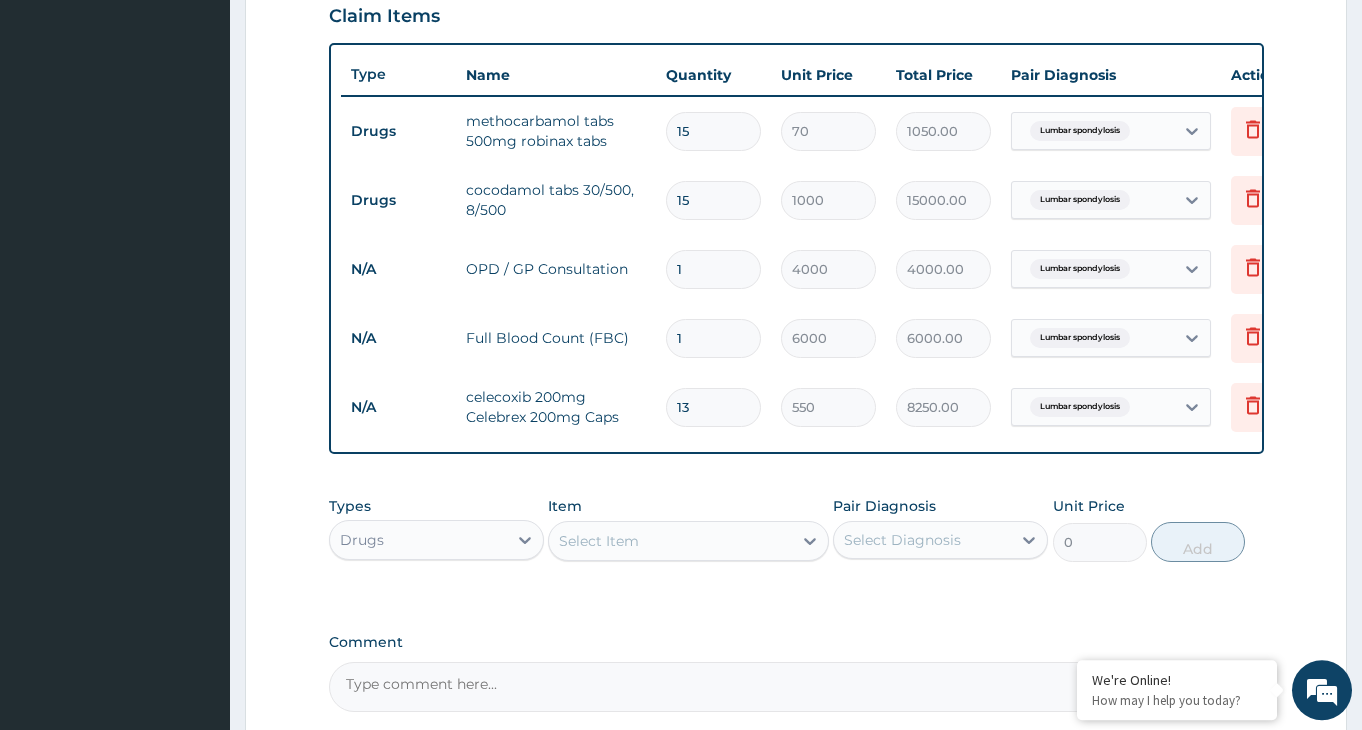 type on "7150.00" 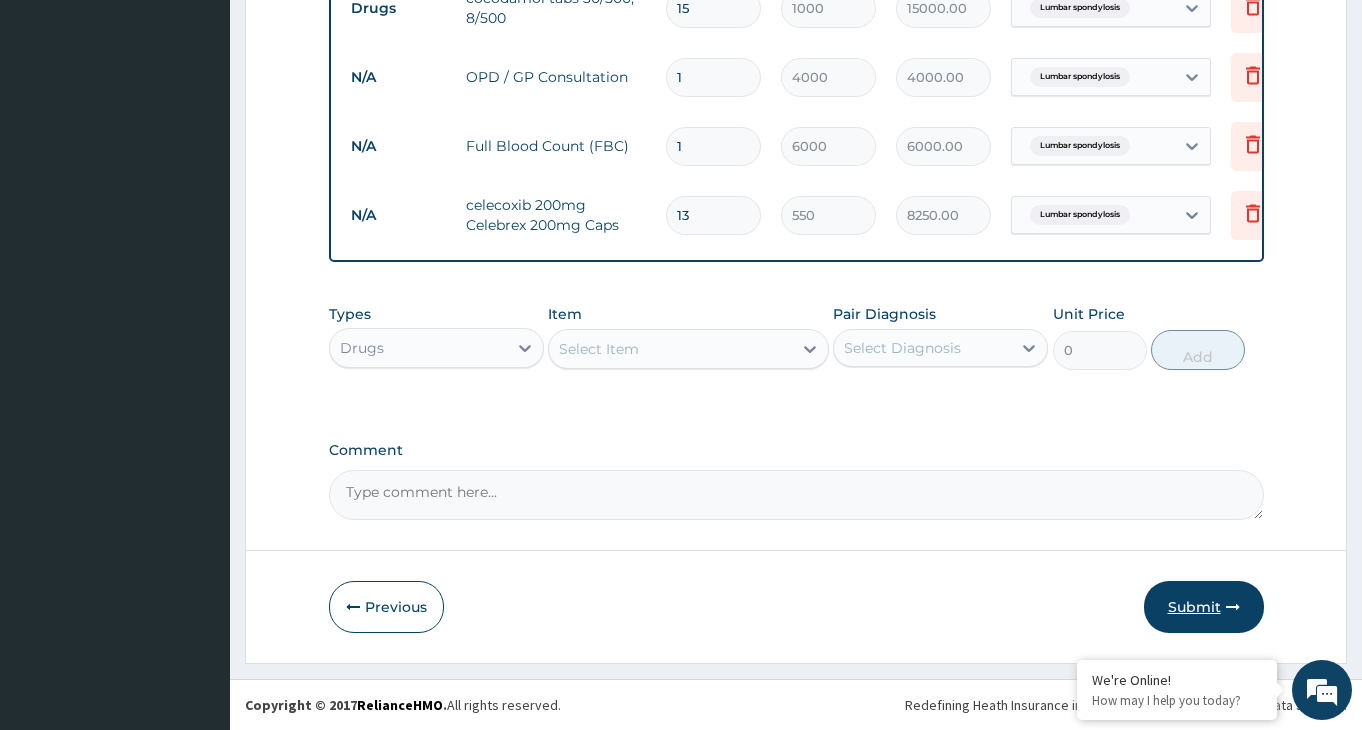 click on "Submit" at bounding box center (1204, 607) 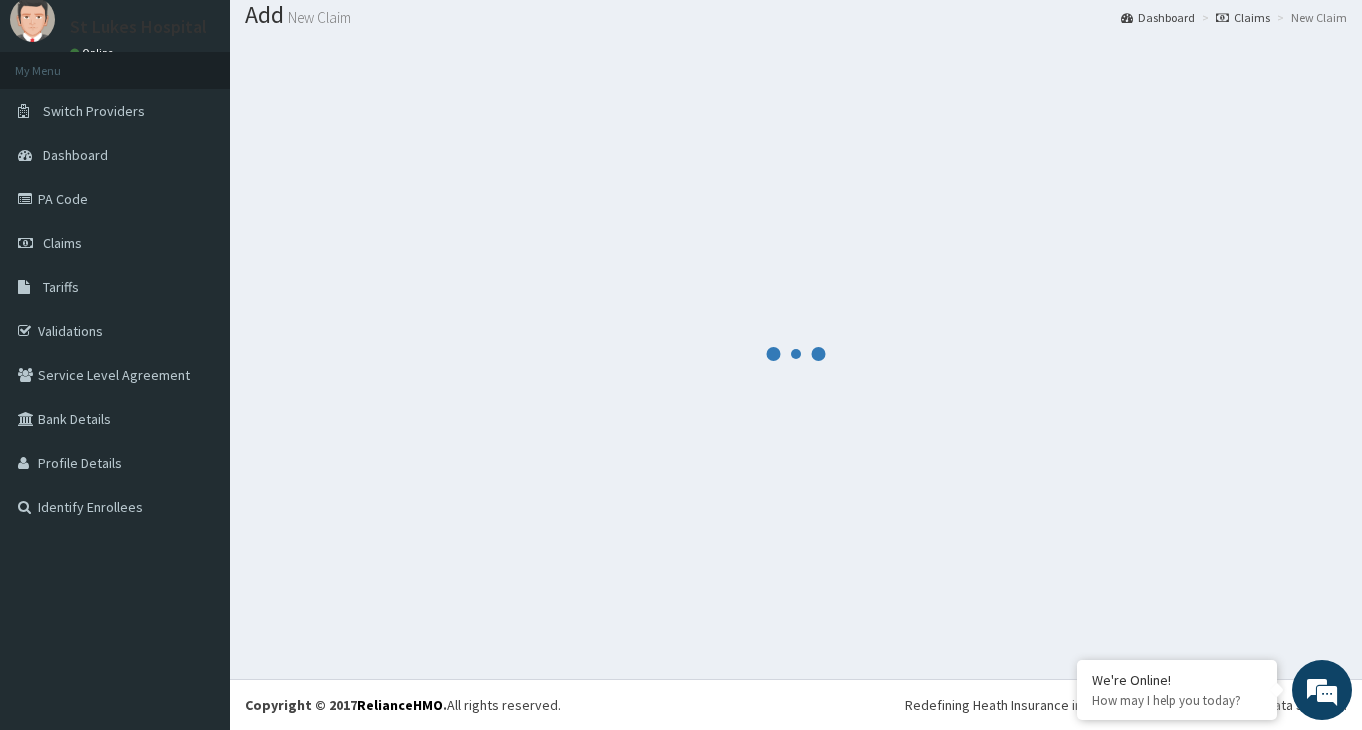 scroll, scrollTop: 63, scrollLeft: 0, axis: vertical 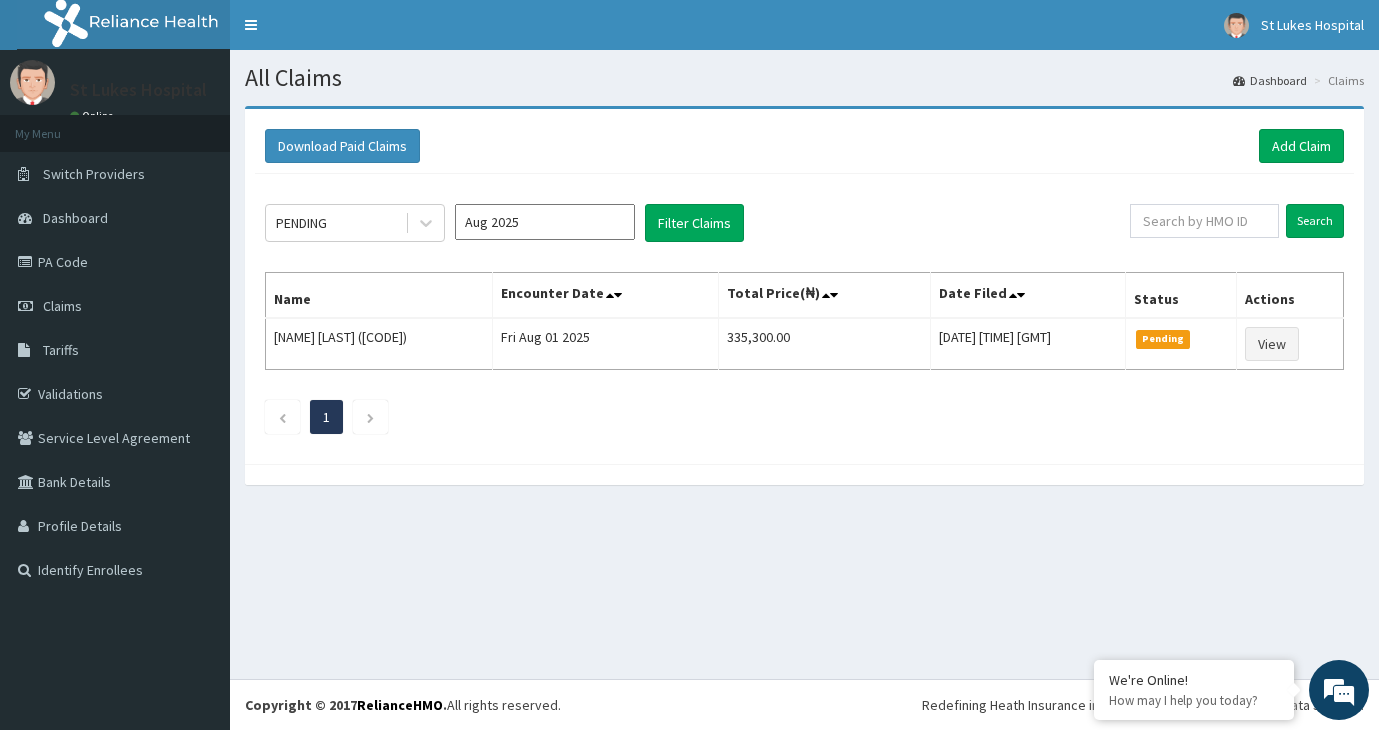 click on "Aug 2025" at bounding box center [545, 222] 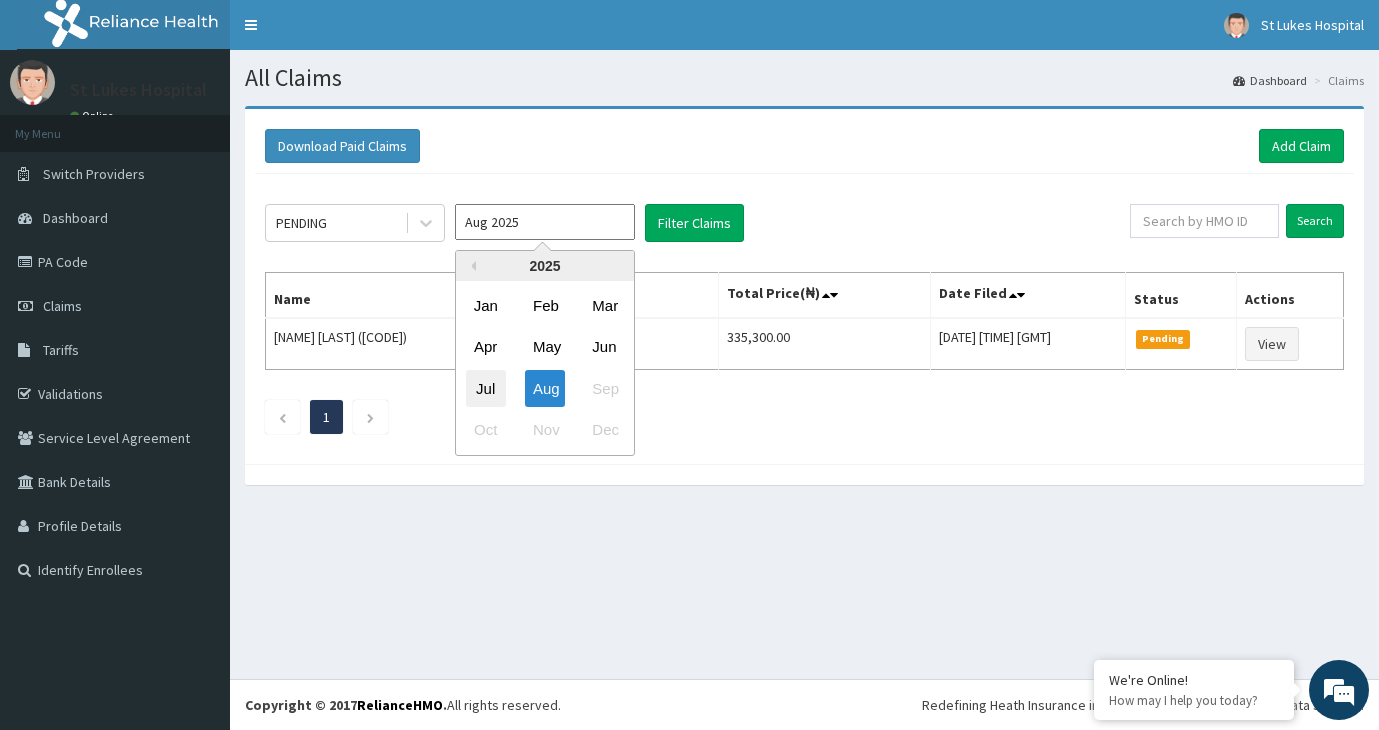 click on "Jul" at bounding box center [486, 388] 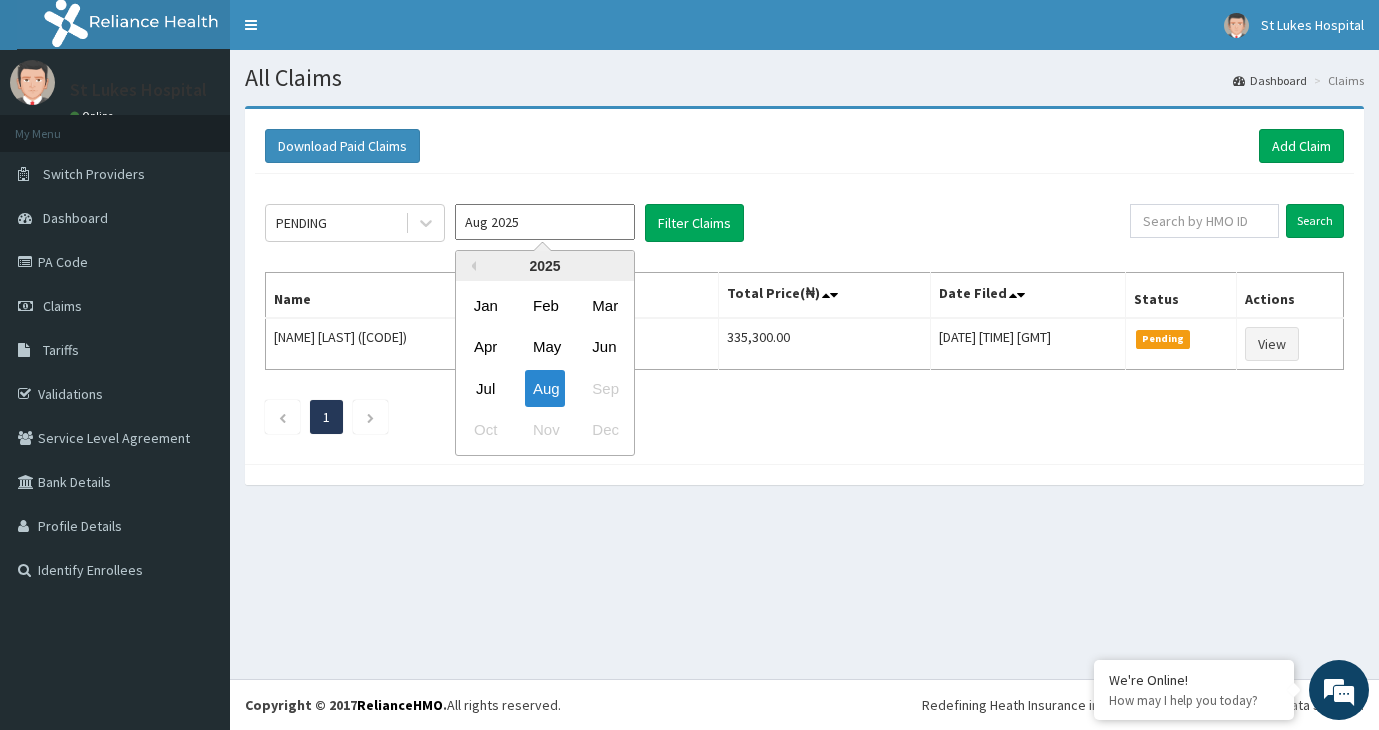 type on "Jul 2025" 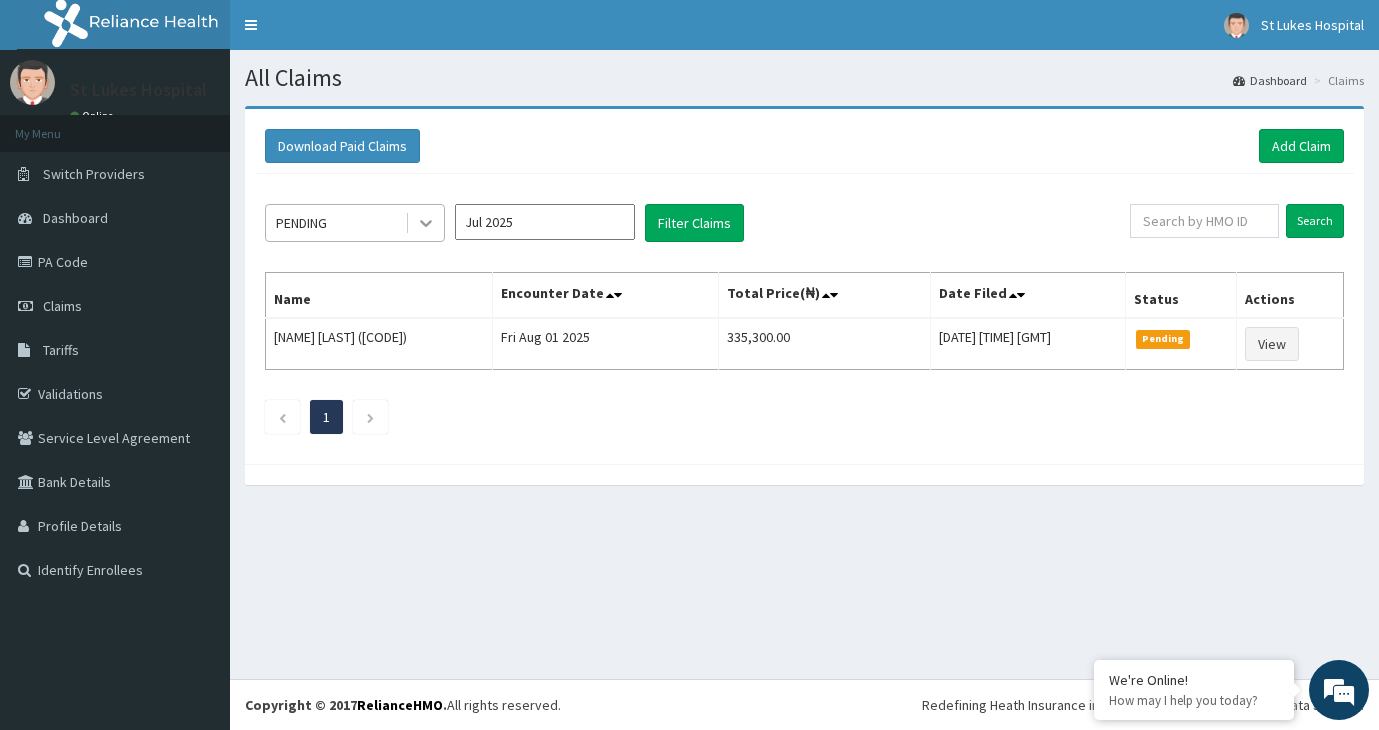 click 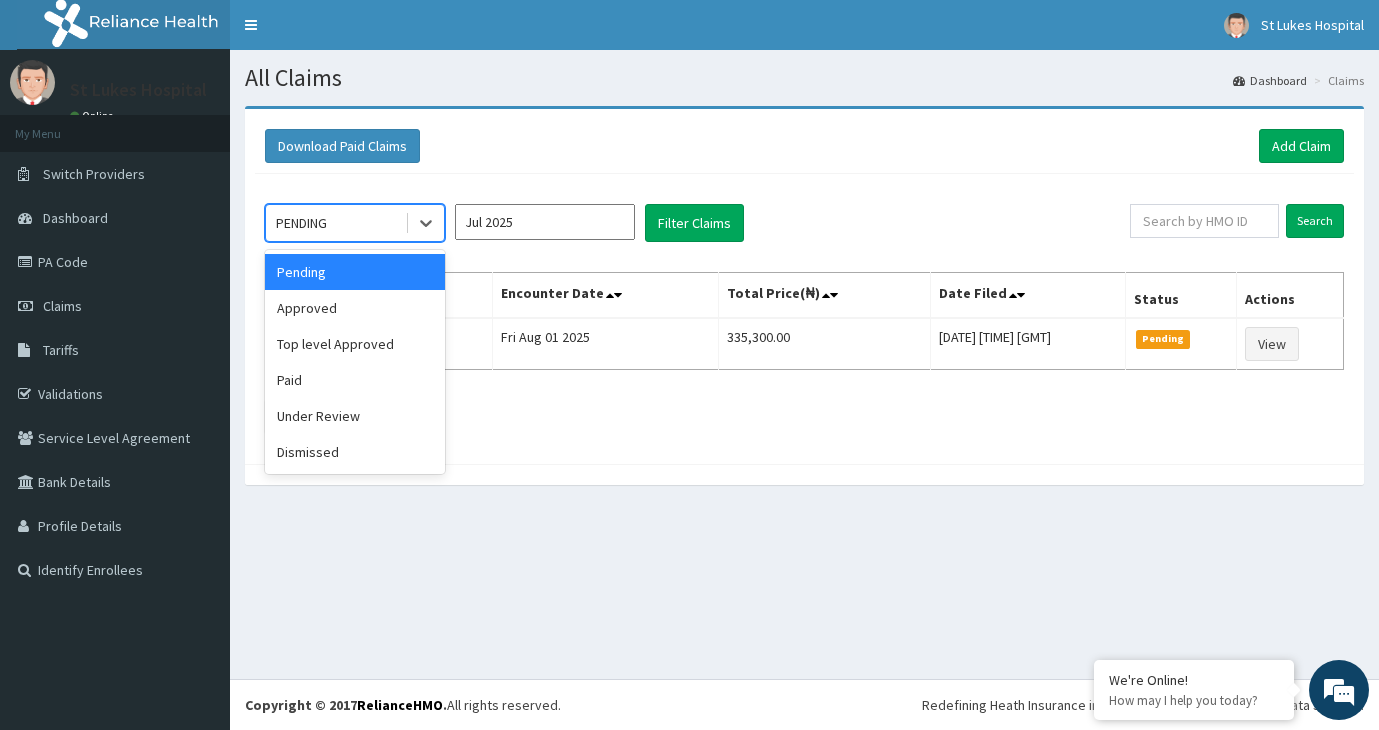 scroll, scrollTop: 0, scrollLeft: 0, axis: both 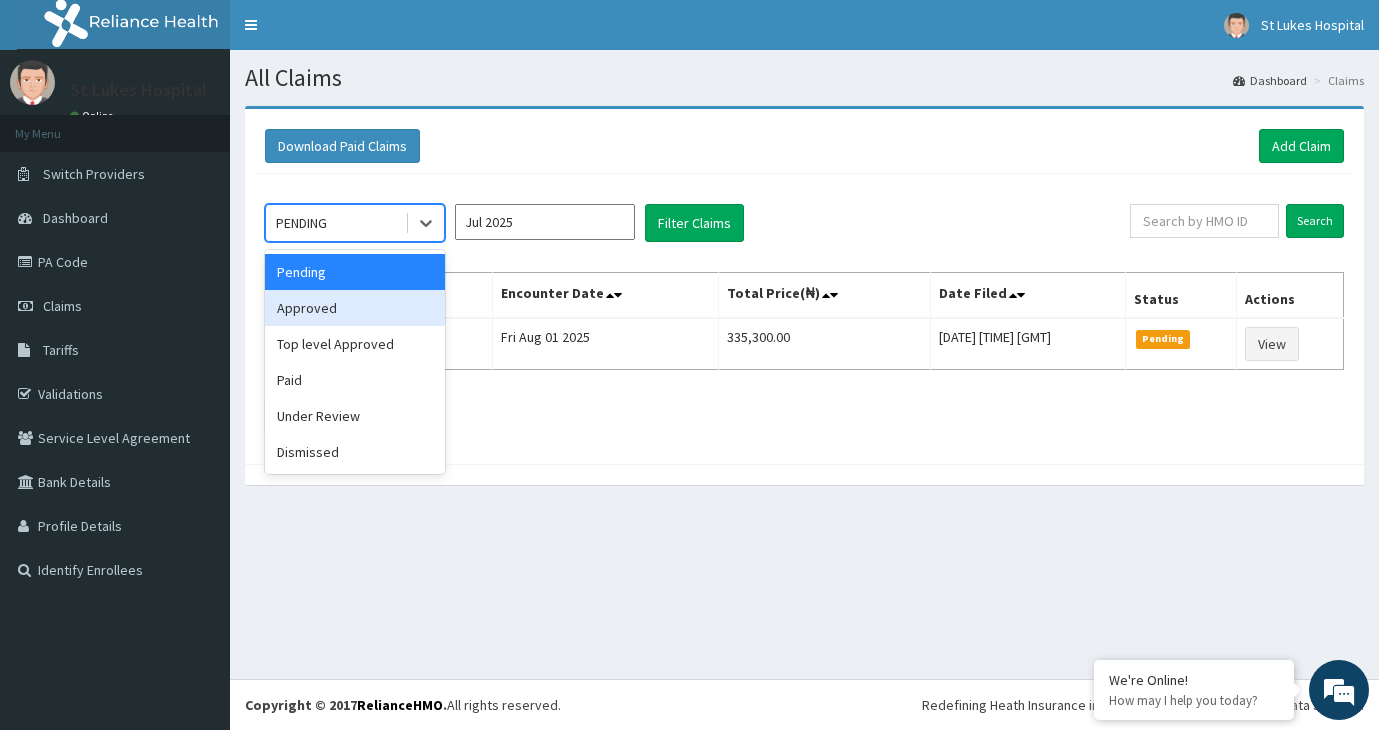 click on "Approved" at bounding box center (355, 308) 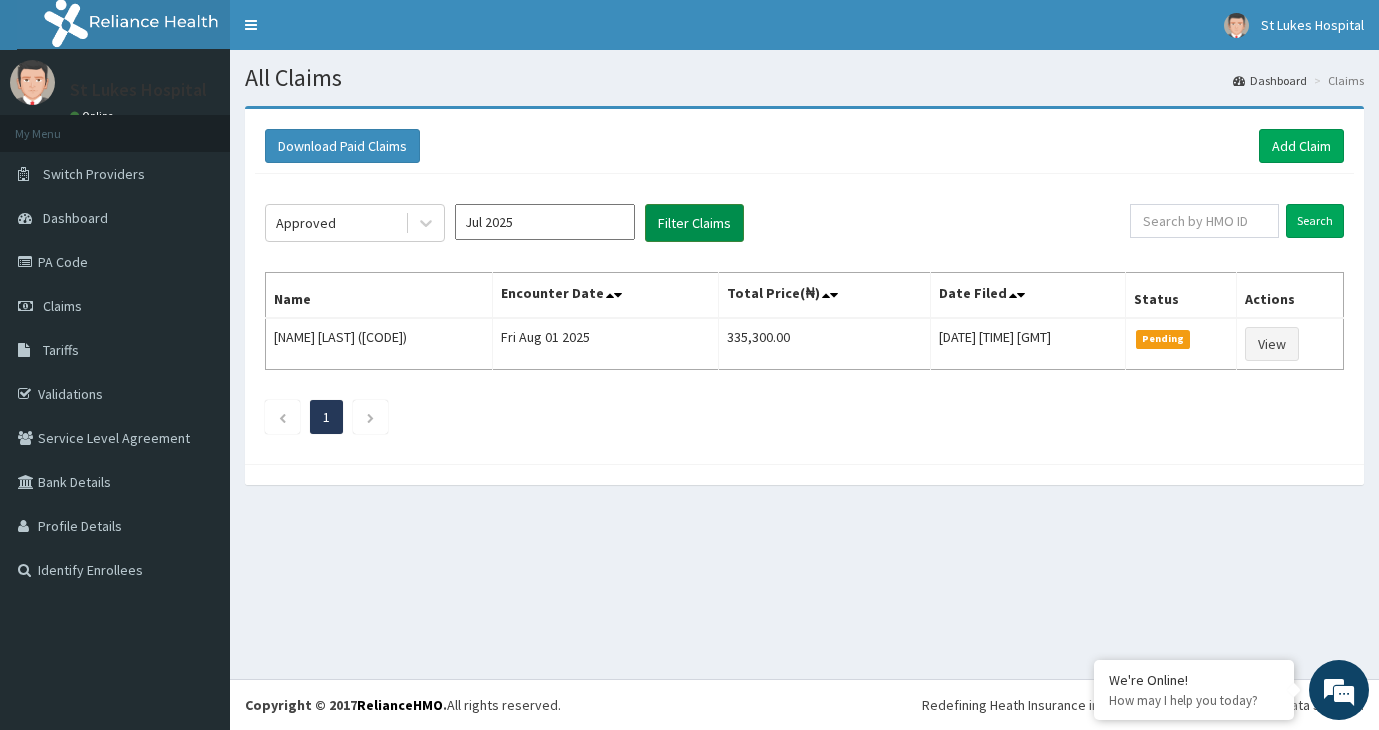 click on "Filter Claims" at bounding box center (694, 223) 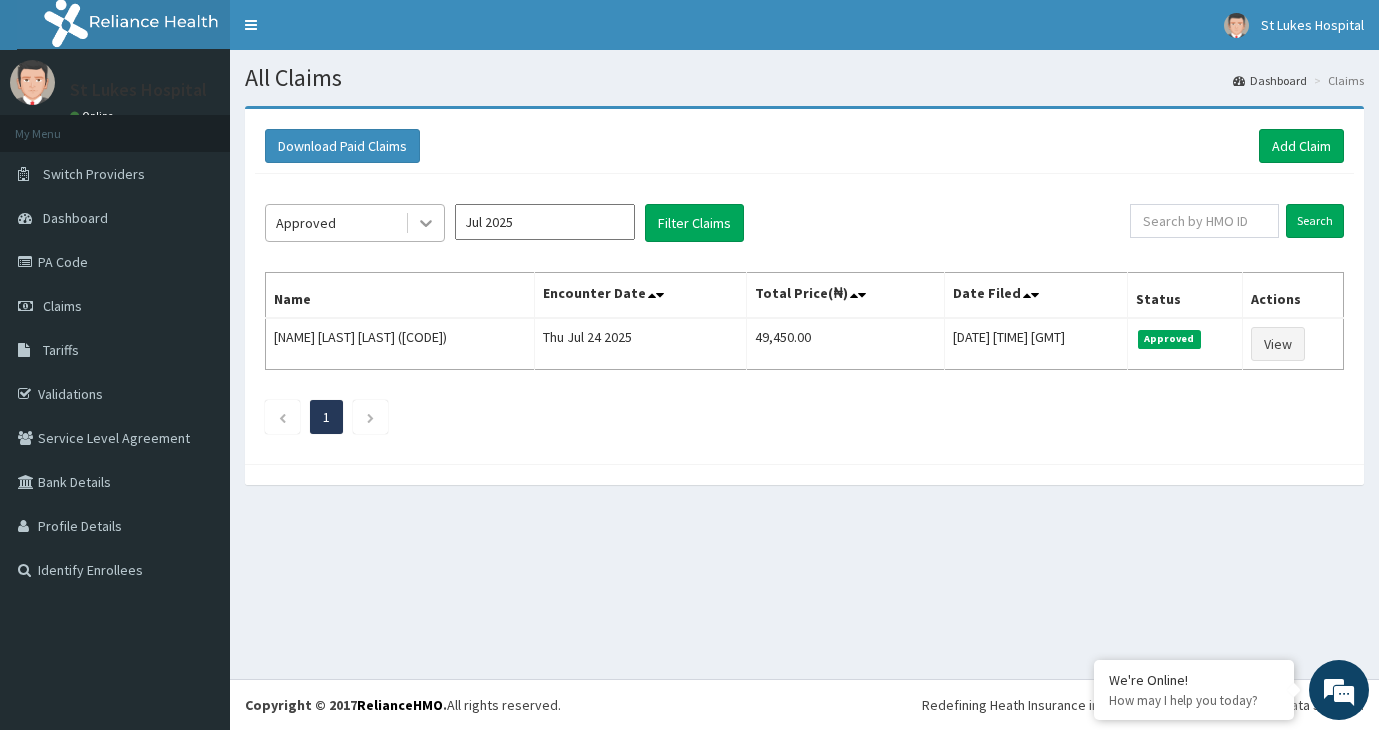 click 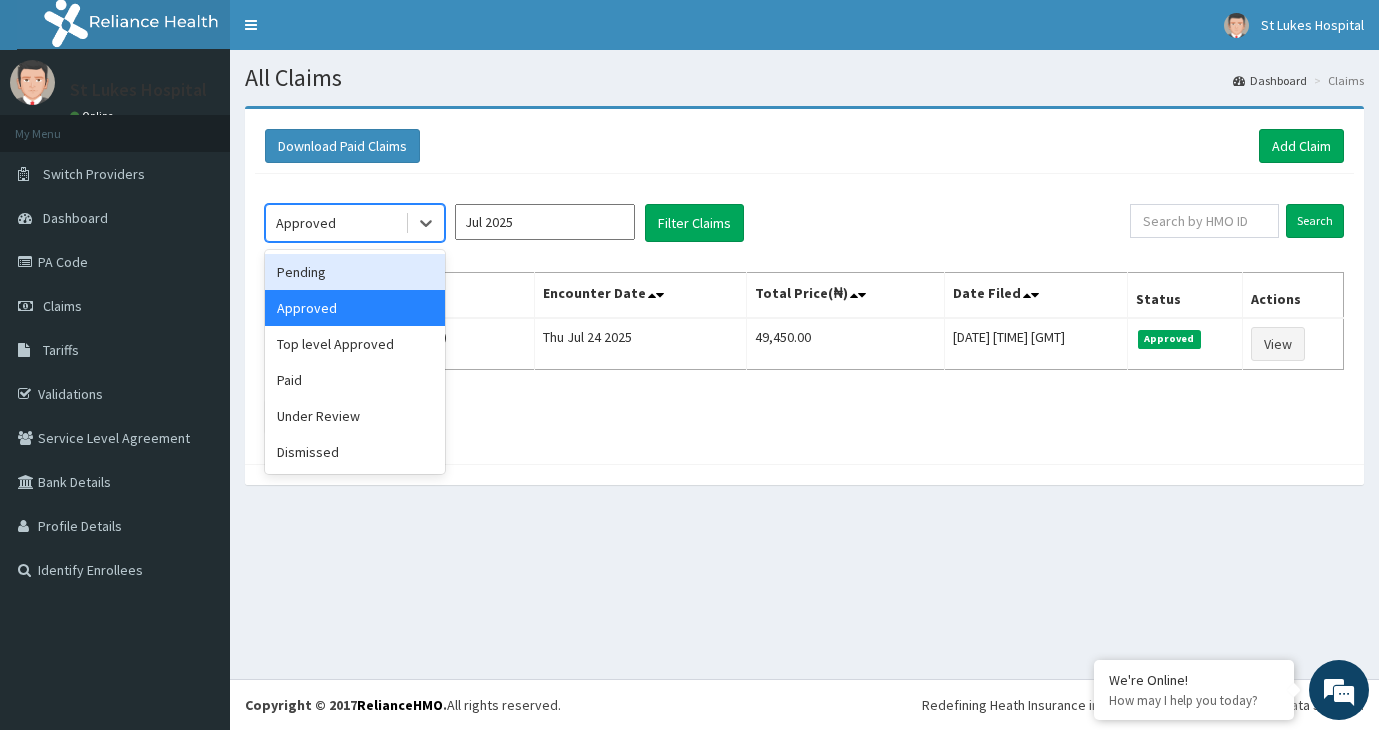 click on "Pending" at bounding box center [355, 272] 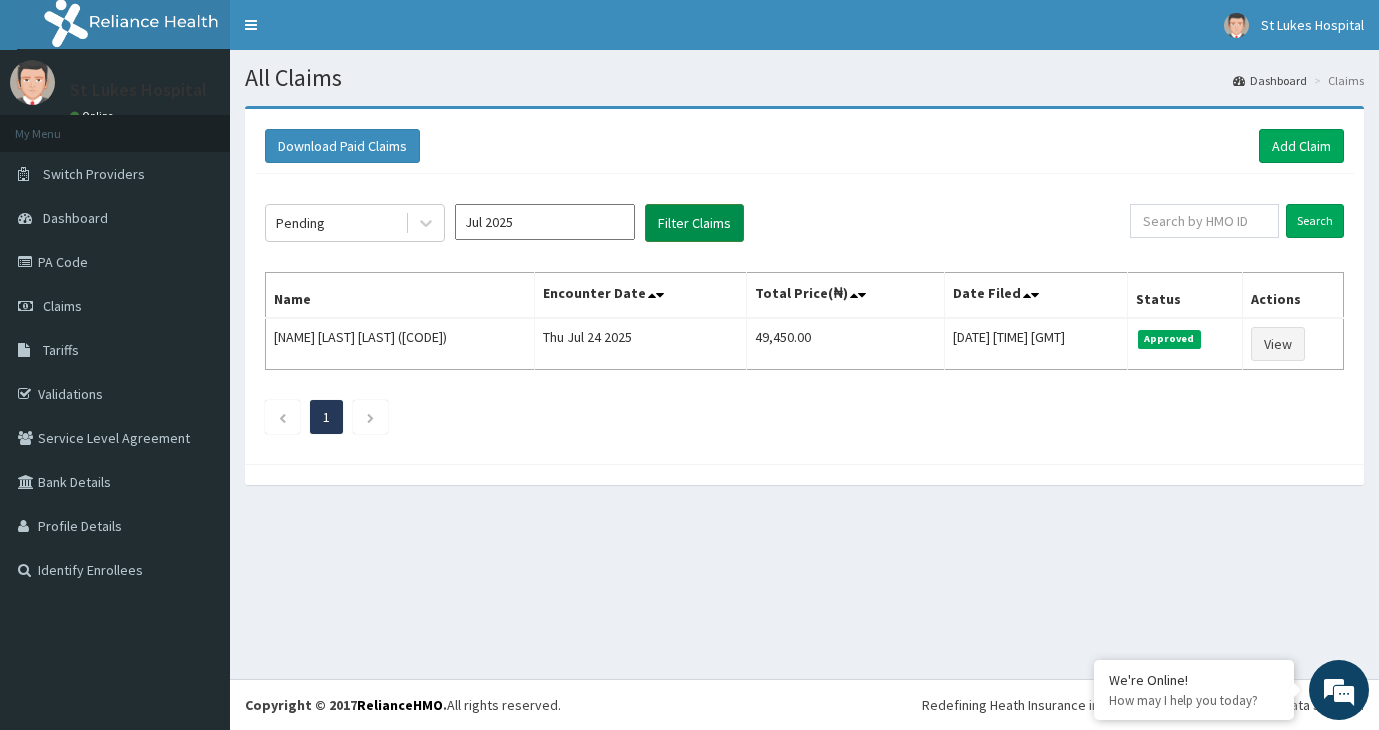 click on "Filter Claims" at bounding box center [694, 223] 